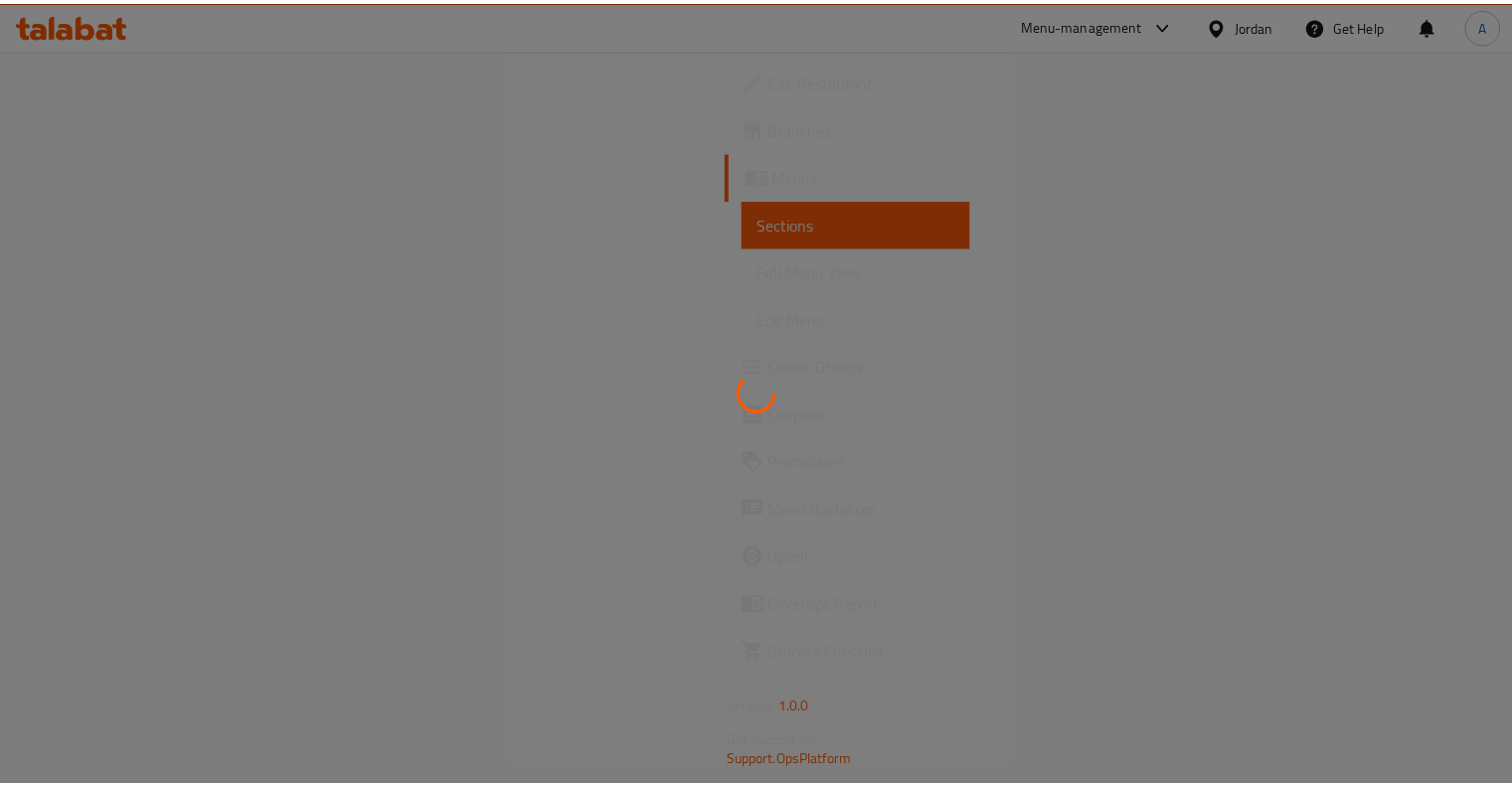 scroll, scrollTop: 0, scrollLeft: 0, axis: both 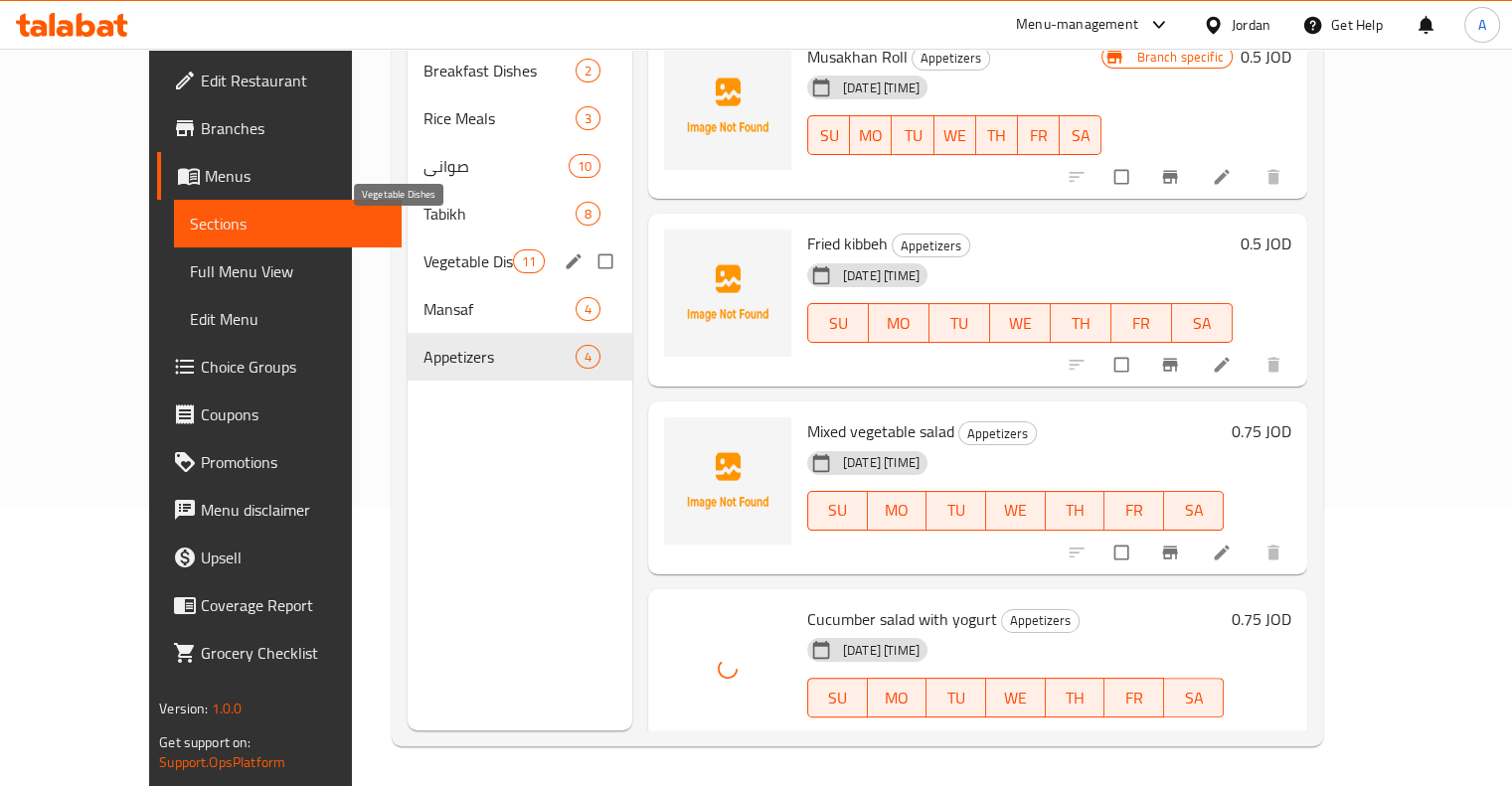 click on "Vegetable Dishes" at bounding box center (468, 261) 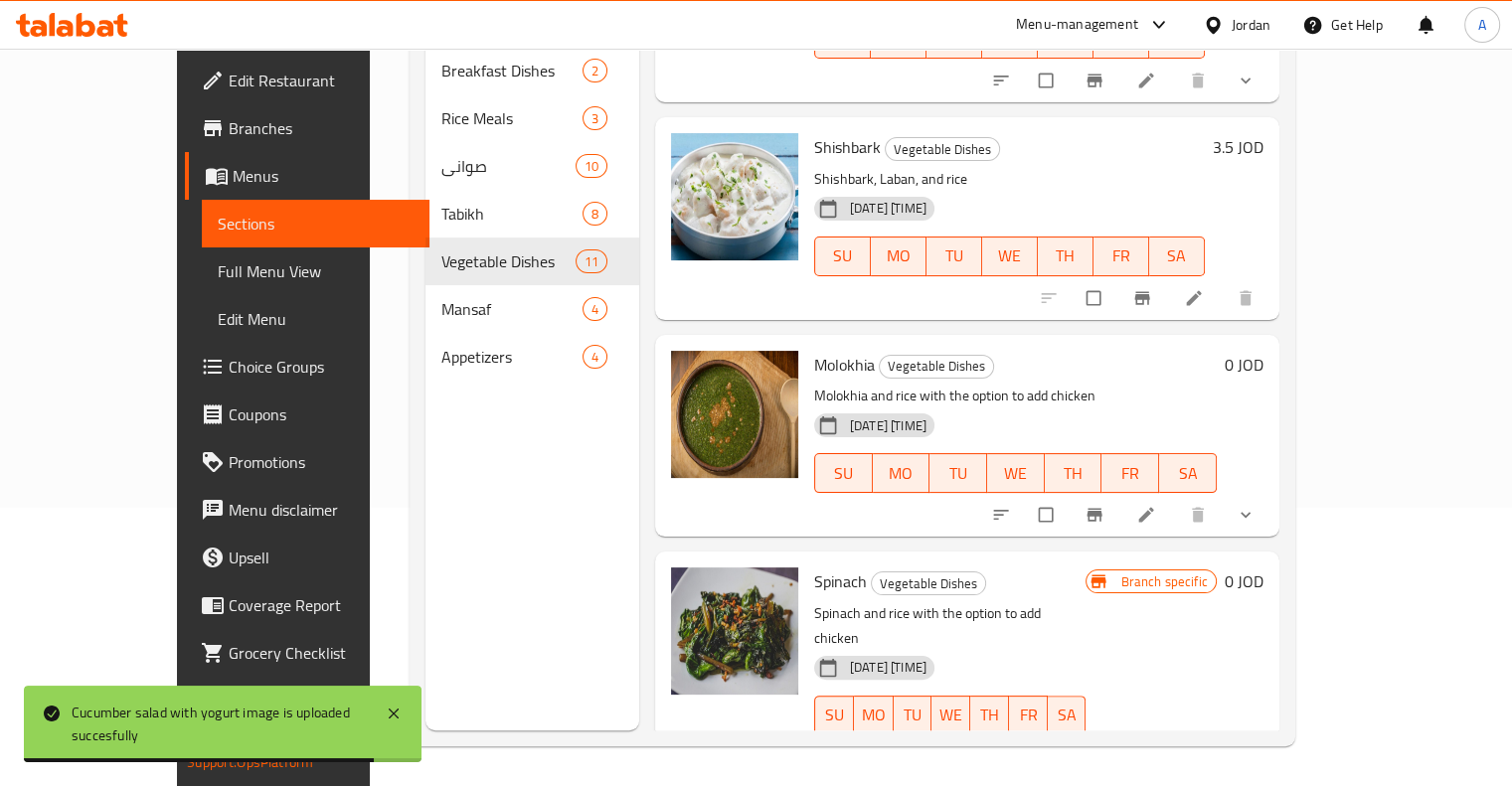 scroll, scrollTop: 558, scrollLeft: 0, axis: vertical 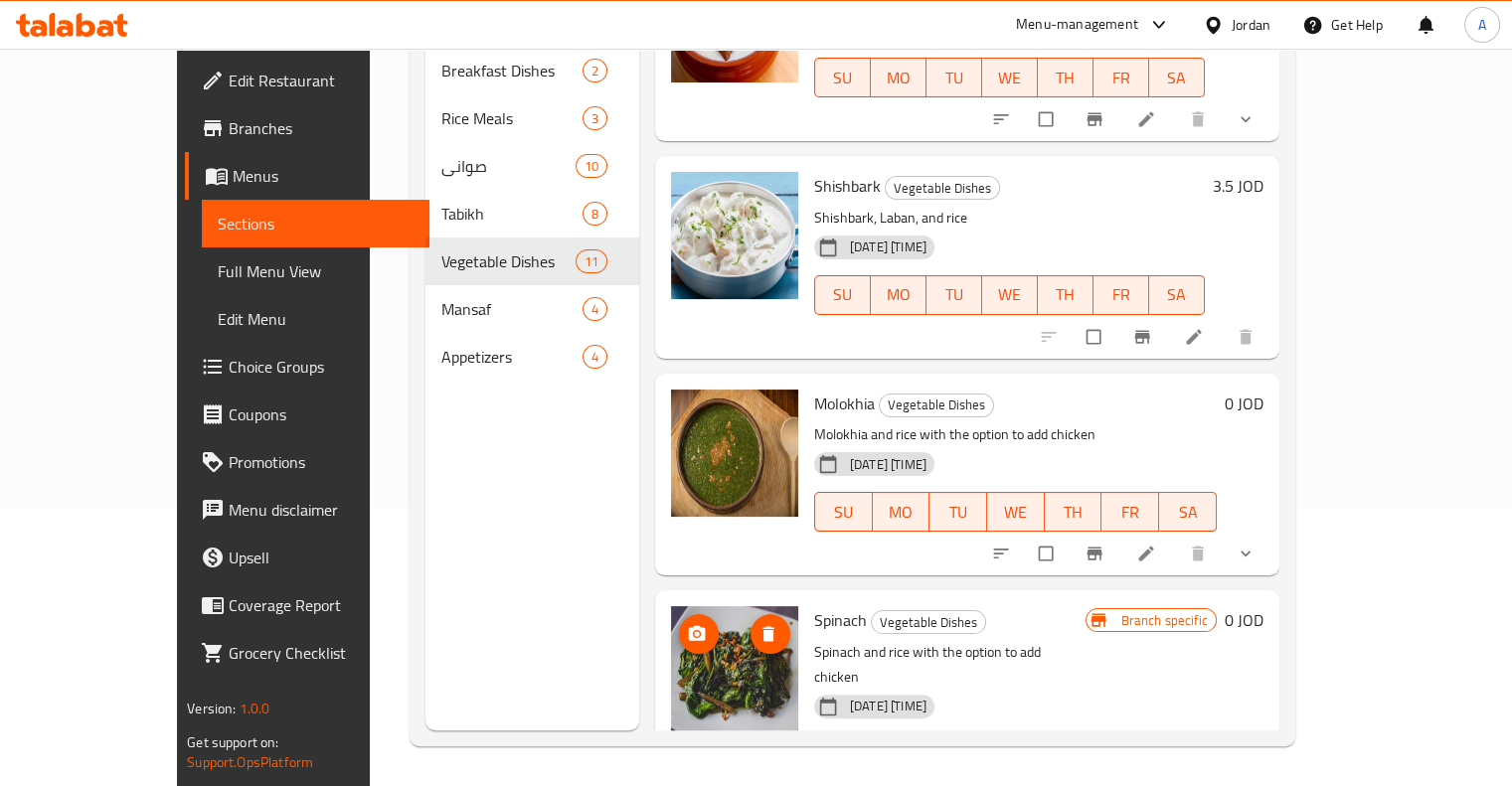click at bounding box center (735, 670) 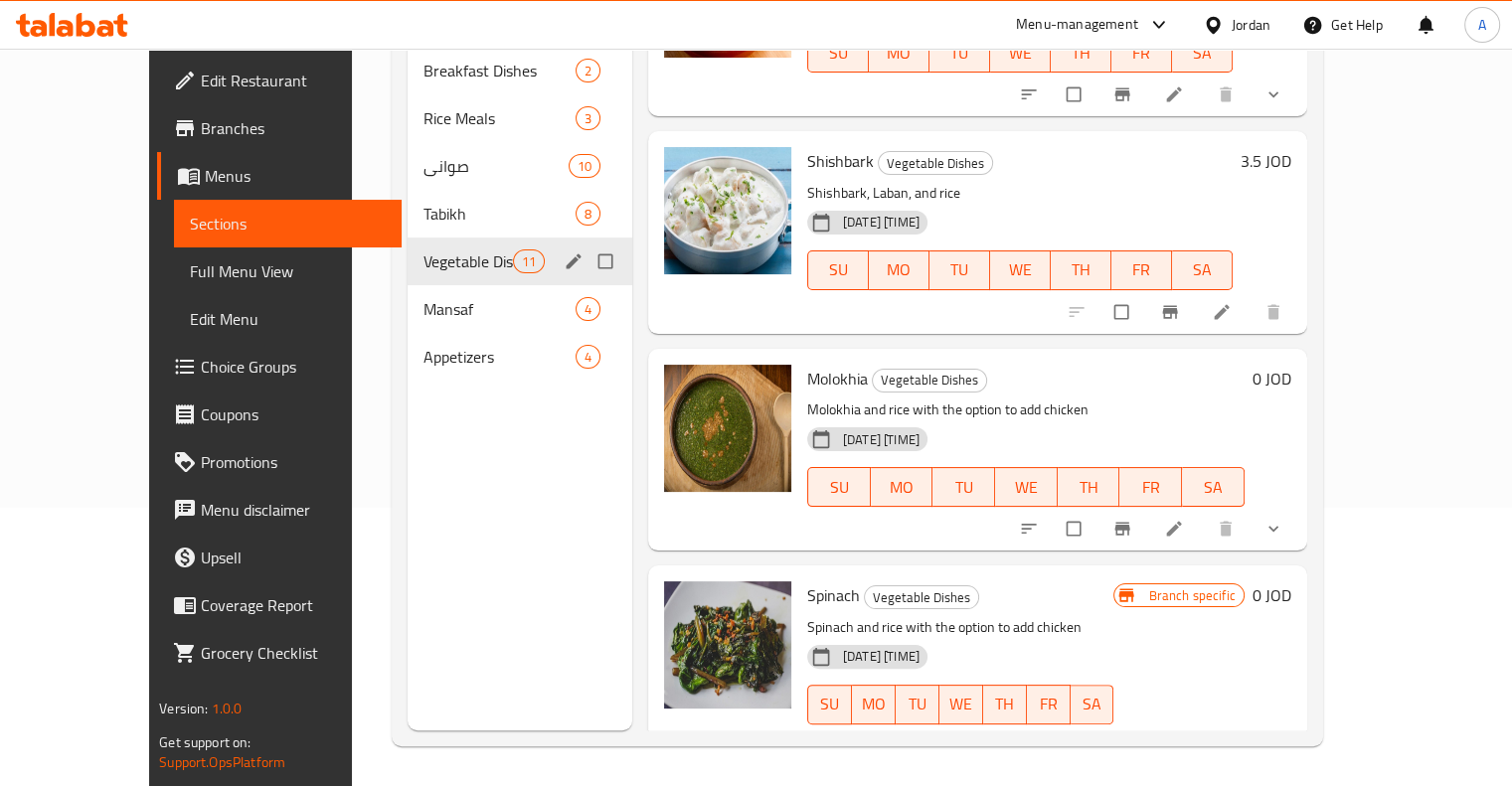 click on "Tabikh 8" at bounding box center [520, 214] 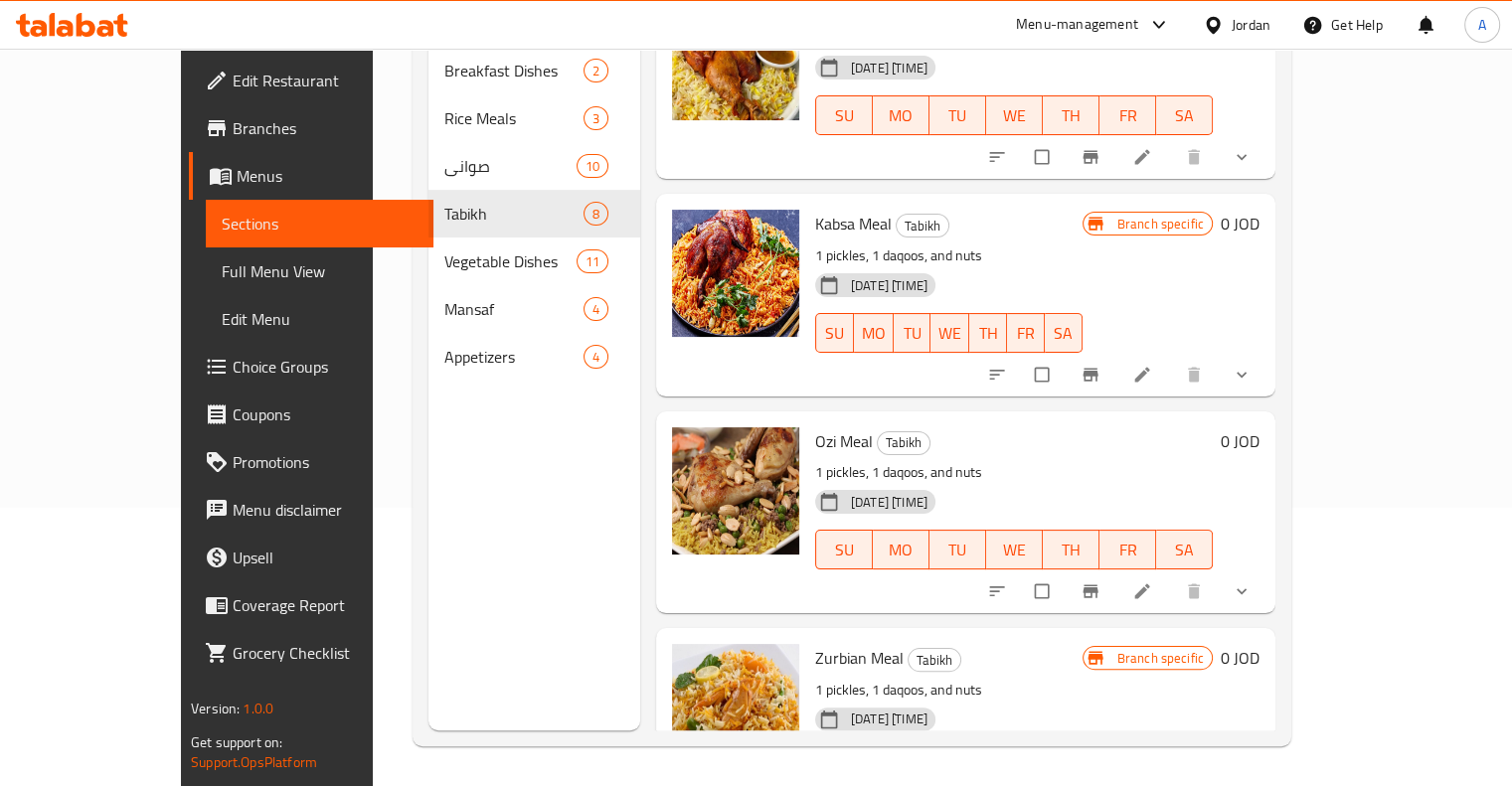 scroll, scrollTop: 0, scrollLeft: 0, axis: both 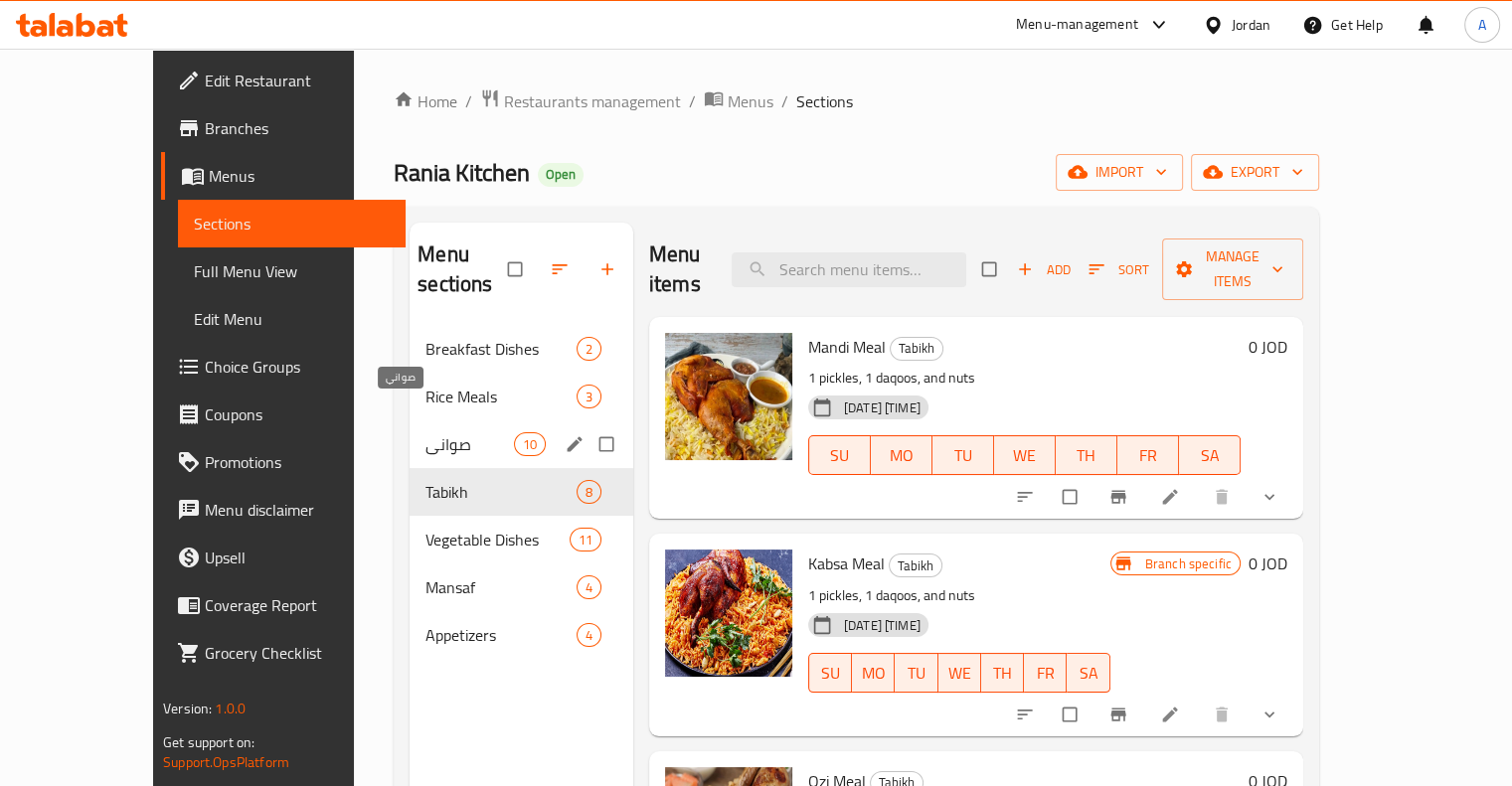 click on "صواني" at bounding box center [469, 444] 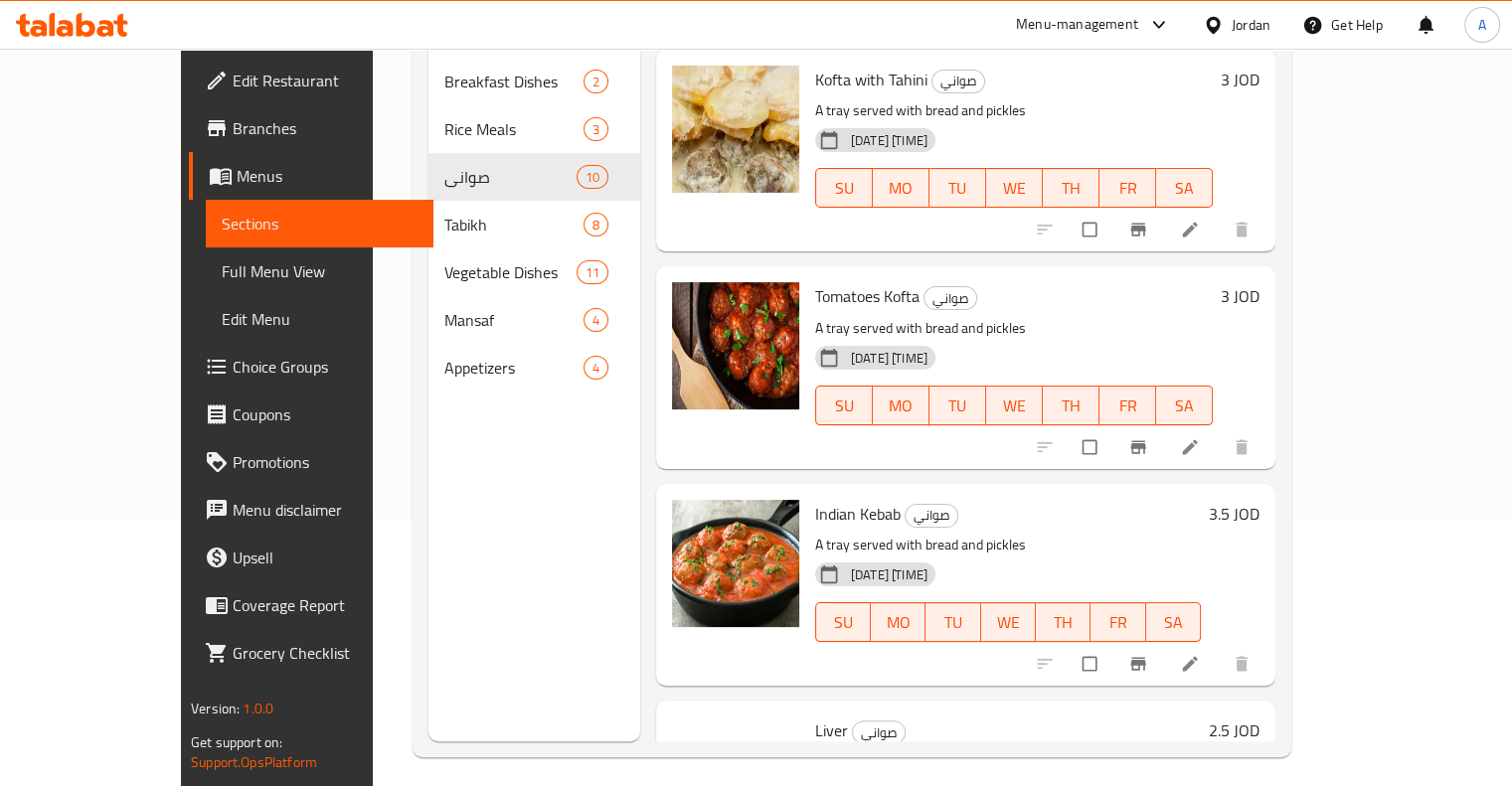 scroll, scrollTop: 278, scrollLeft: 0, axis: vertical 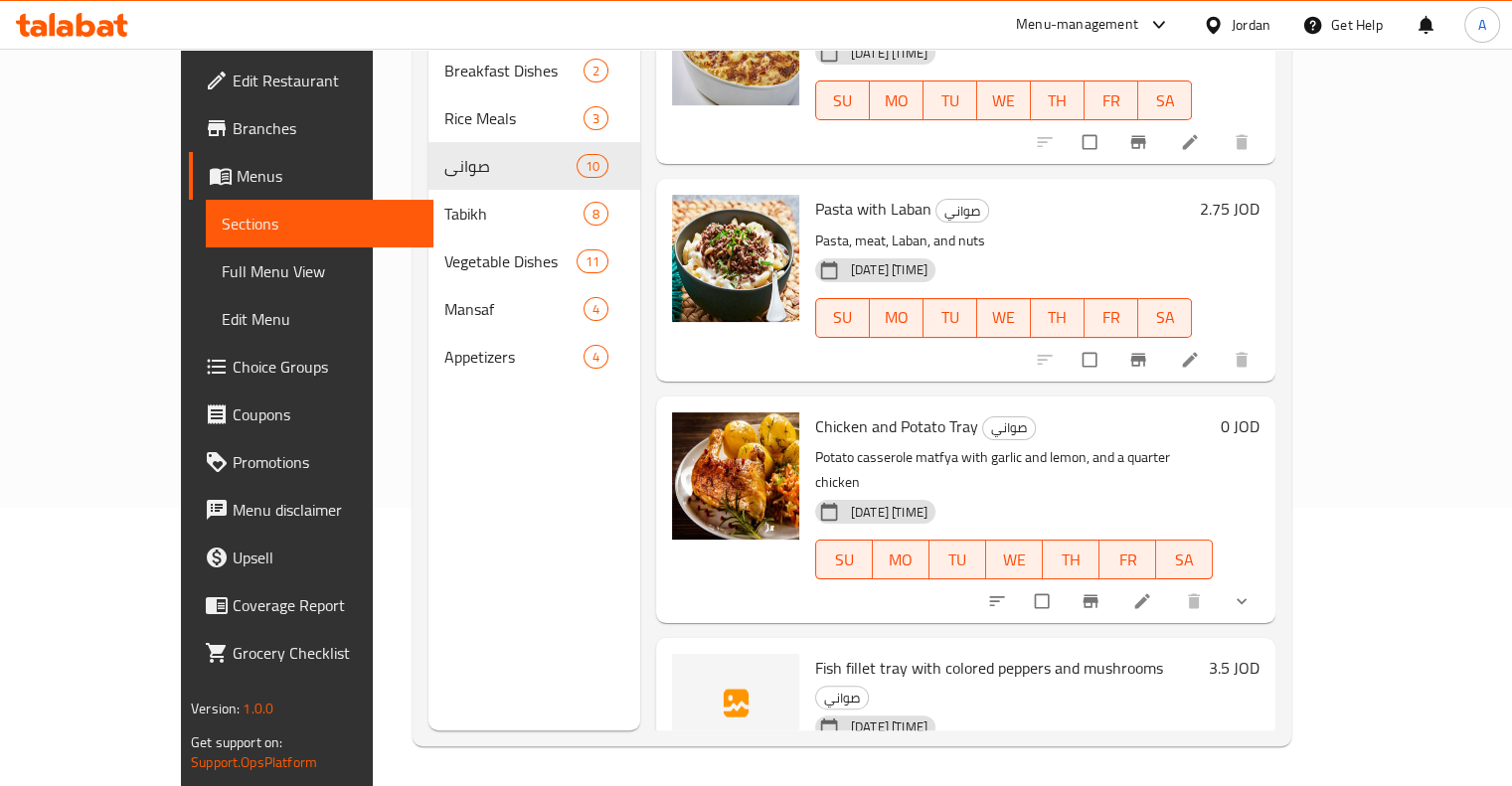 click on "Fish fillet tray with colored peppers and mushrooms" at bounding box center (989, 668) 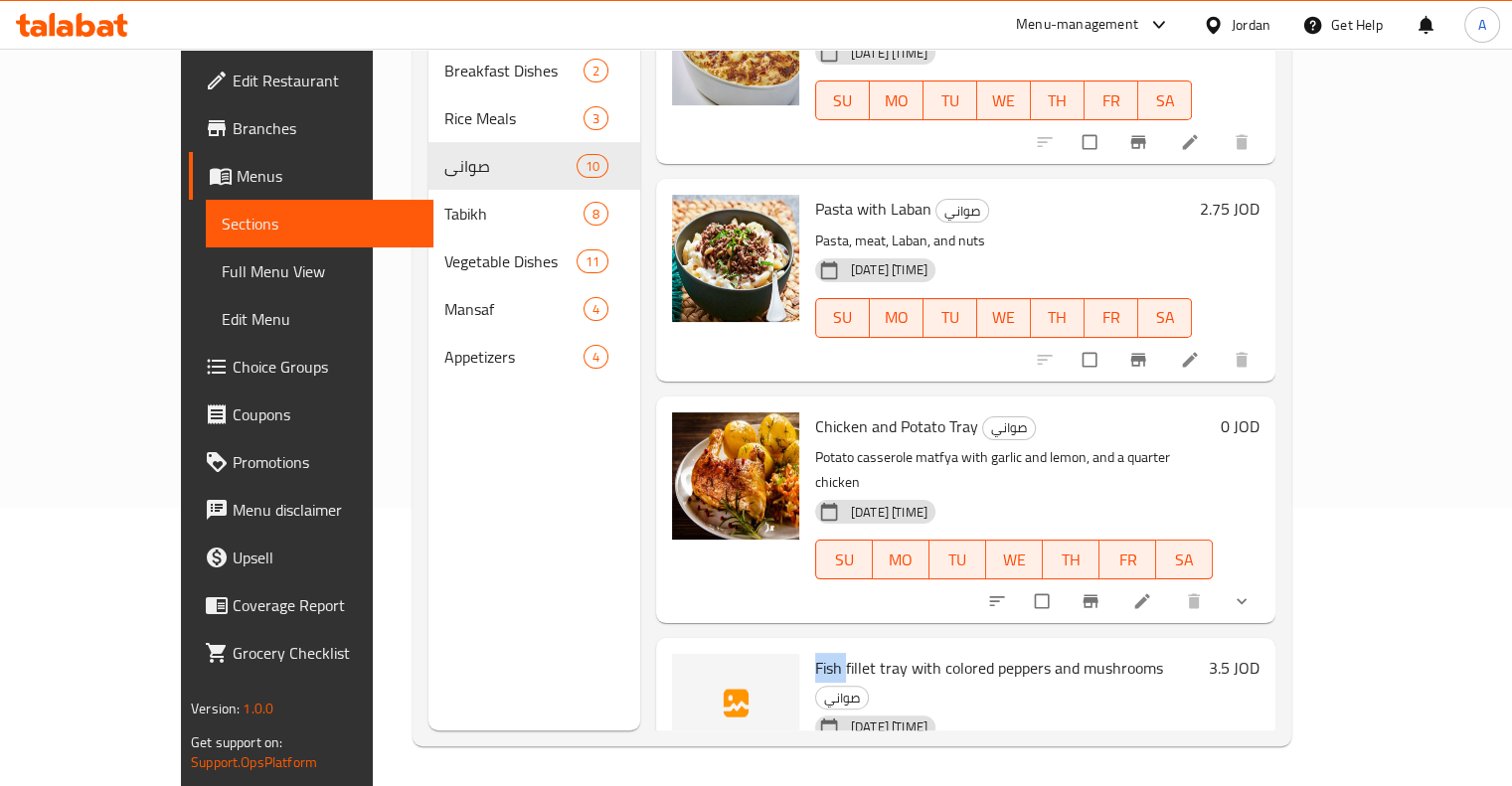 click on "Fish fillet tray with colored peppers and mushrooms" at bounding box center (989, 668) 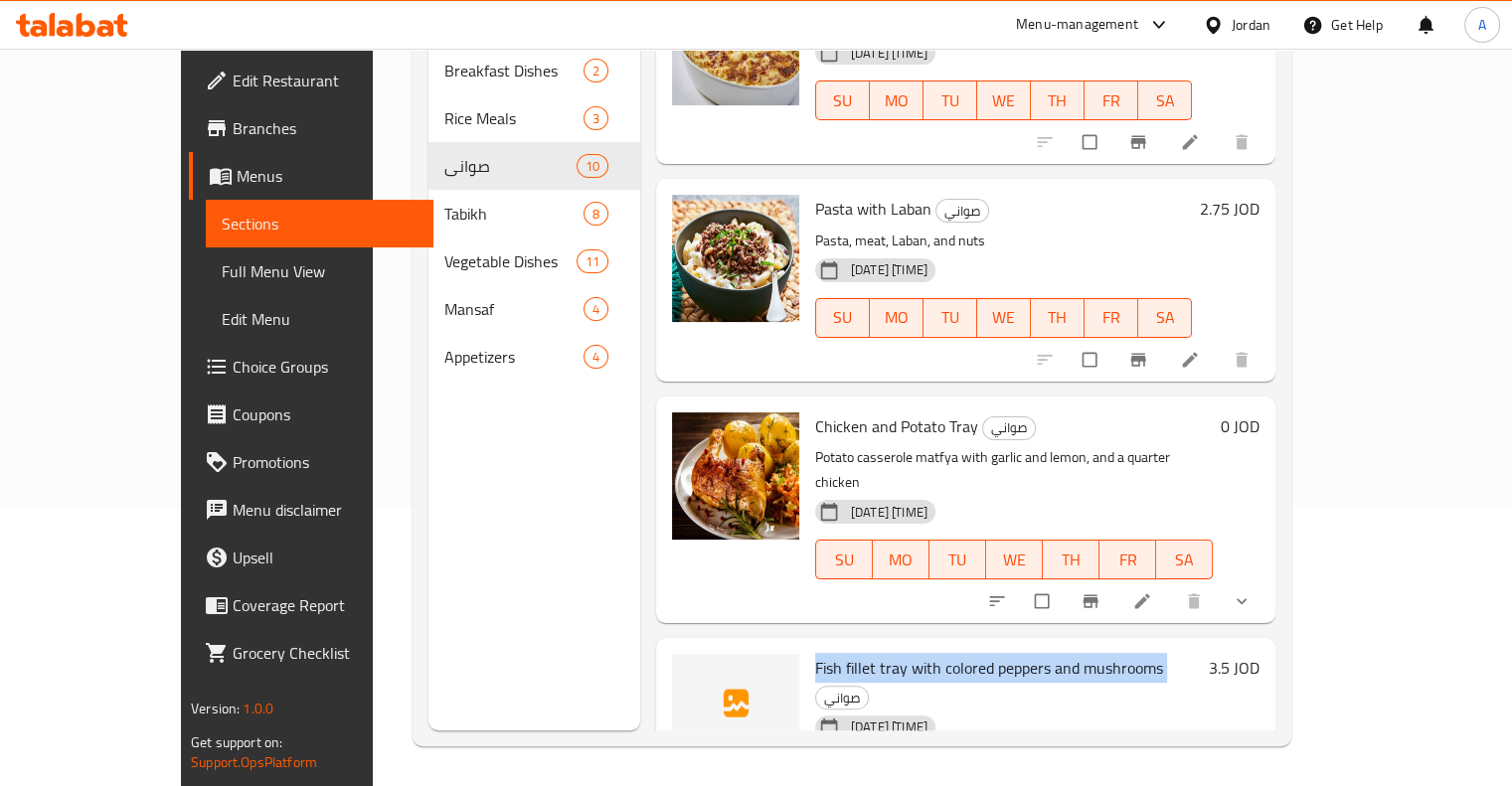 click on "Fish fillet tray with colored peppers and mushrooms" at bounding box center (989, 668) 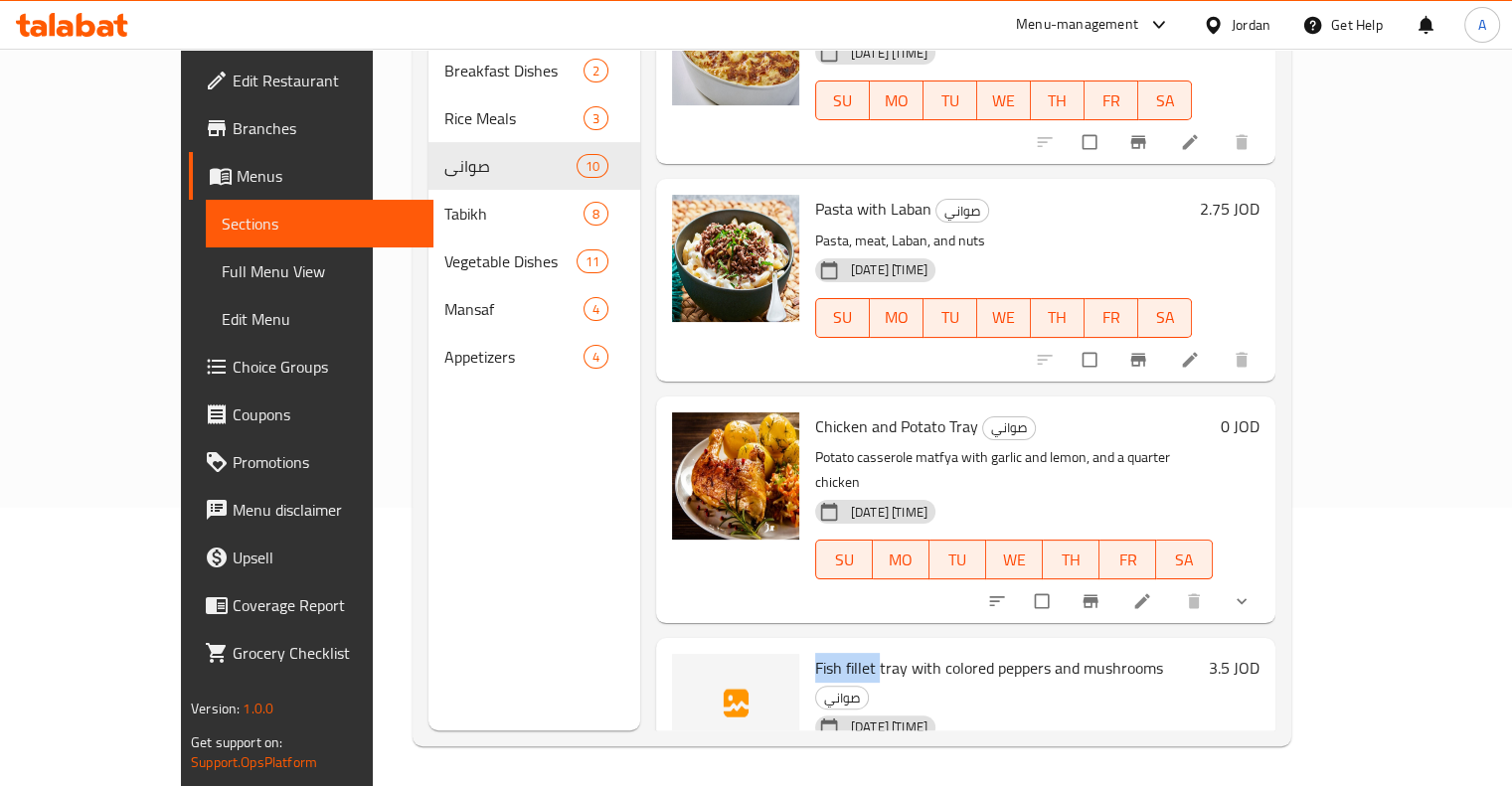 drag, startPoint x: 835, startPoint y: 586, endPoint x: 769, endPoint y: 591, distance: 66.189123 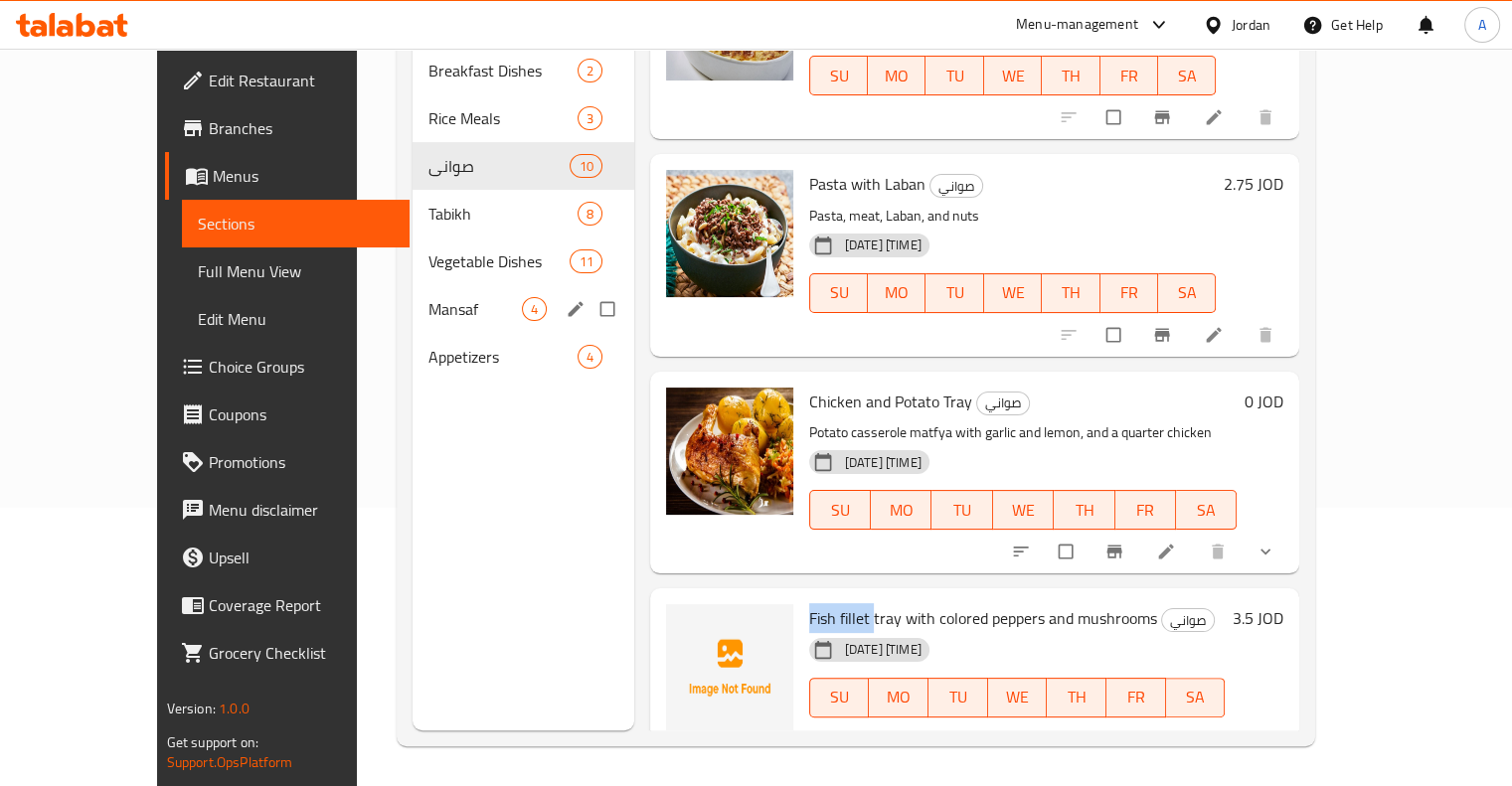 click on "Mansaf" at bounding box center (475, 309) 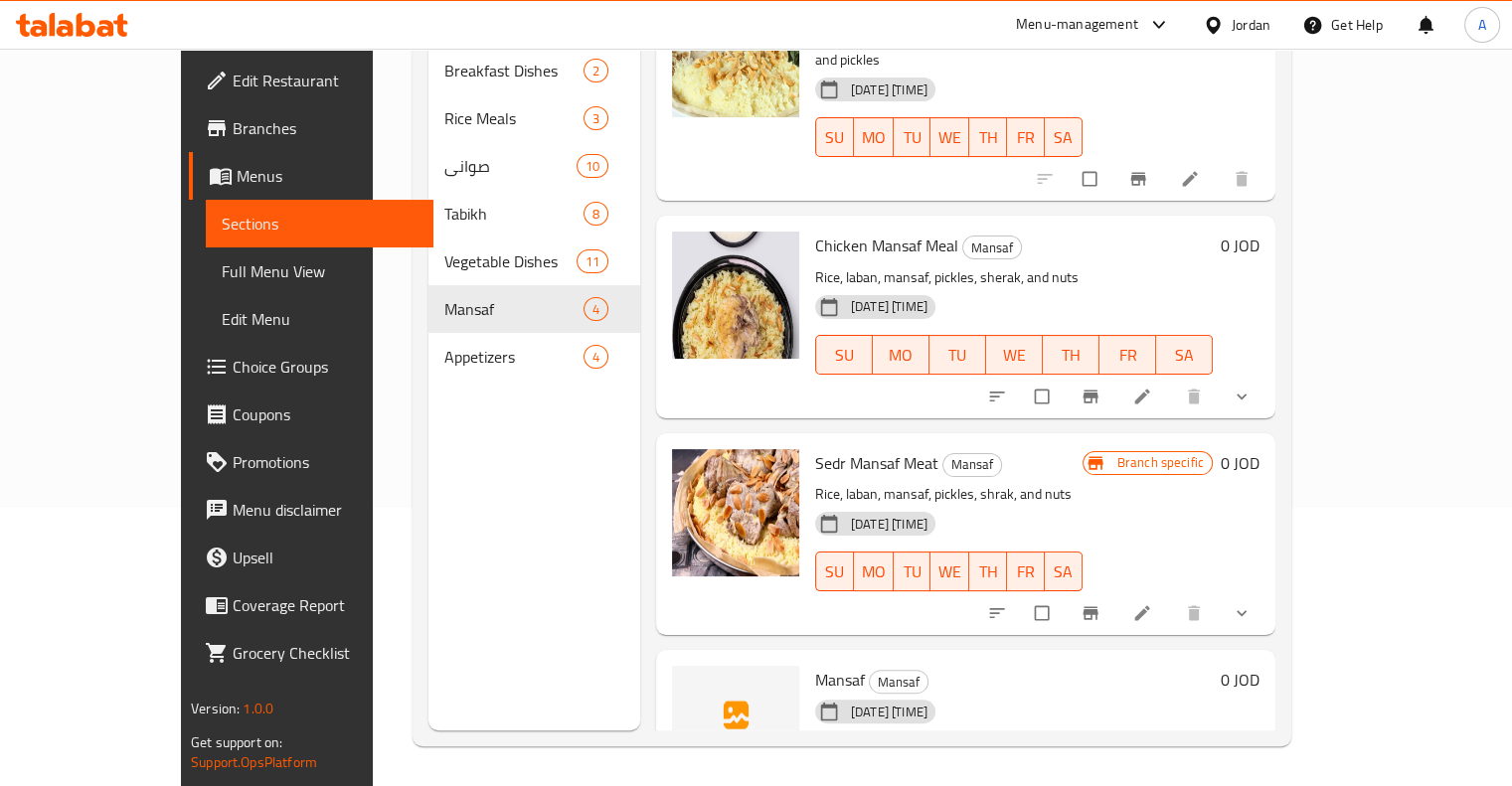 scroll, scrollTop: 101, scrollLeft: 0, axis: vertical 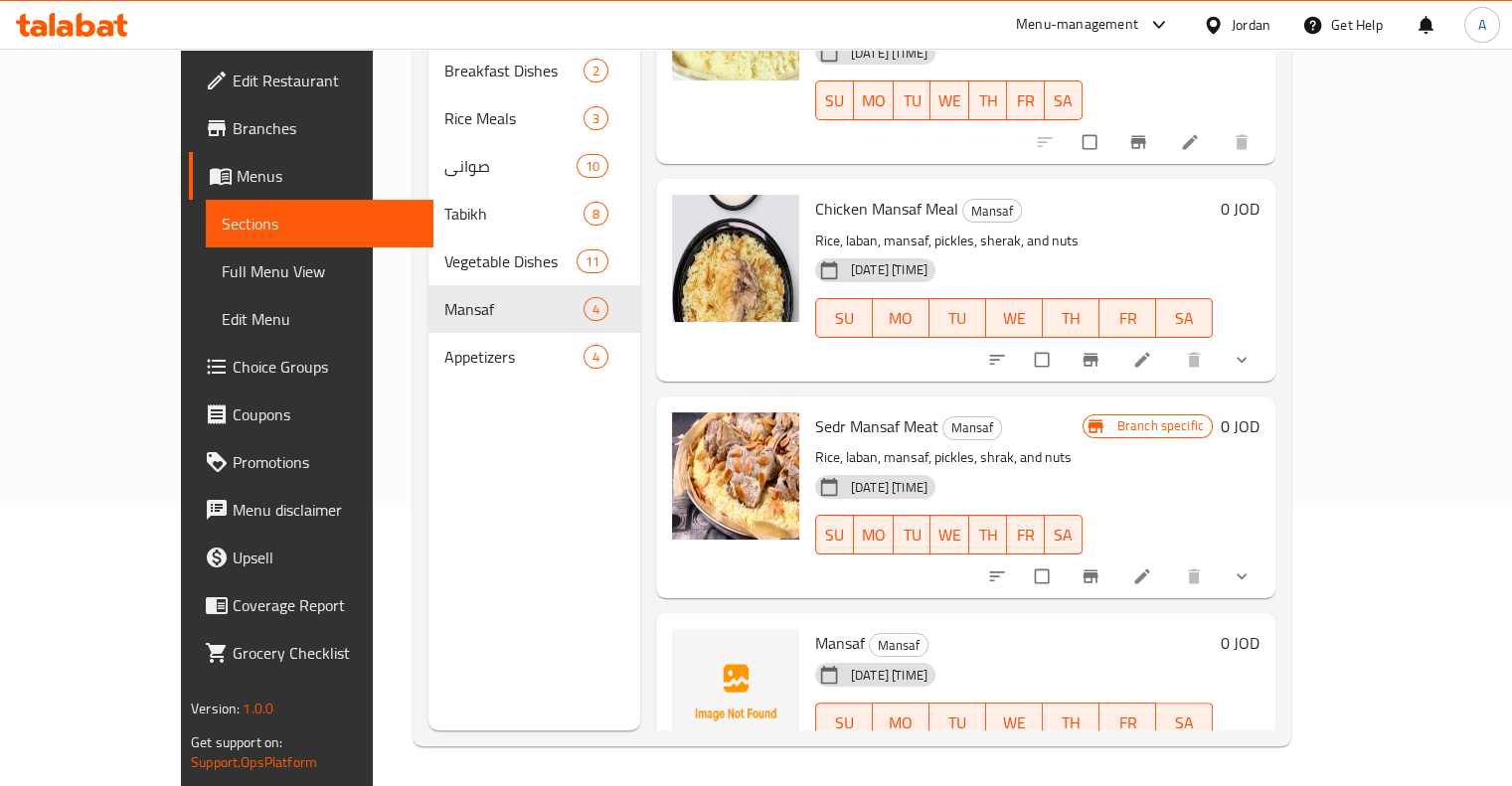 click at bounding box center (1144, 764) 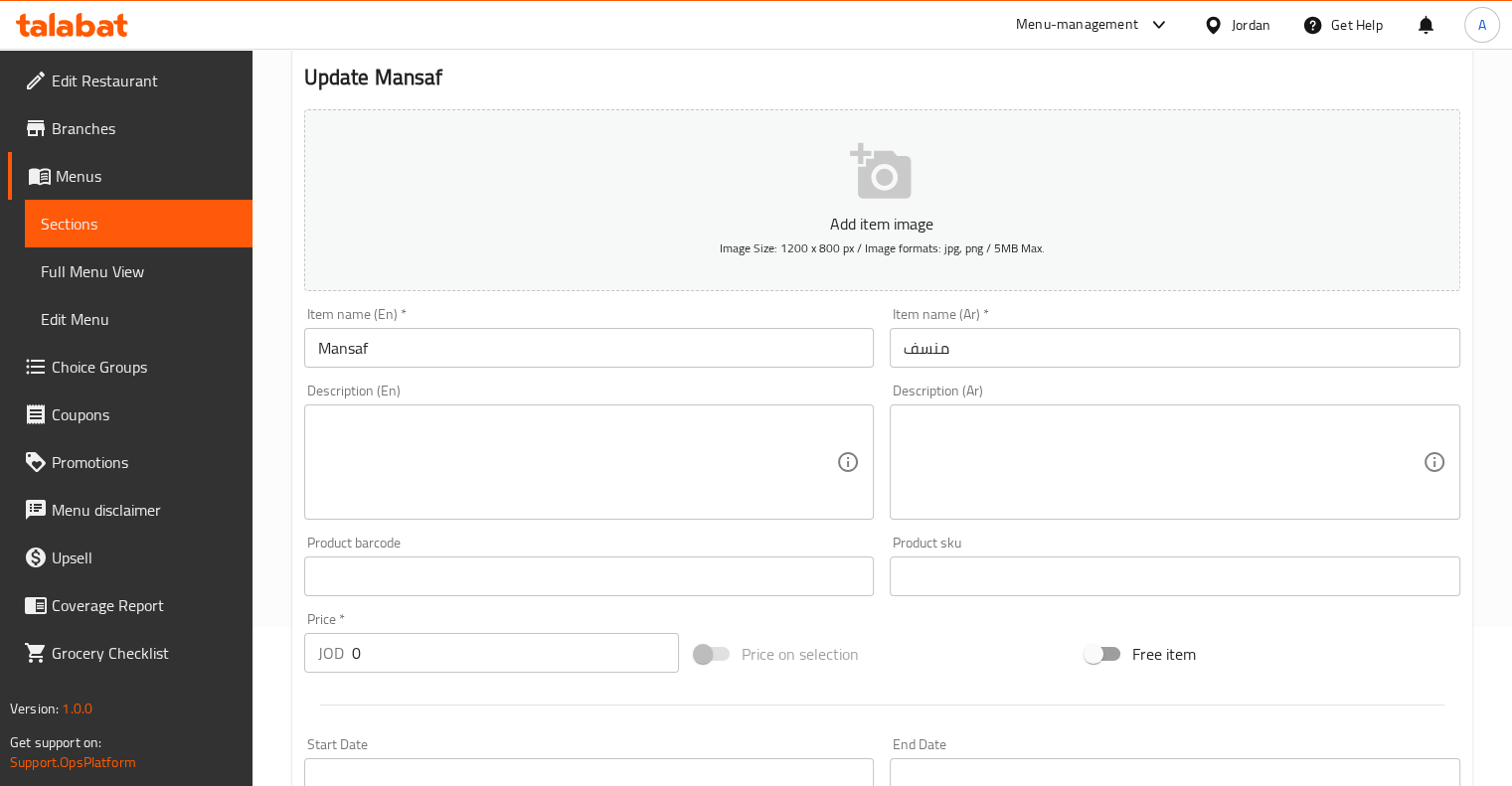 scroll, scrollTop: 0, scrollLeft: 0, axis: both 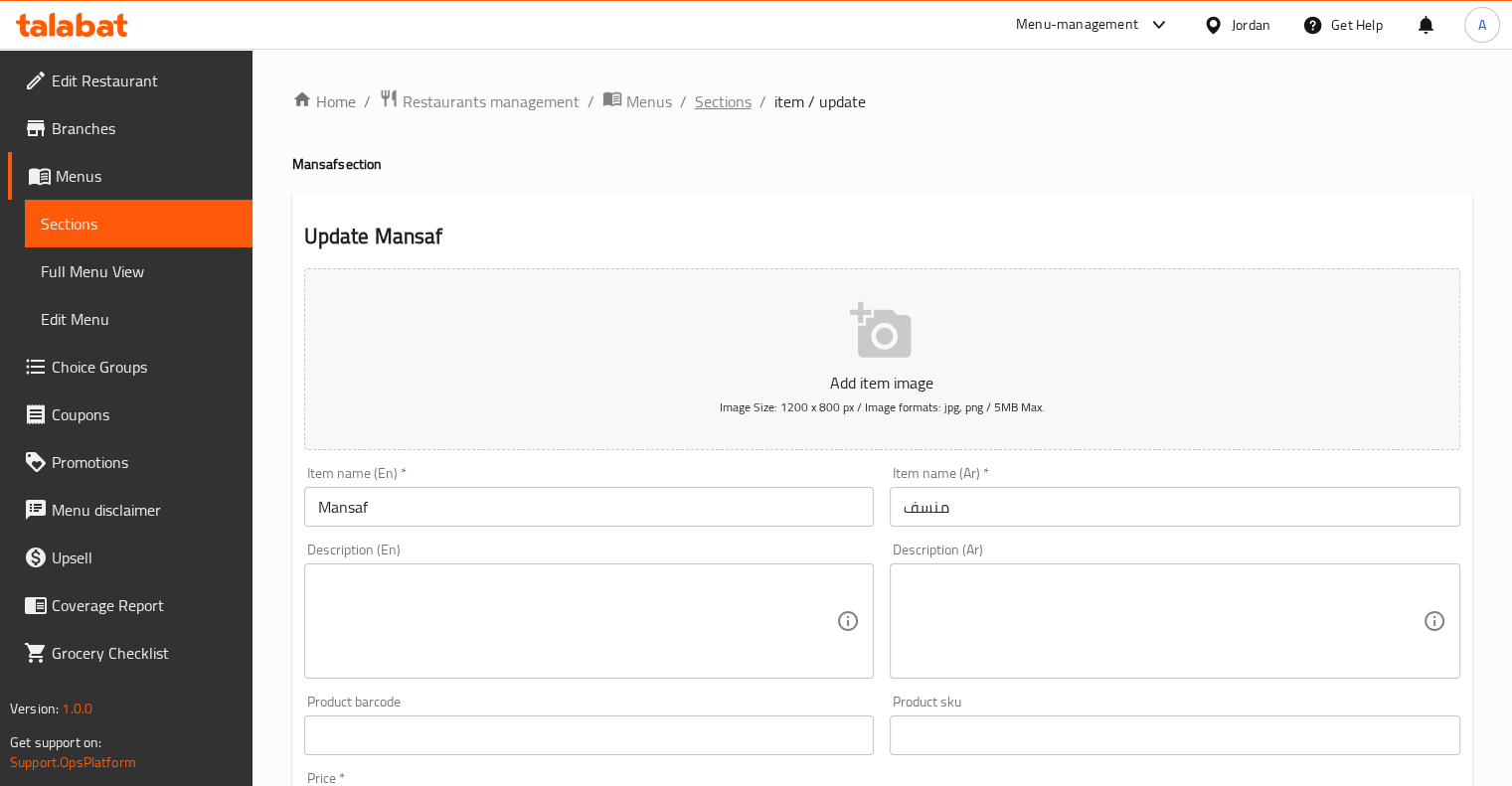 click on "Sections" at bounding box center (723, 101) 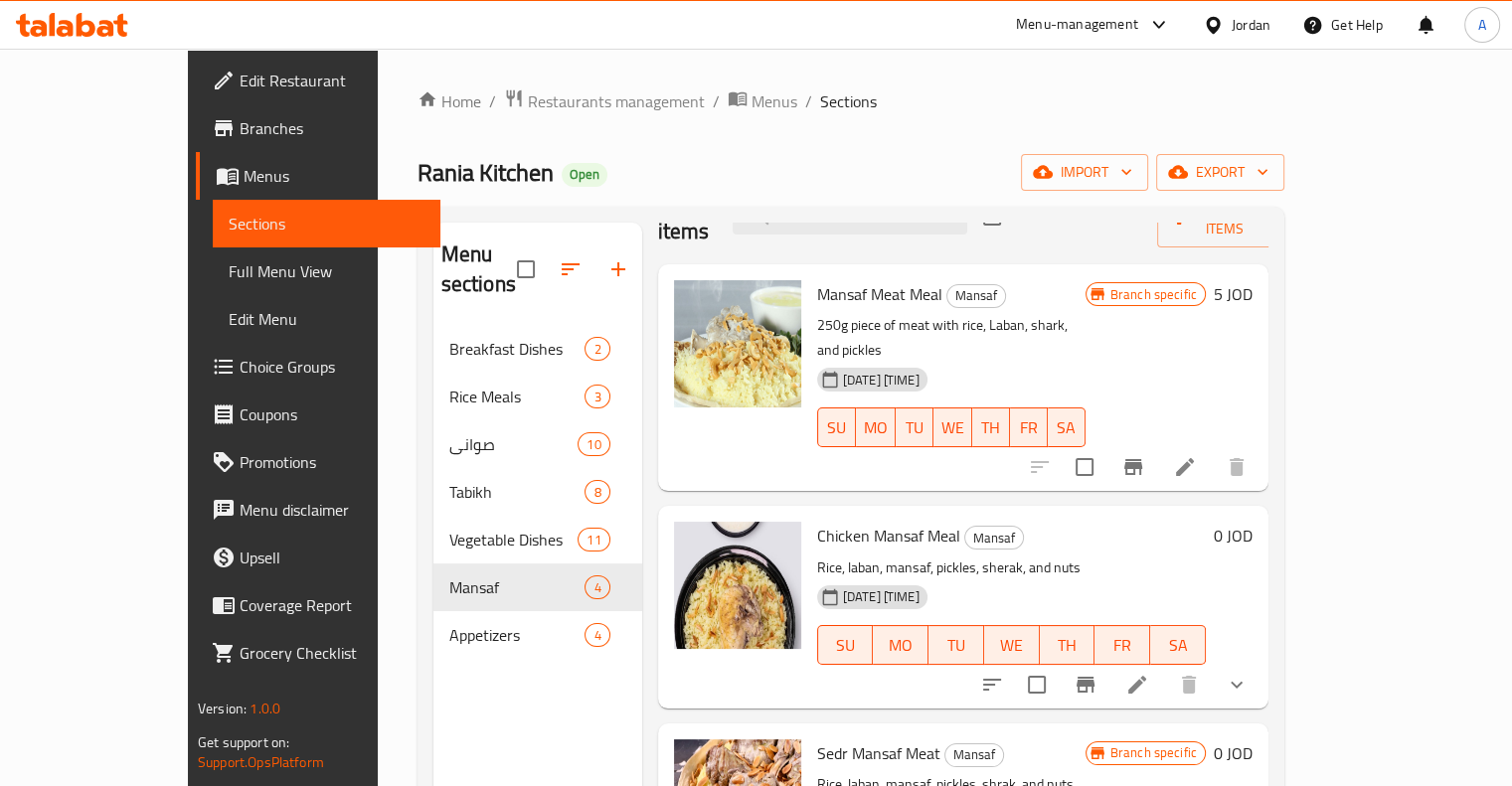 scroll, scrollTop: 101, scrollLeft: 0, axis: vertical 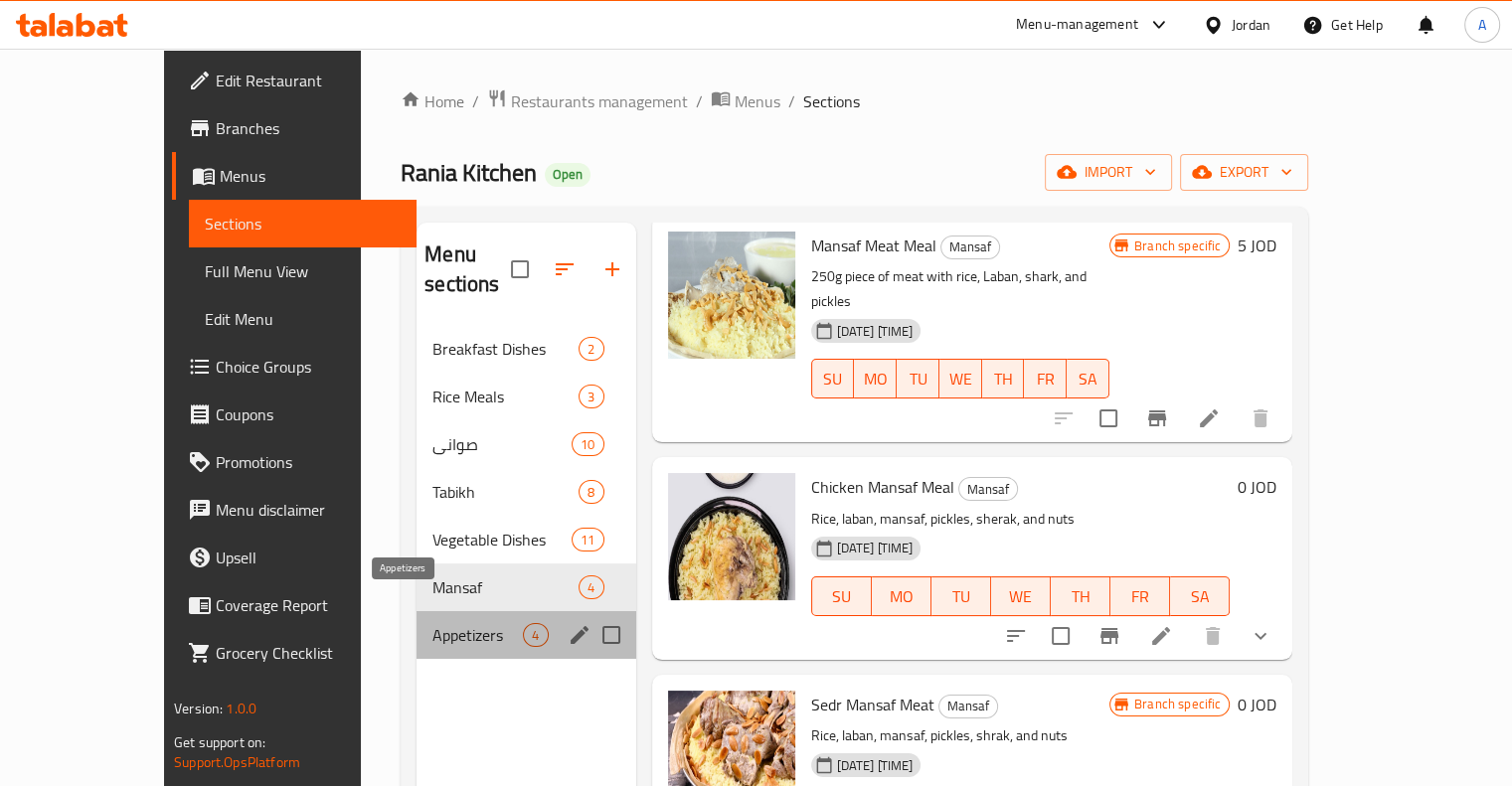 click on "Appetizers" at bounding box center (477, 635) 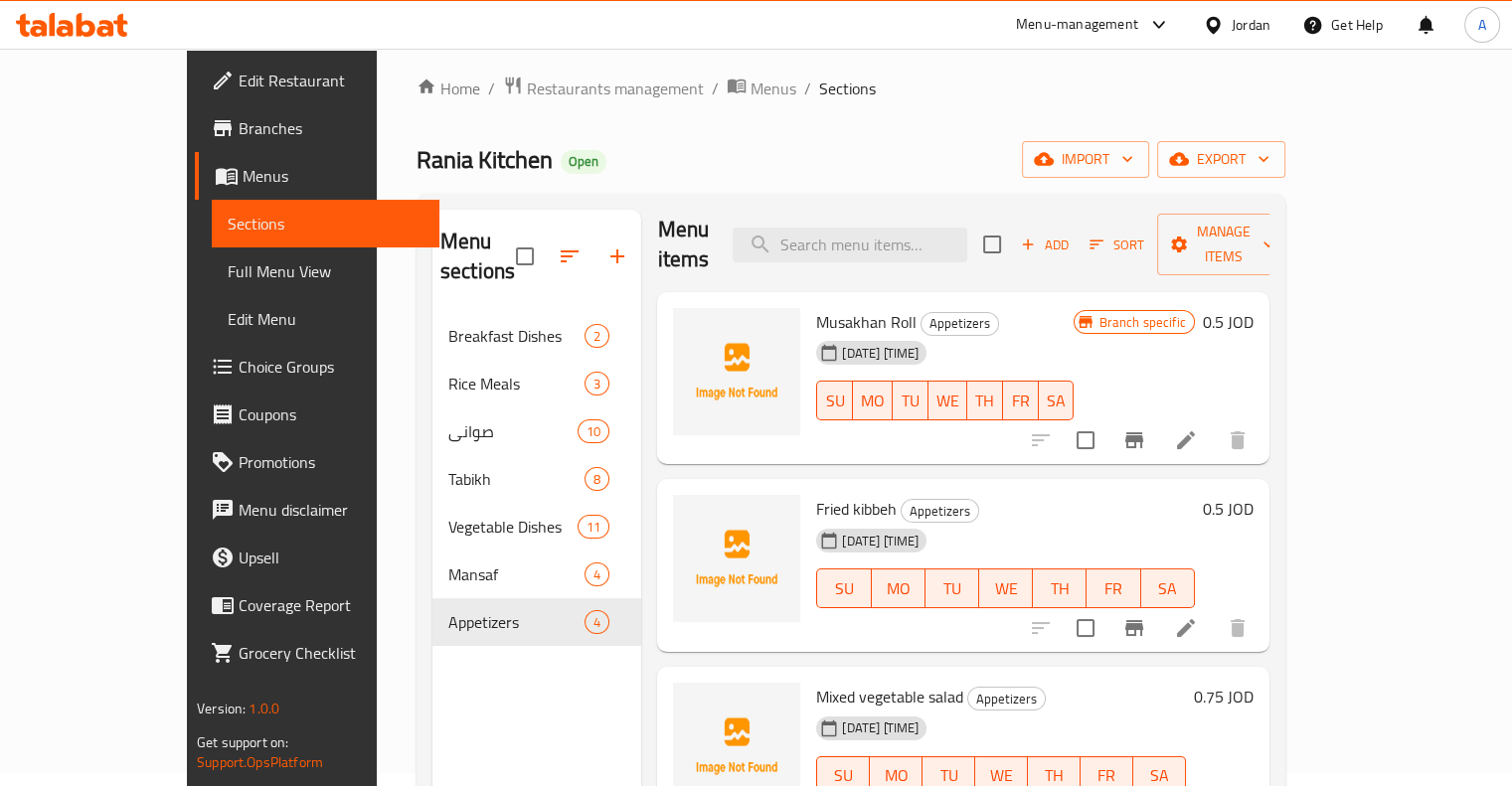 scroll, scrollTop: 278, scrollLeft: 0, axis: vertical 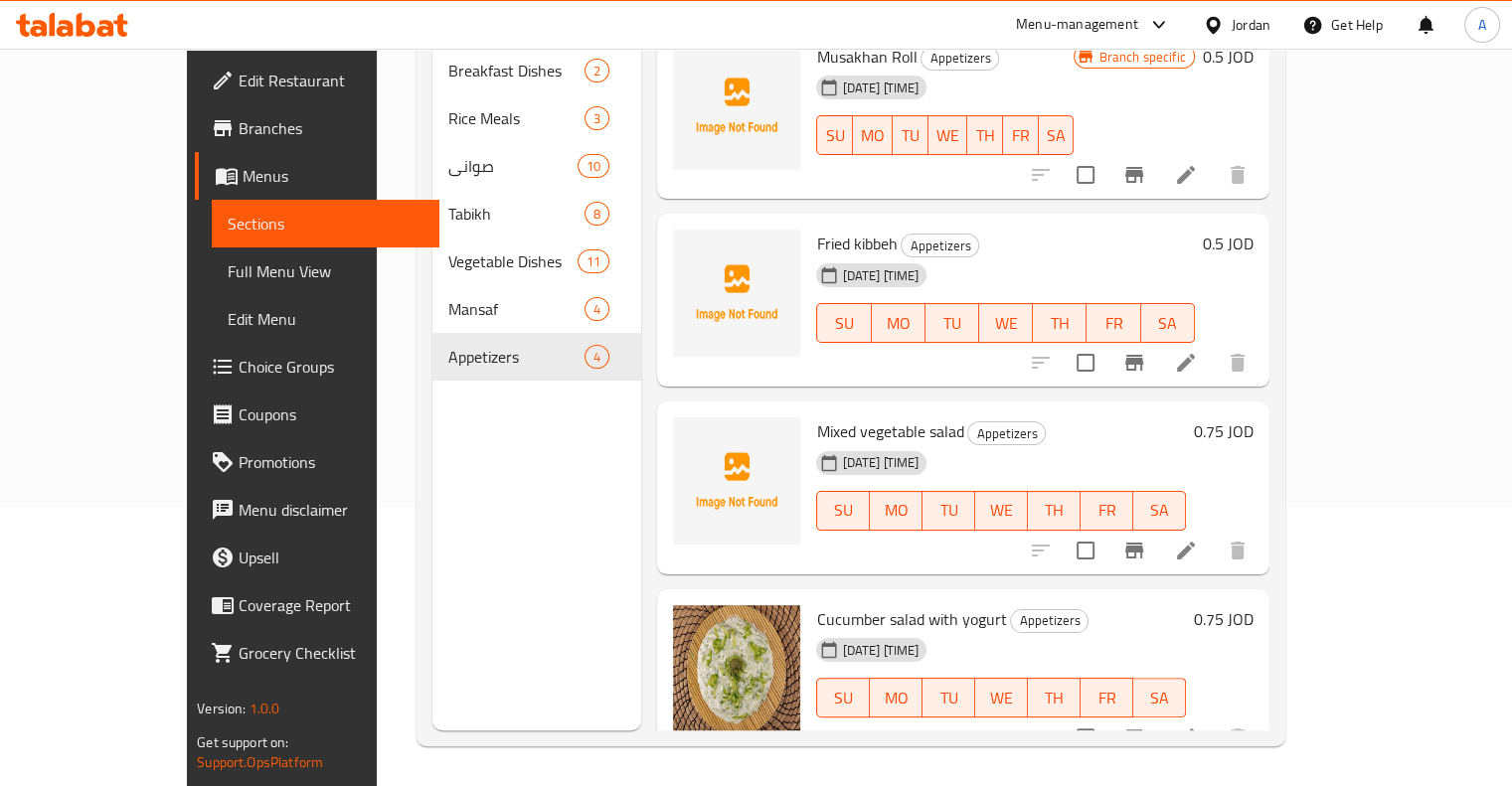 click on "Mixed vegetable salad" at bounding box center [890, 431] 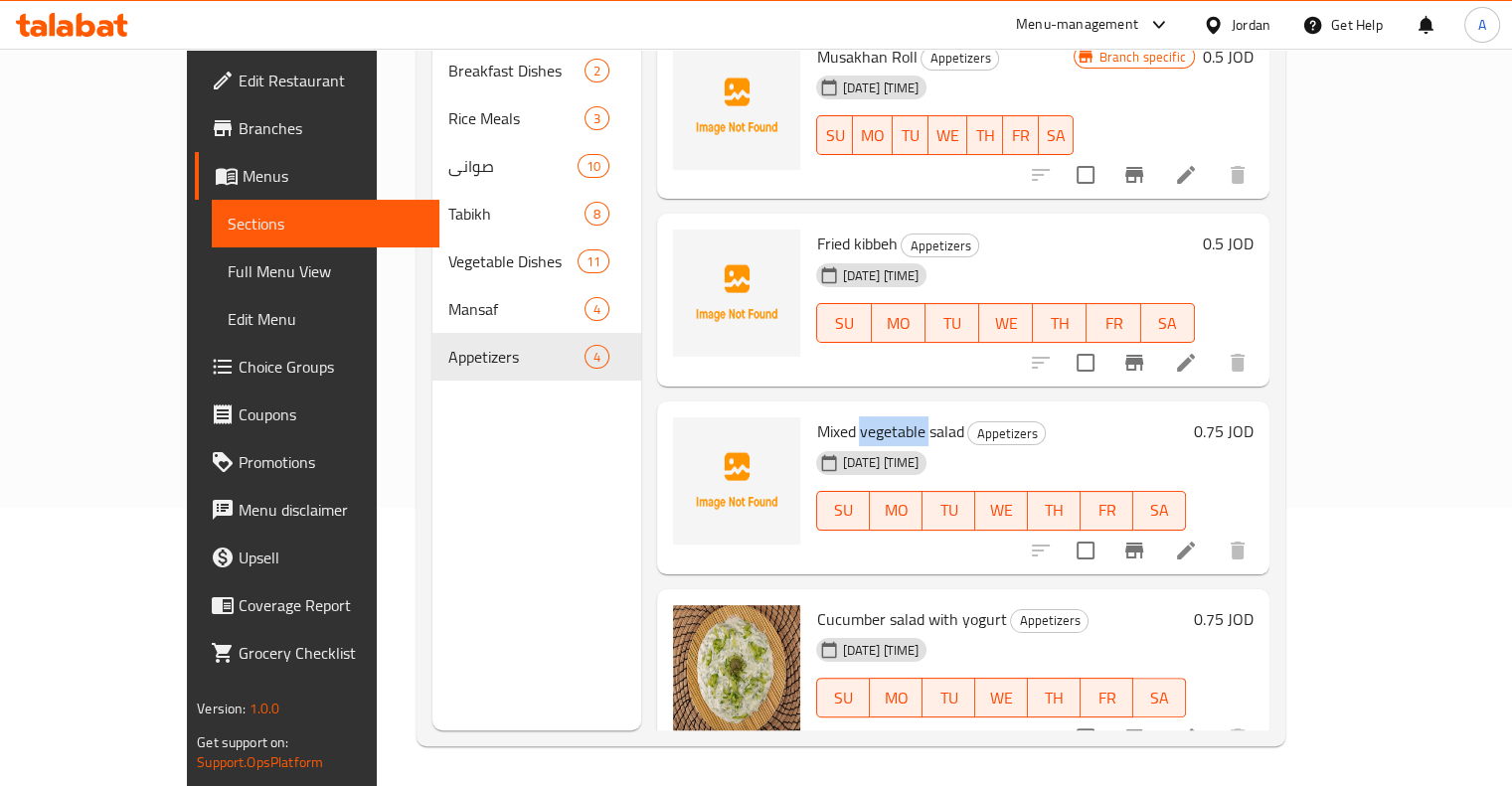 click on "Mixed vegetable salad" at bounding box center [890, 431] 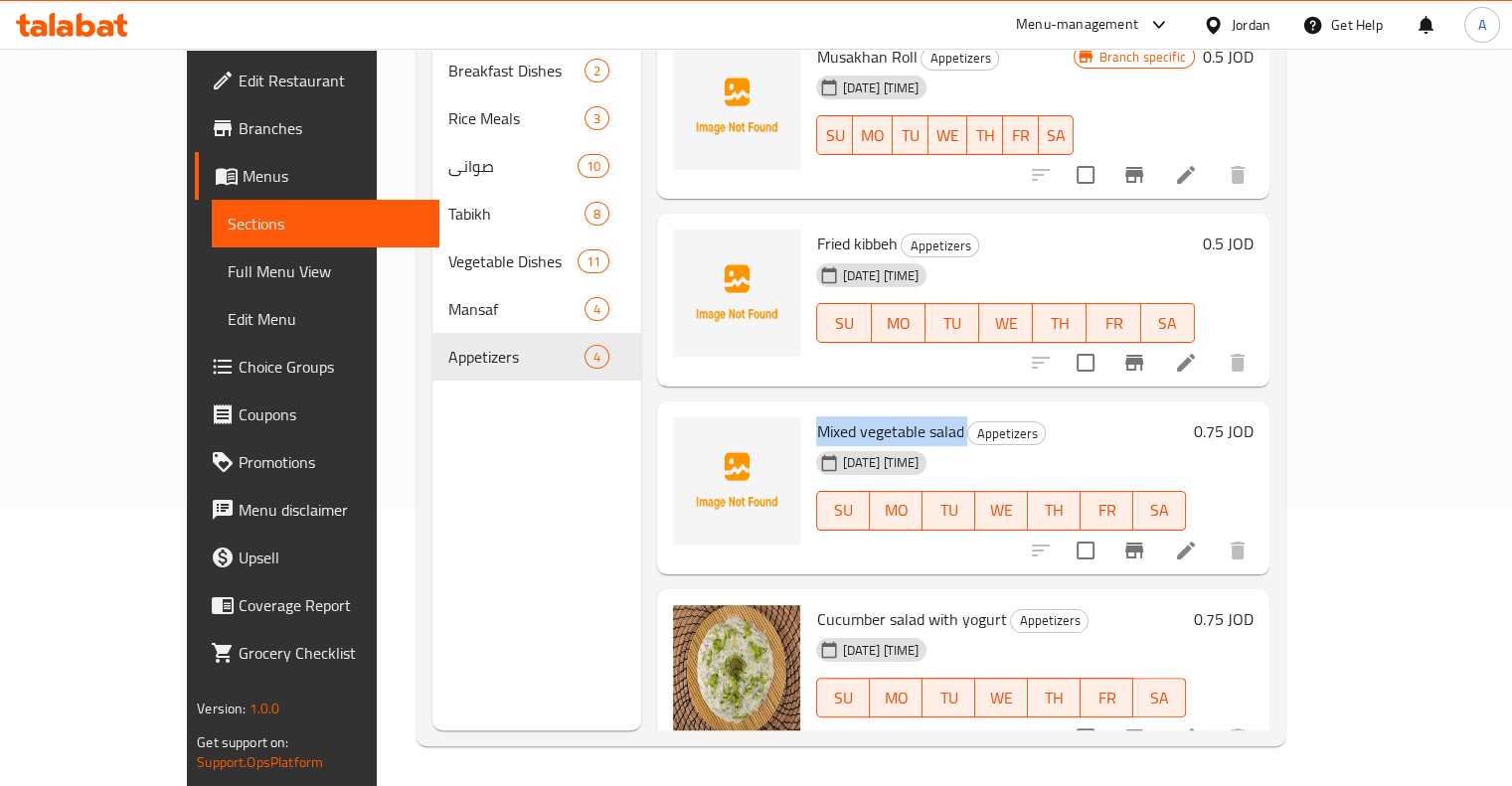 click on "Mixed vegetable salad" at bounding box center [890, 431] 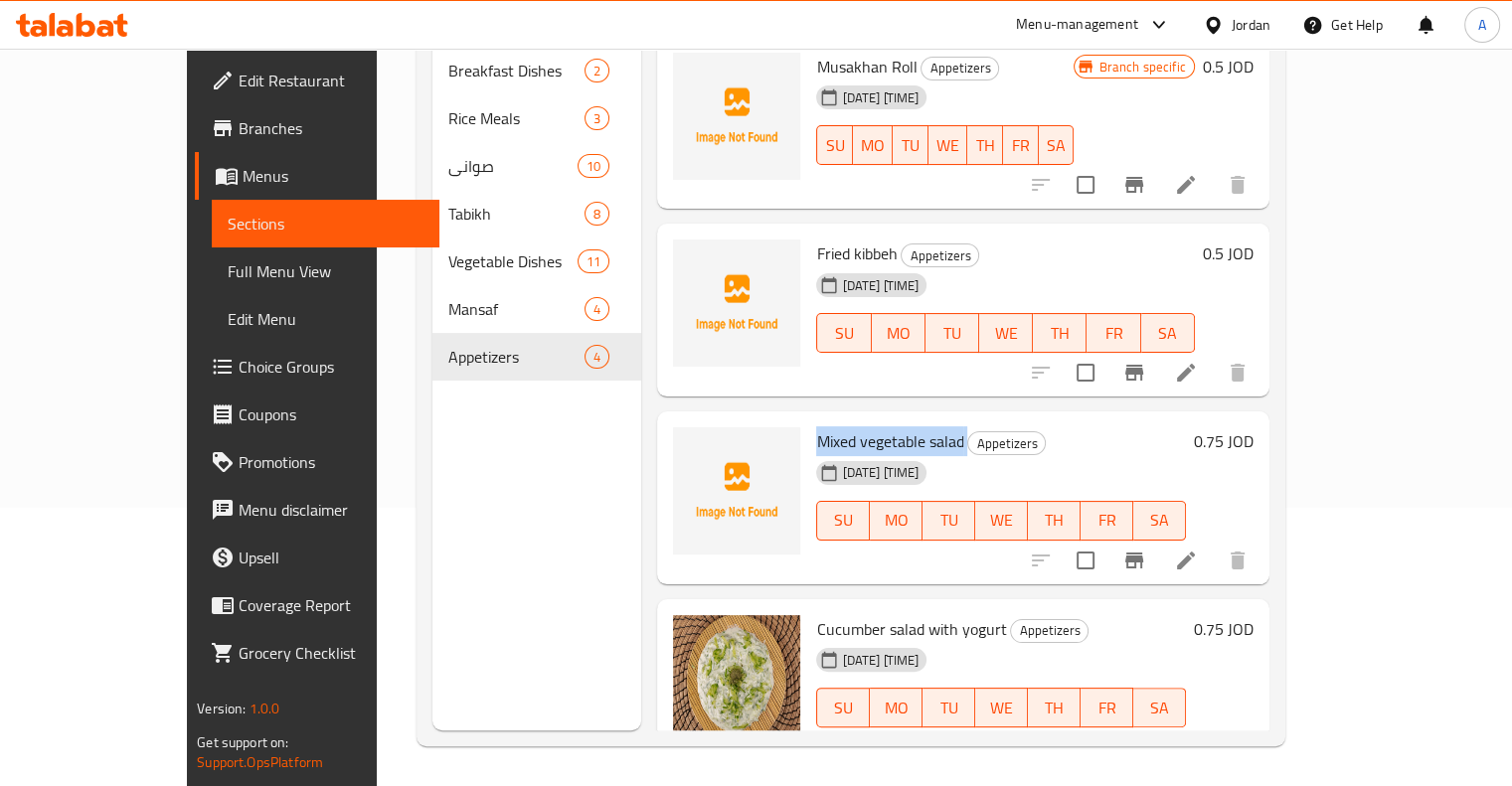scroll, scrollTop: 0, scrollLeft: 0, axis: both 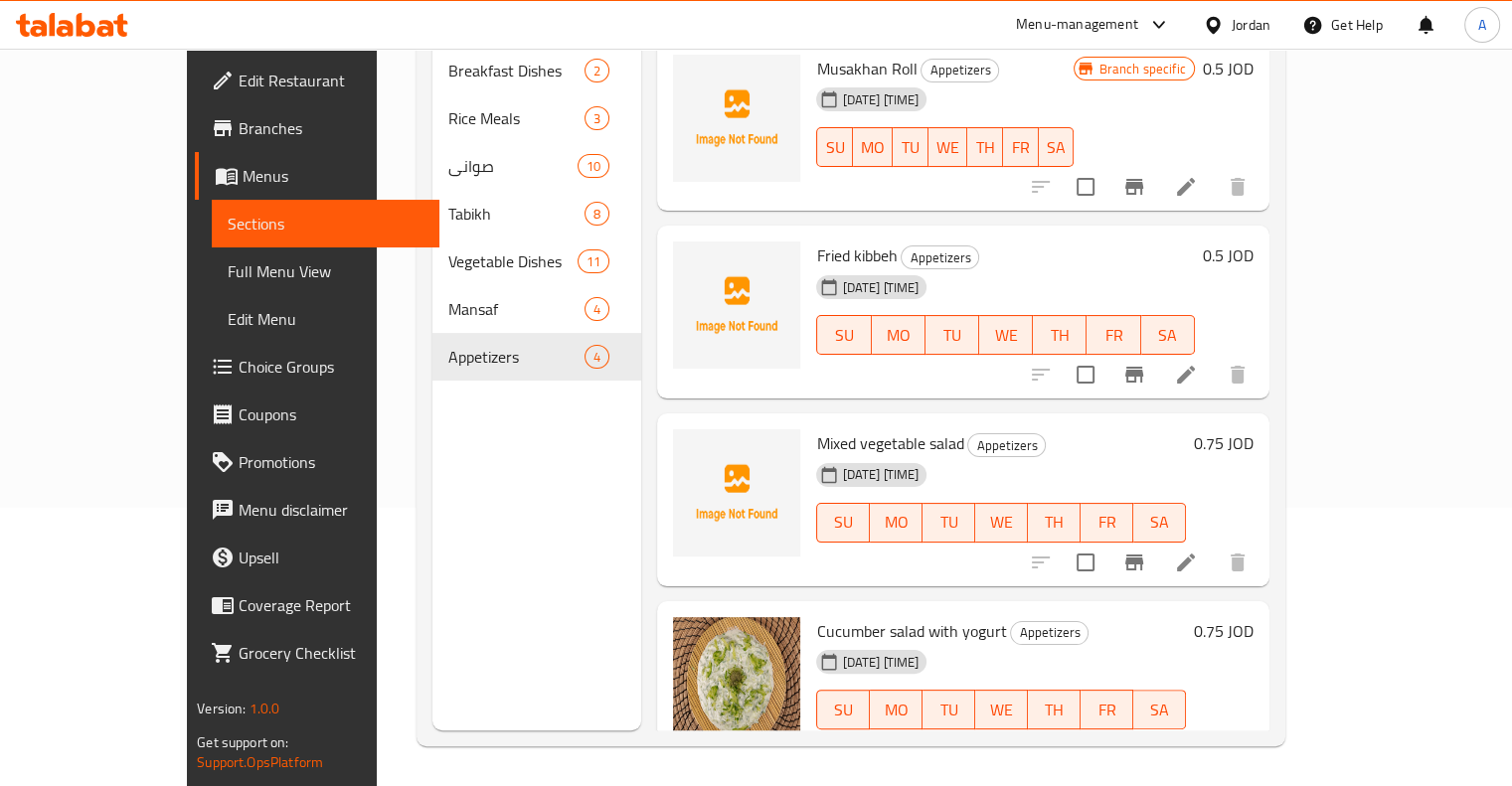 click on "Fried kibbeh" at bounding box center (856, 255) 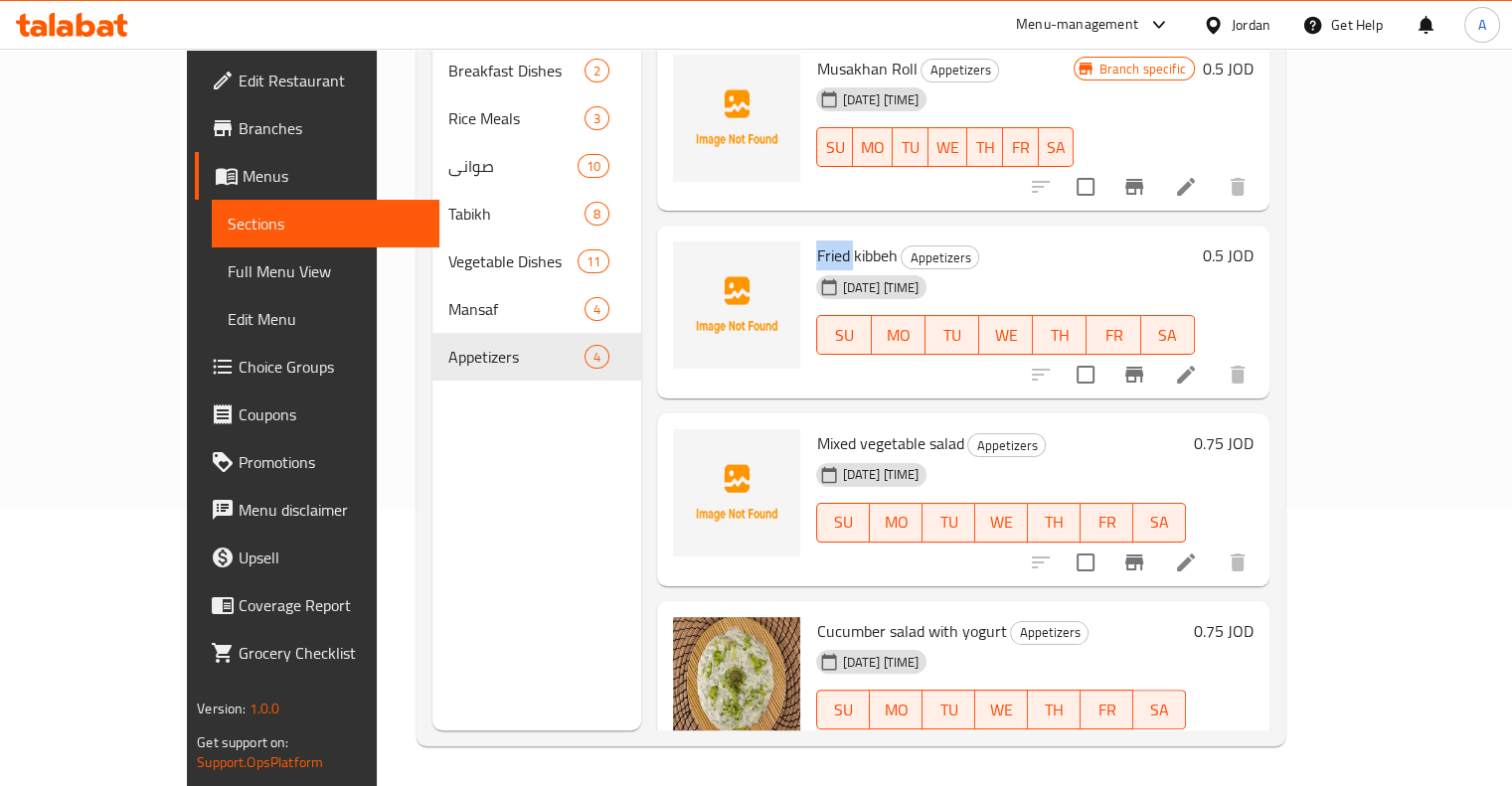 click on "Fried kibbeh" at bounding box center [856, 255] 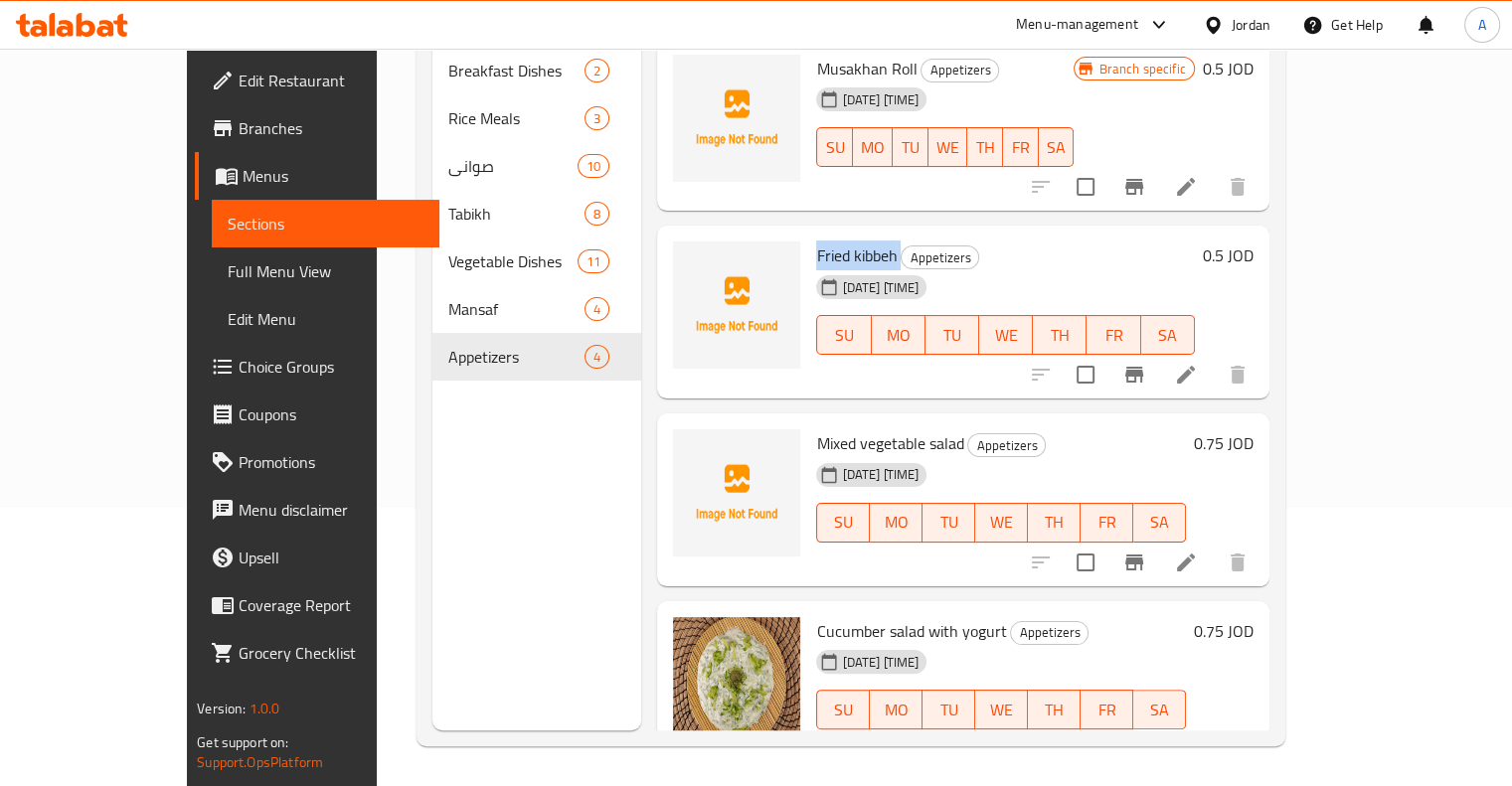 click on "Fried kibbeh" at bounding box center (856, 255) 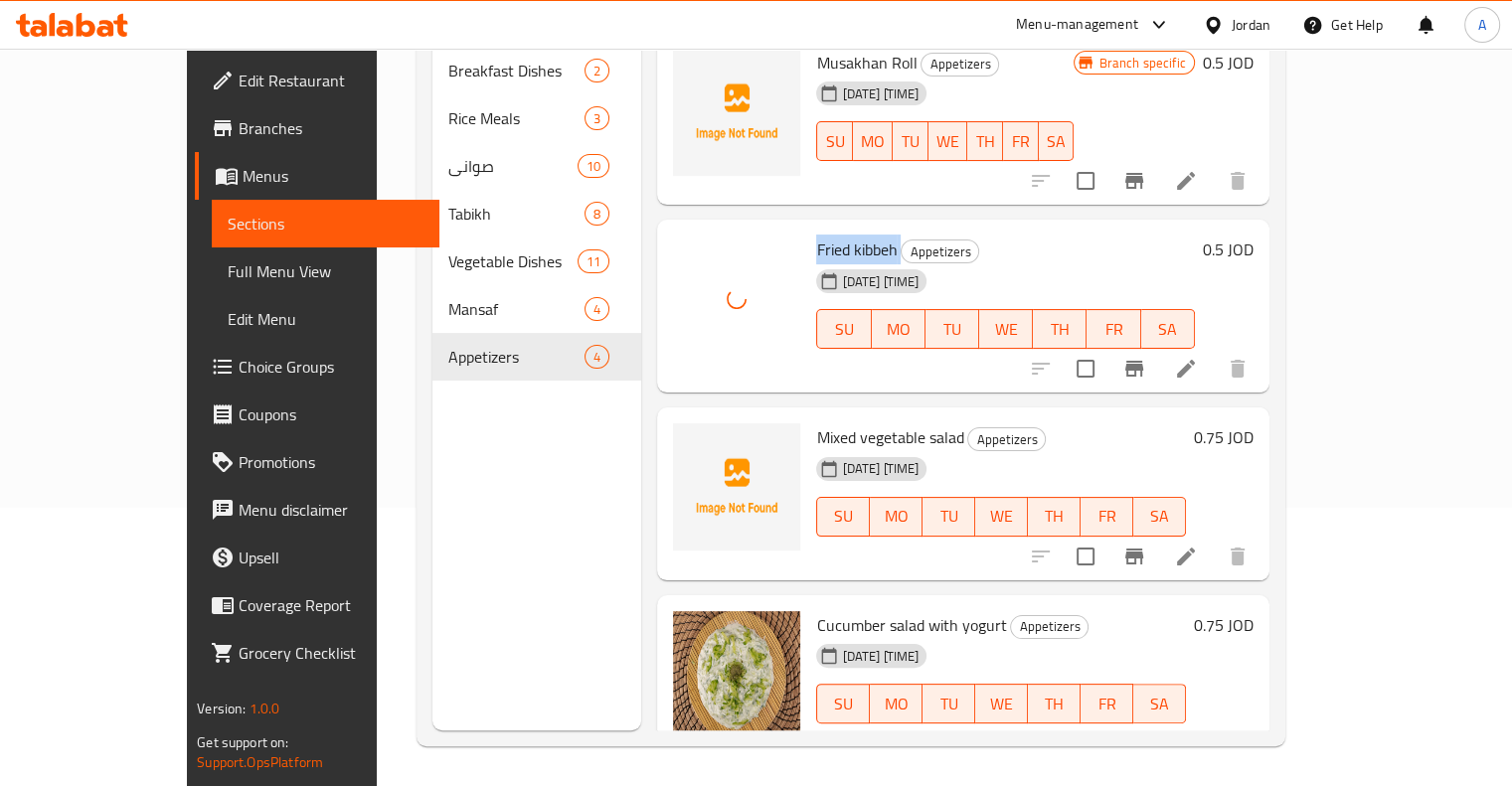scroll, scrollTop: 0, scrollLeft: 0, axis: both 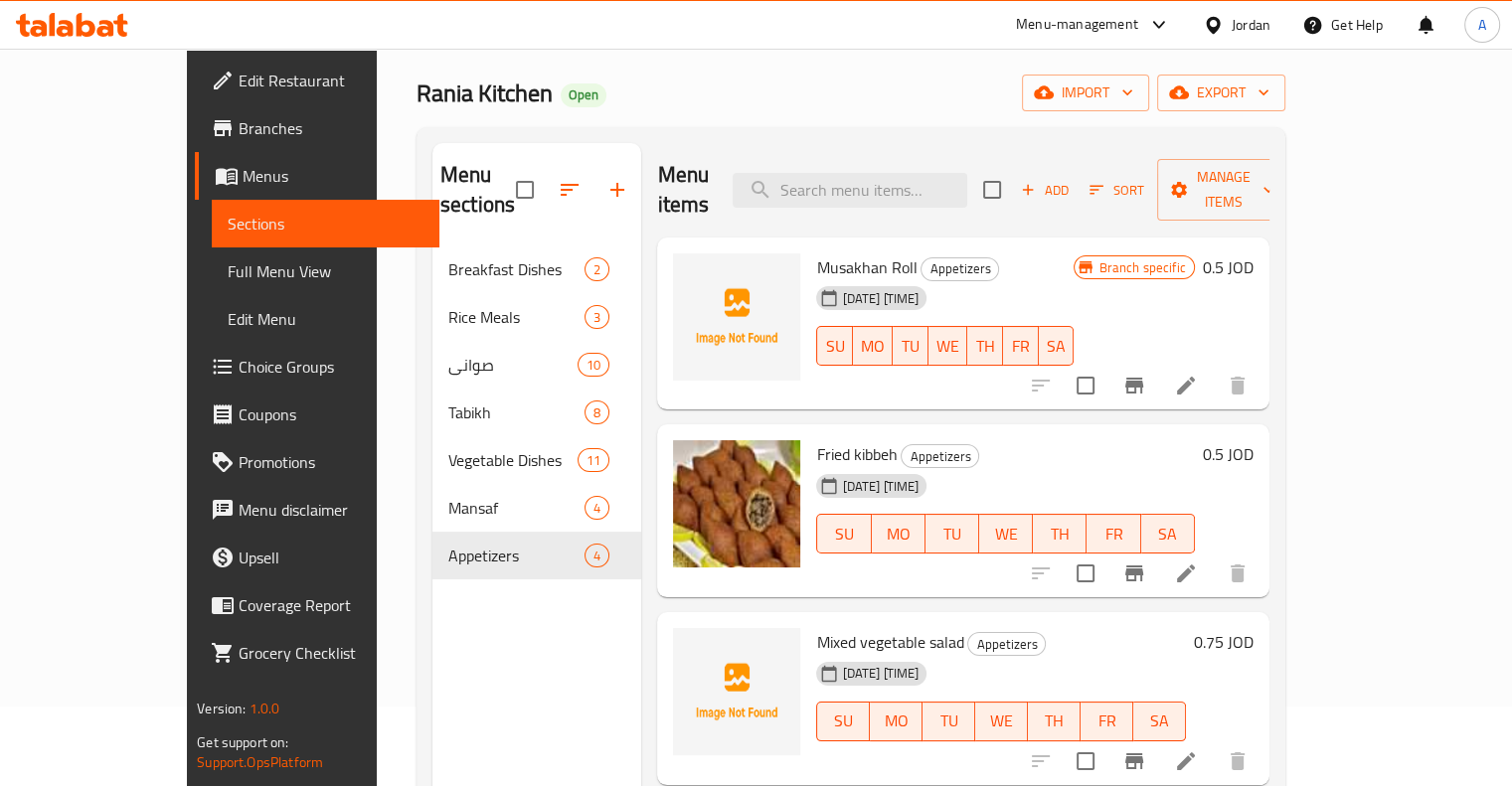 click on "Musakhan Roll" at bounding box center [866, 267] 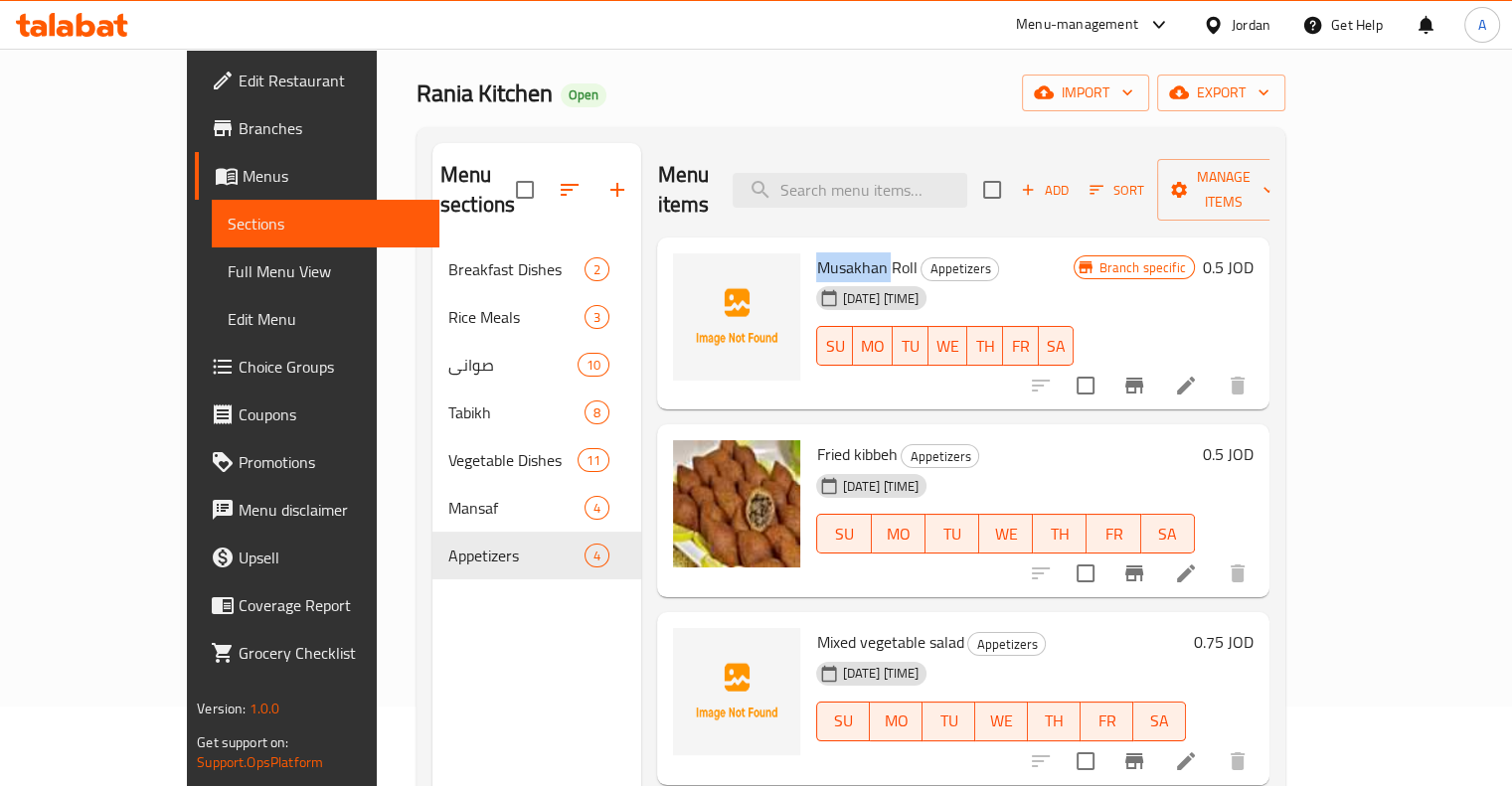 click on "Musakhan Roll" at bounding box center (866, 267) 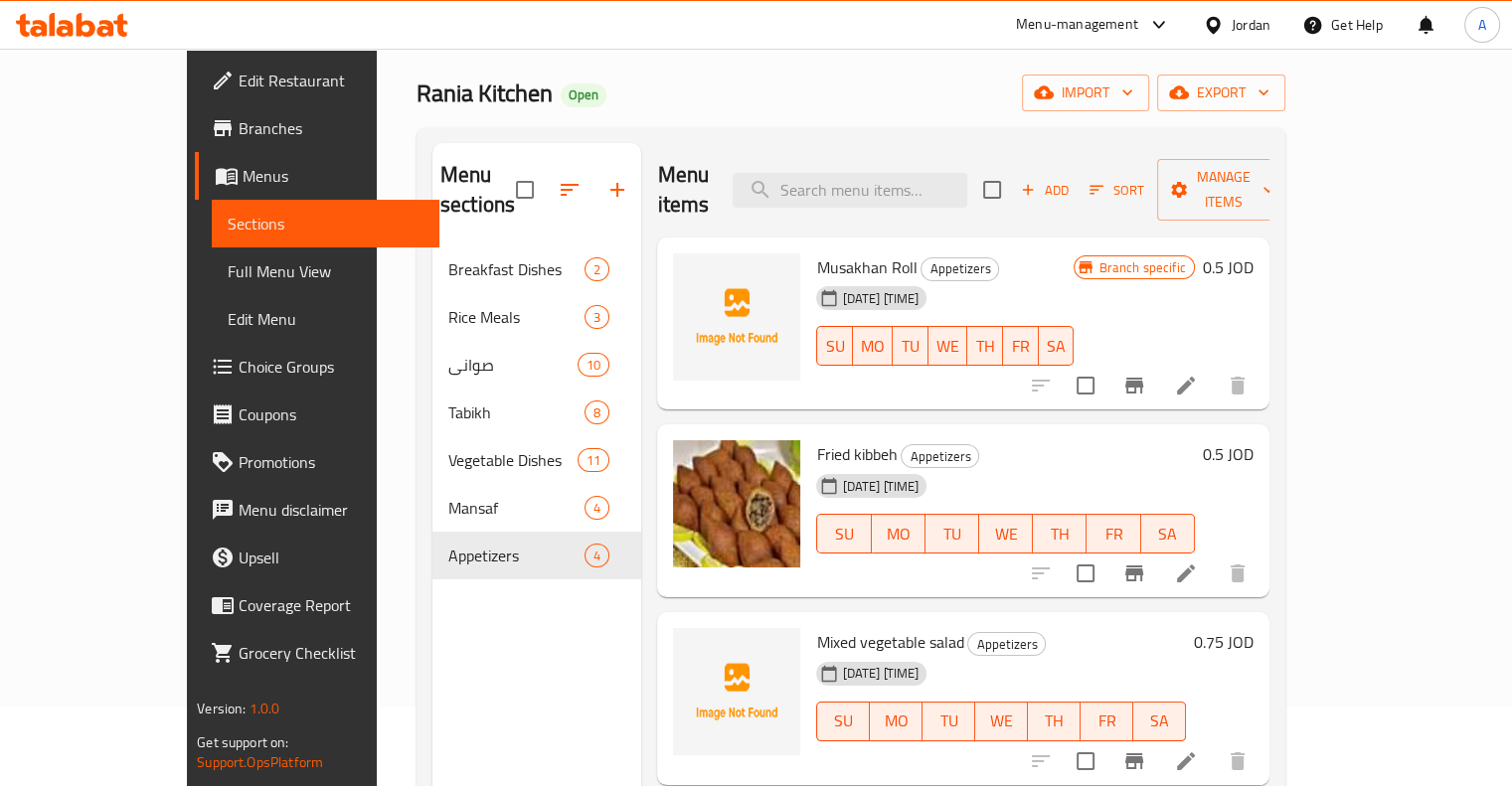 click on "Musakhan Roll" at bounding box center [866, 267] 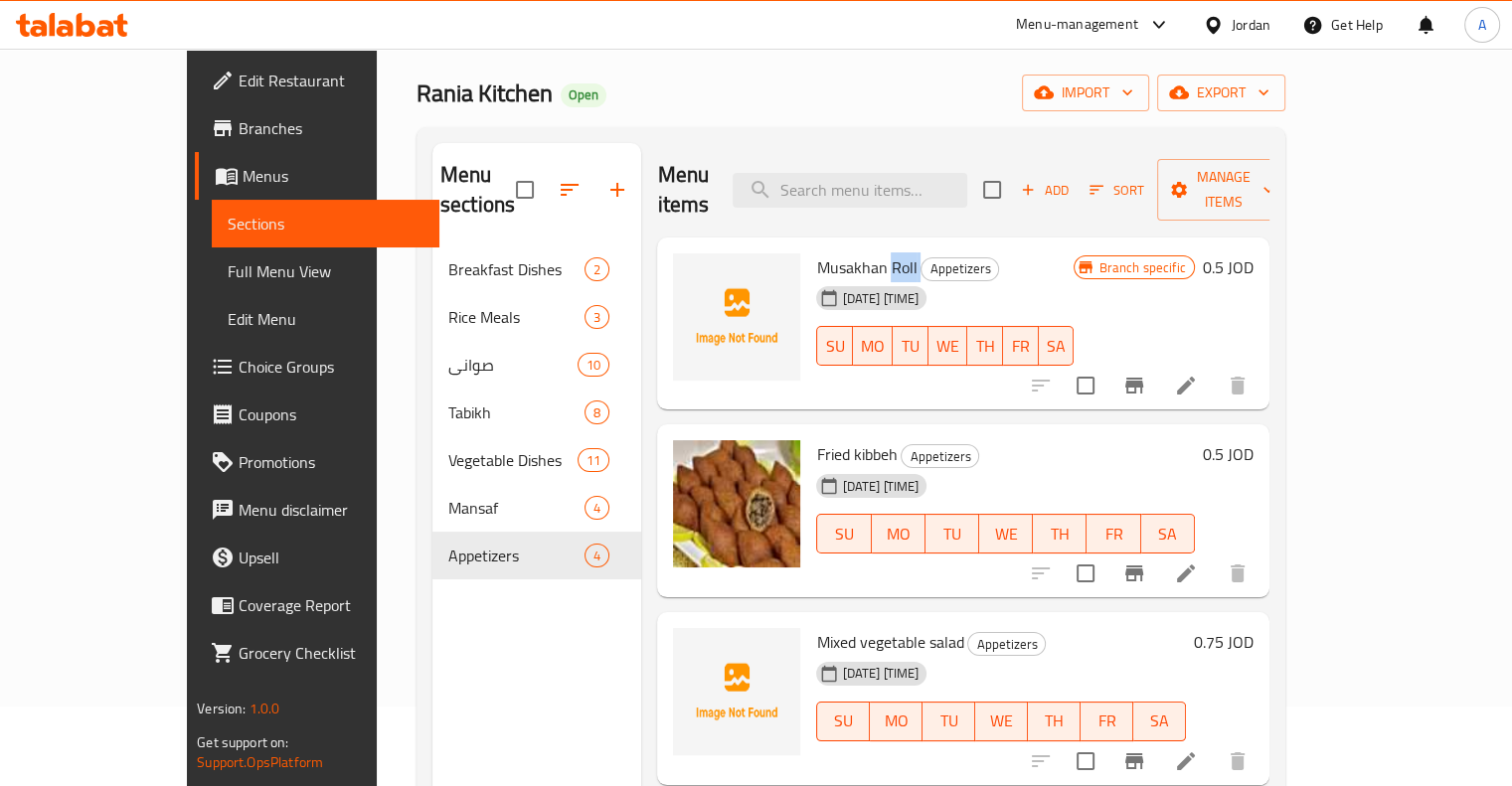 click on "Musakhan Roll" at bounding box center (866, 267) 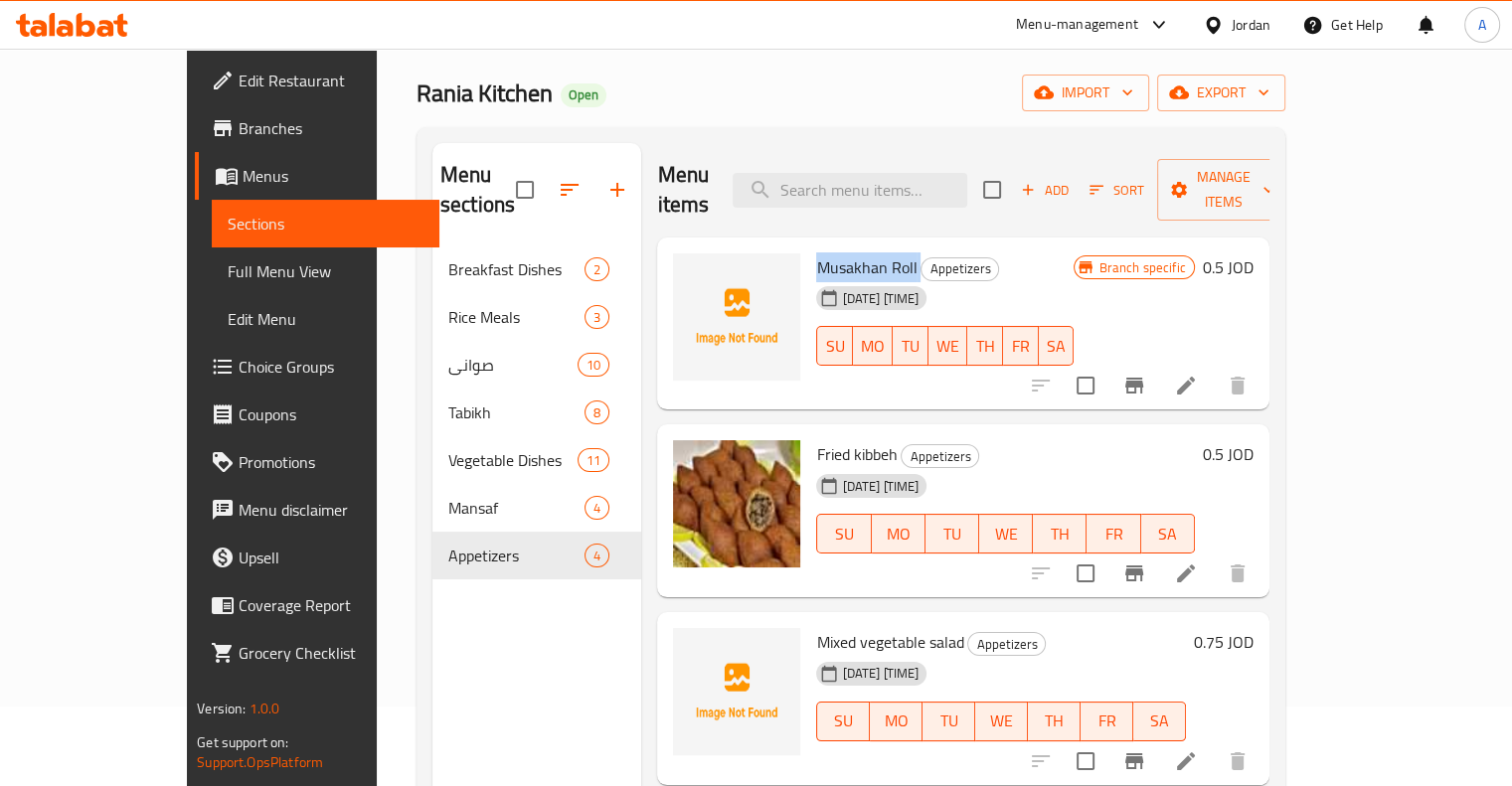 click on "Musakhan Roll" at bounding box center [866, 267] 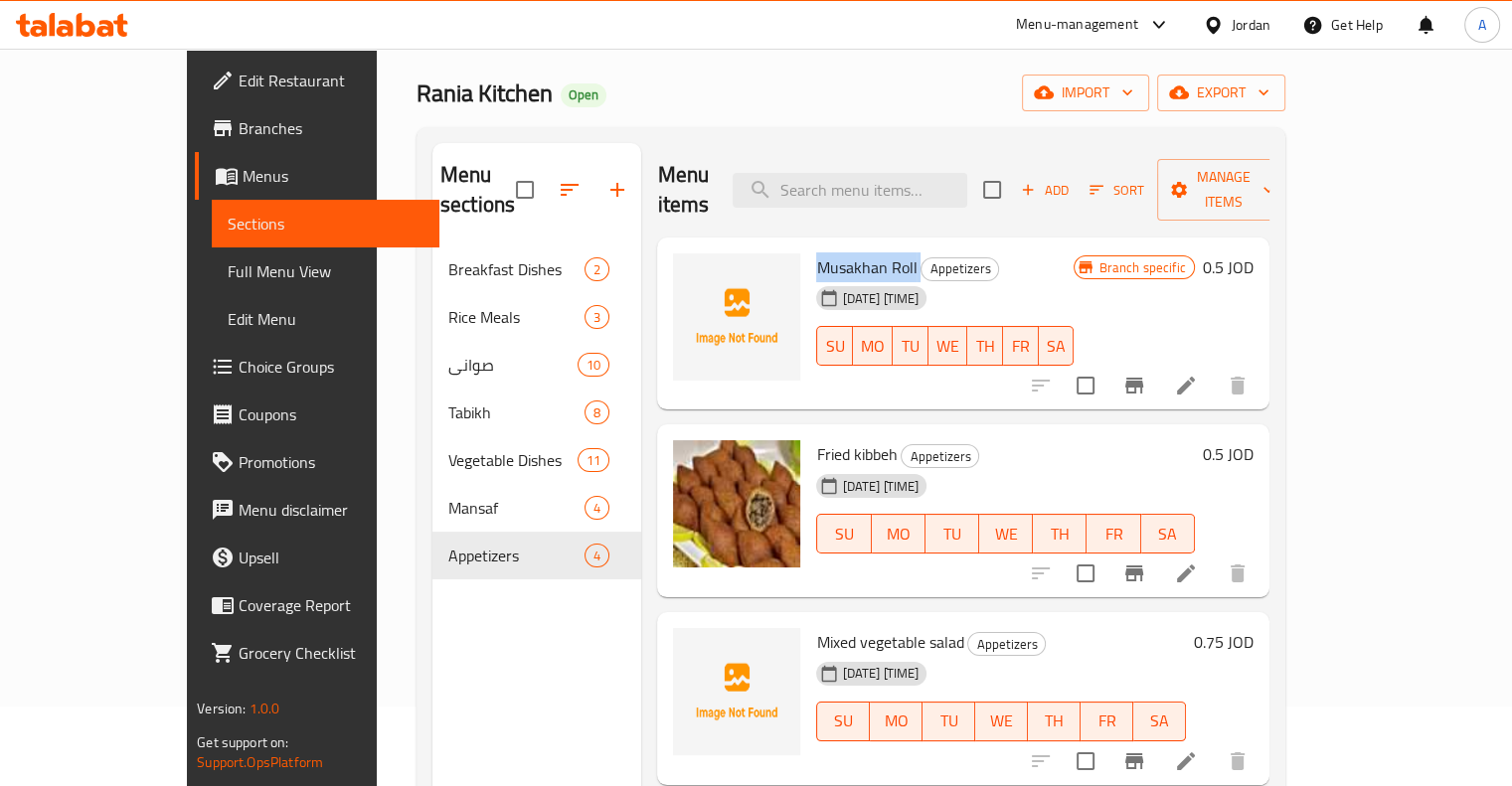 copy on "Musakhan Roll" 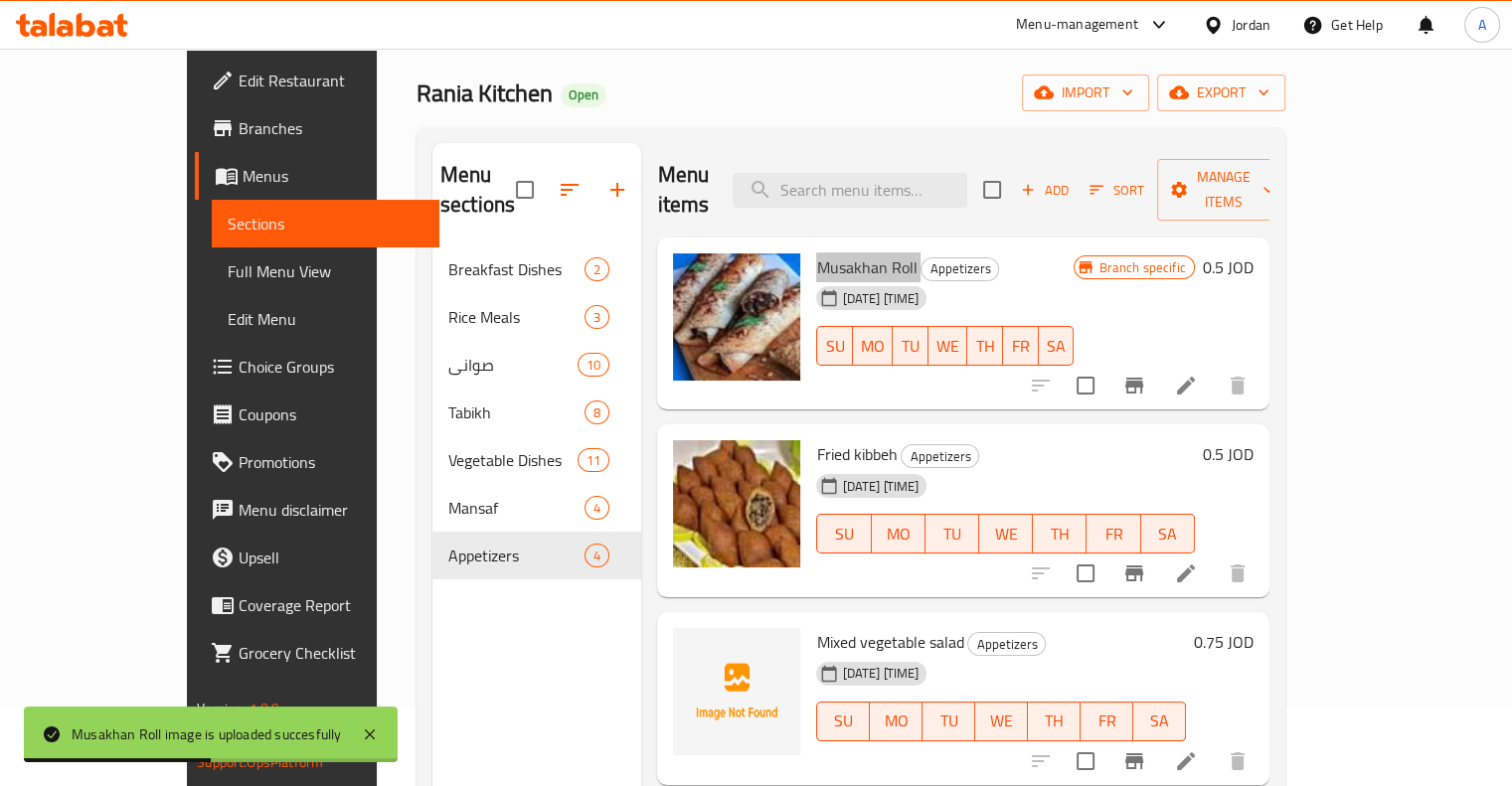 scroll, scrollTop: 12, scrollLeft: 0, axis: vertical 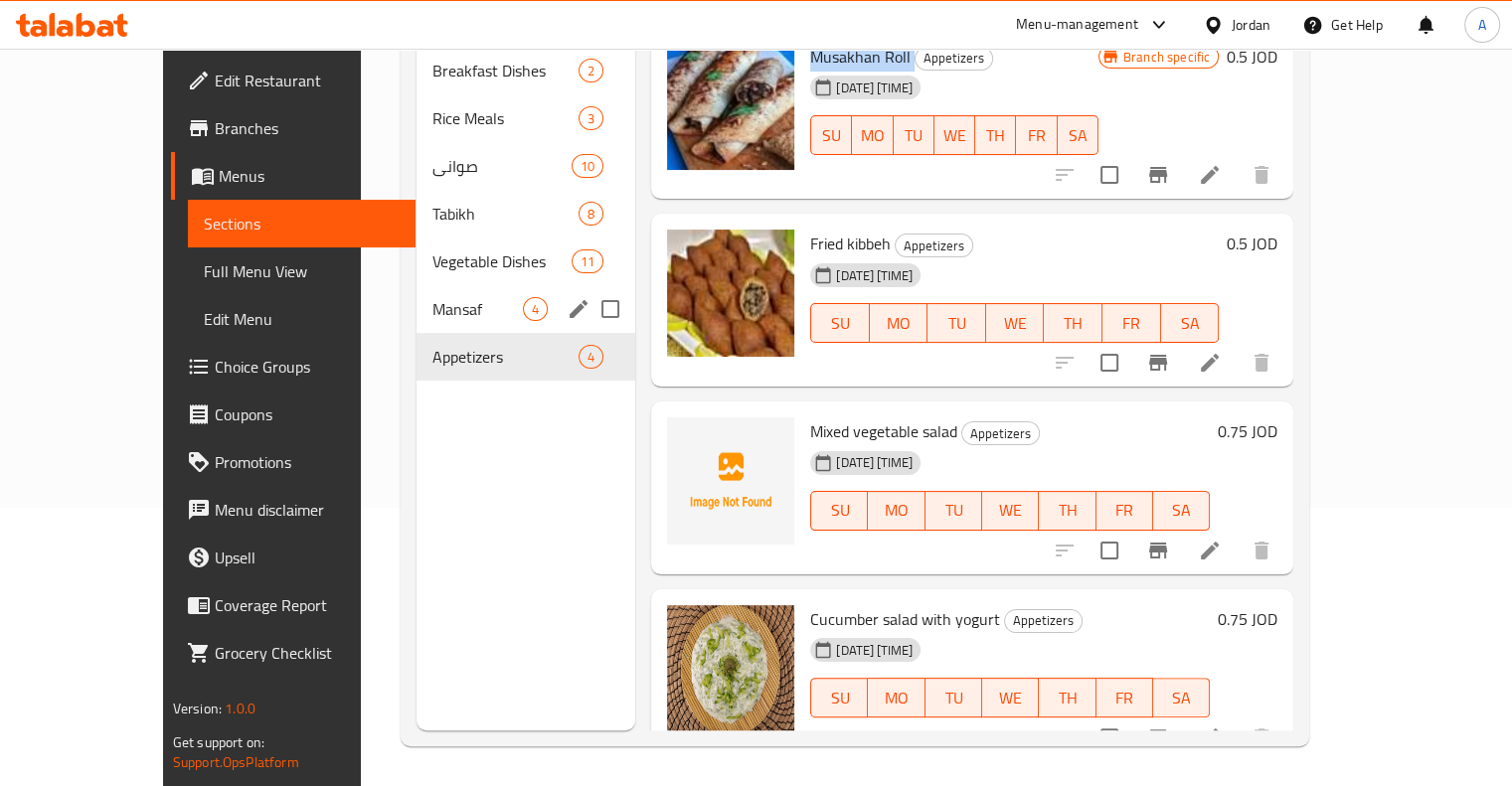 click on "Mansaf 4" at bounding box center (526, 309) 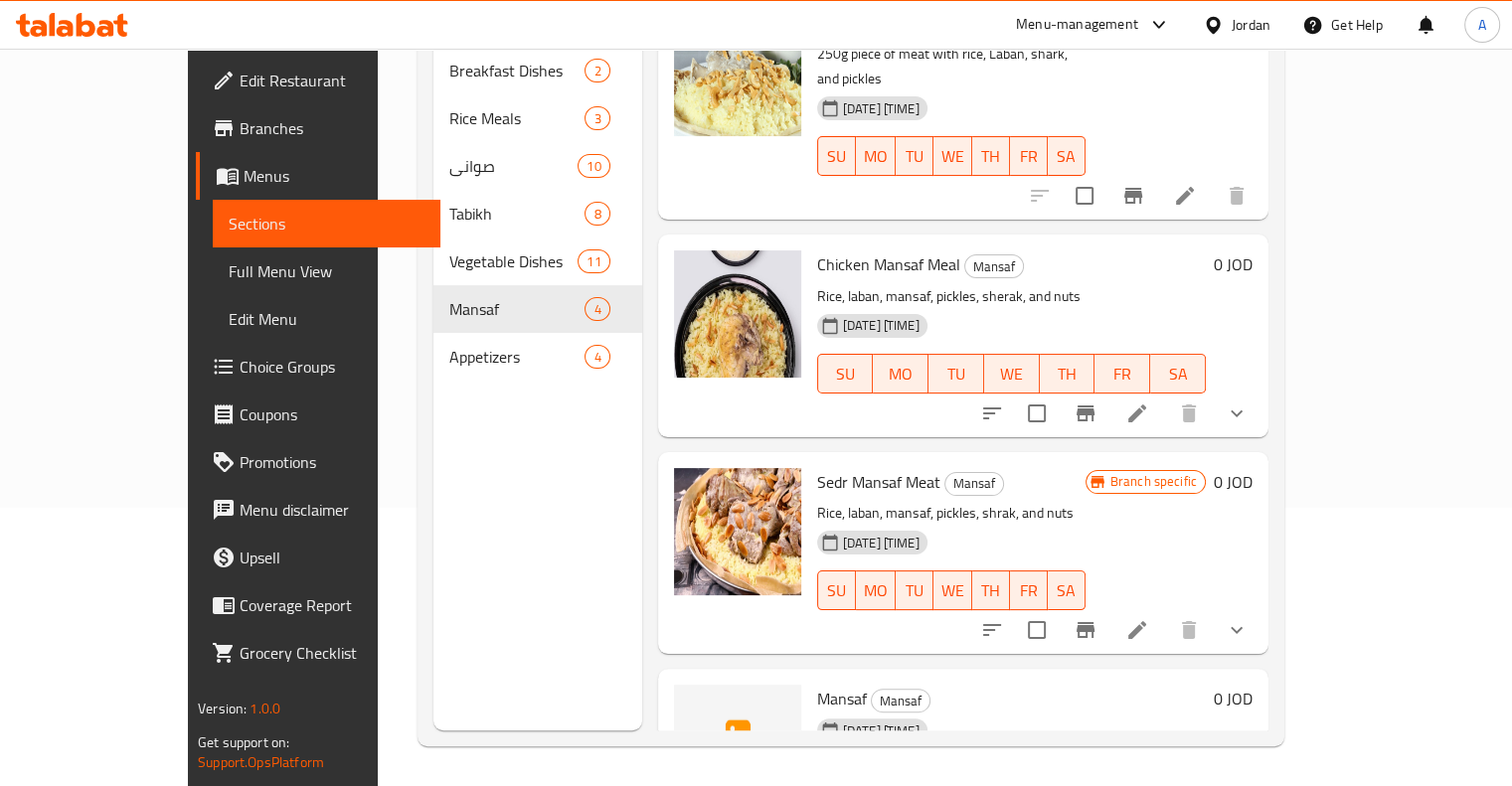 scroll, scrollTop: 101, scrollLeft: 0, axis: vertical 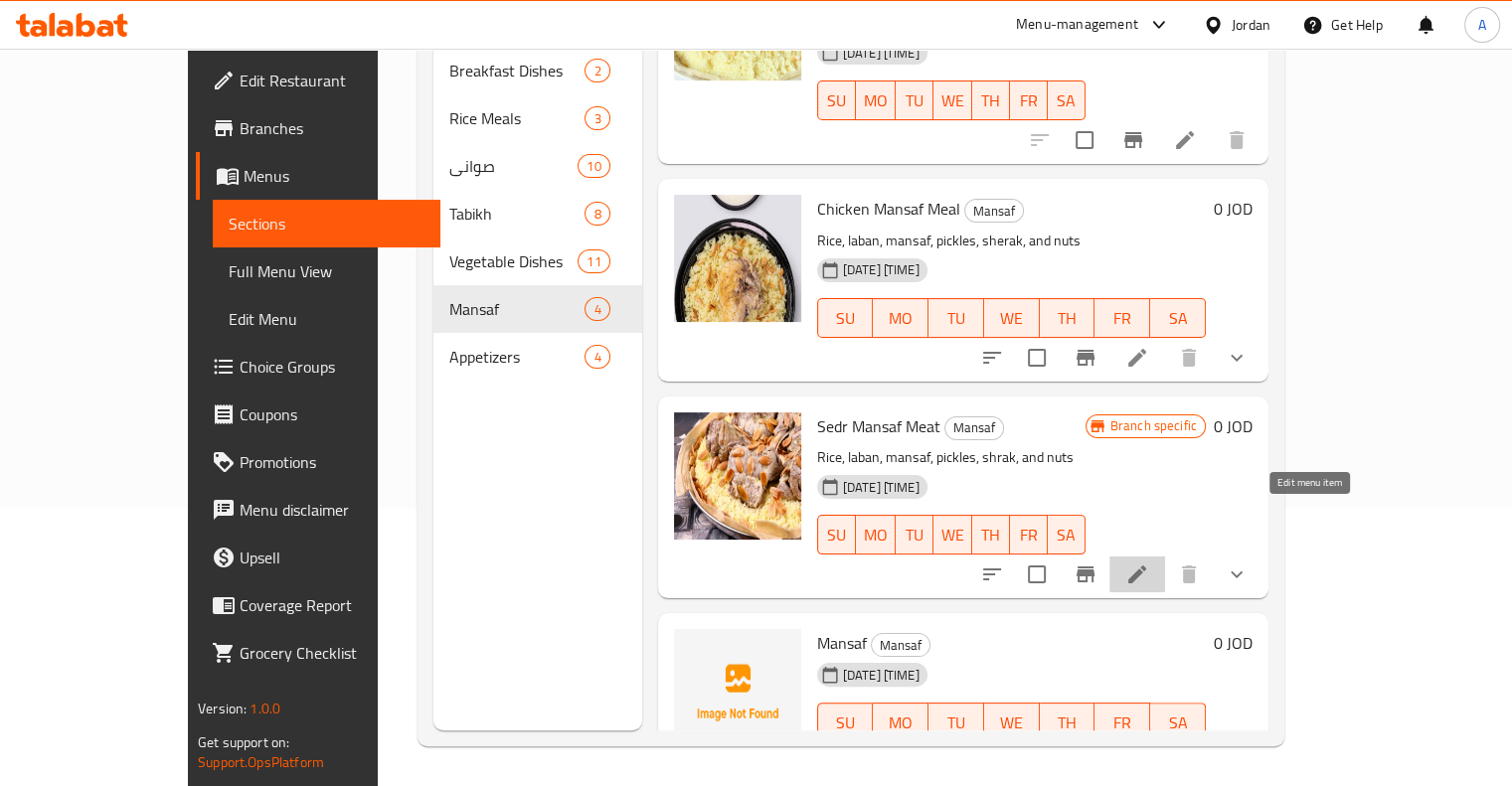 click 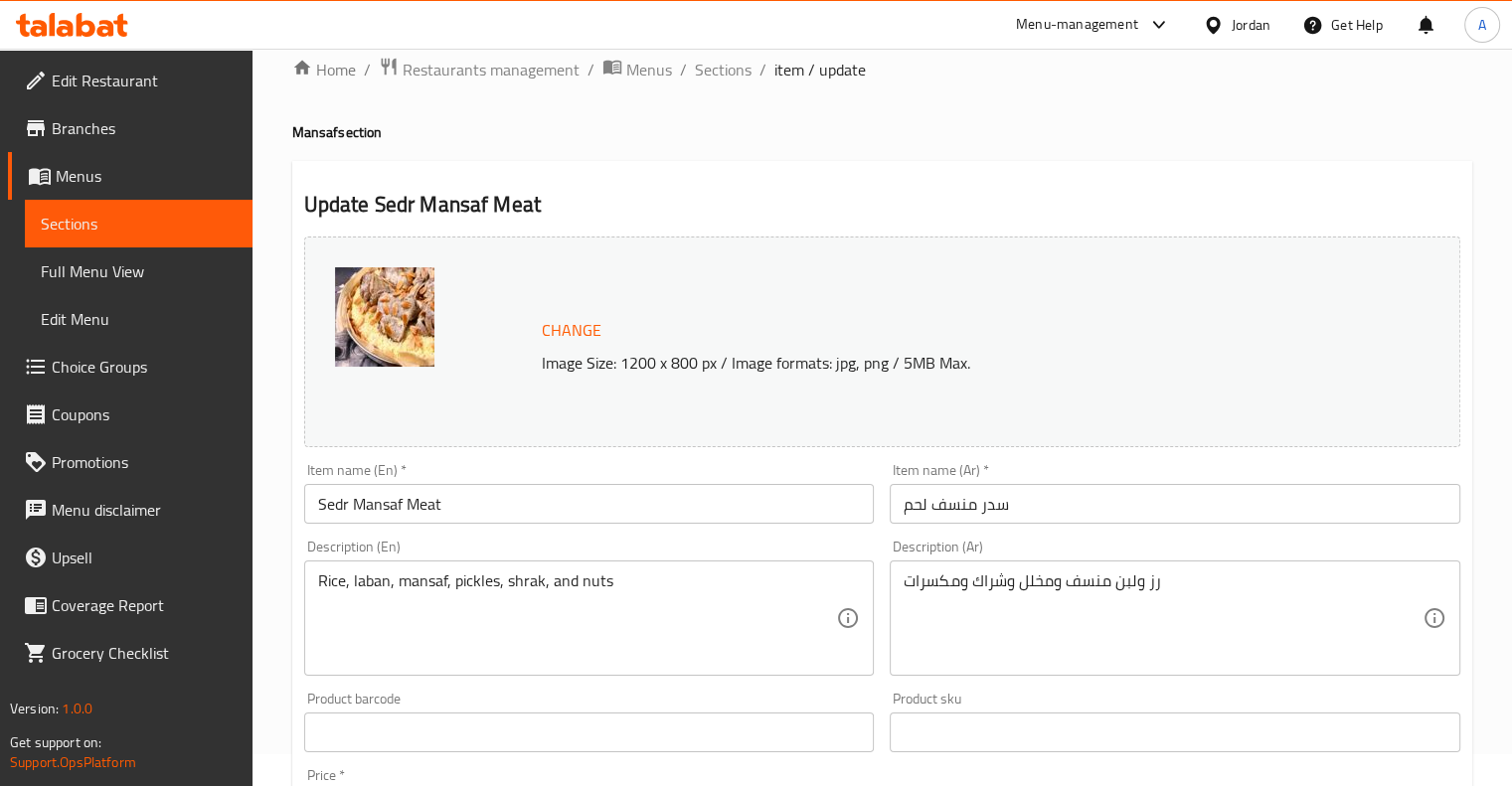 scroll, scrollTop: 0, scrollLeft: 0, axis: both 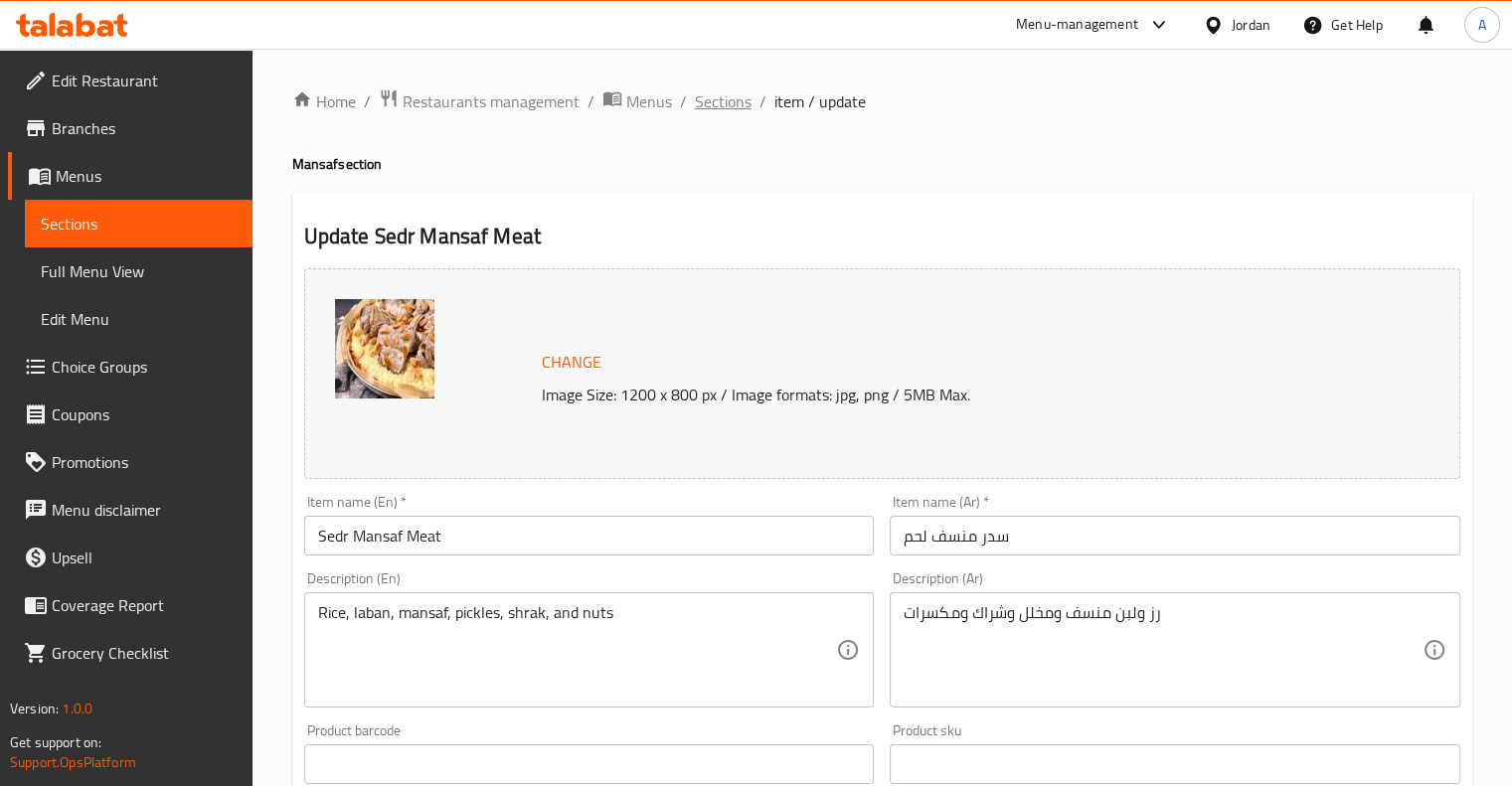 click on "Sections" at bounding box center [723, 101] 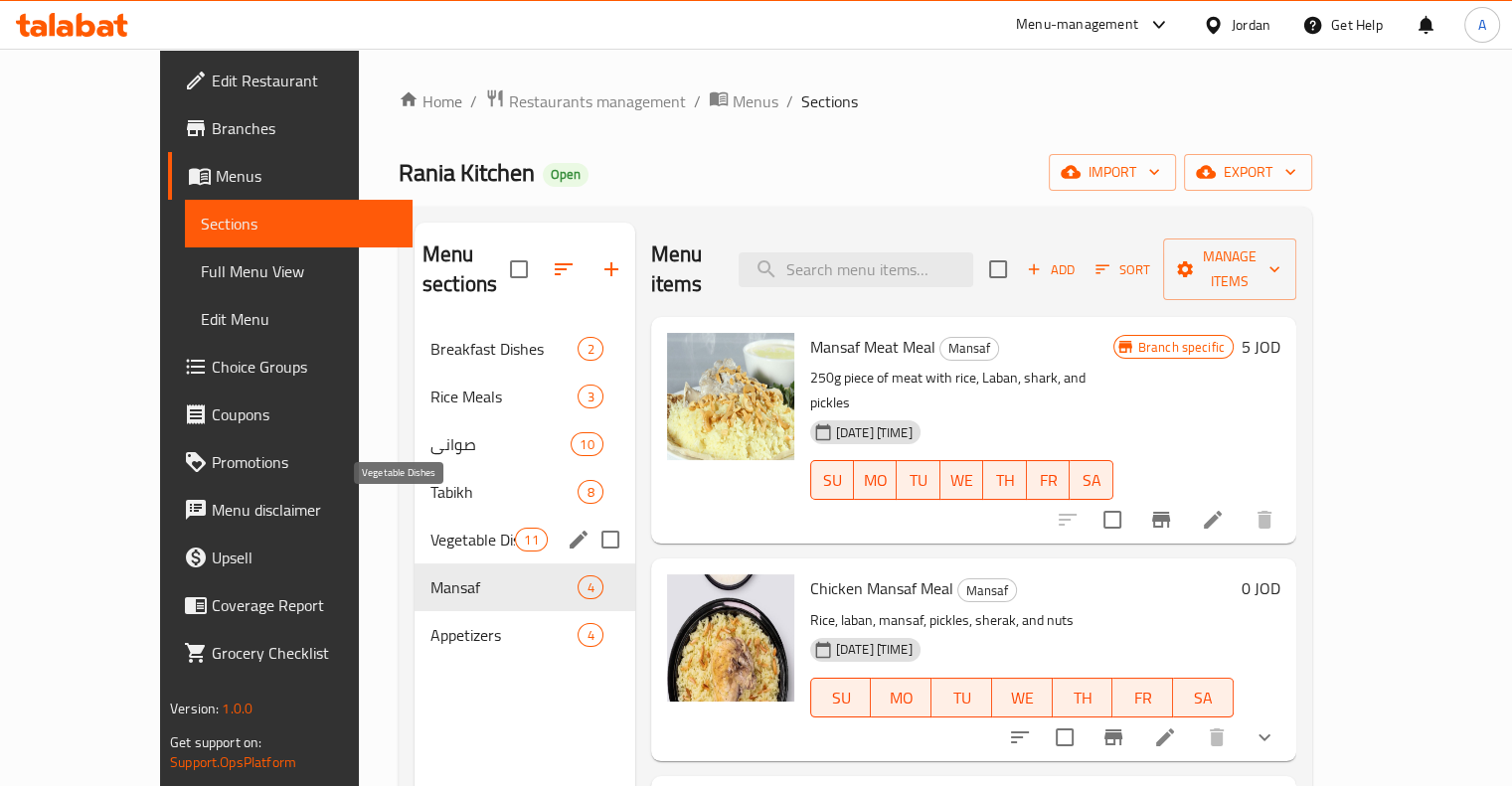 click on "Vegetable Dishes" at bounding box center (472, 540) 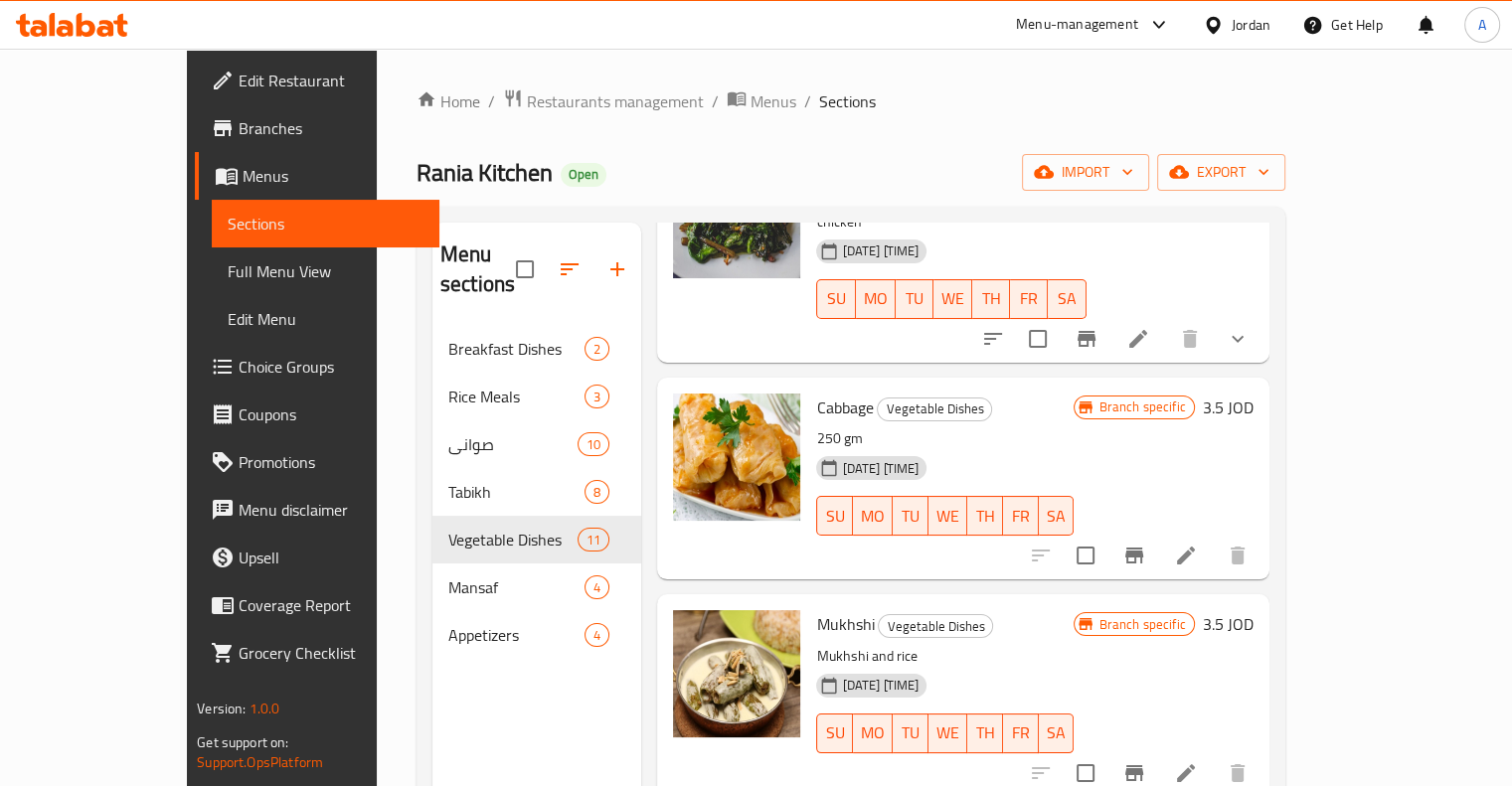 scroll, scrollTop: 1651, scrollLeft: 0, axis: vertical 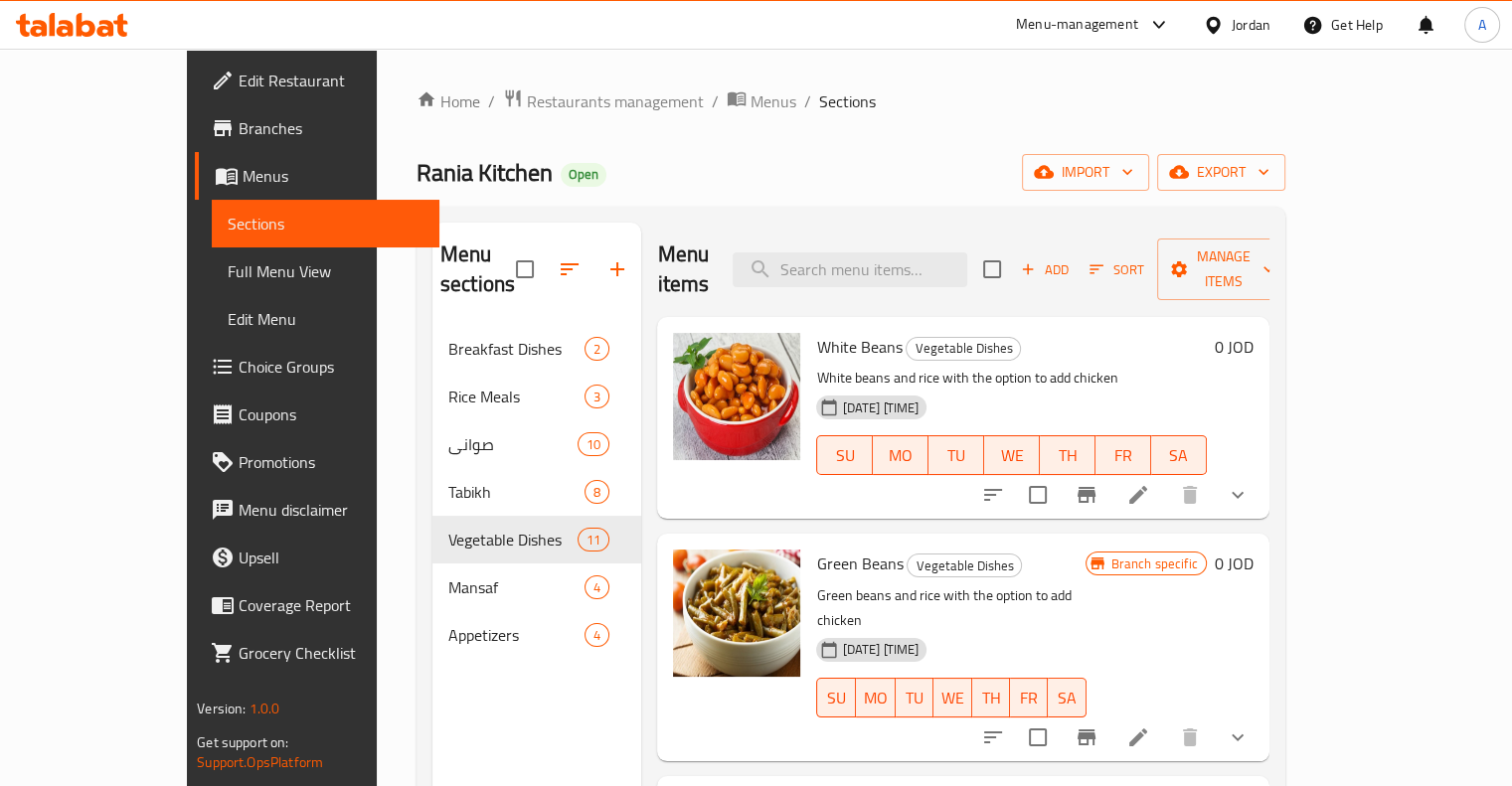 click on "White Beans" at bounding box center (859, 347) 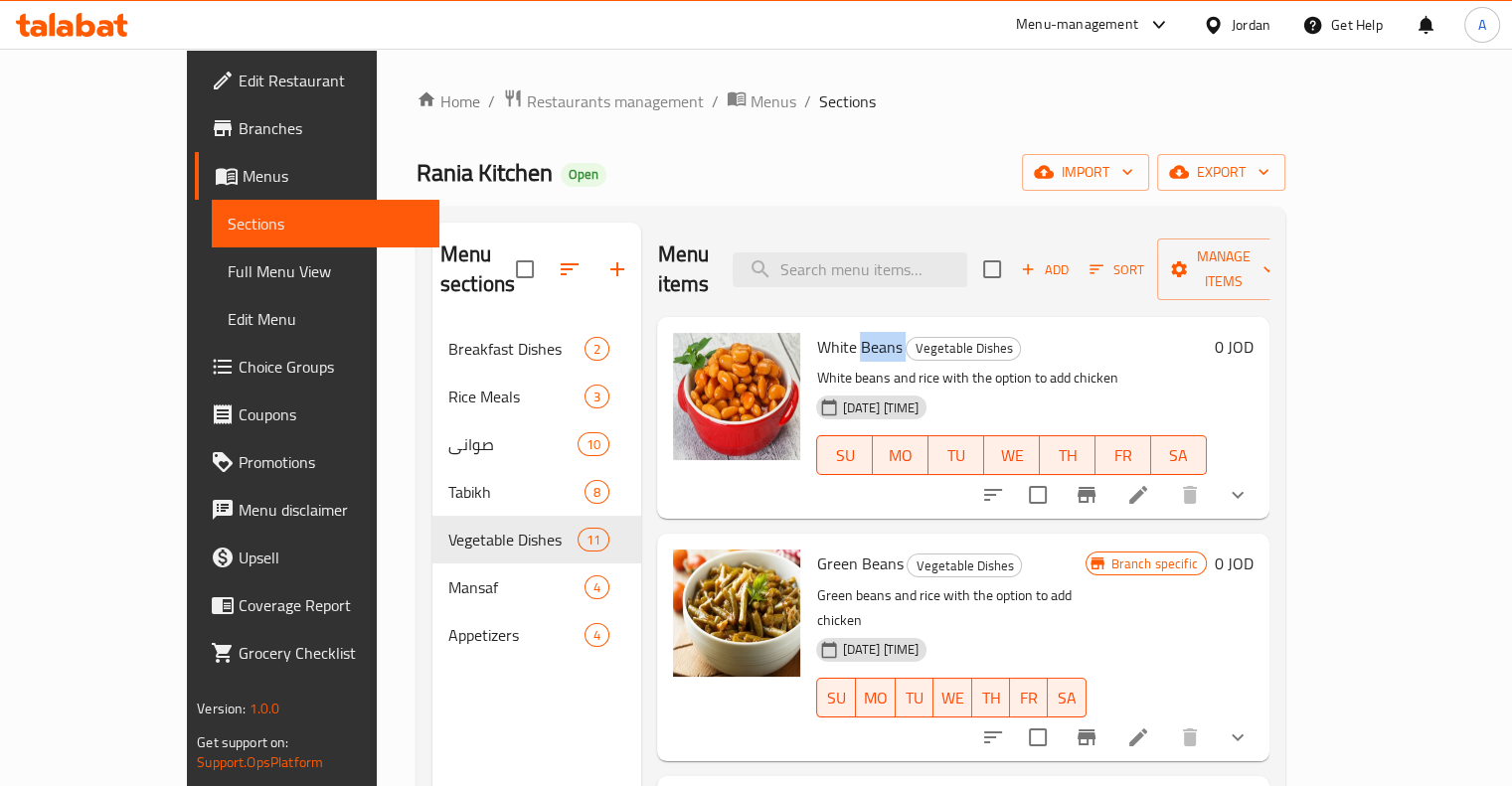 click on "White Beans" at bounding box center (859, 347) 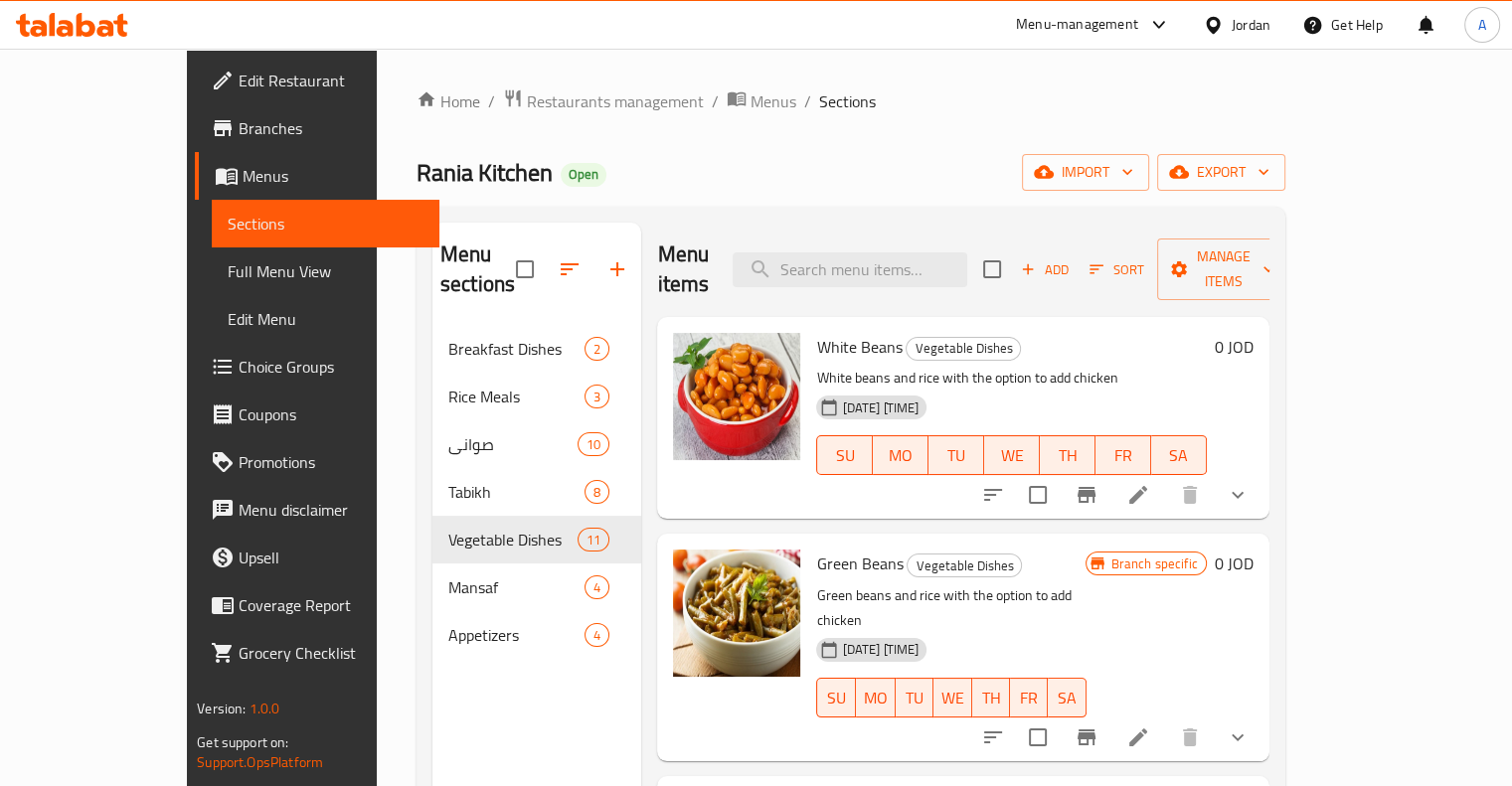 click on "White Beans" at bounding box center (859, 347) 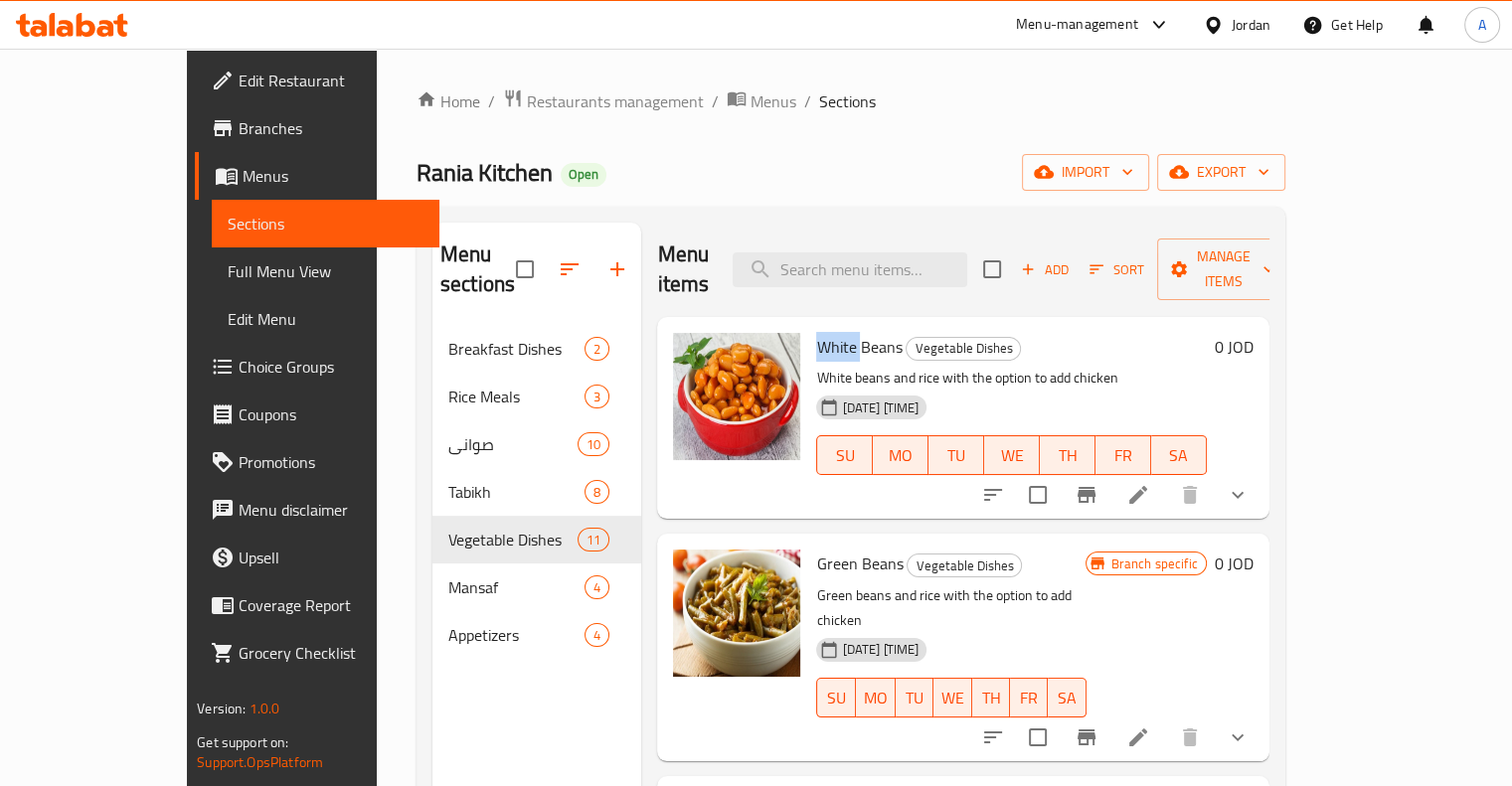 click on "White Beans" at bounding box center (859, 347) 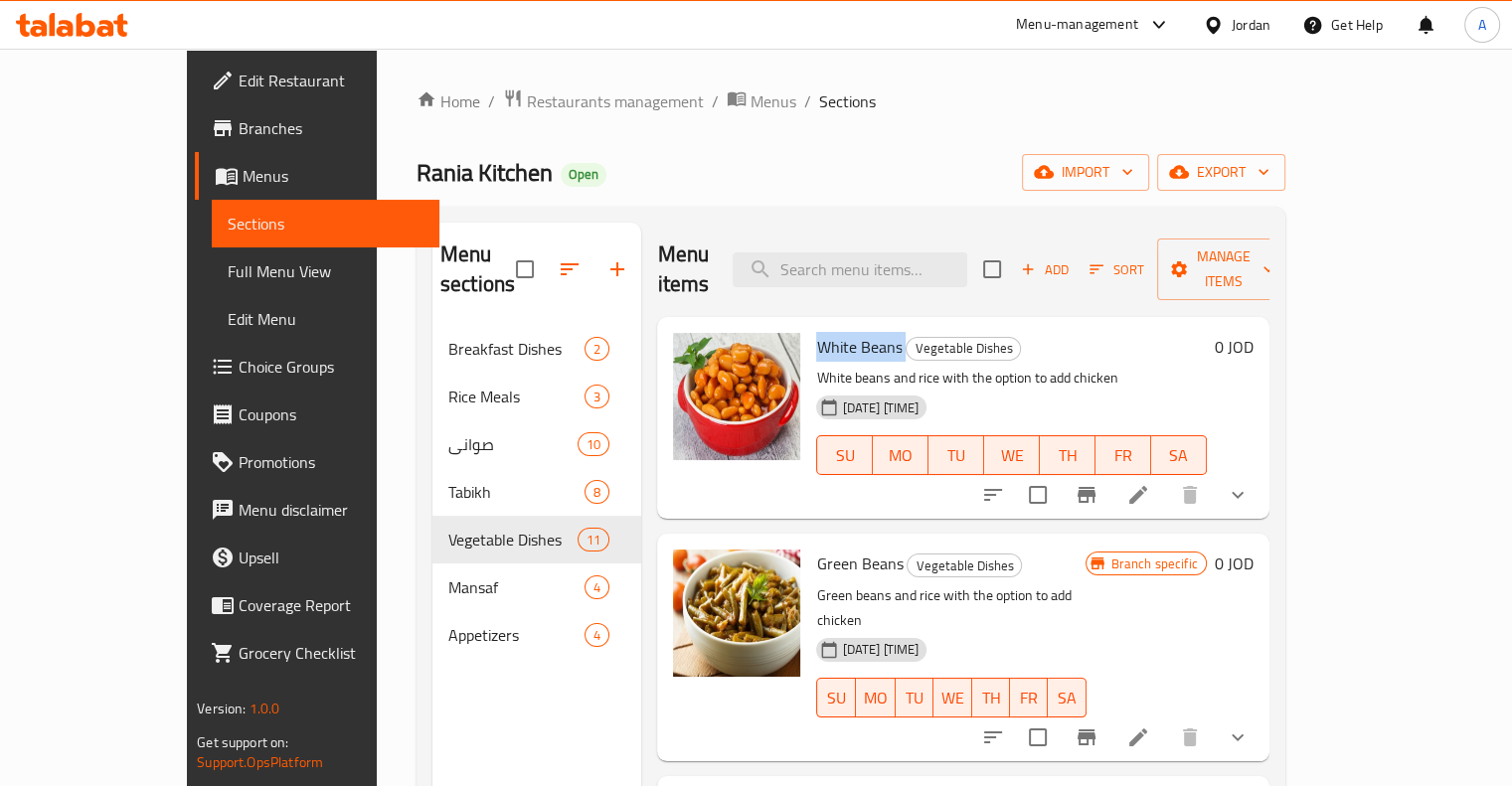 click on "White Beans" at bounding box center (859, 347) 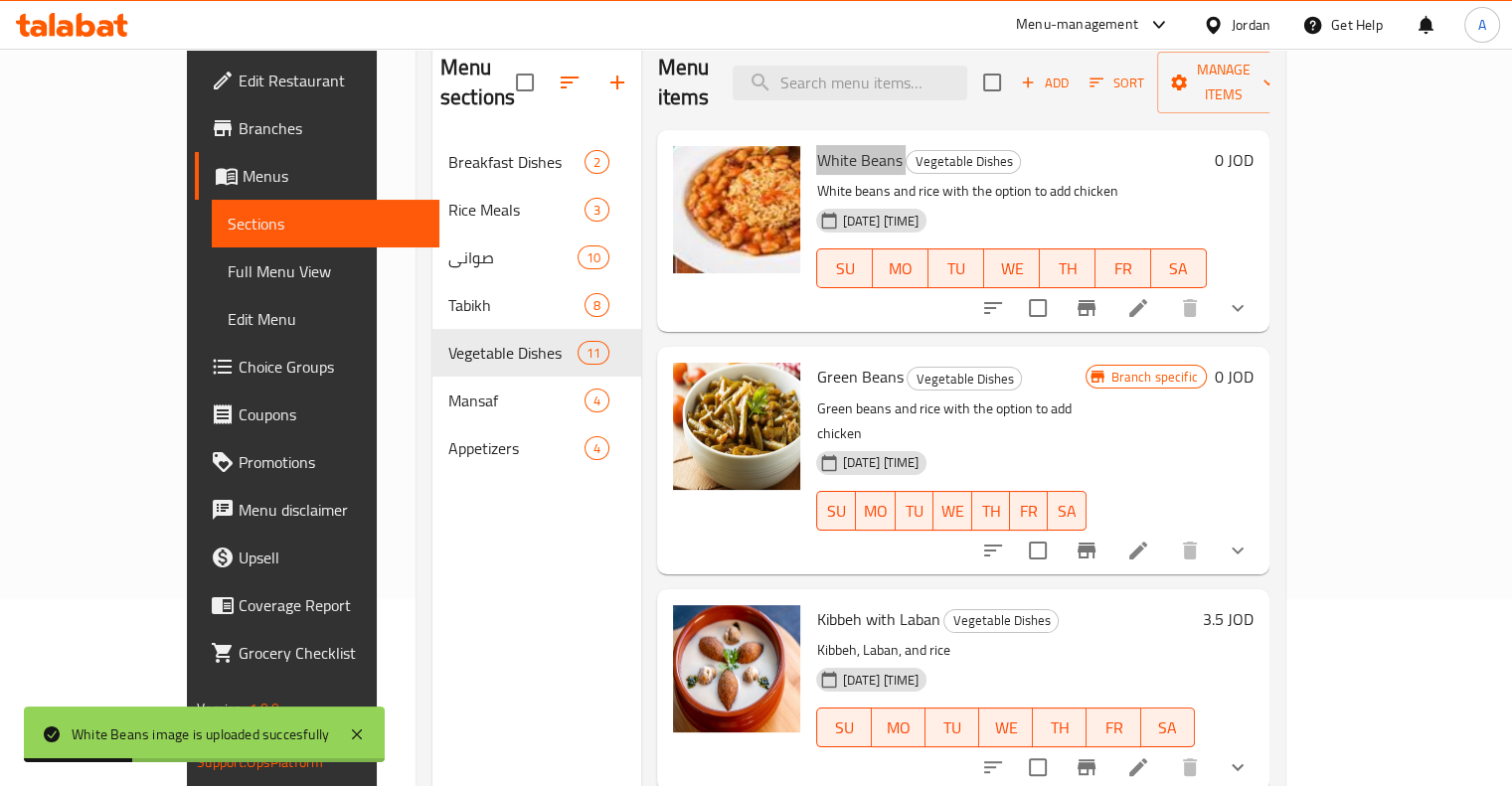 scroll, scrollTop: 199, scrollLeft: 0, axis: vertical 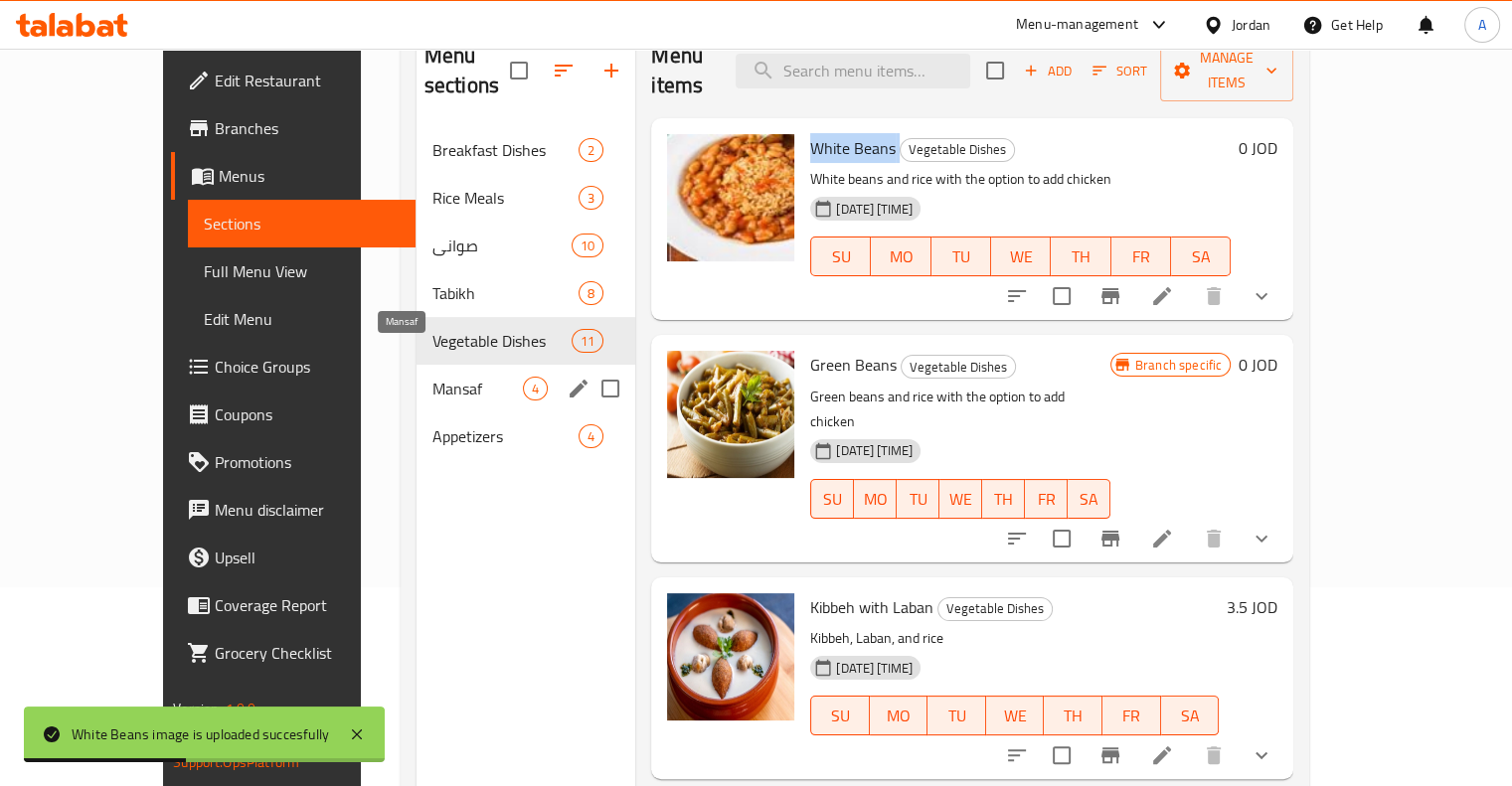 click on "Mansaf" at bounding box center (477, 389) 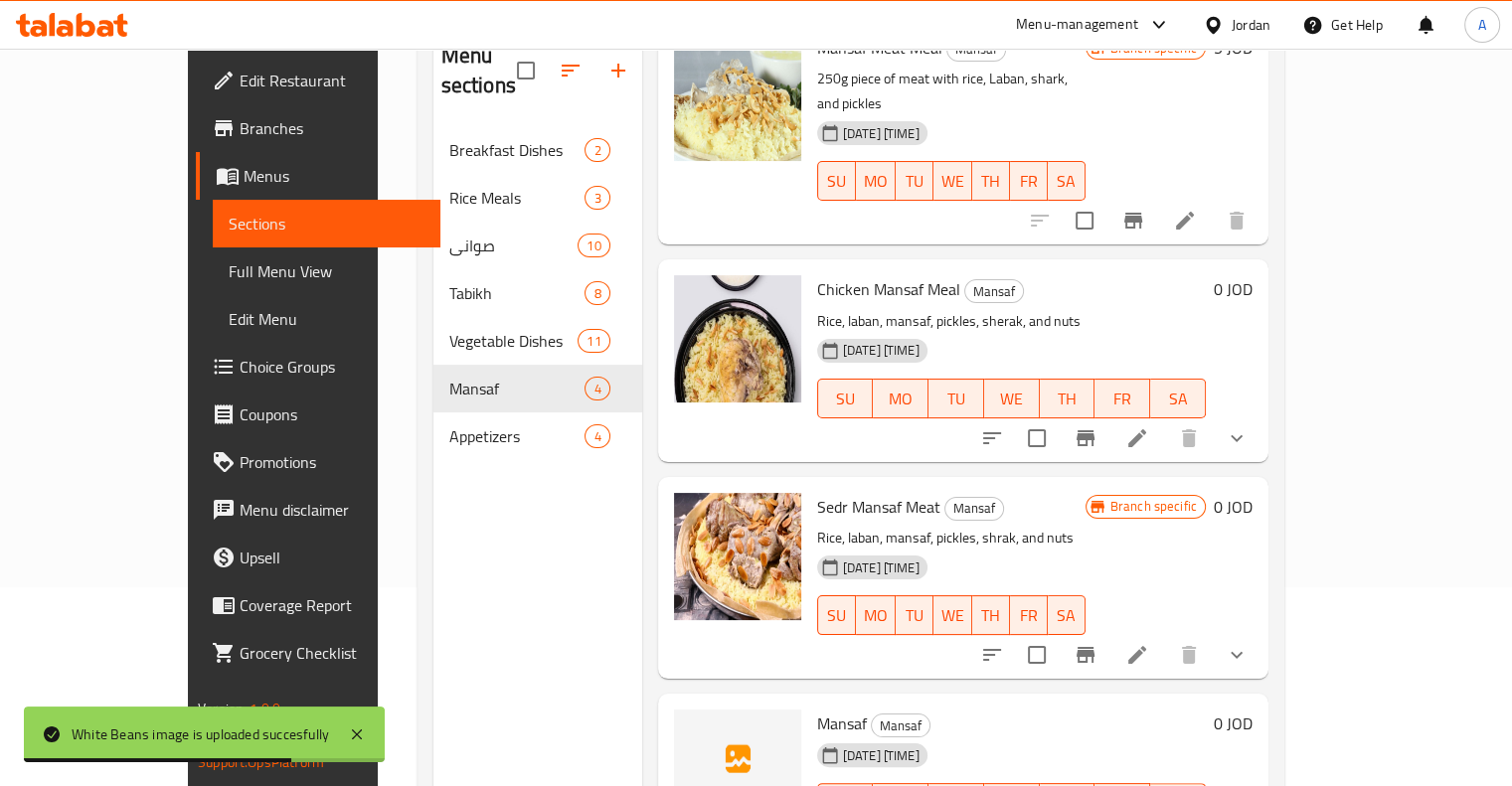 scroll, scrollTop: 101, scrollLeft: 0, axis: vertical 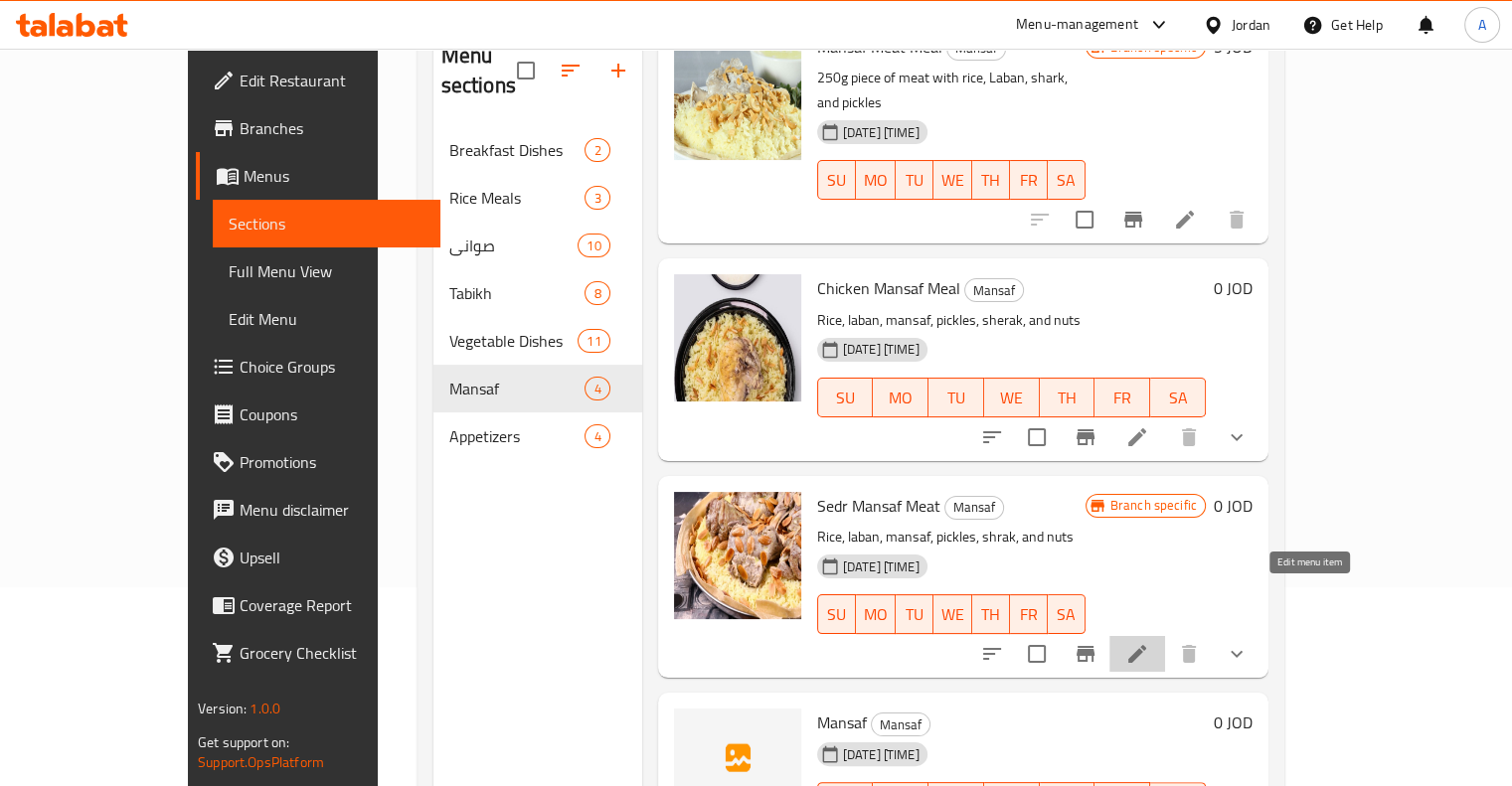 click 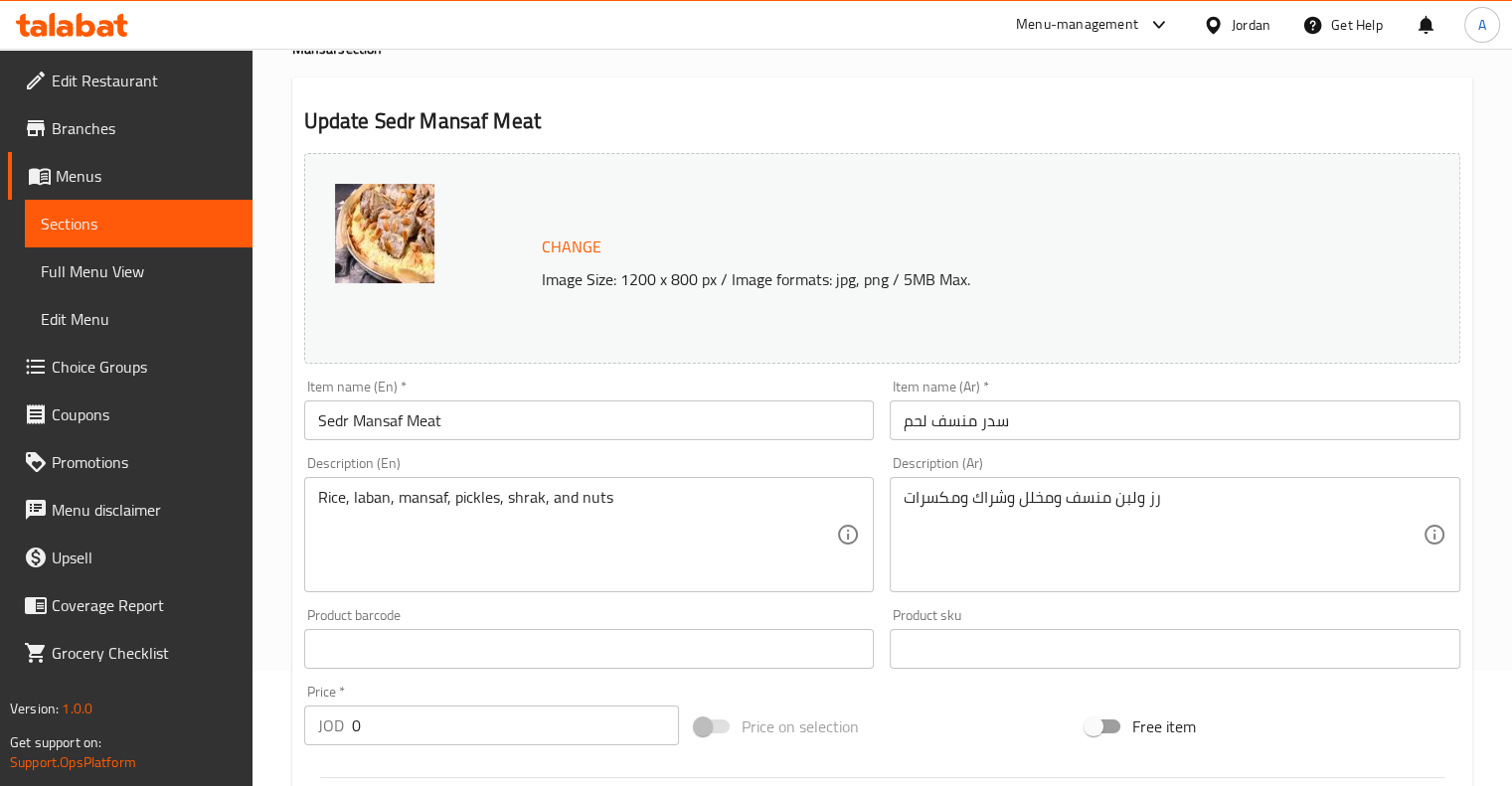 scroll, scrollTop: 0, scrollLeft: 0, axis: both 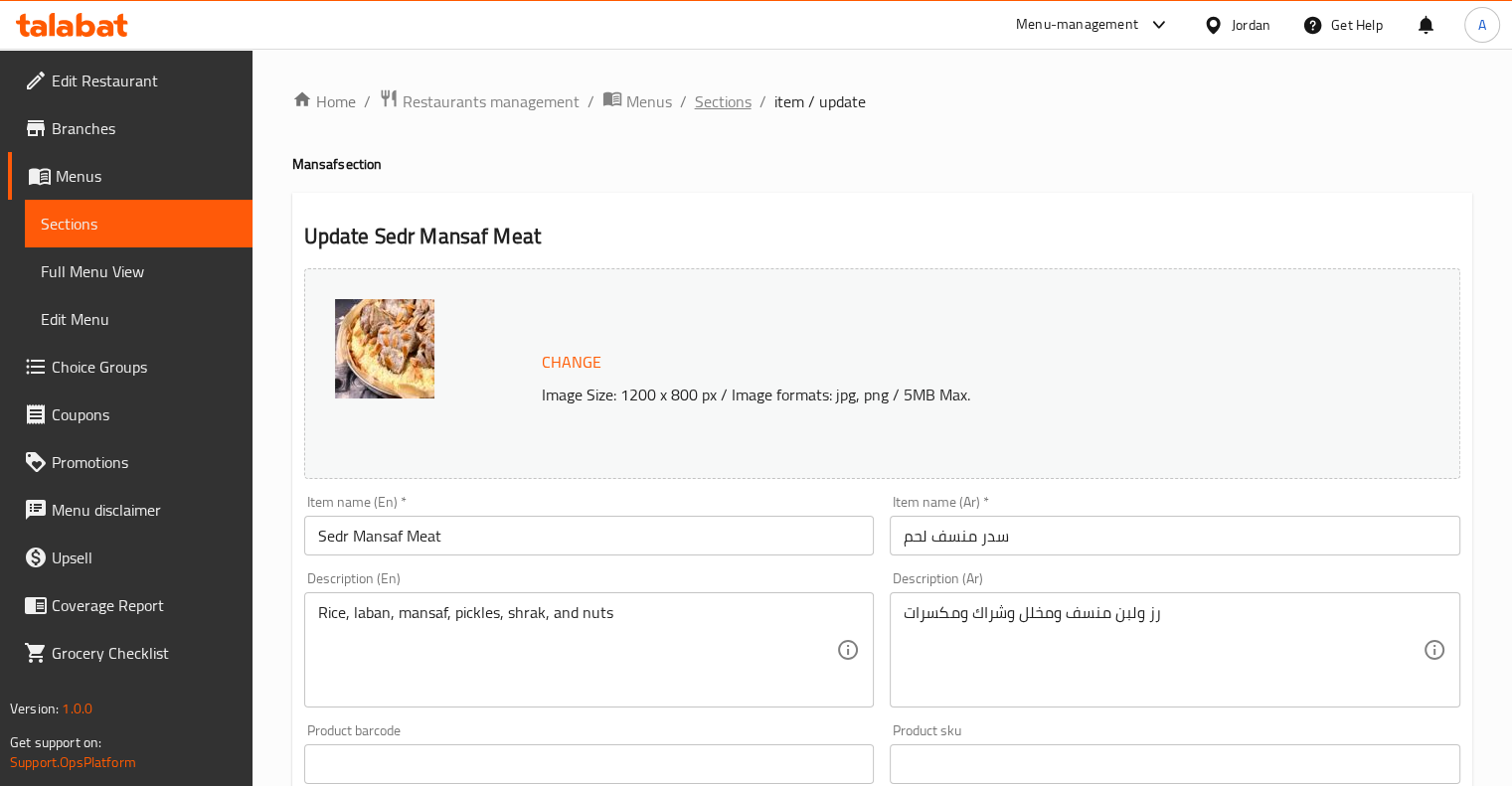 click on "Sections" at bounding box center (723, 101) 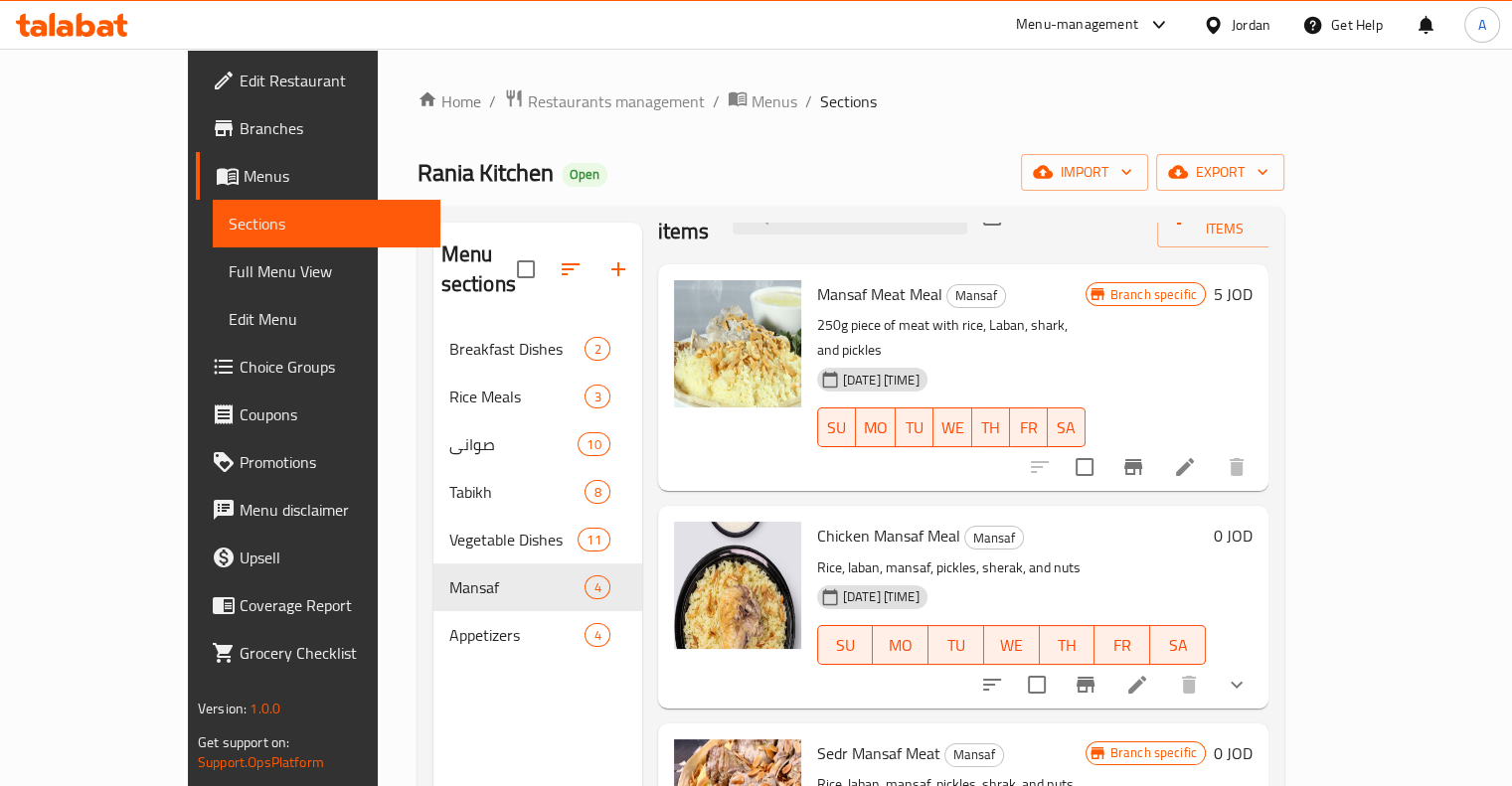 scroll, scrollTop: 101, scrollLeft: 0, axis: vertical 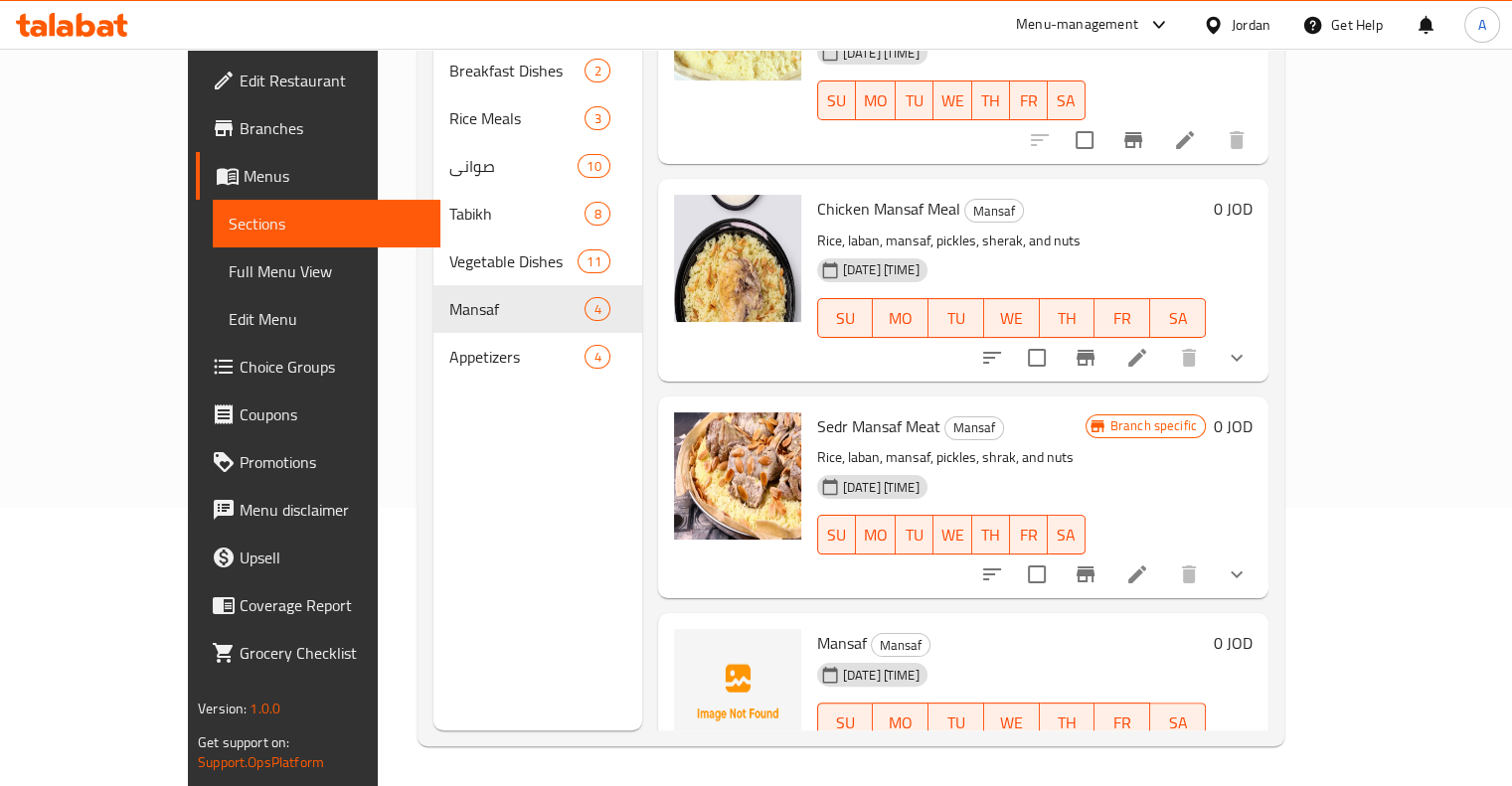 click at bounding box center (1137, 762) 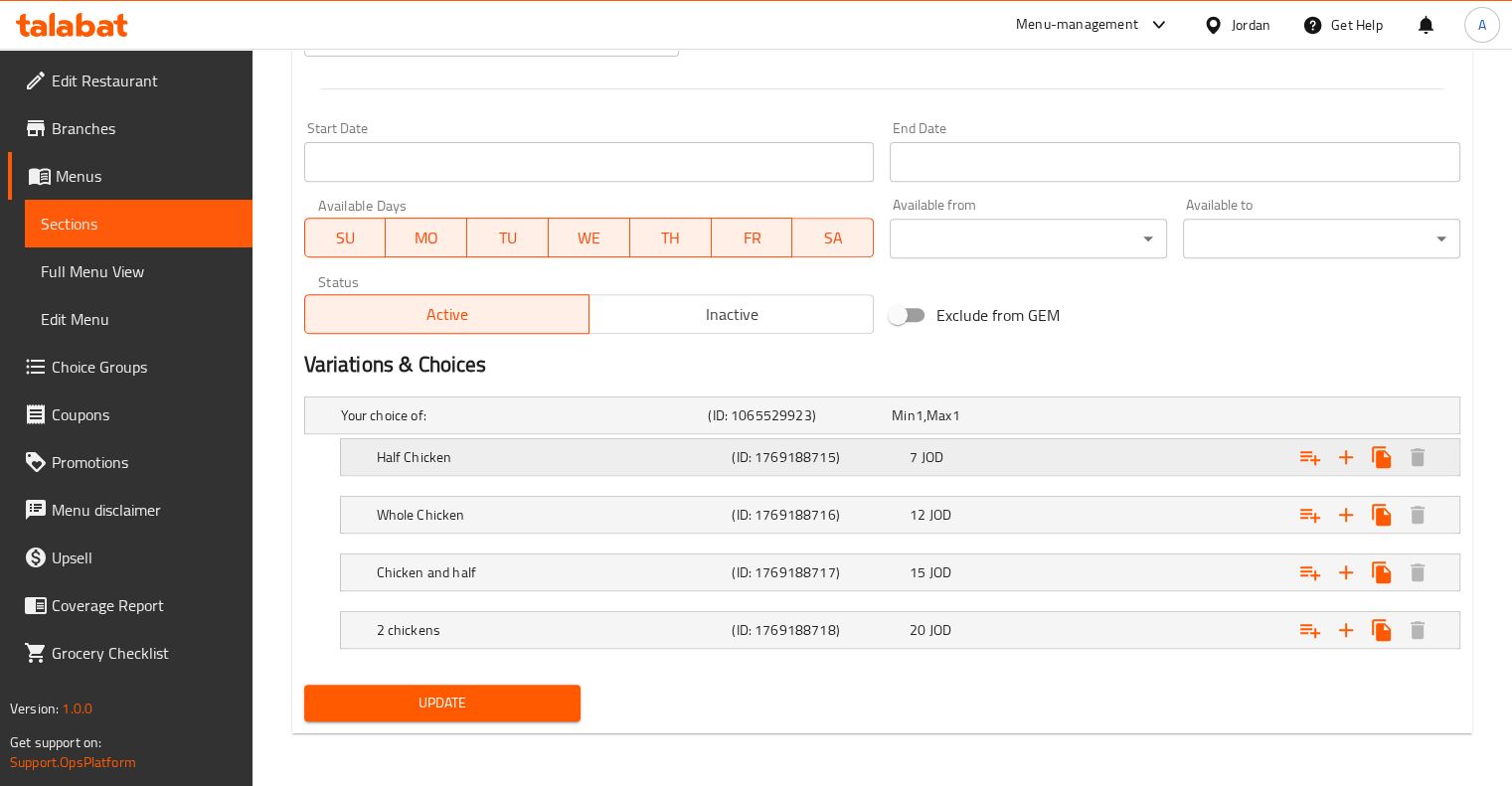 scroll, scrollTop: 775, scrollLeft: 0, axis: vertical 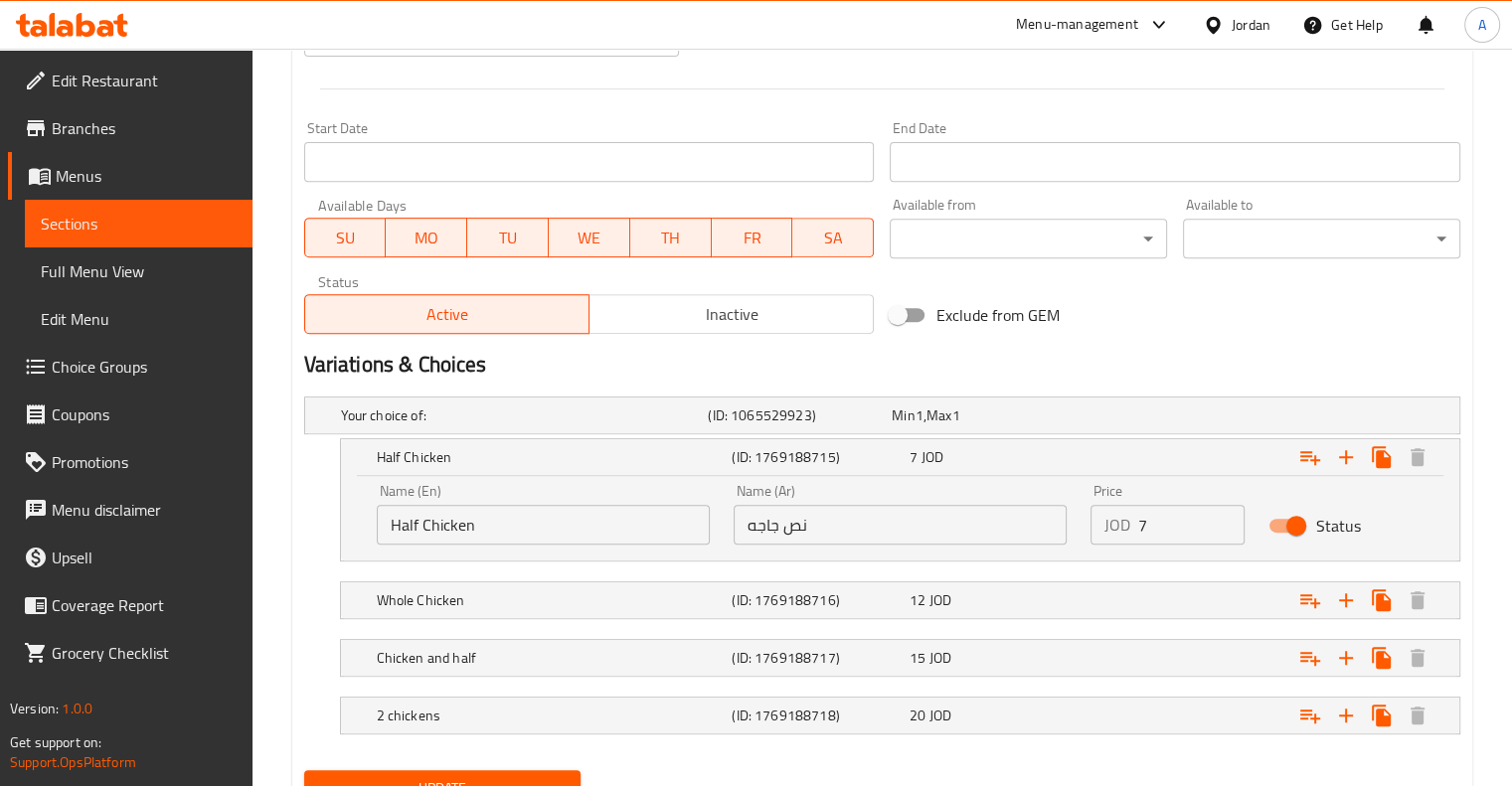 click on "نص جاجه" at bounding box center [900, 525] 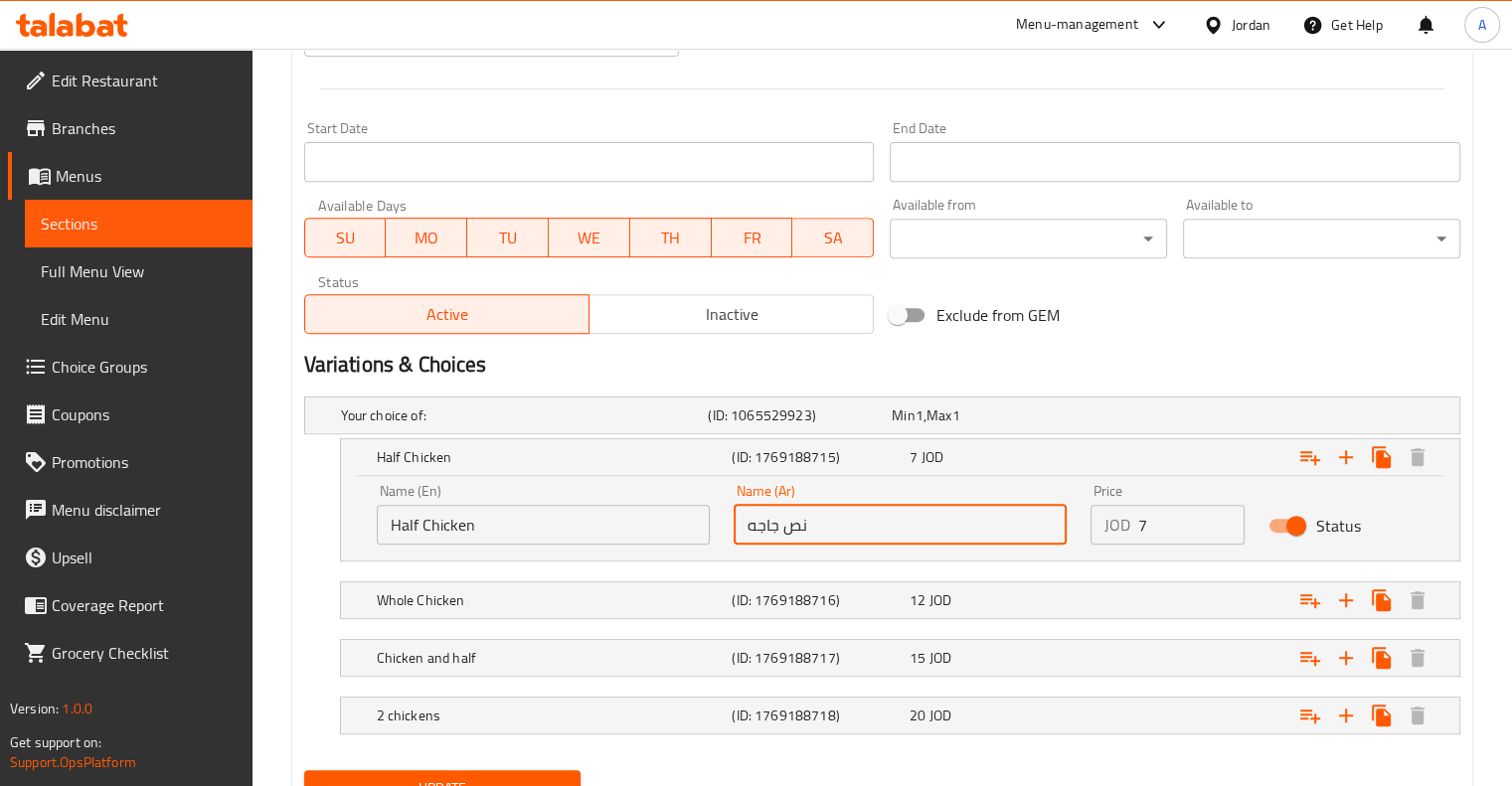 click on "Half Chicken" at bounding box center (543, 525) 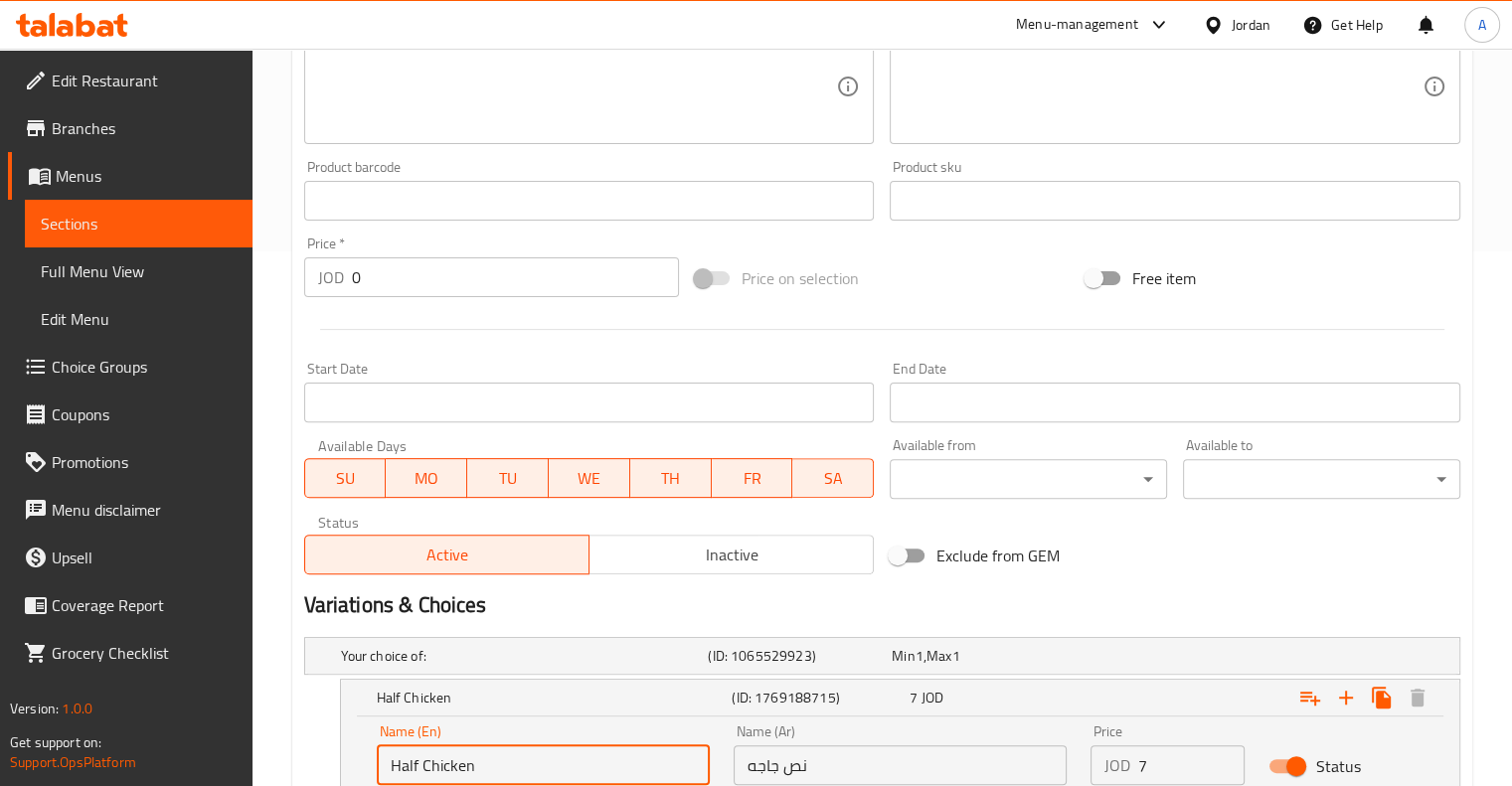 scroll, scrollTop: 278, scrollLeft: 0, axis: vertical 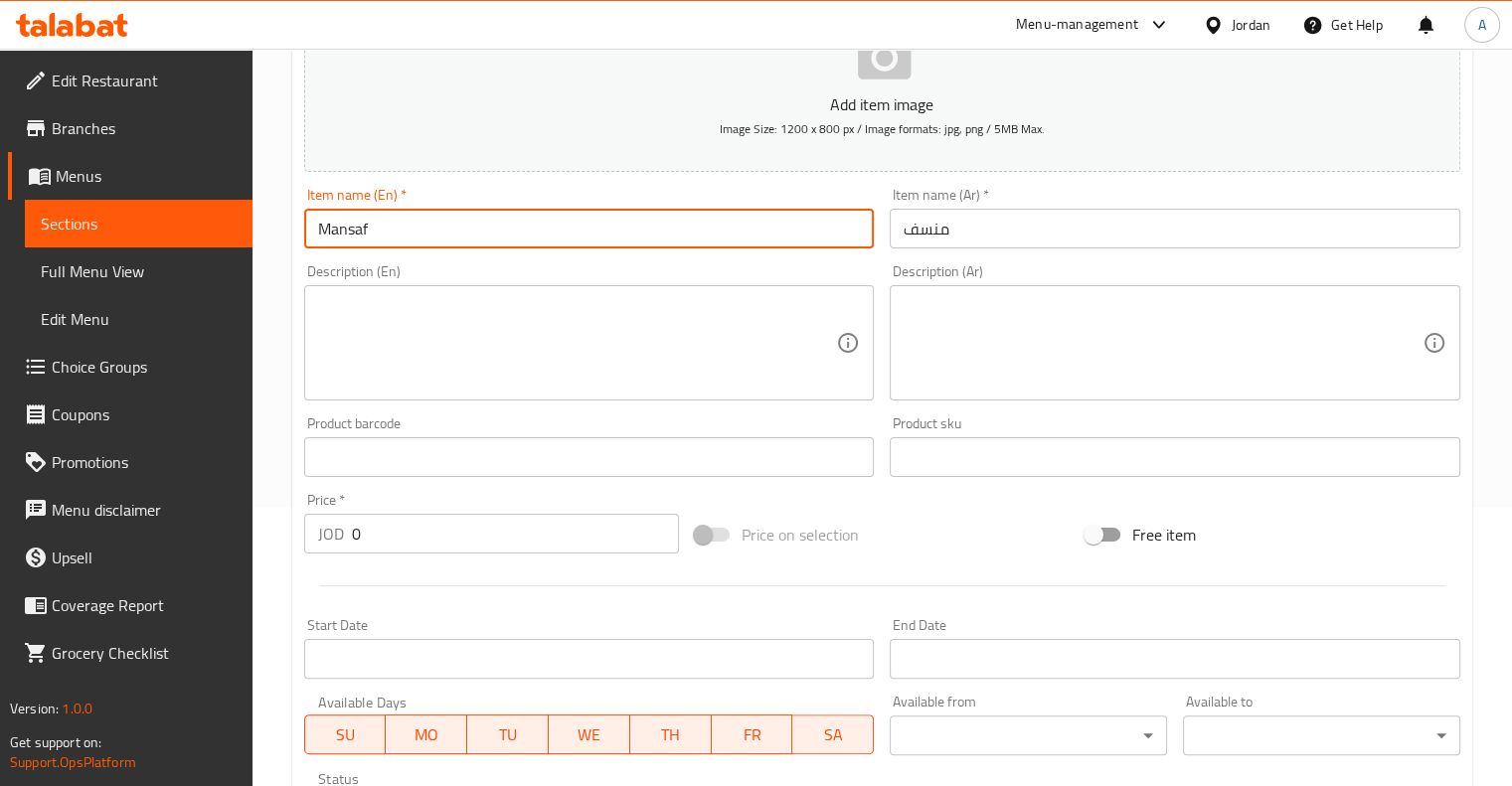 click on "Mansaf" at bounding box center [589, 229] 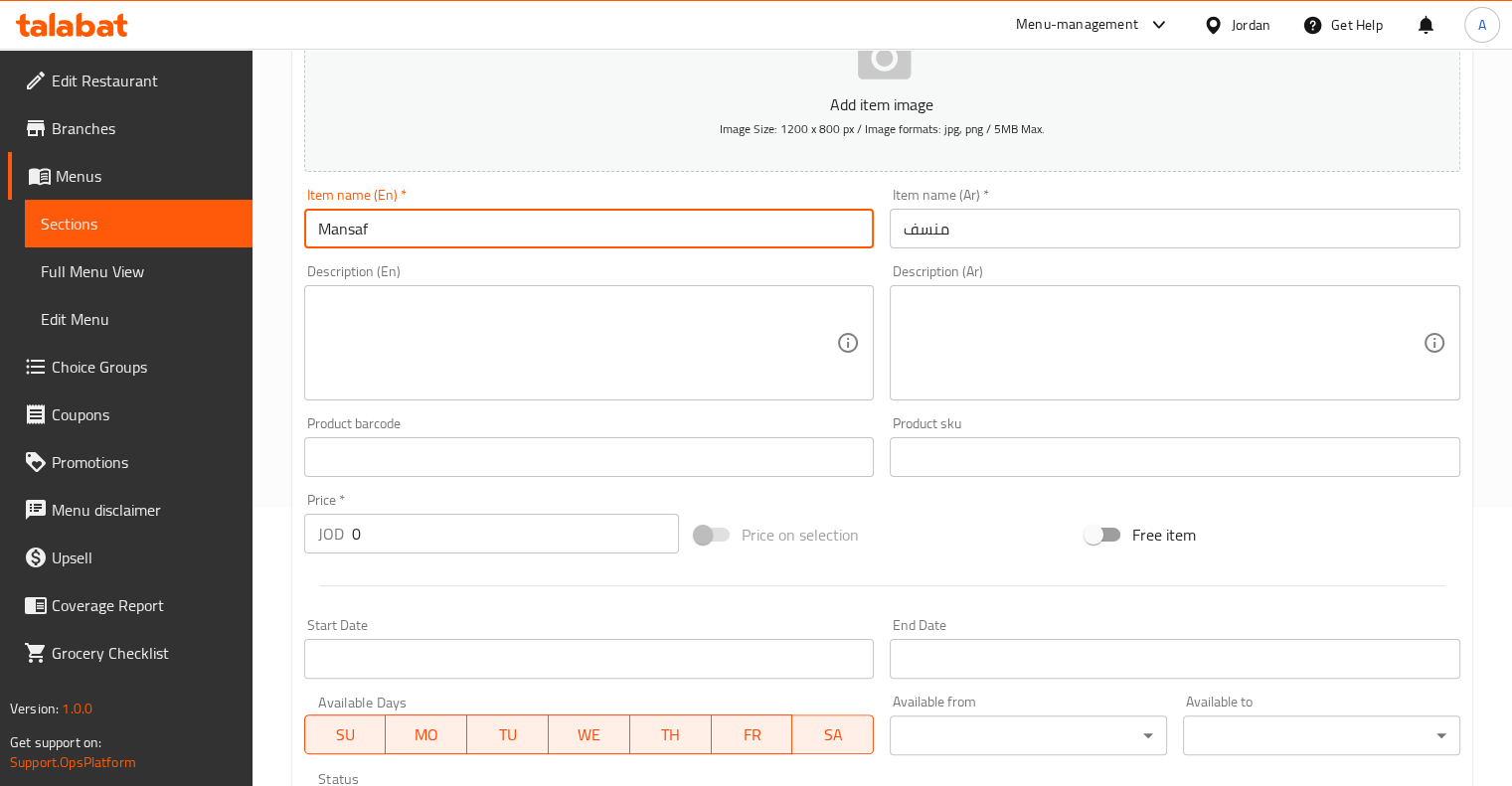 paste on "Chicken" 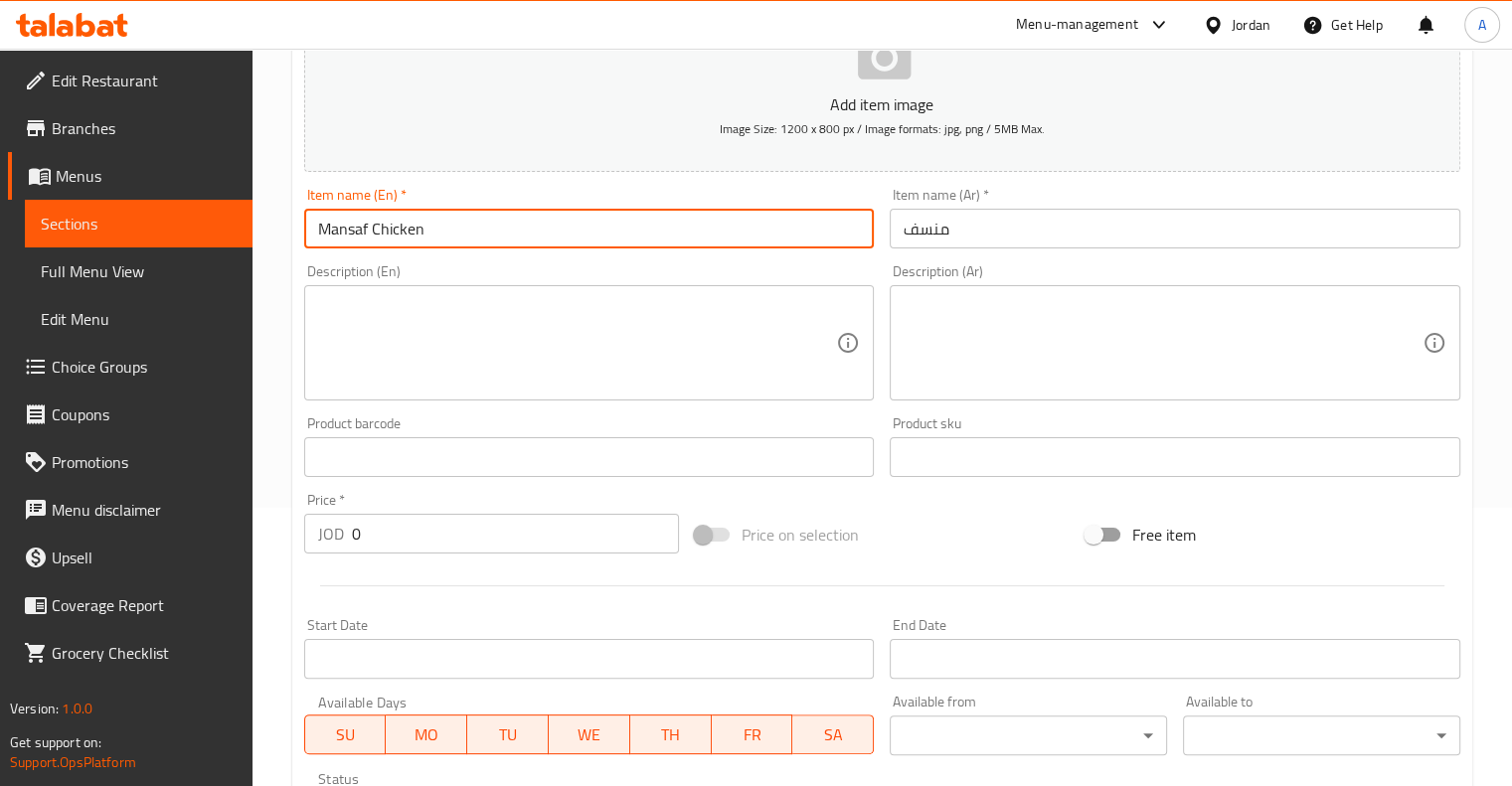 type on "Mansaf Chicken" 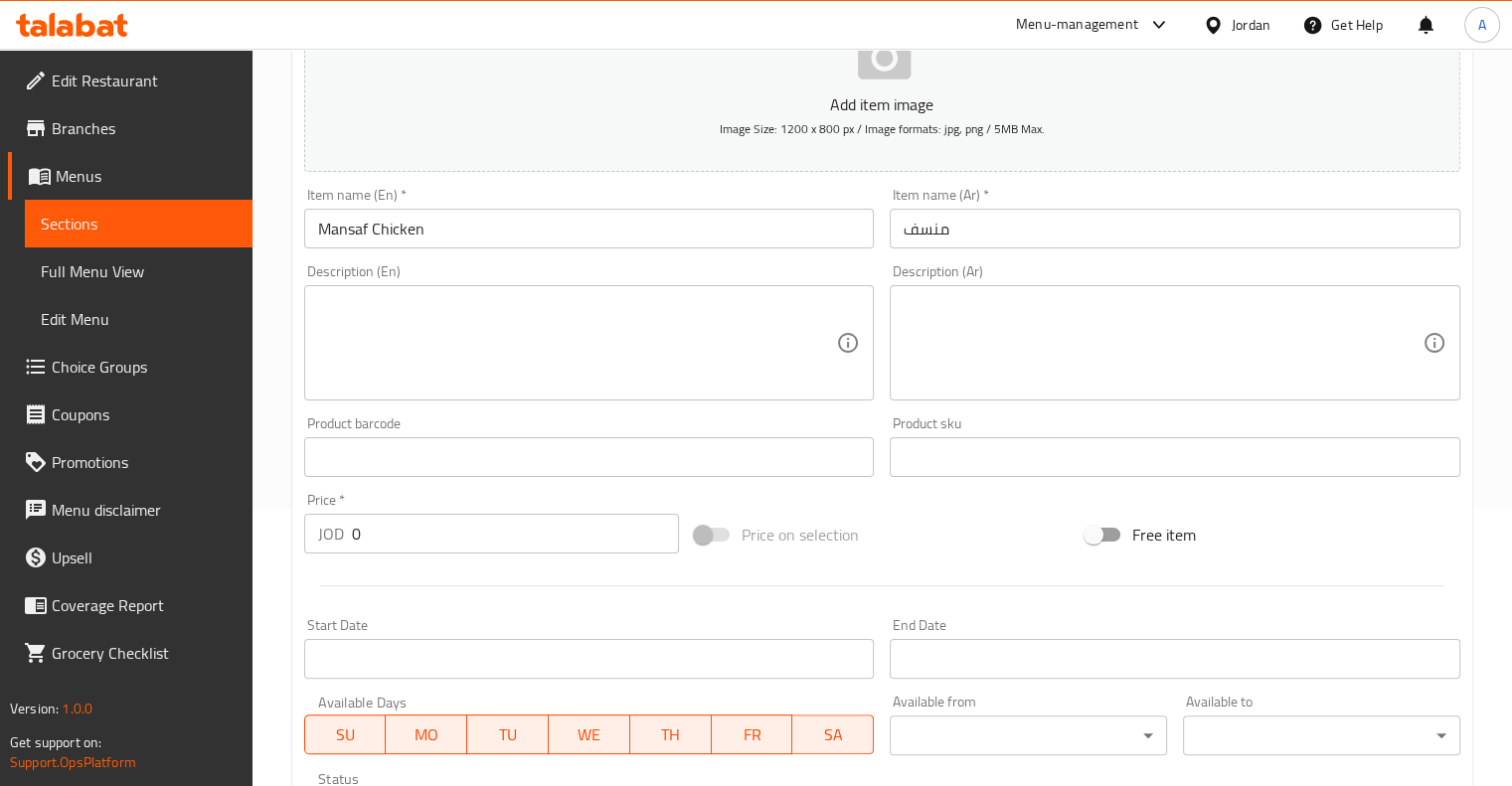 click on "Item name (Ar)   * منسف Item name (Ar)  *" at bounding box center (1175, 218) 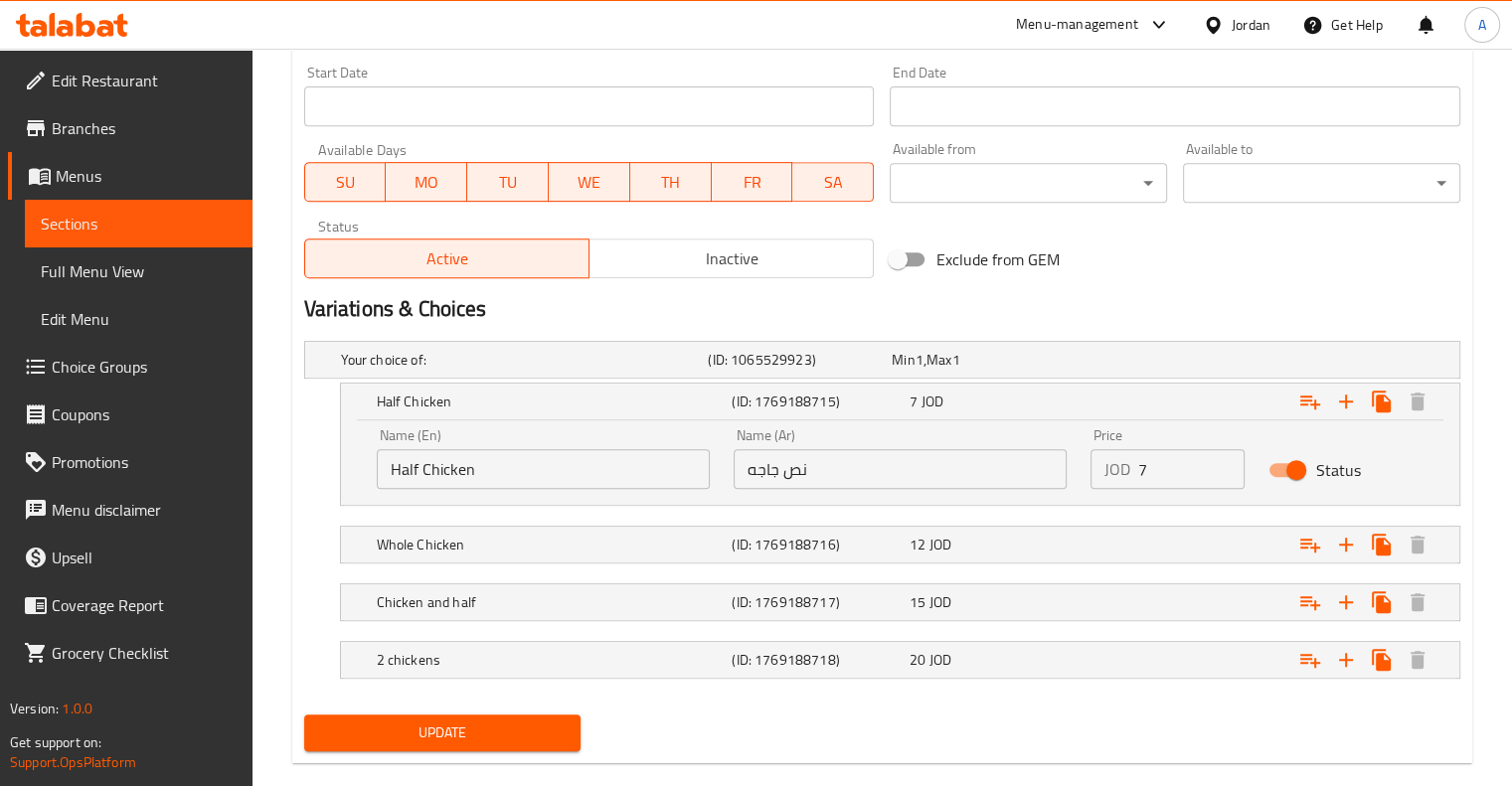 scroll, scrollTop: 862, scrollLeft: 0, axis: vertical 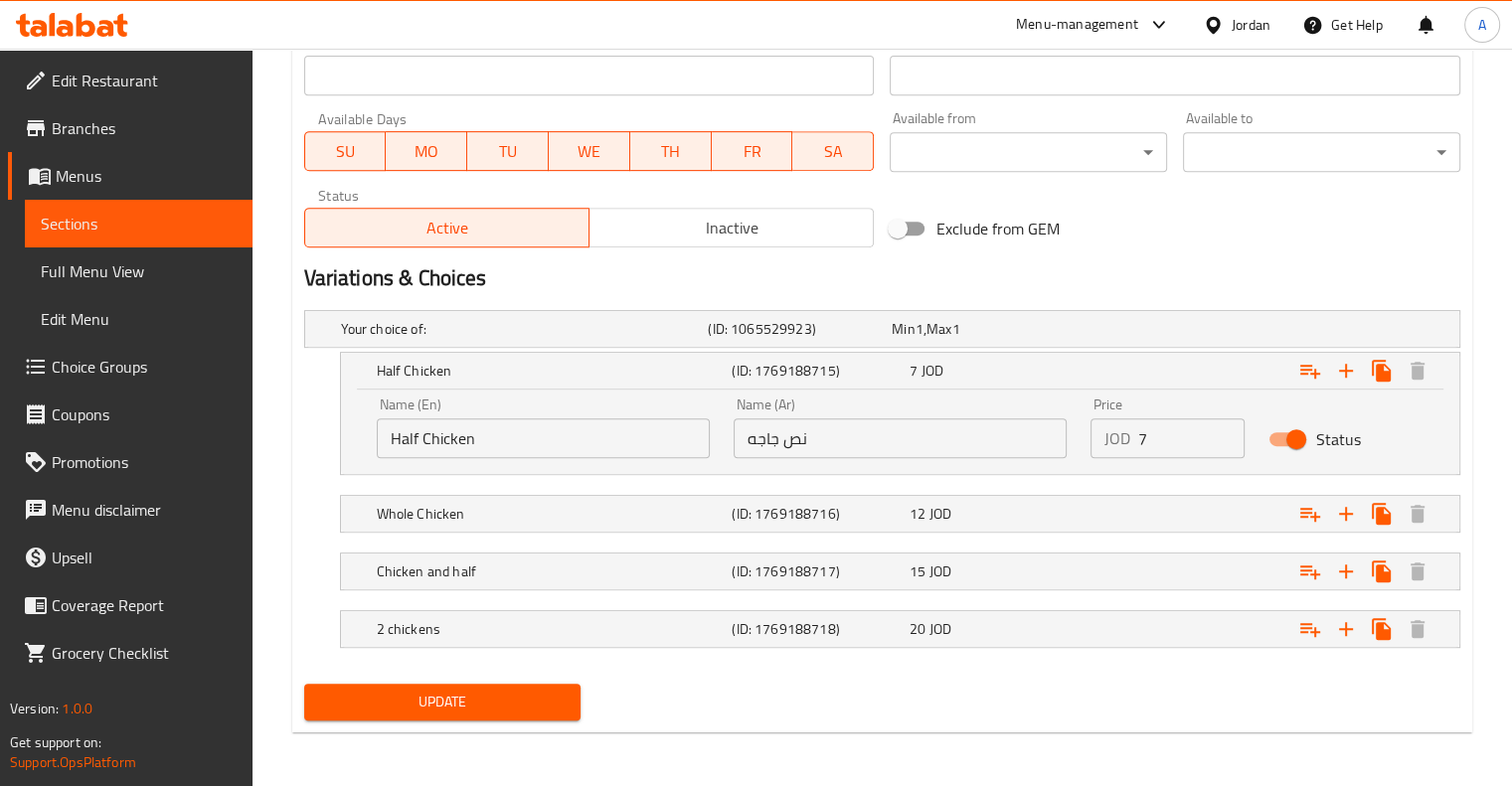 type on "منسف دجاج" 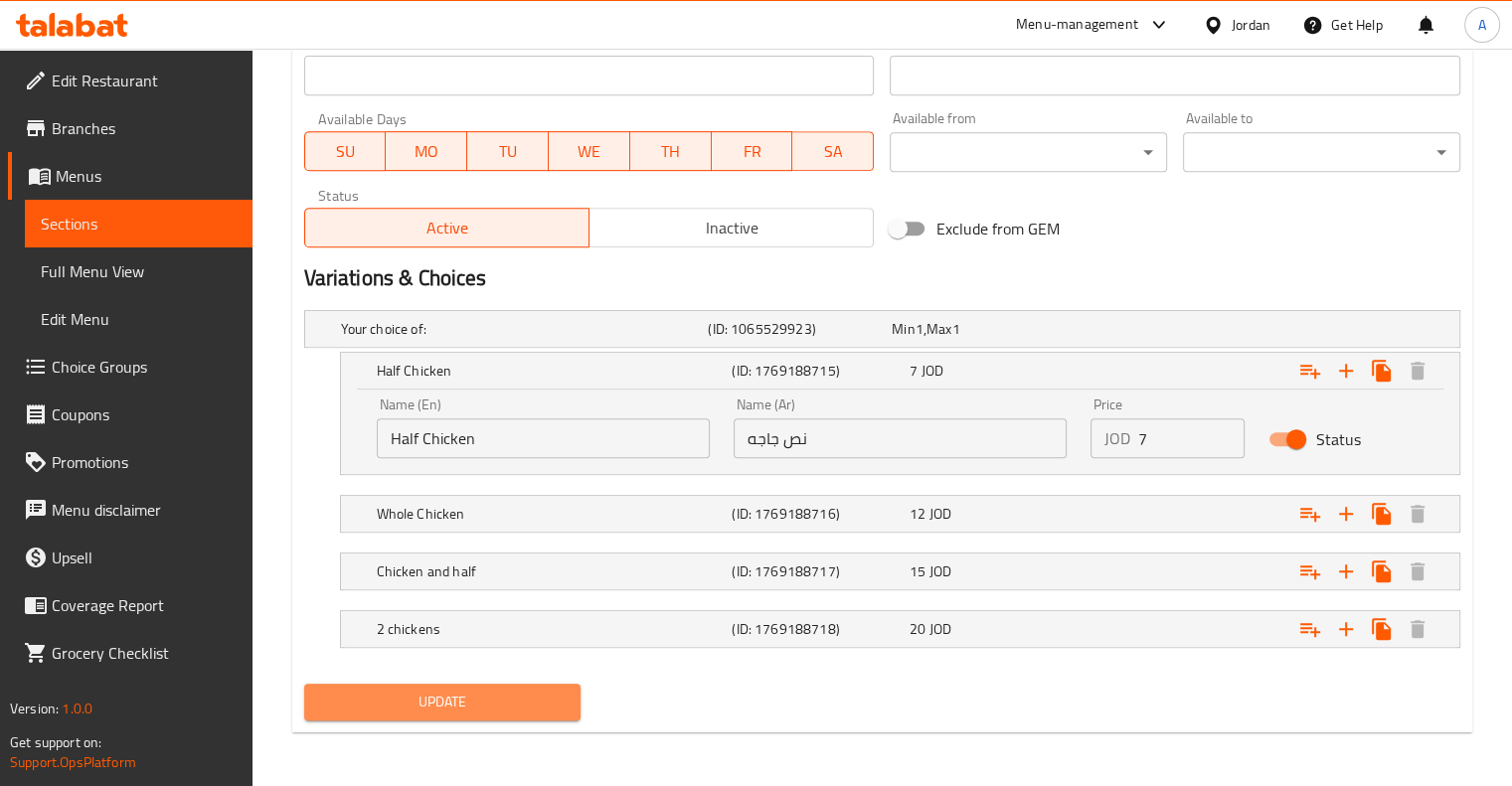 click on "Update" at bounding box center (442, 702) 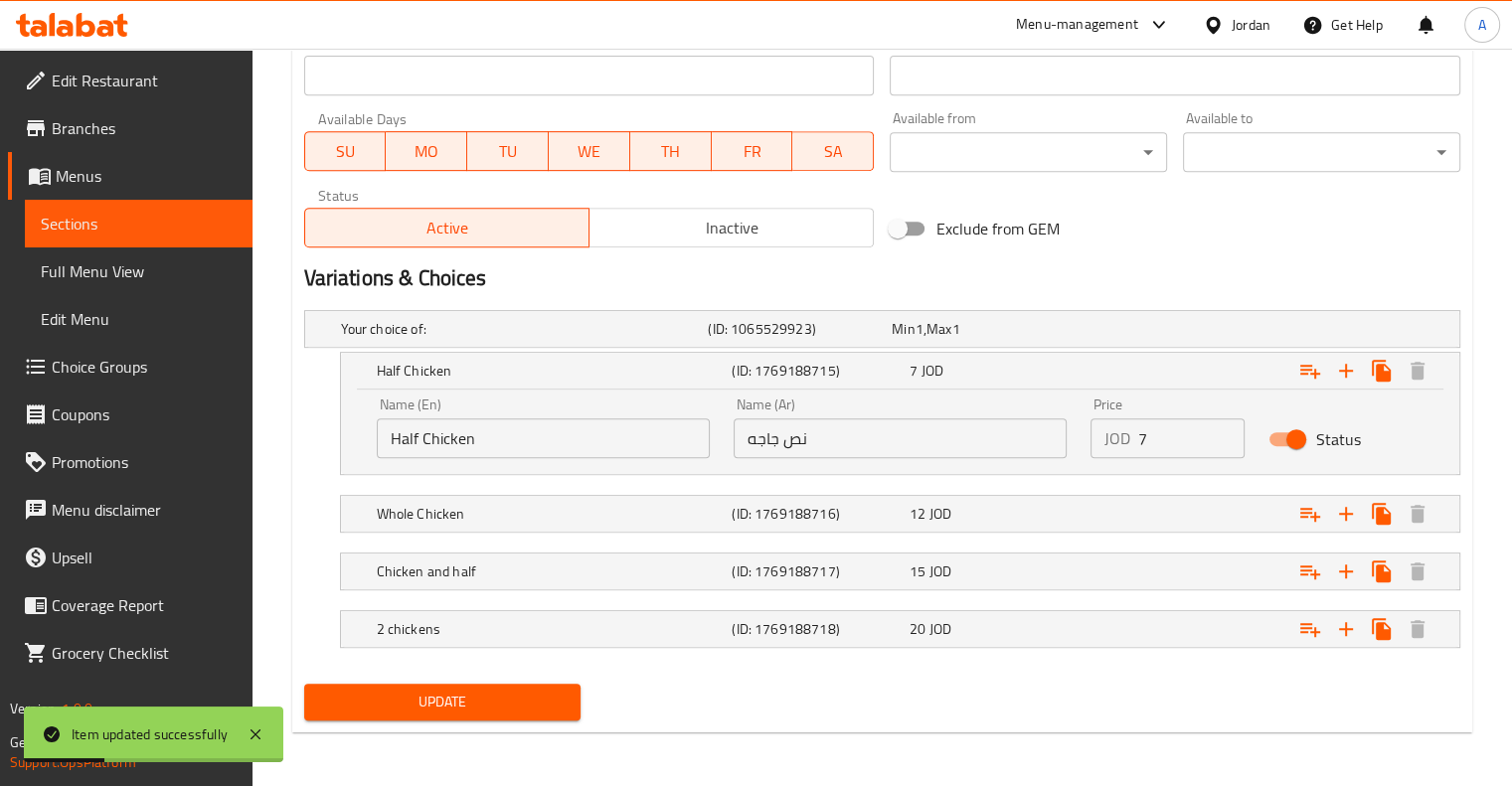 click on "Sections" at bounding box center (138, 224) 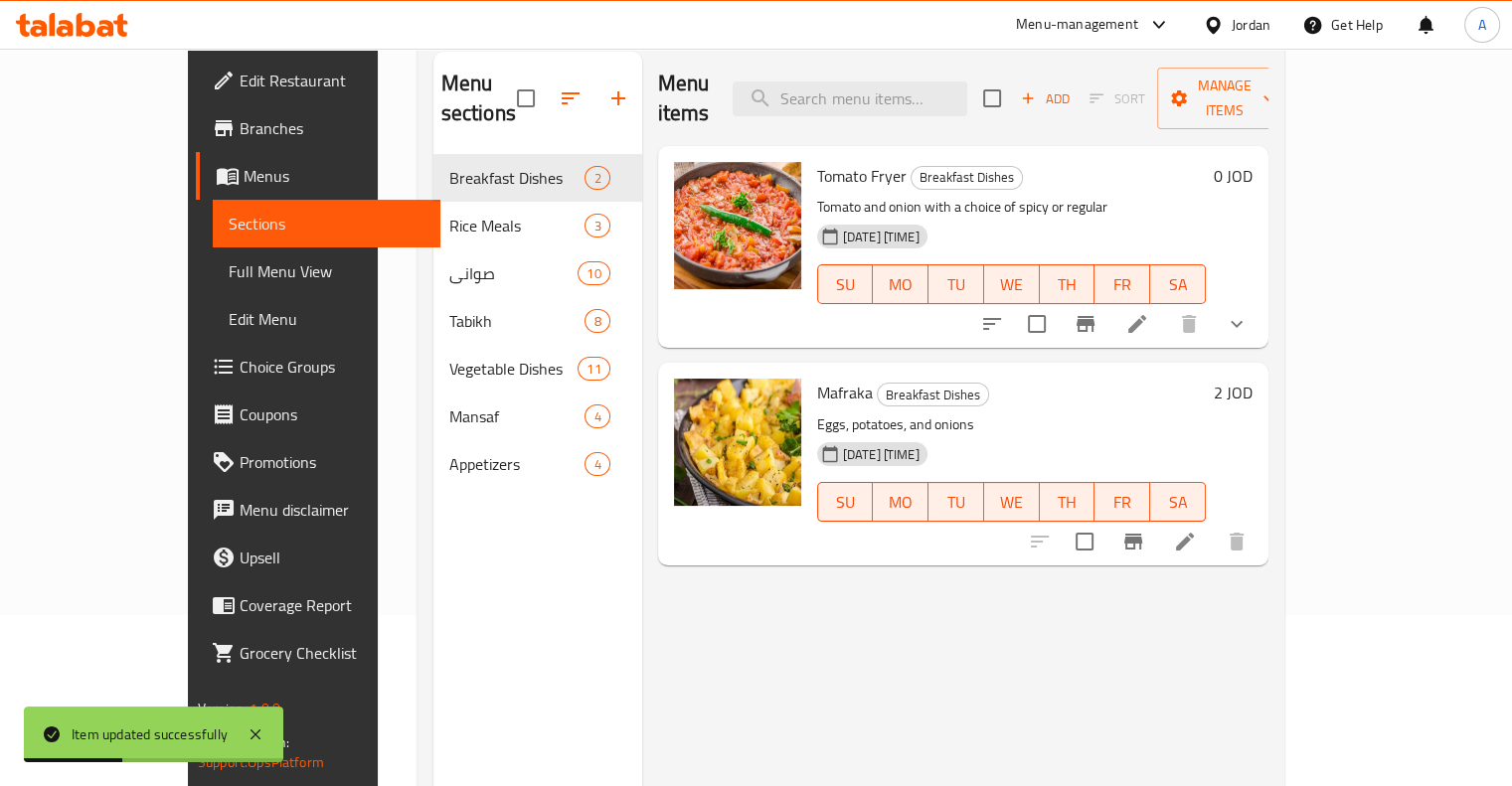 scroll, scrollTop: 0, scrollLeft: 0, axis: both 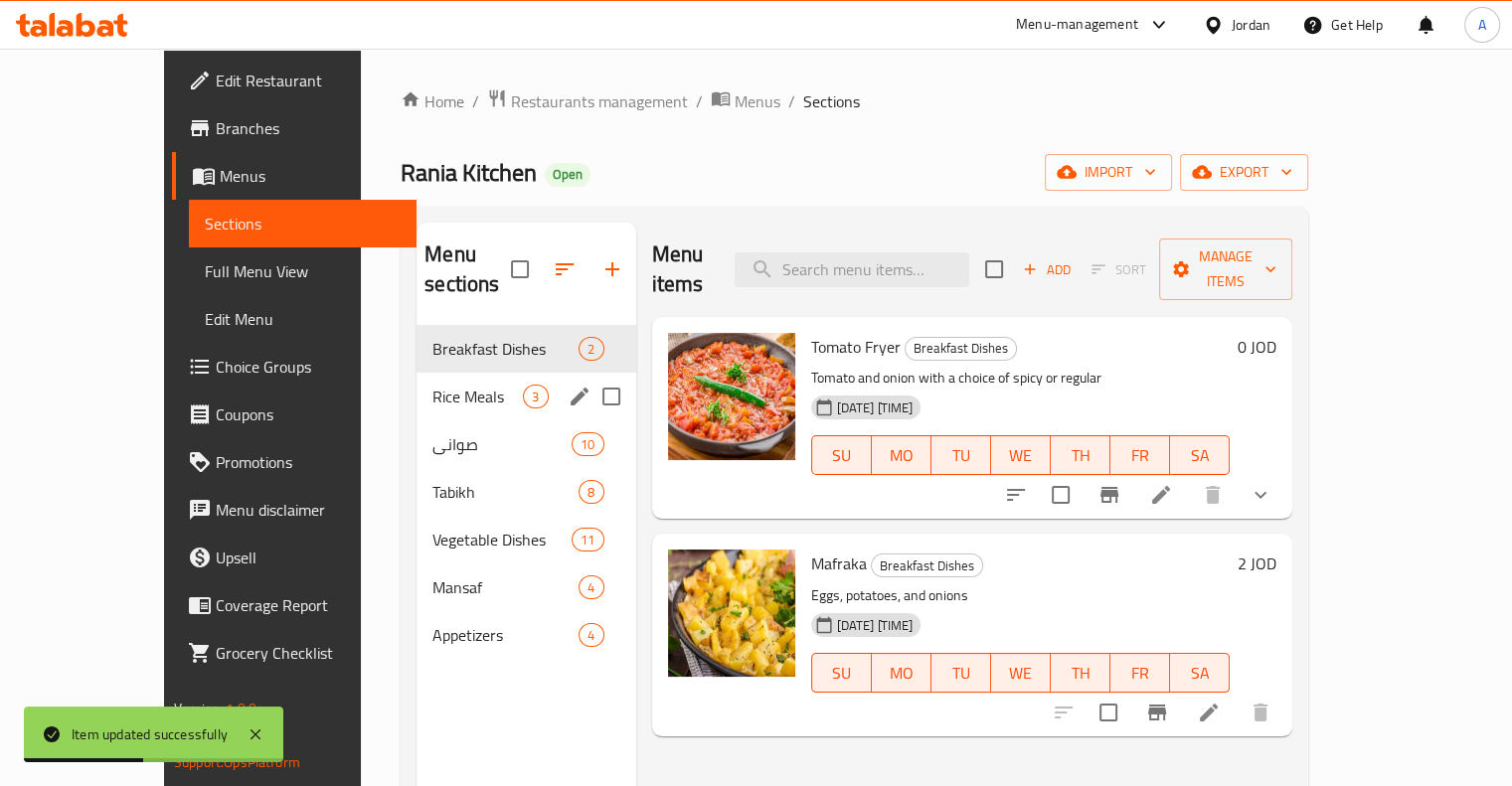 click on "Rice Meals" at bounding box center [477, 396] 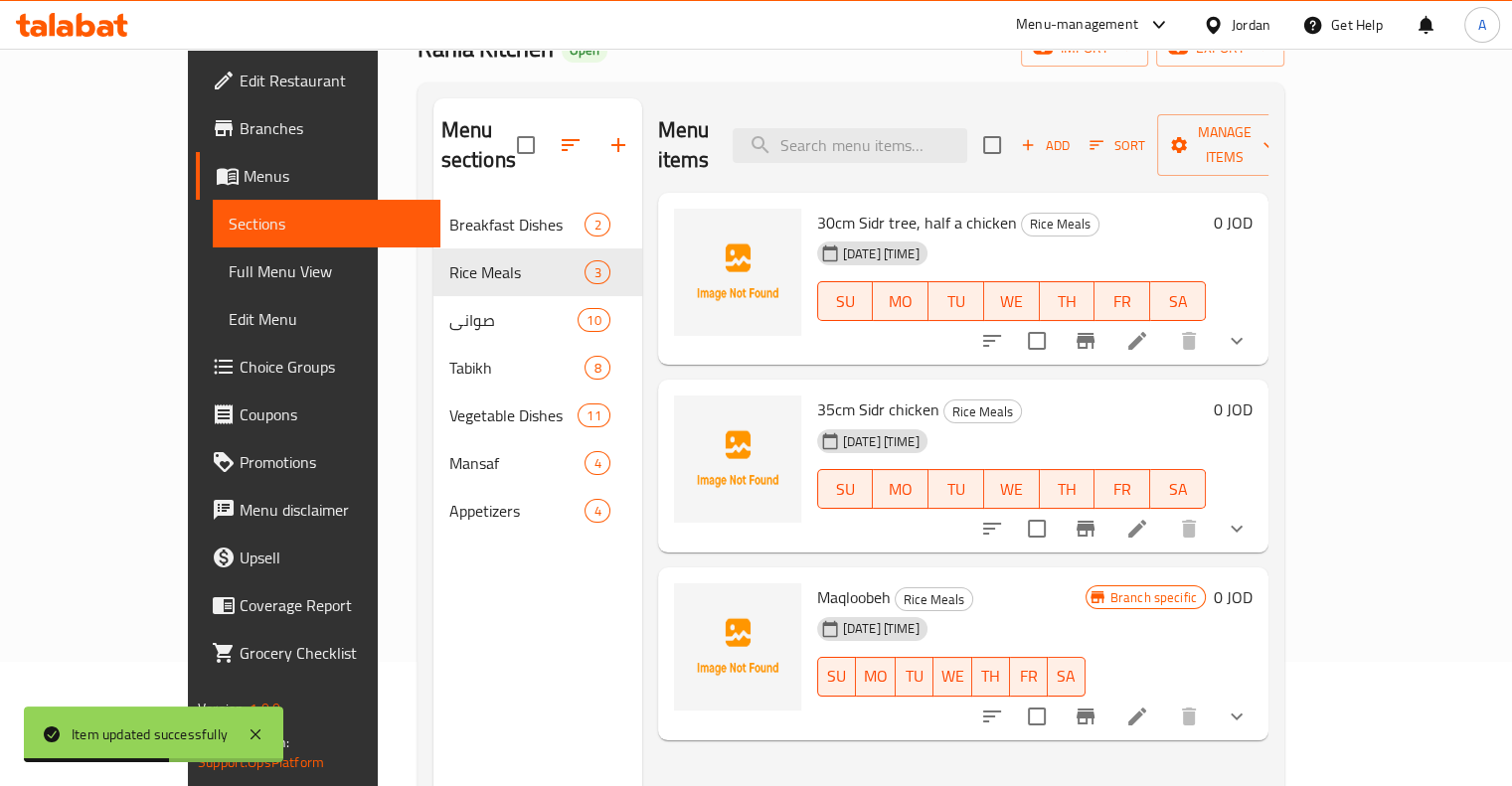 scroll, scrollTop: 278, scrollLeft: 0, axis: vertical 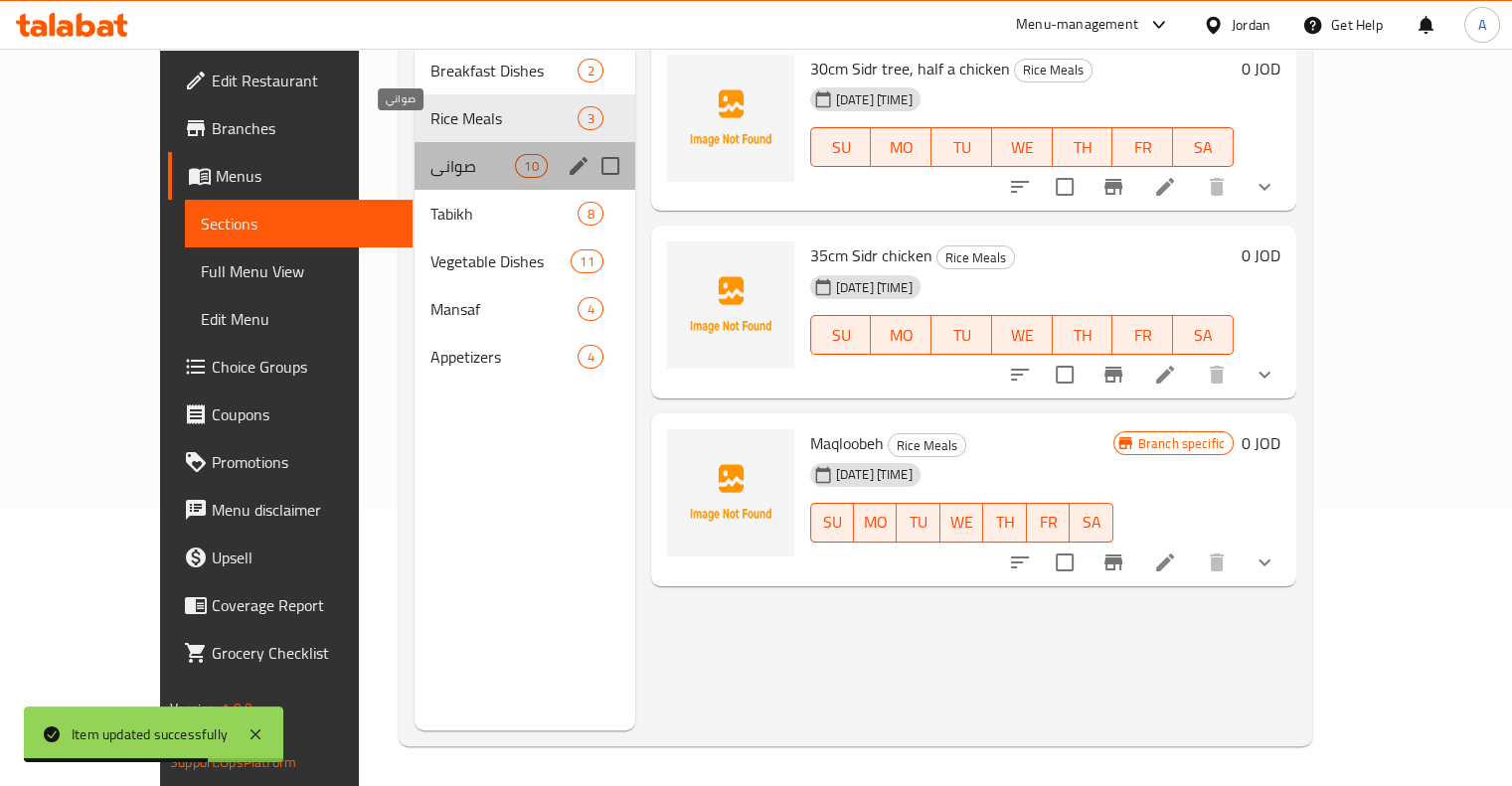 click on "صواني" at bounding box center [472, 166] 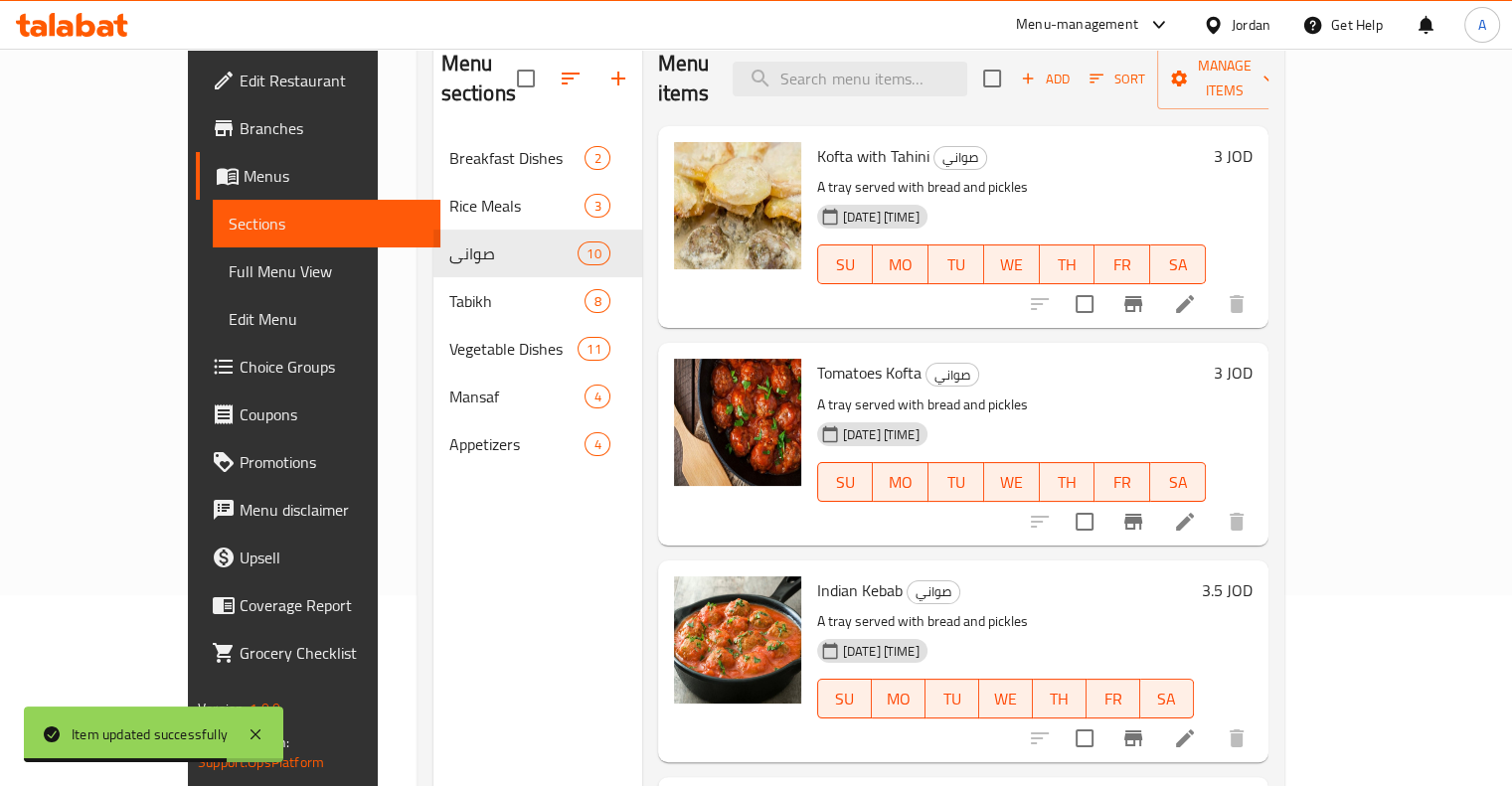 scroll, scrollTop: 0, scrollLeft: 0, axis: both 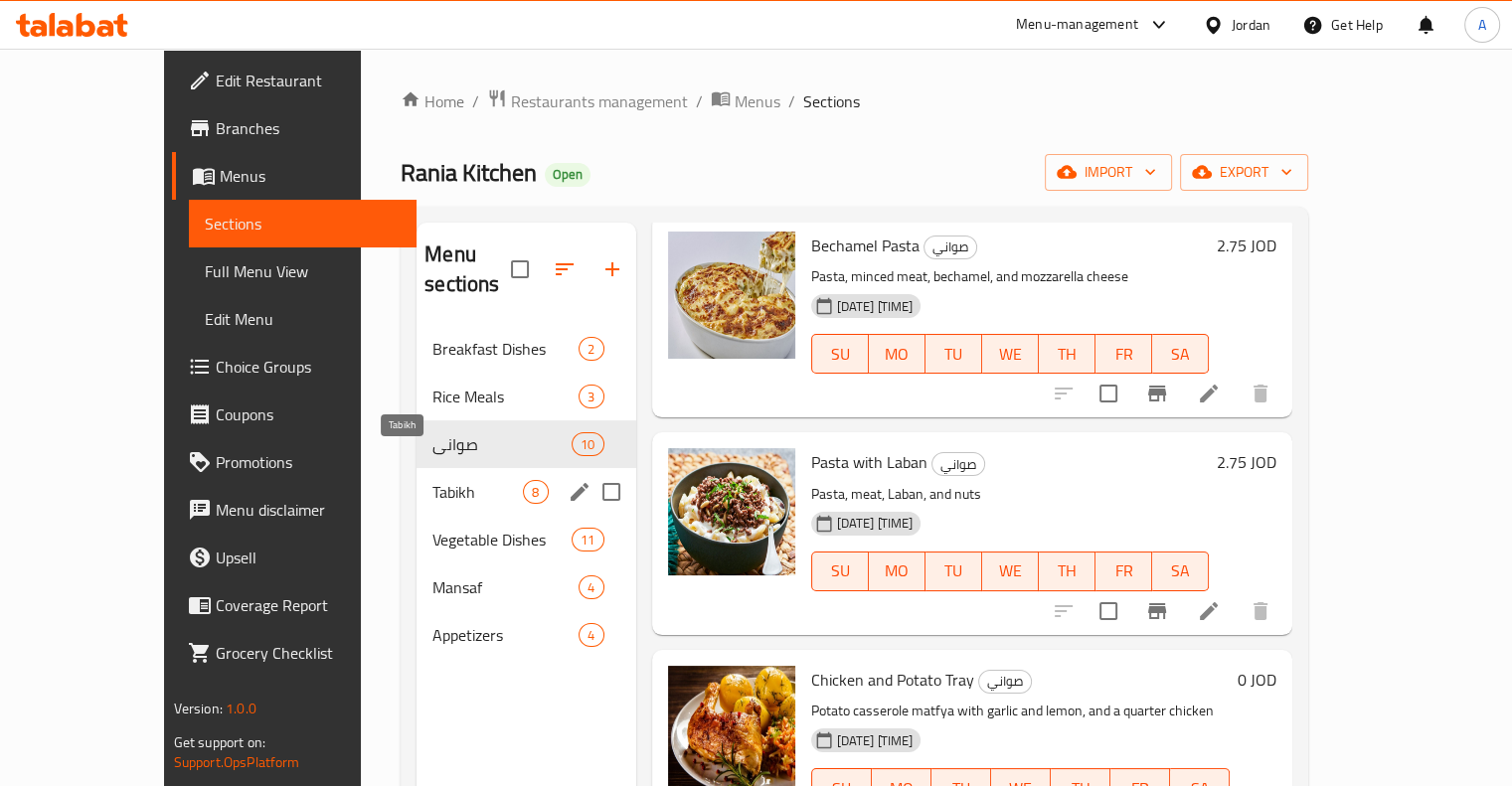 drag, startPoint x: 392, startPoint y: 450, endPoint x: 402, endPoint y: 456, distance: 11.661904 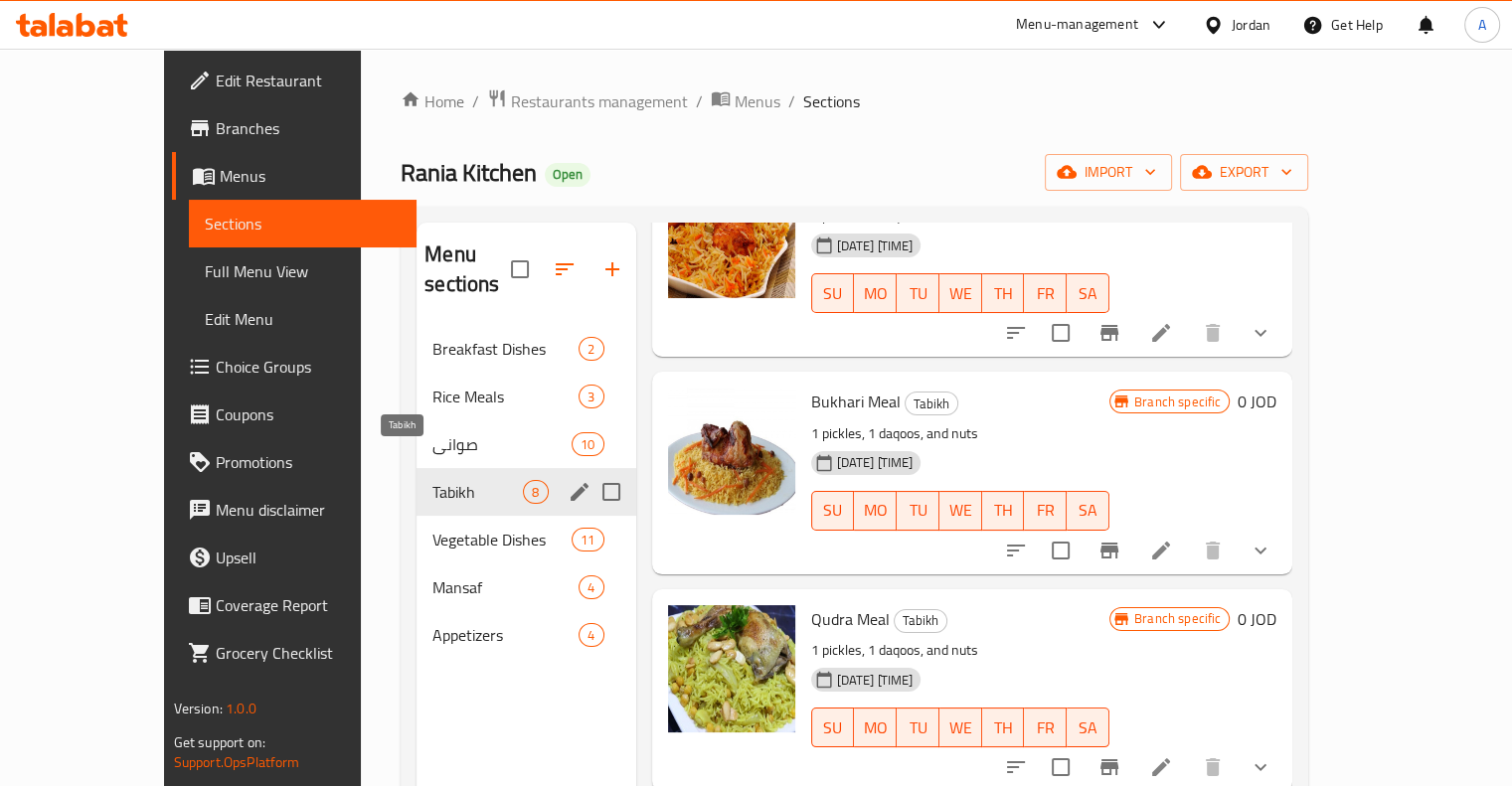 scroll, scrollTop: 1000, scrollLeft: 0, axis: vertical 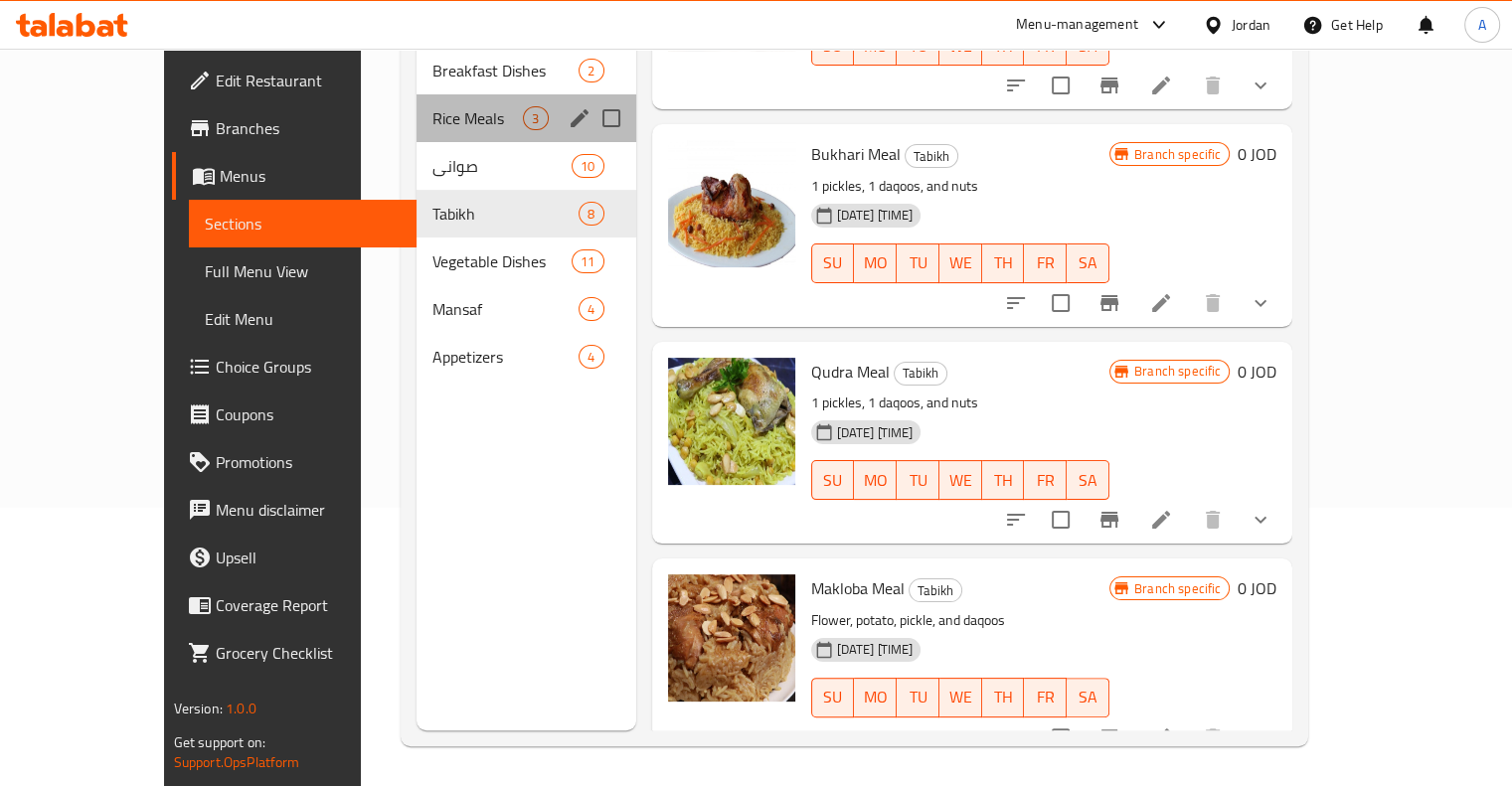 click on "Rice Meals 3" at bounding box center (526, 118) 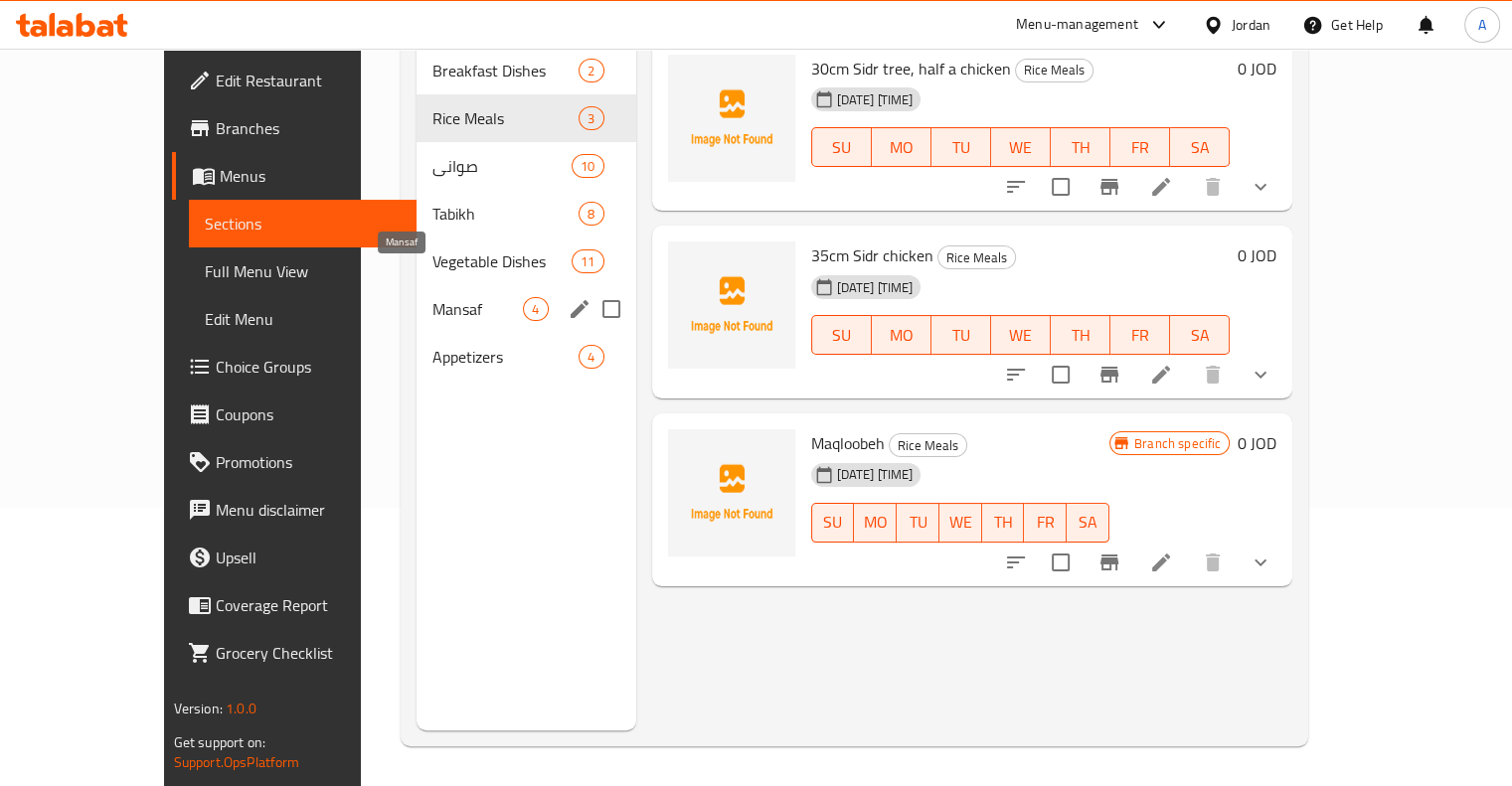 click on "Mansaf" at bounding box center (477, 309) 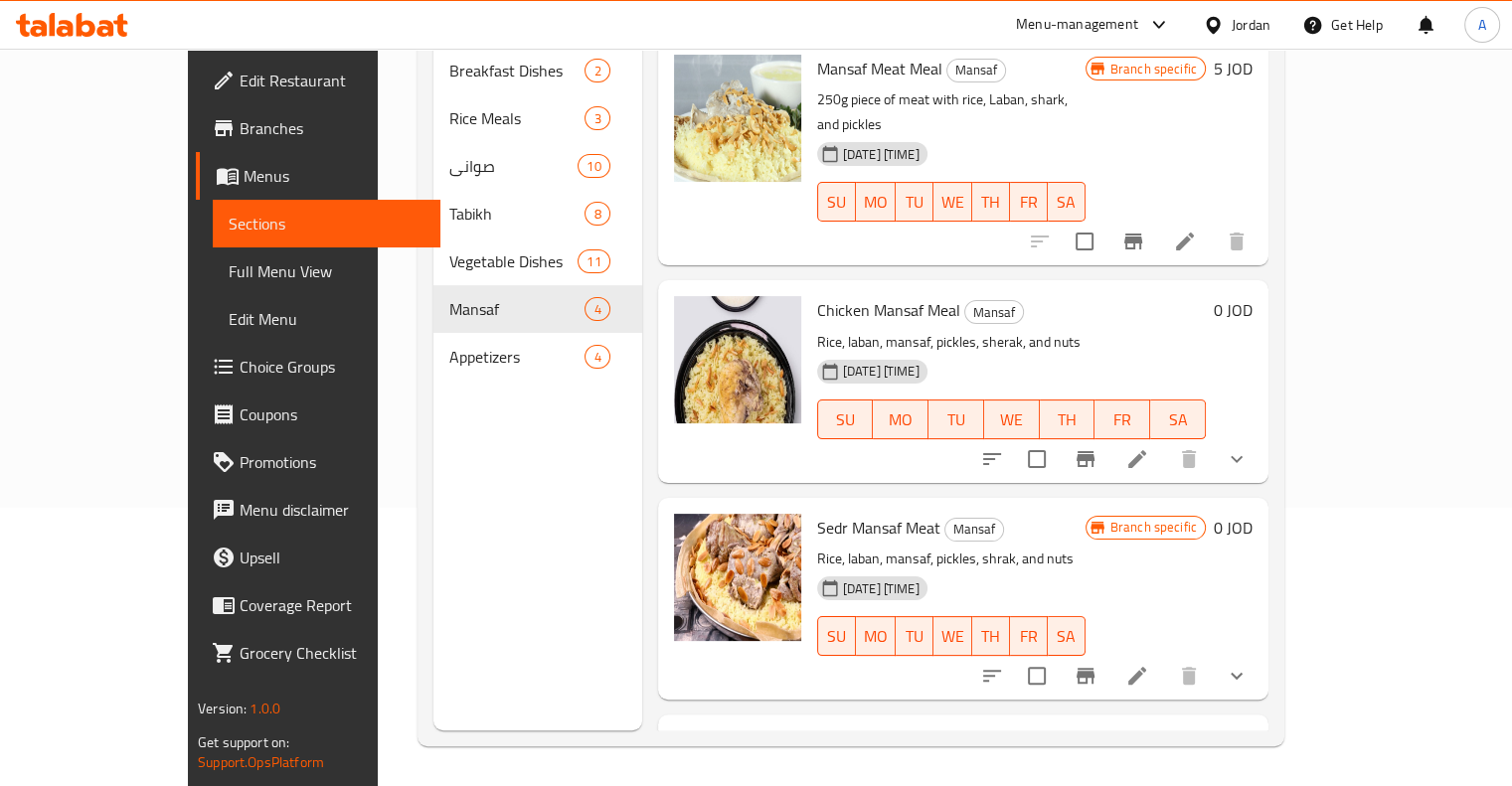 scroll, scrollTop: 101, scrollLeft: 0, axis: vertical 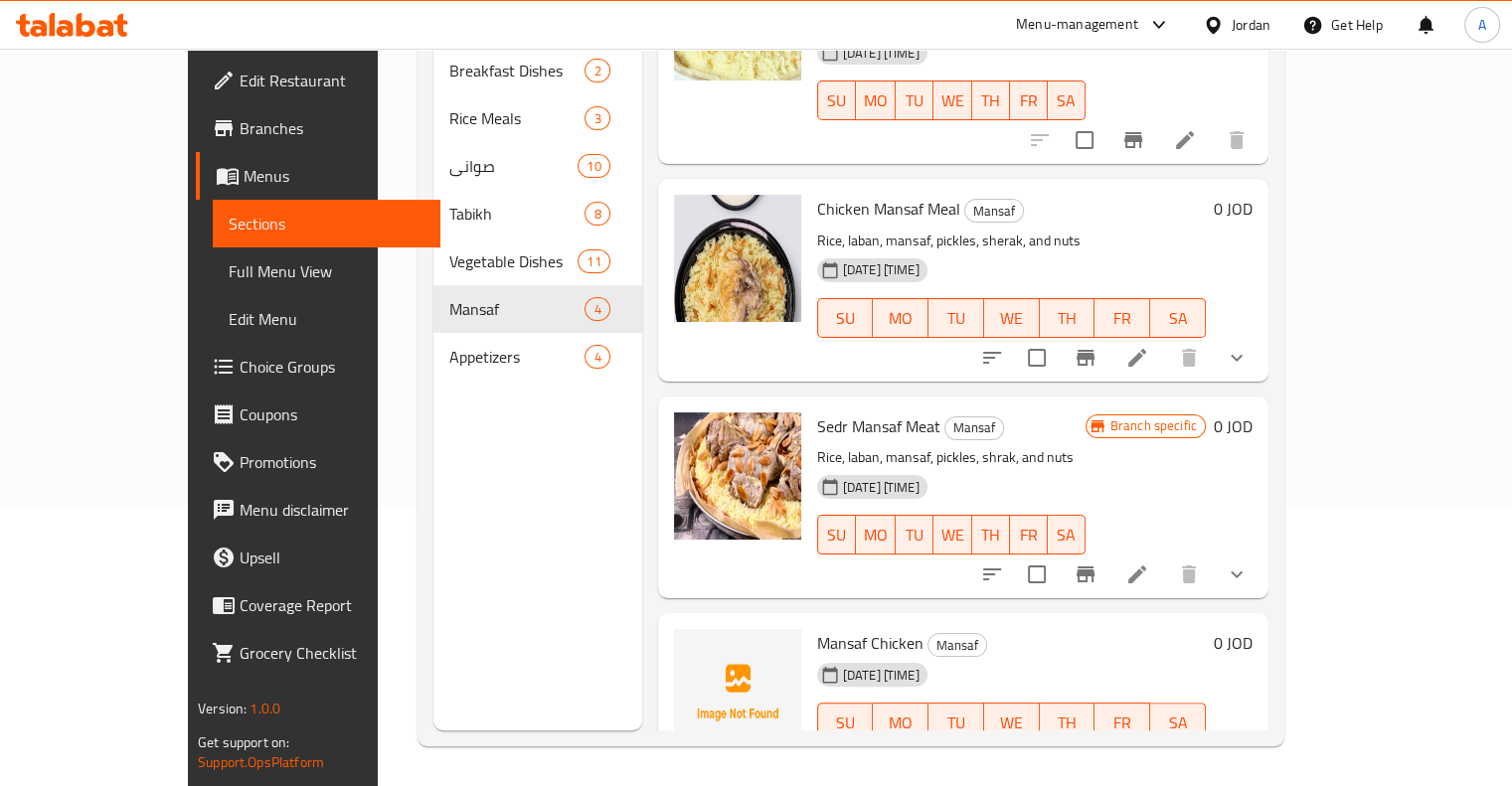 click on "Menu sections Breakfast Dishes 2 Rice Meals 3 صواني 10 Tabikh 8 Vegetable Dishes 11 Mansaf 4 Appetizers 4 Menu items Add Sort Manage items Mansaf Meat Meal   Mansaf 250g piece of meat with rice, Laban, shark, and pickles [DATE] [TIME] SU MO TU WE TH FR SA Branch specific 5   JOD Chicken Mansaf Meal   Mansaf Rice, laban, mansaf, pickles, sherak, and nuts [DATE] [TIME] SU MO TU WE TH FR SA 0   JOD Sedr Mansaf Meat   Mansaf Rice, laban, mansaf, pickles, shrak, and nuts [DATE] [TIME] SU MO TU WE TH FR SA Branch specific 0   JOD Mansaf Chicken    Mansaf [DATE] [TIME] SU MO TU WE TH FR SA 0   JOD" at bounding box center [851, 337] 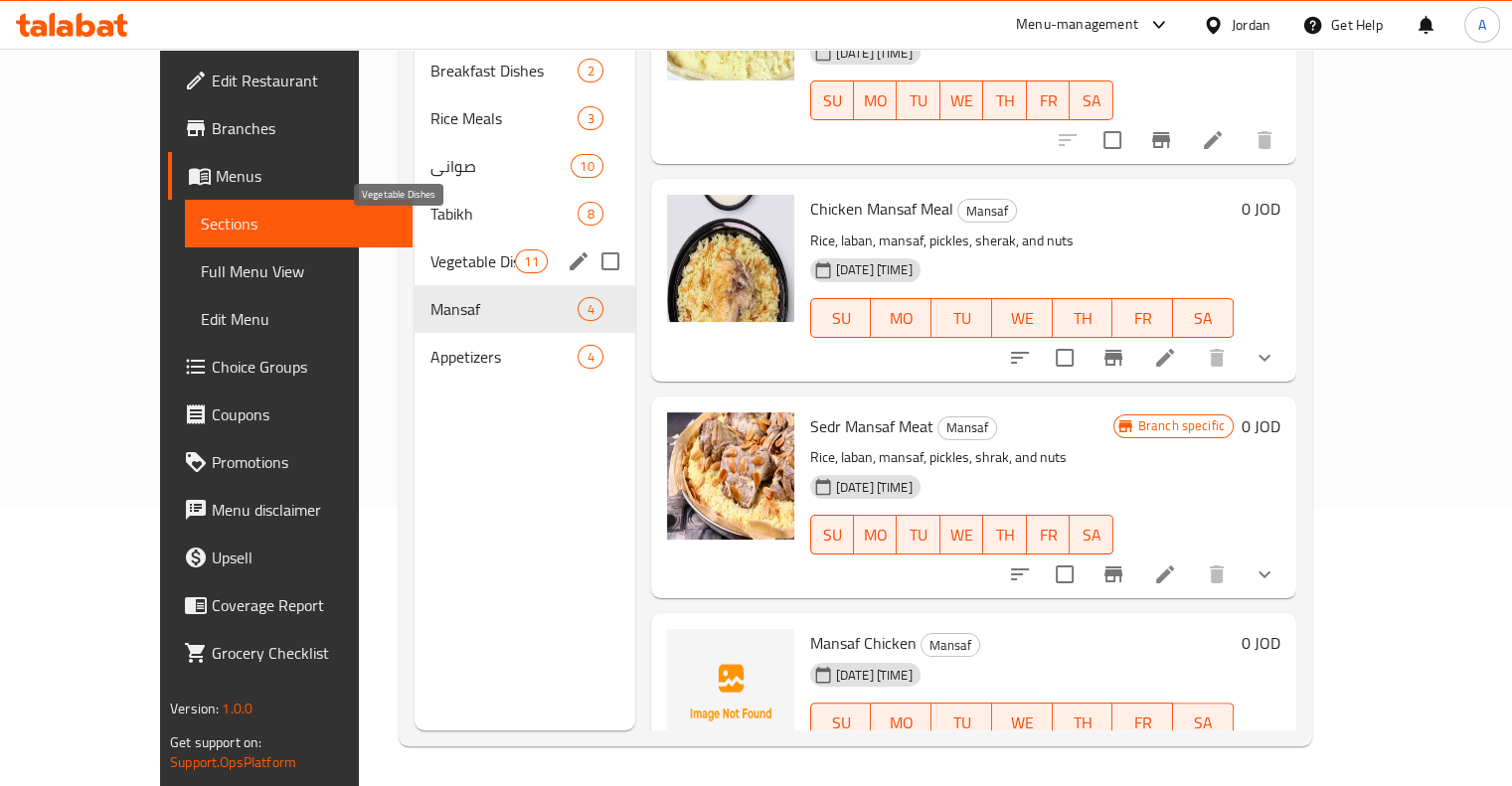 click on "Vegetable Dishes" at bounding box center (472, 261) 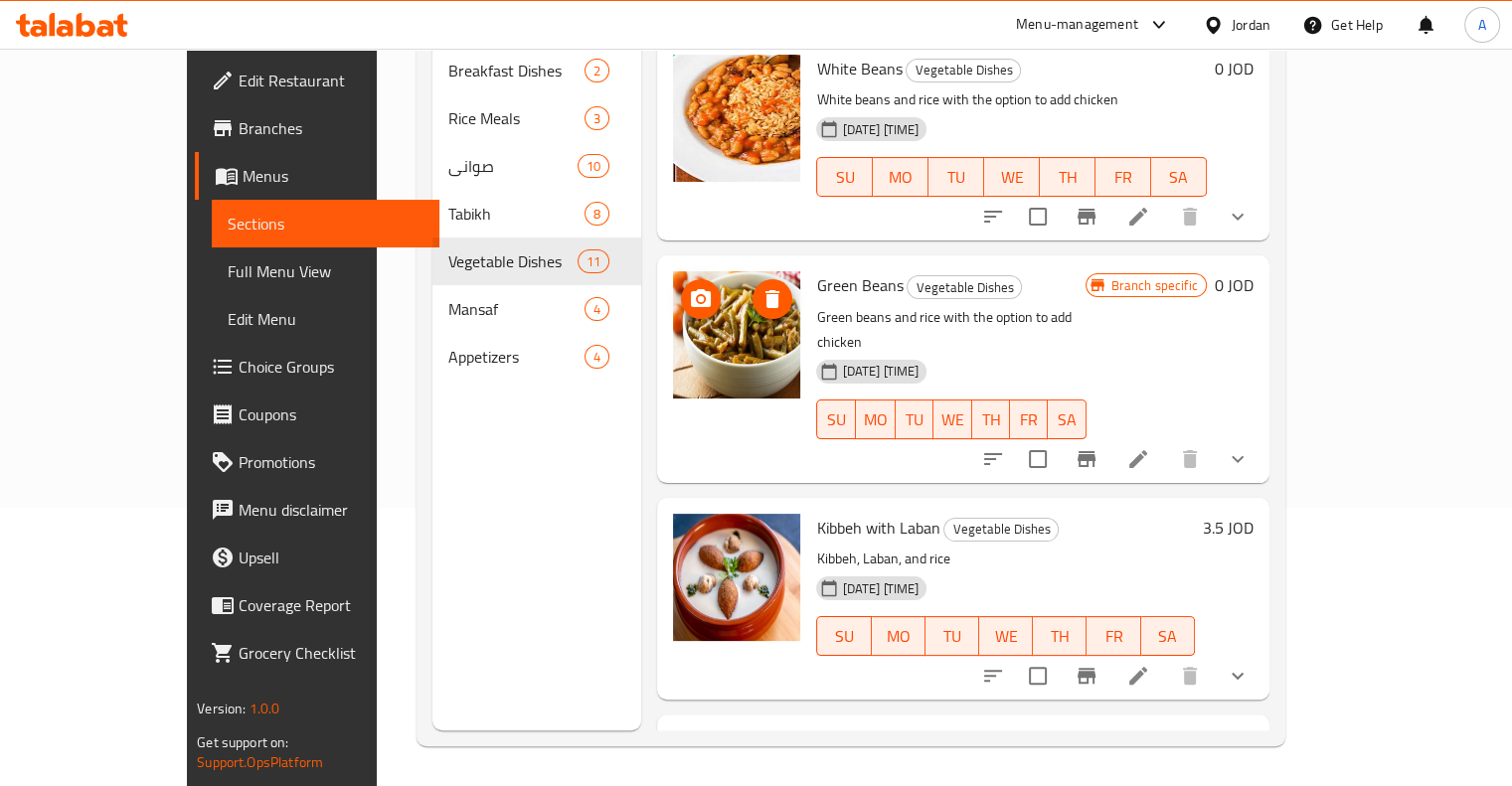 scroll, scrollTop: 0, scrollLeft: 0, axis: both 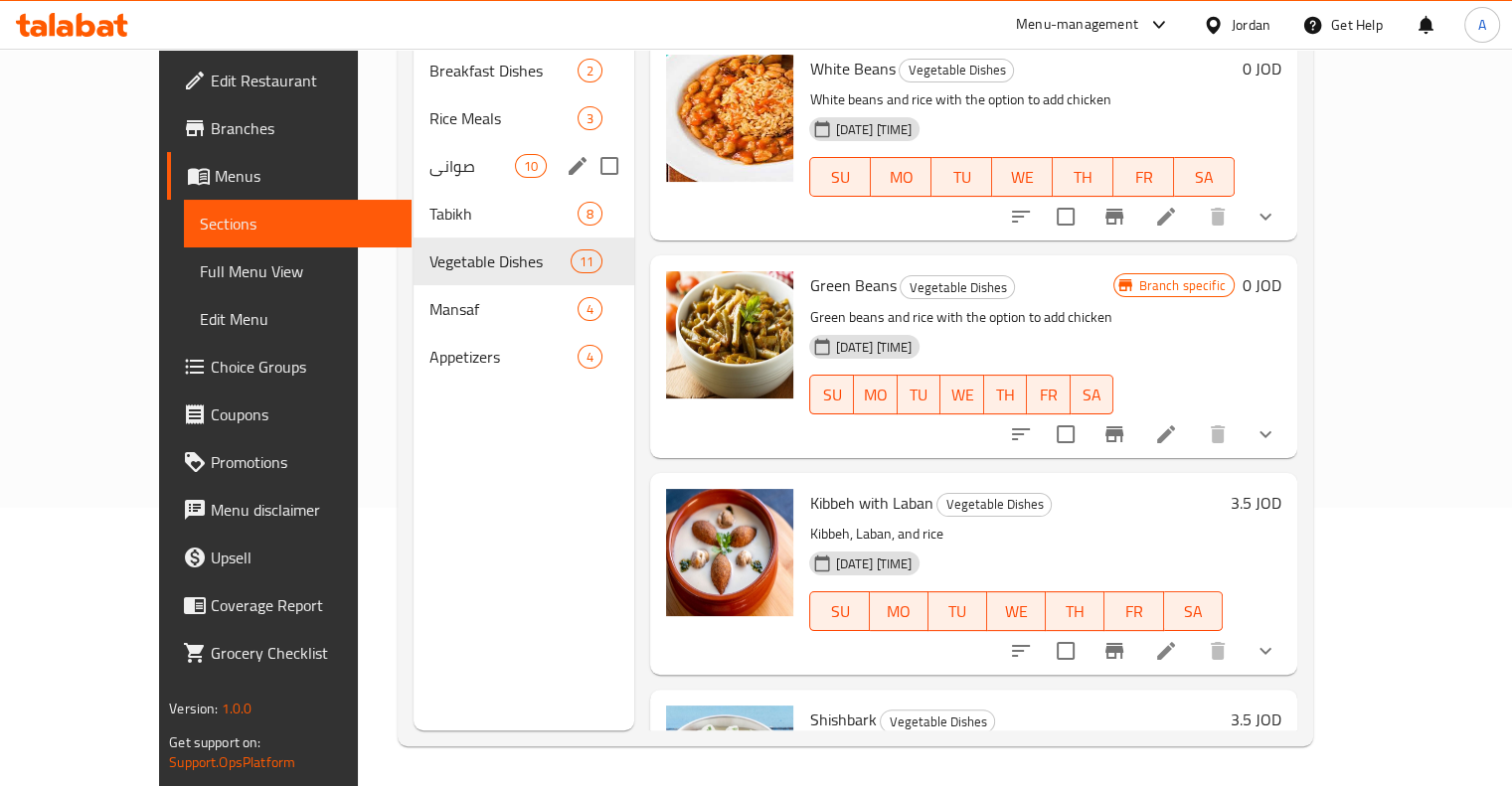 click on "Tabikh" at bounding box center (503, 214) 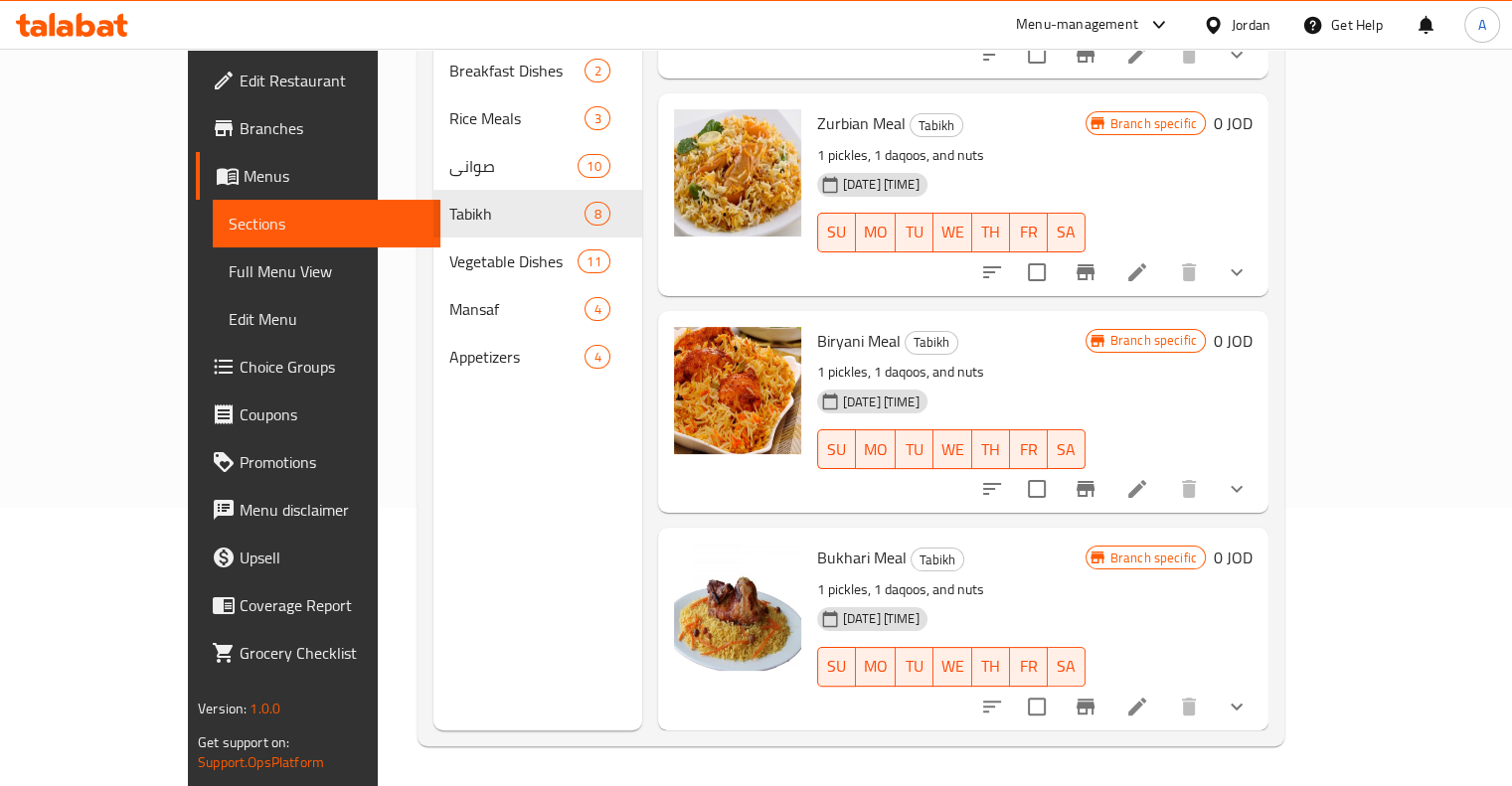 scroll, scrollTop: 1000, scrollLeft: 0, axis: vertical 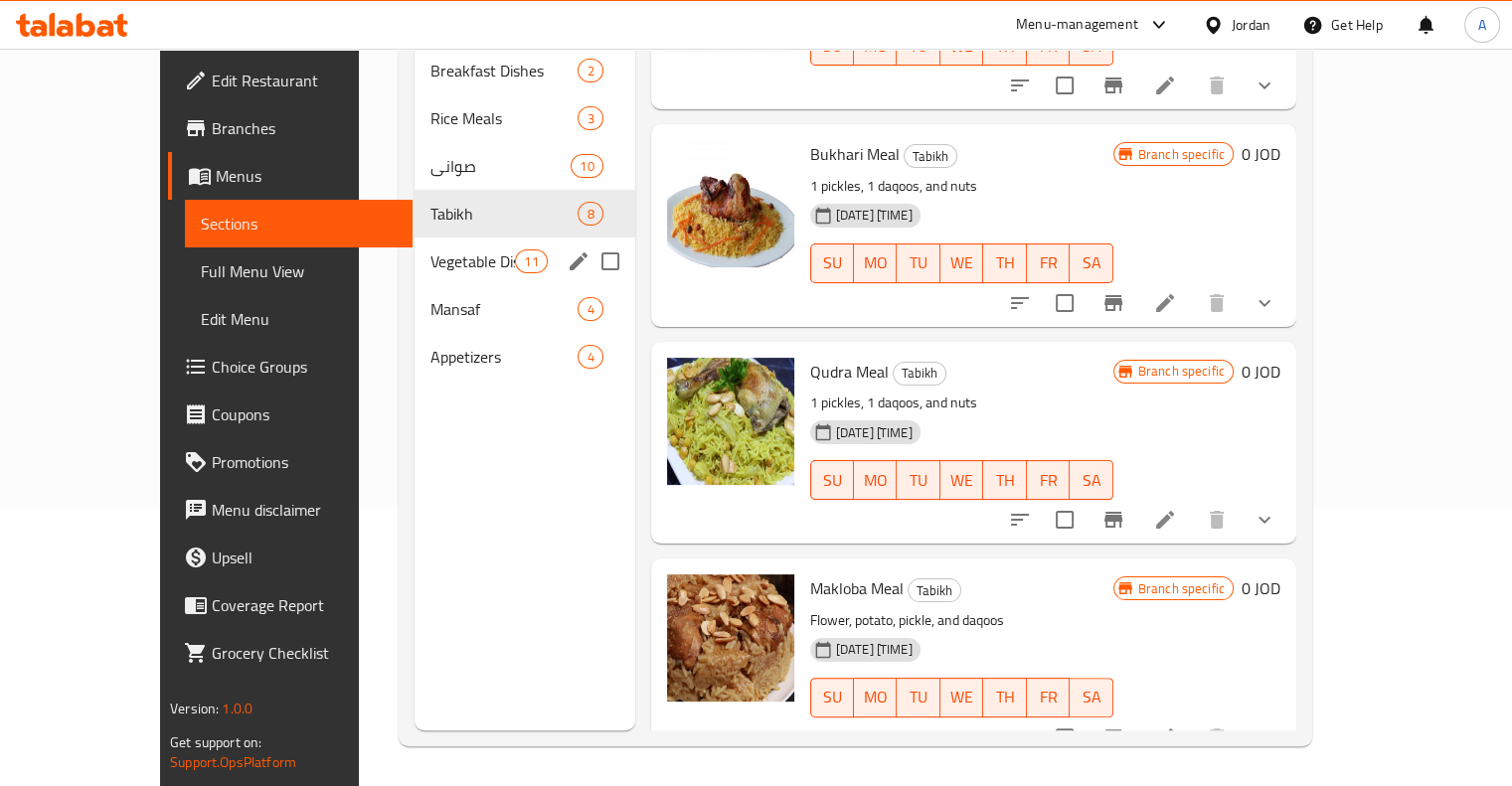 click on "Vegetable Dishes" at bounding box center (472, 261) 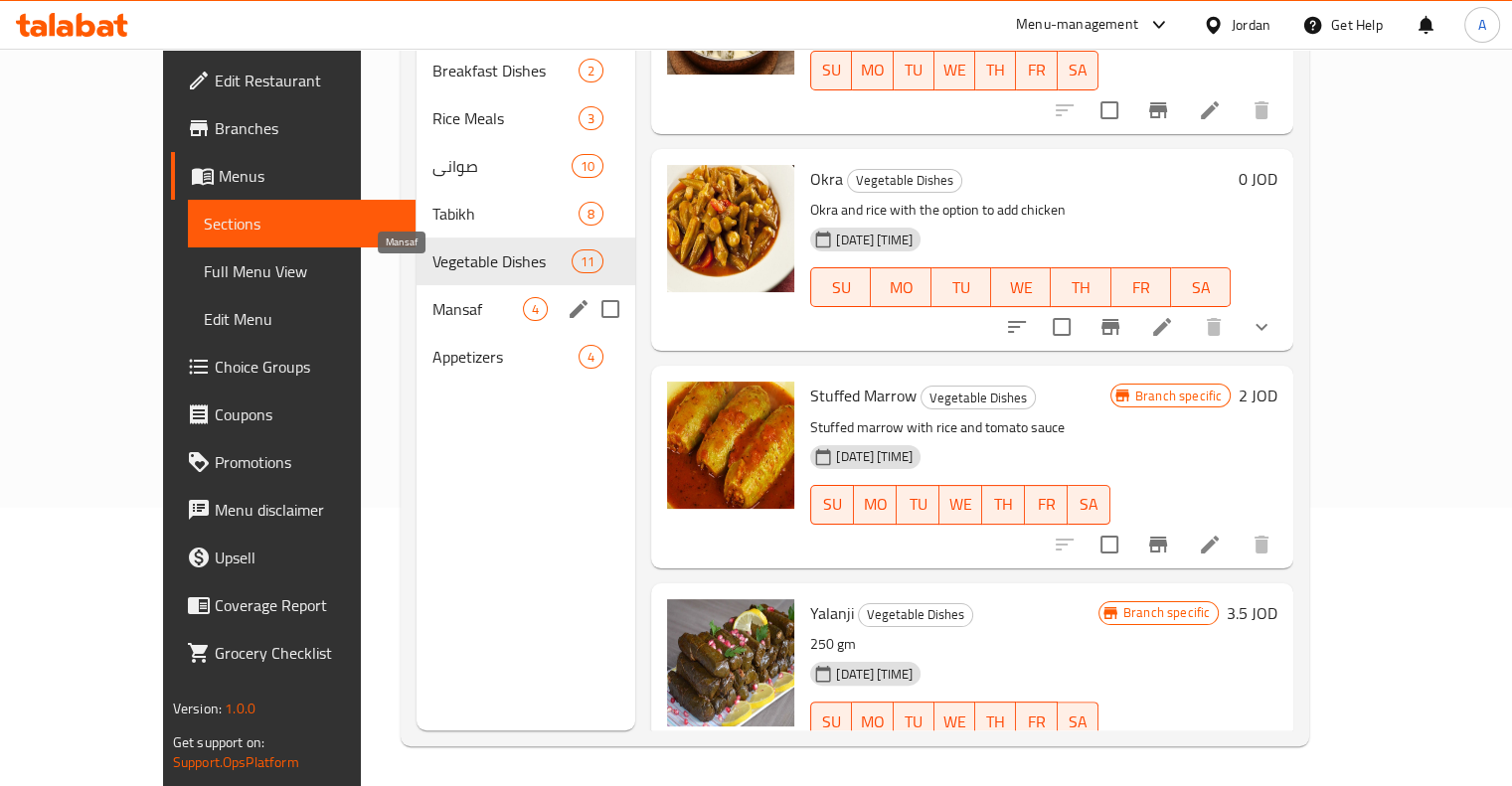 click on "Mansaf" at bounding box center [477, 309] 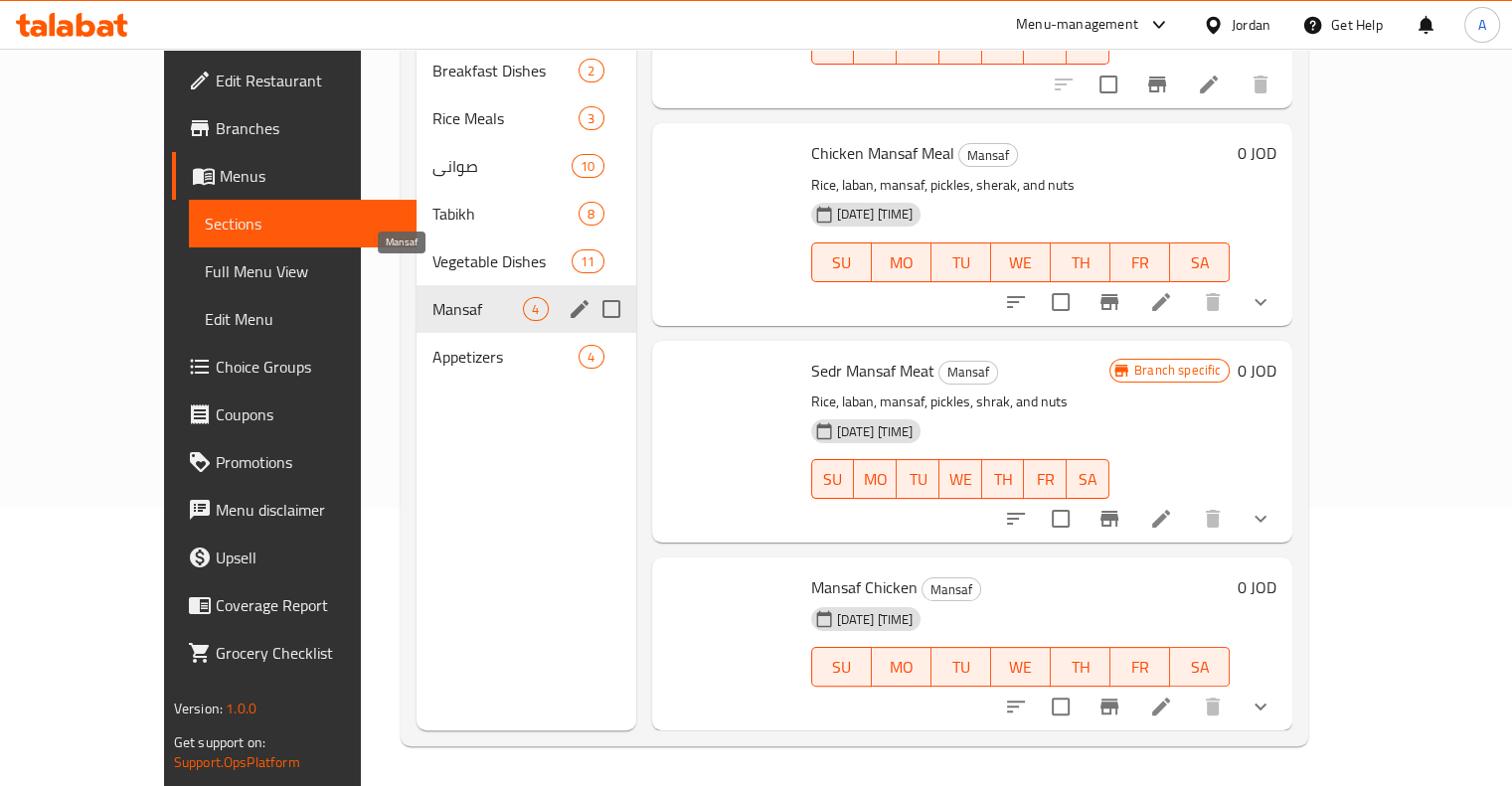 scroll, scrollTop: 101, scrollLeft: 0, axis: vertical 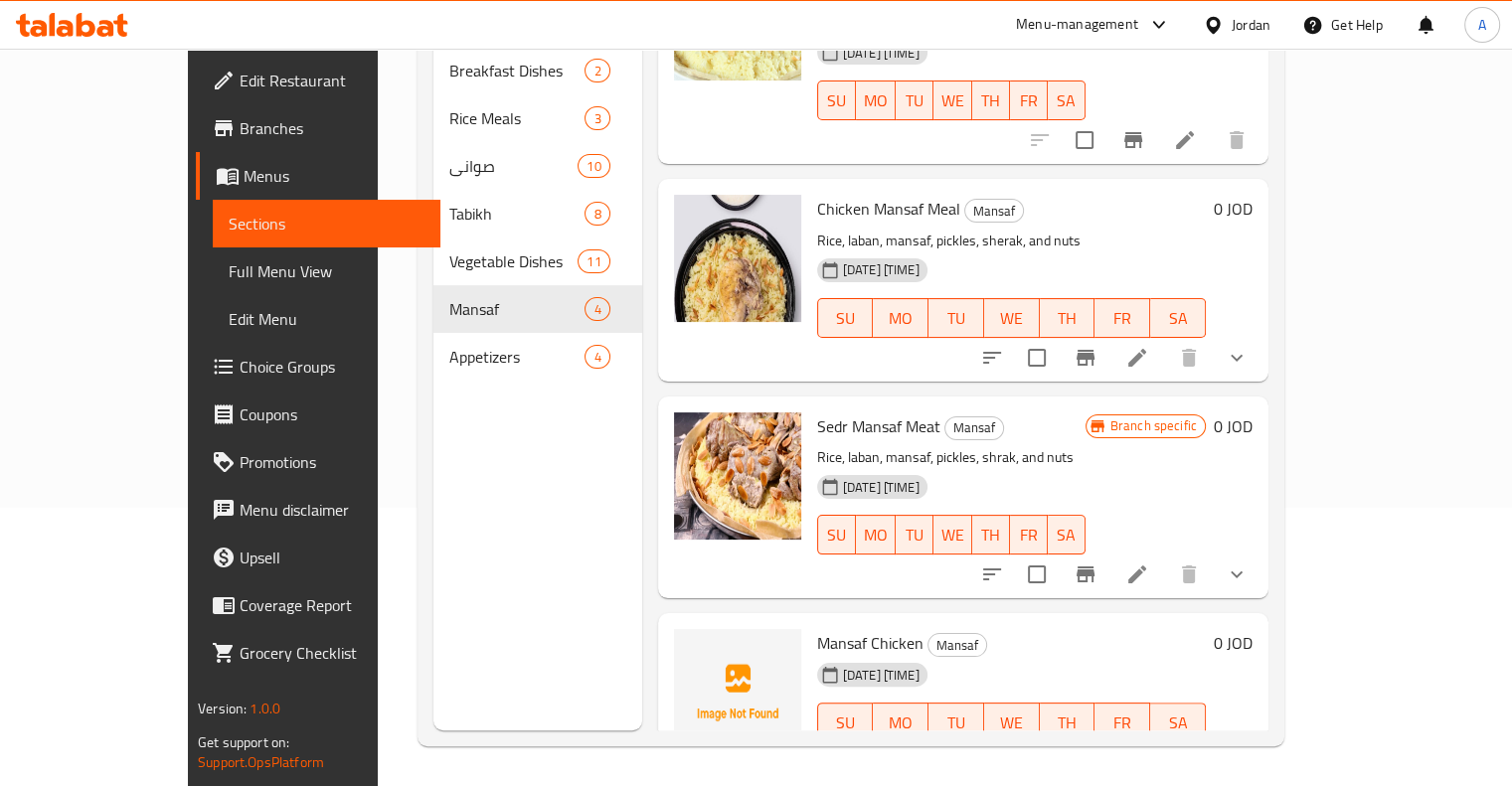click on "Mansaf Chicken" at bounding box center [870, 643] 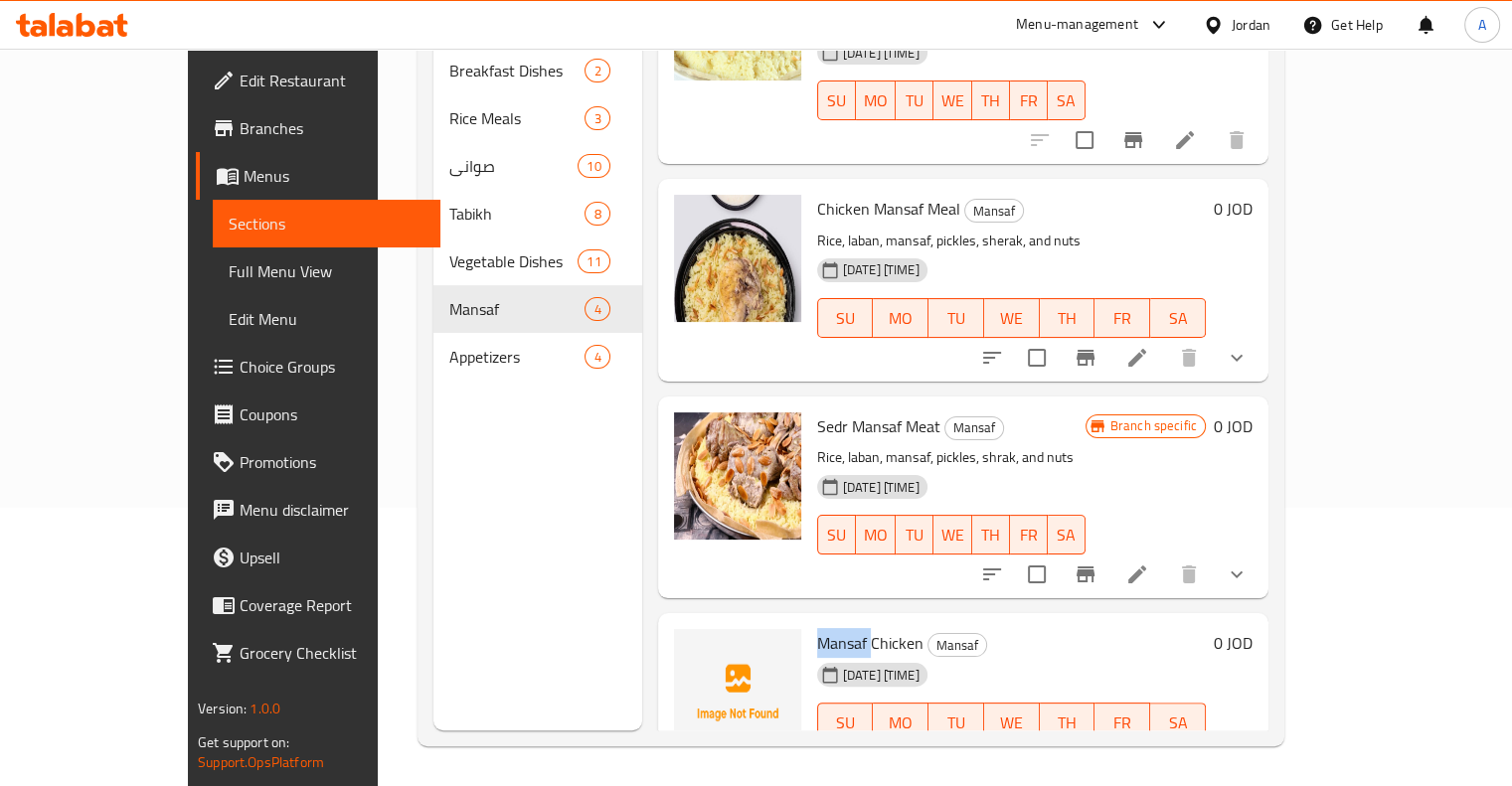 click on "Mansaf Chicken" at bounding box center [870, 643] 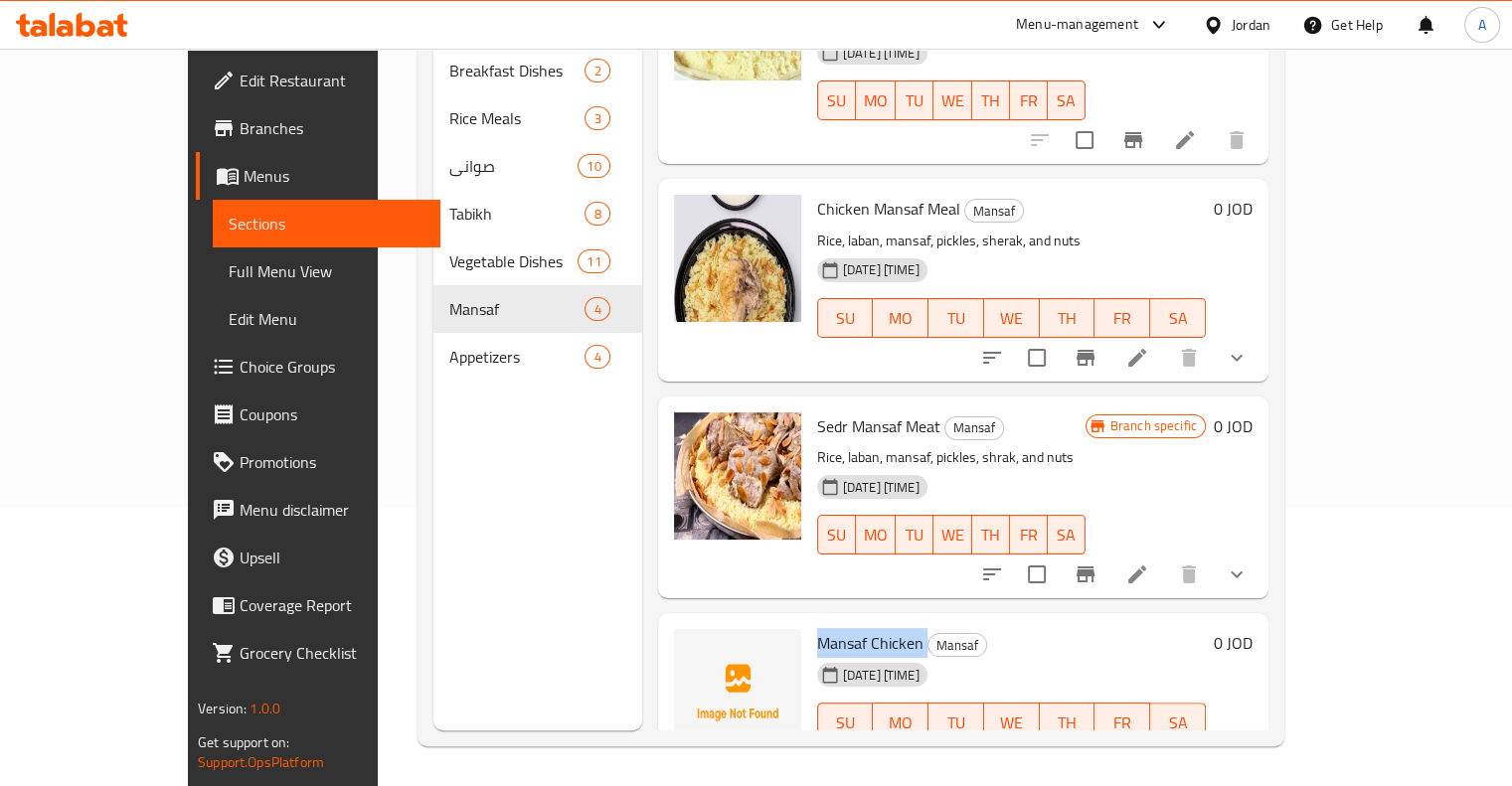 click on "Mansaf Chicken" at bounding box center [870, 643] 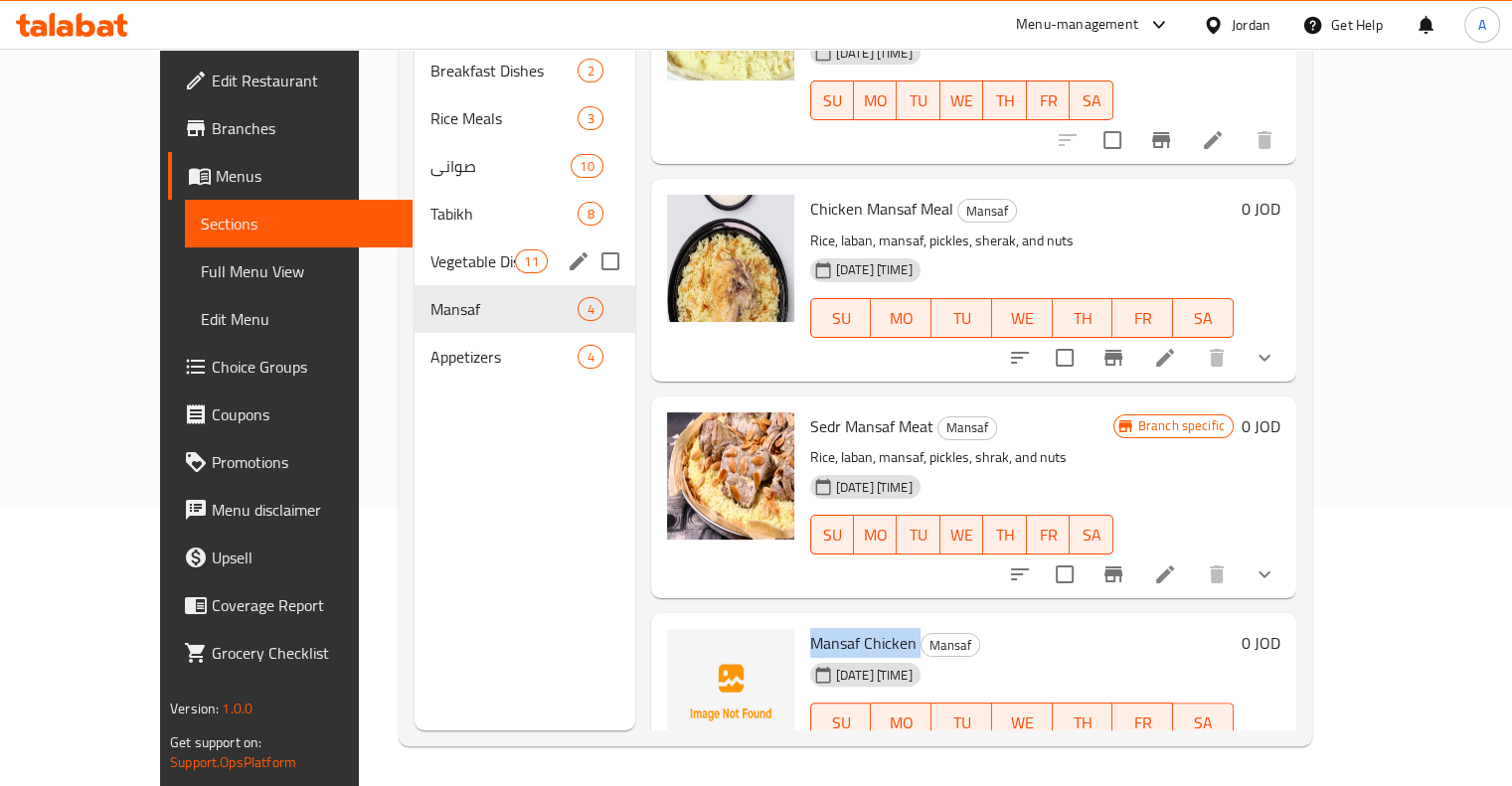 click on "Vegetable Dishes" at bounding box center (472, 261) 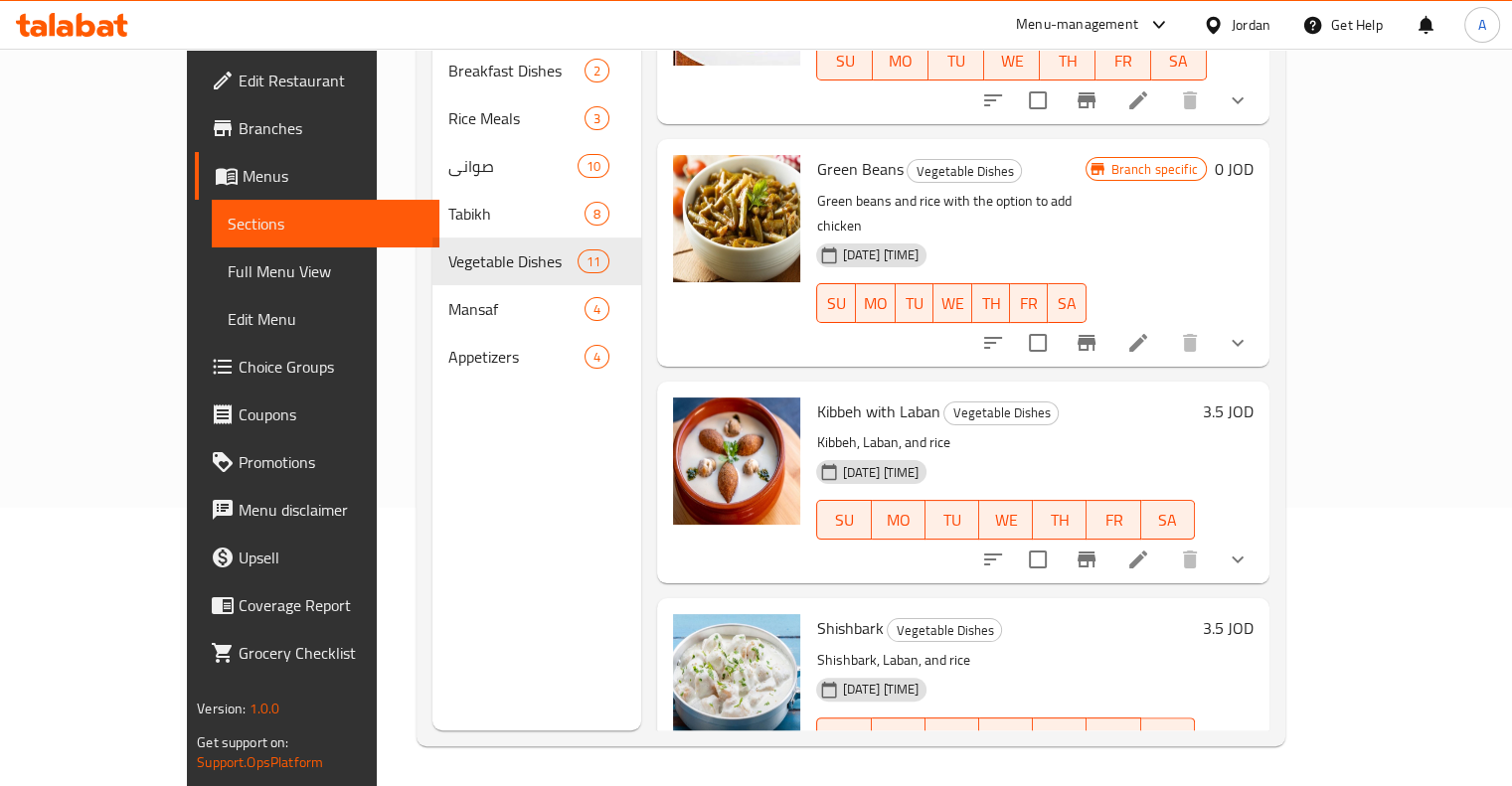 scroll, scrollTop: 0, scrollLeft: 0, axis: both 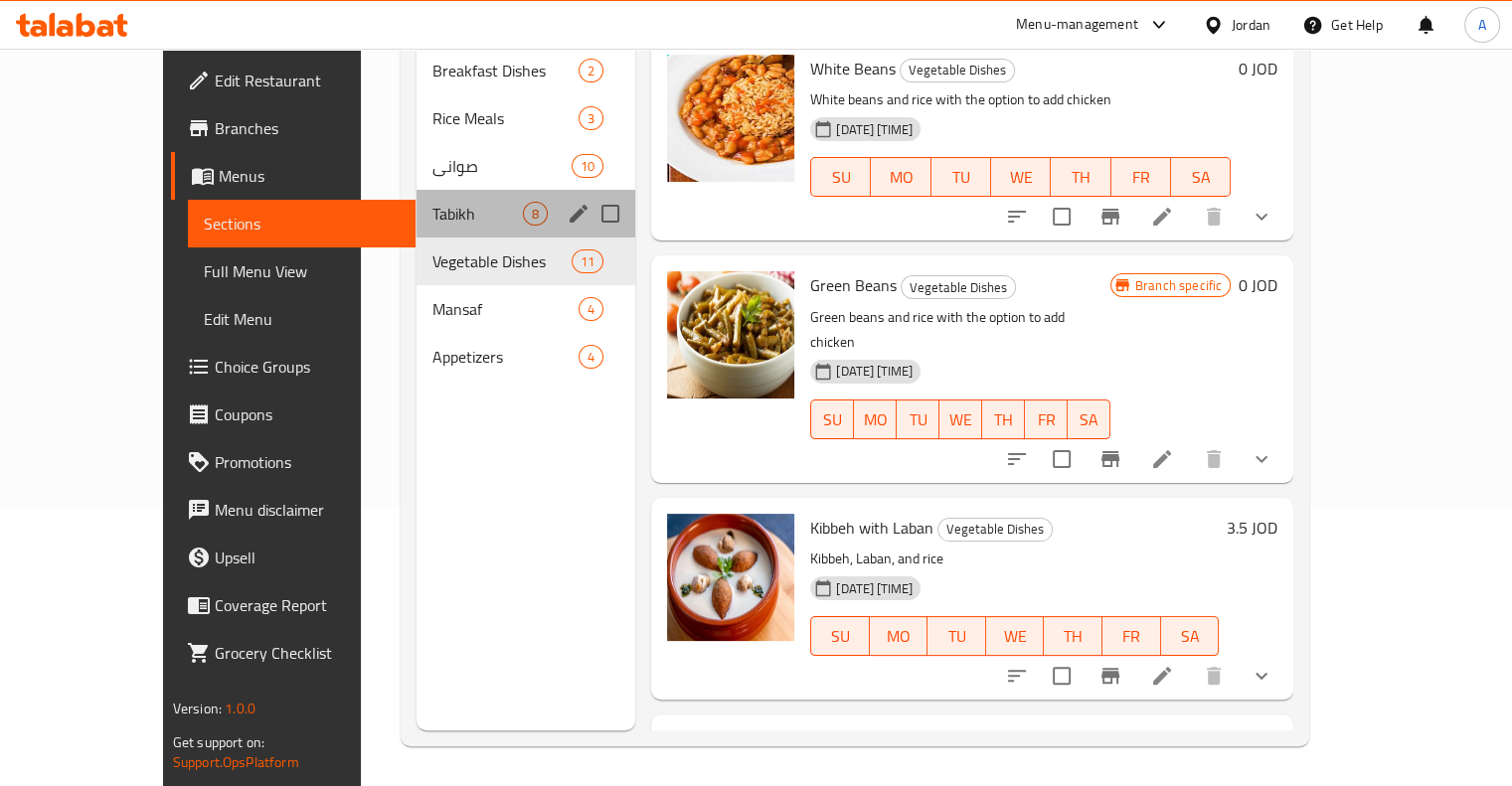 click on "Tabikh 8" at bounding box center (526, 214) 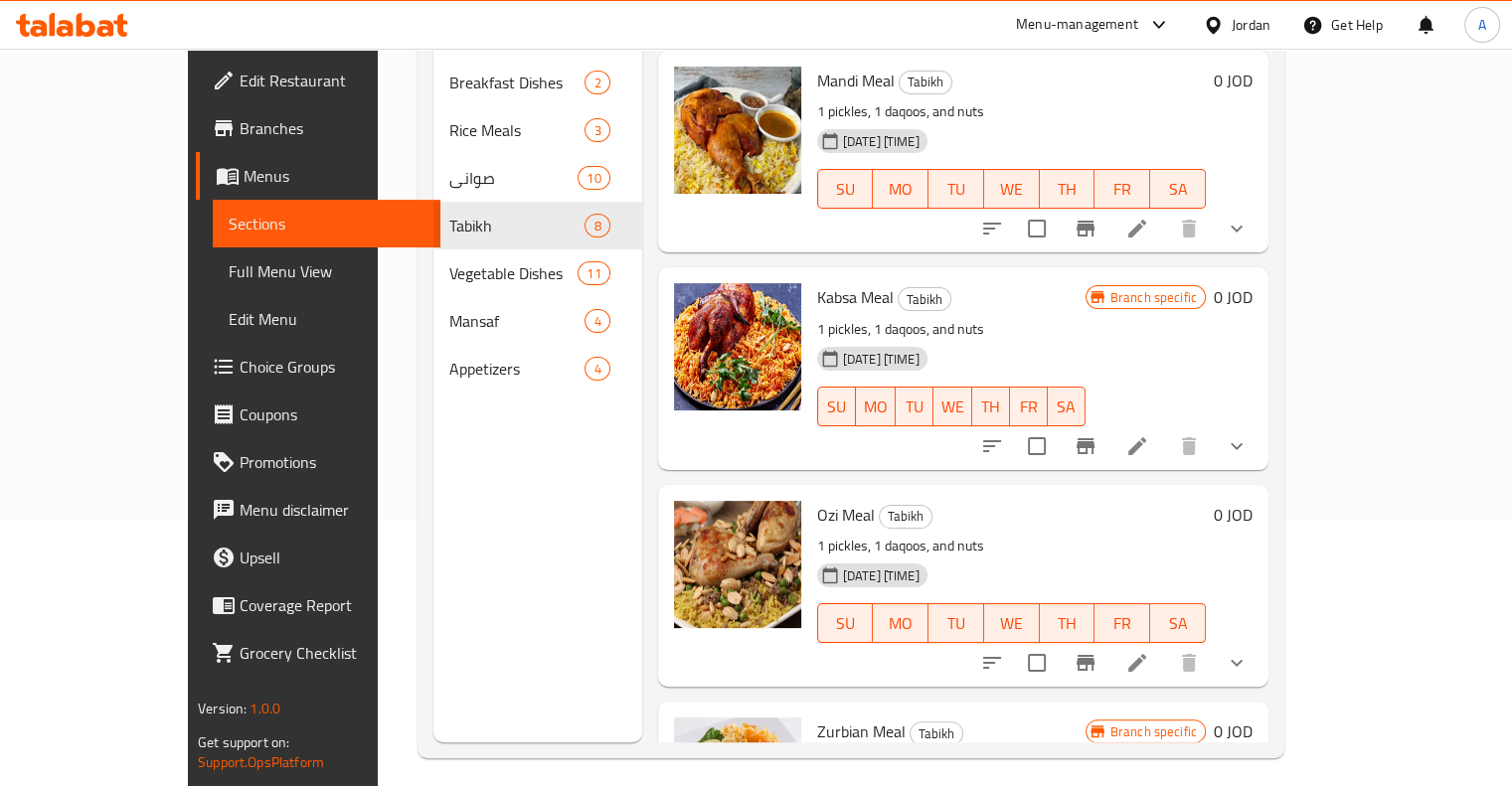 scroll, scrollTop: 278, scrollLeft: 0, axis: vertical 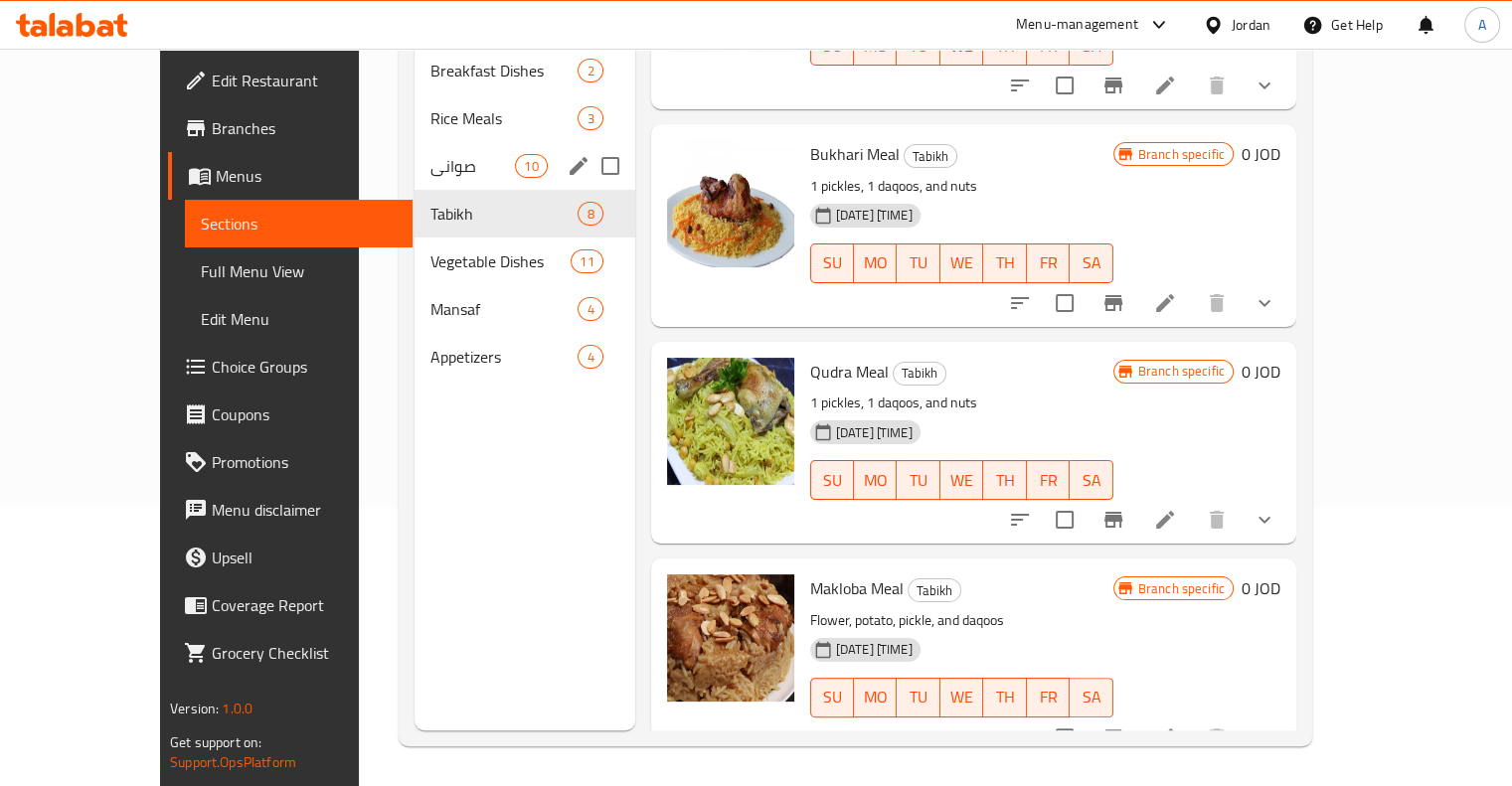 click on "صواني" at bounding box center (472, 166) 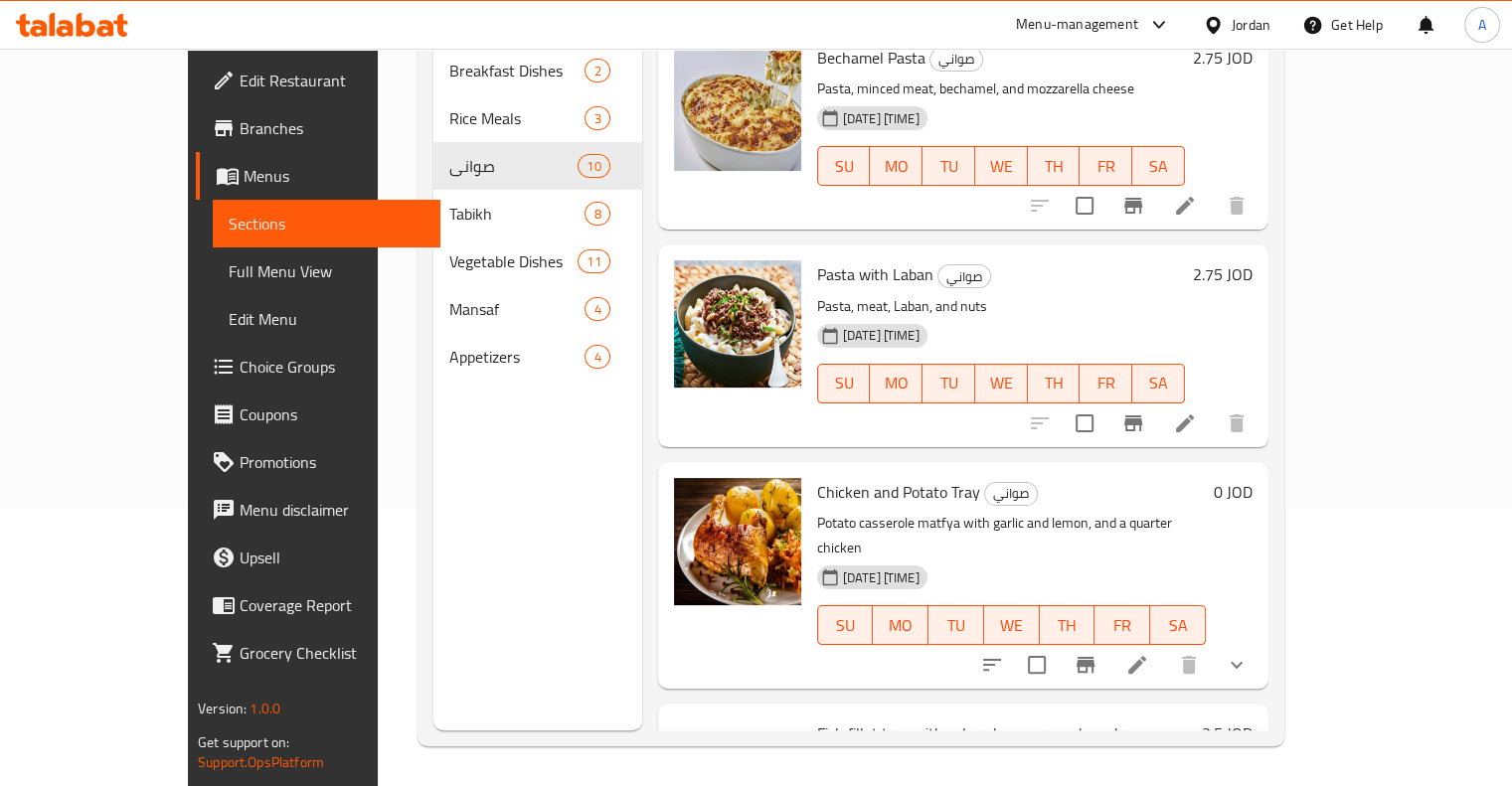scroll, scrollTop: 1404, scrollLeft: 0, axis: vertical 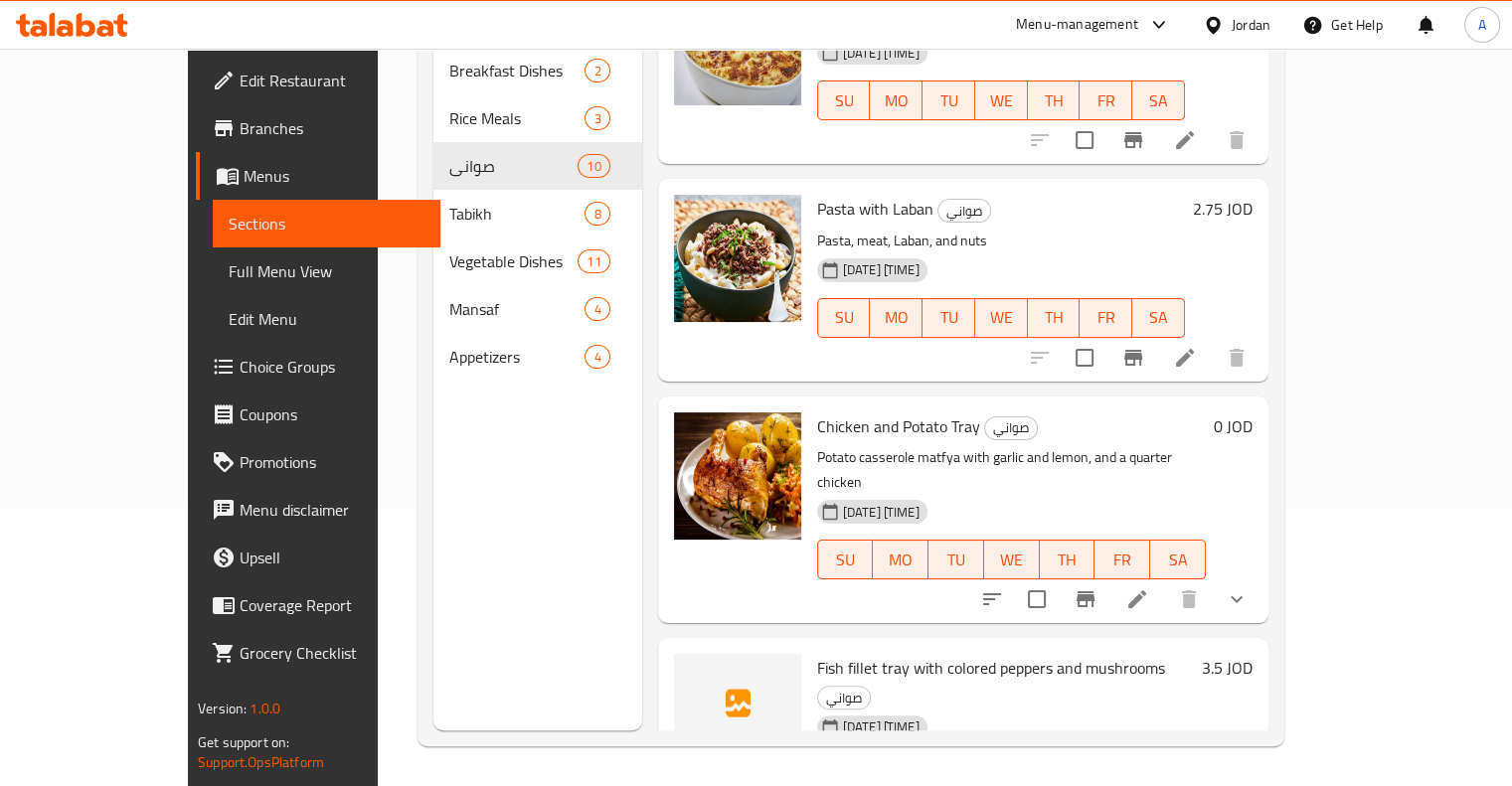 click on "Fish fillet tray with colored peppers and mushrooms" at bounding box center (991, 668) 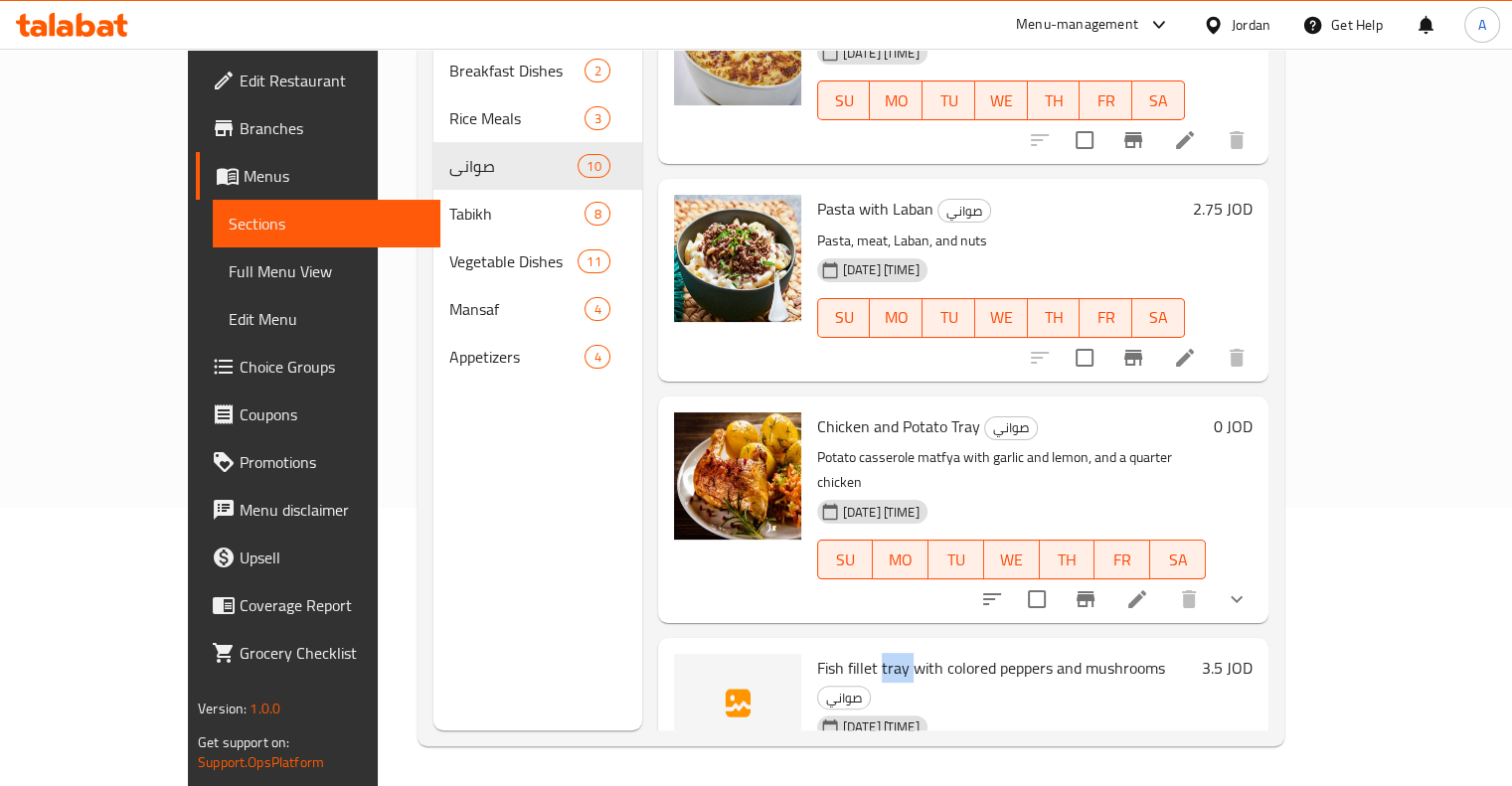 click on "Fish fillet tray with colored peppers and mushrooms" at bounding box center [991, 668] 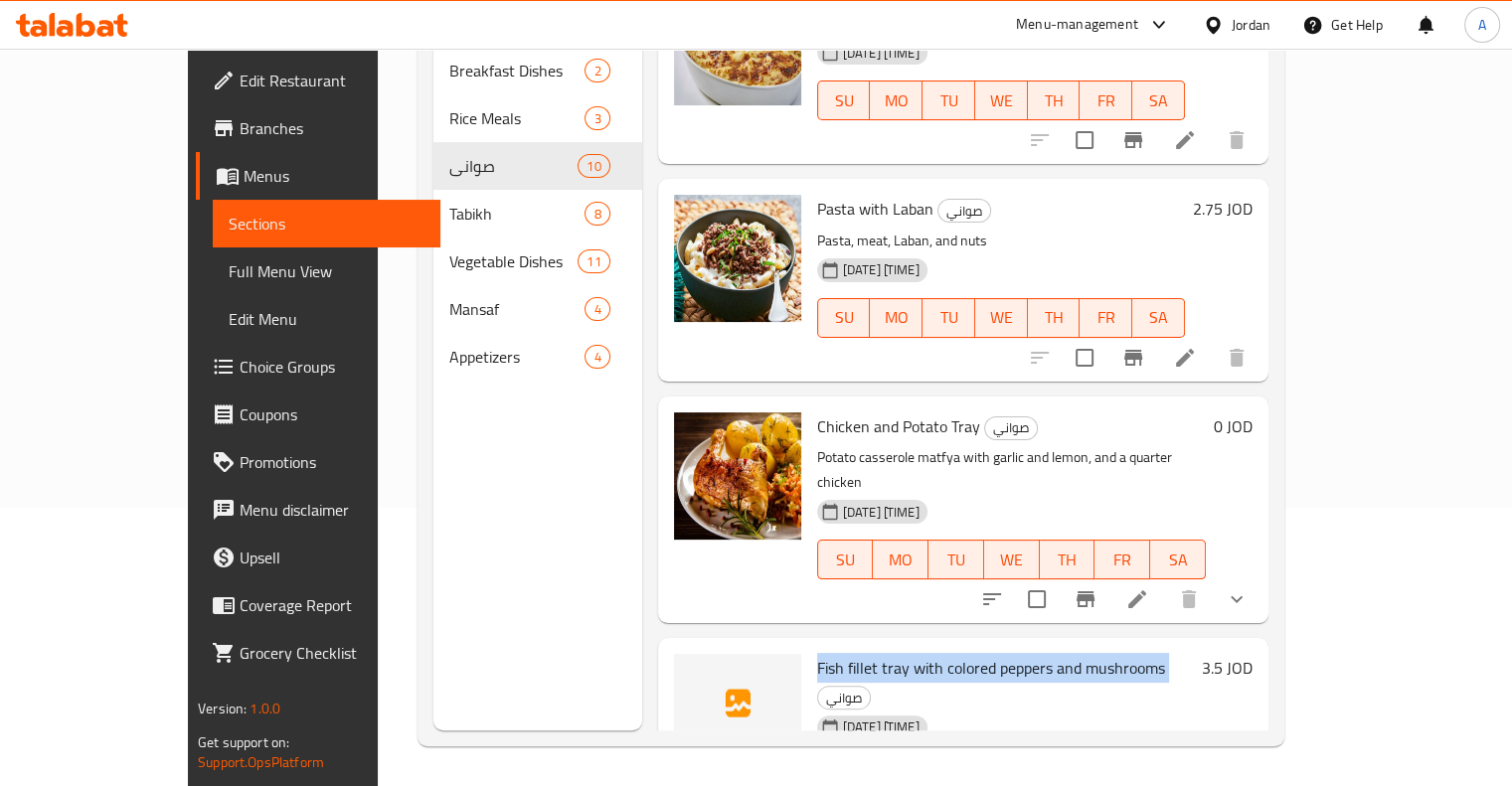 click on "Fish fillet tray with colored peppers and mushrooms" at bounding box center (991, 668) 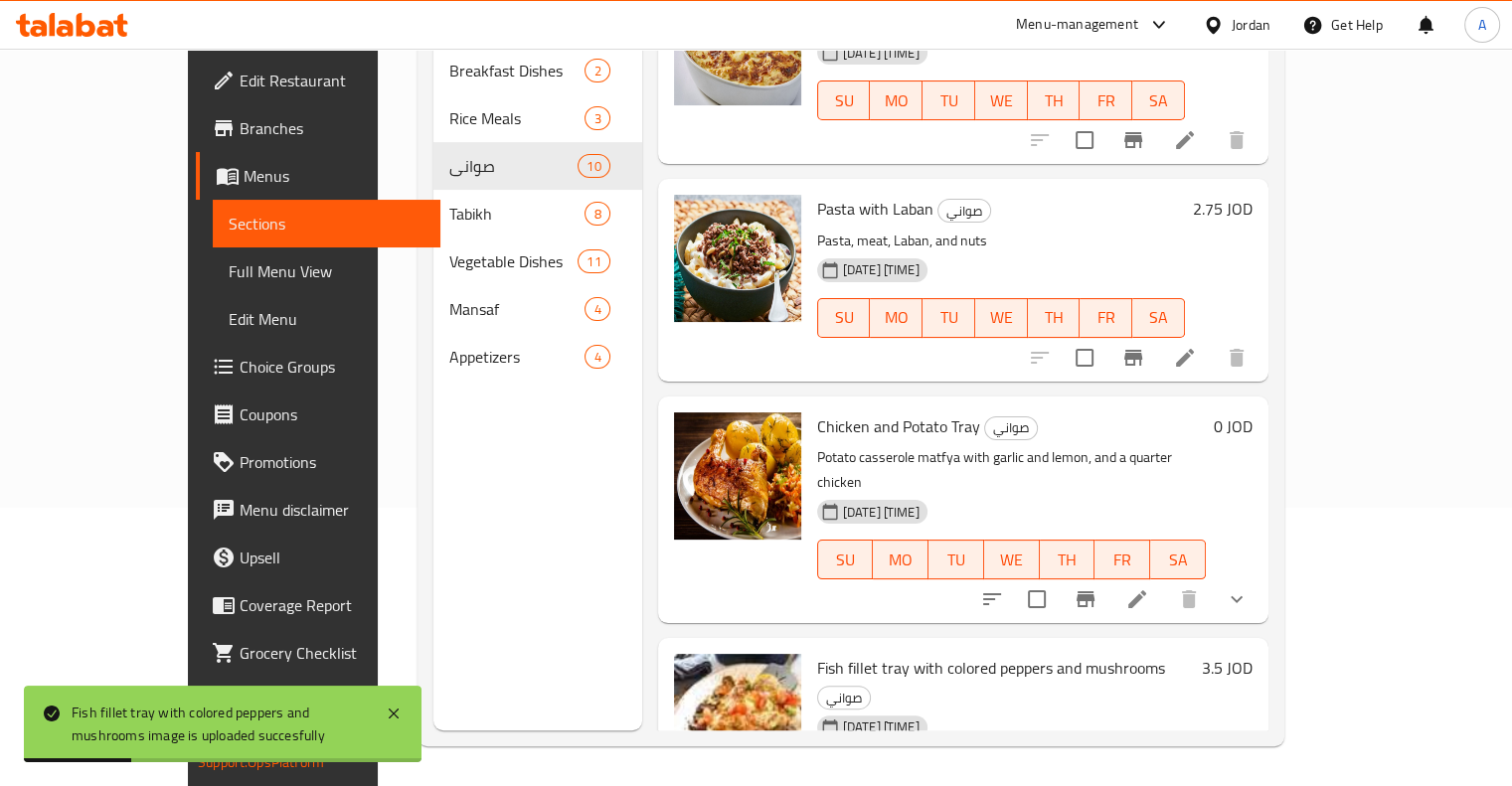 click on "Menu sections Breakfast Dishes 2 Rice Meals 3 صواني 10 Tabikh 8 Vegetable Dishes 11 Mansaf 4 Appetizers 4" at bounding box center [538, 337] 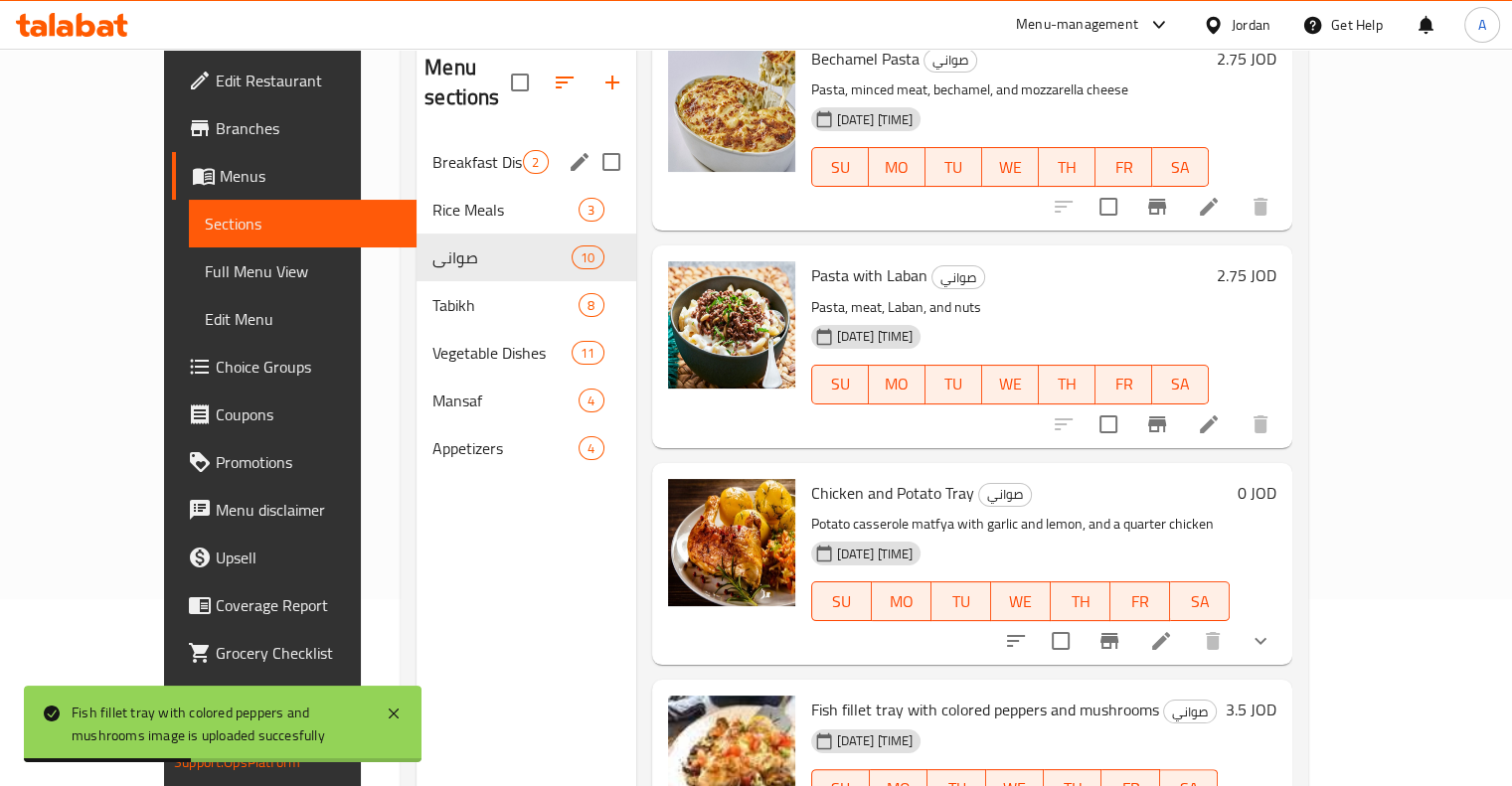 scroll, scrollTop: 79, scrollLeft: 0, axis: vertical 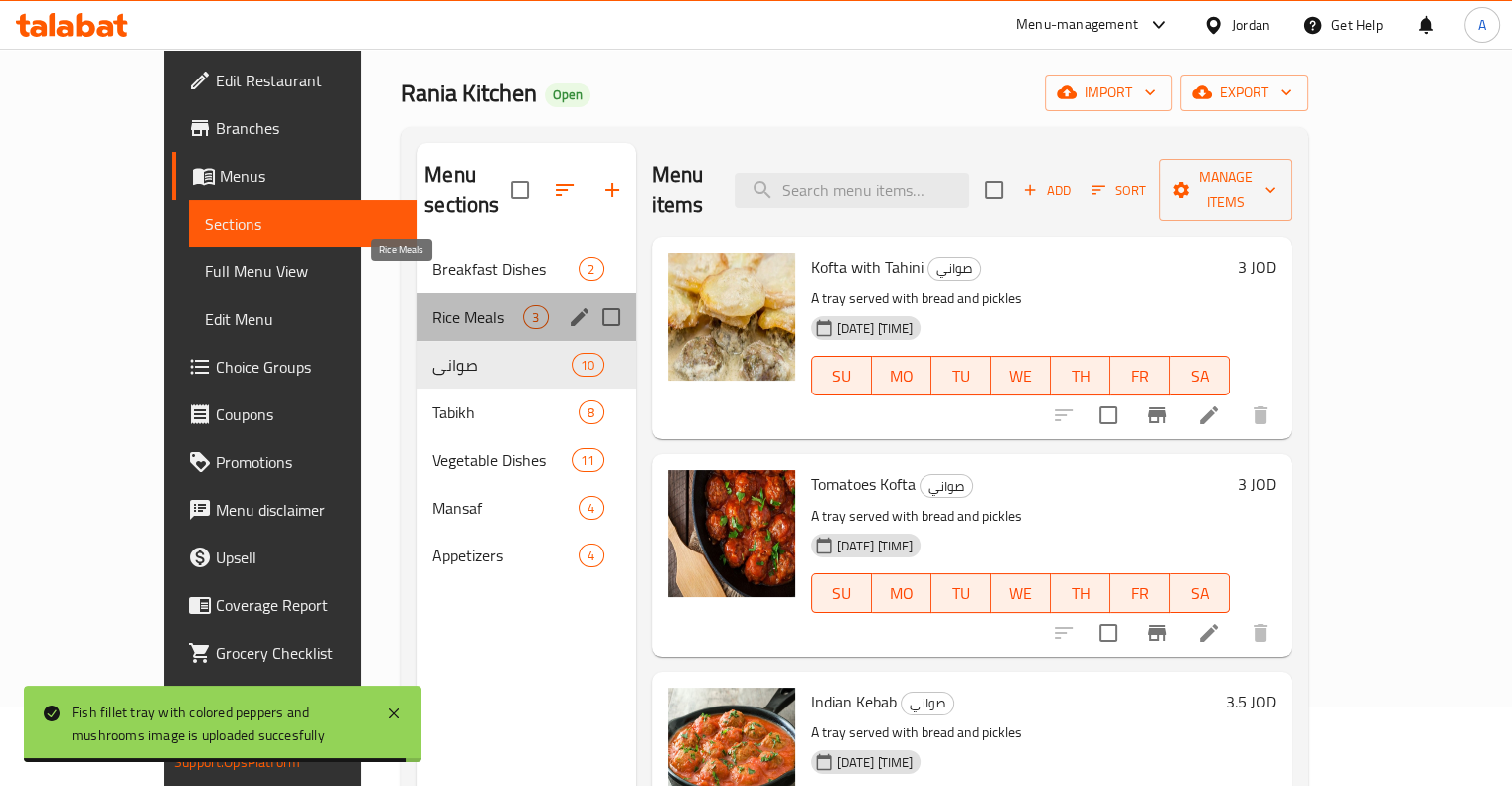 click on "Rice Meals" at bounding box center (477, 317) 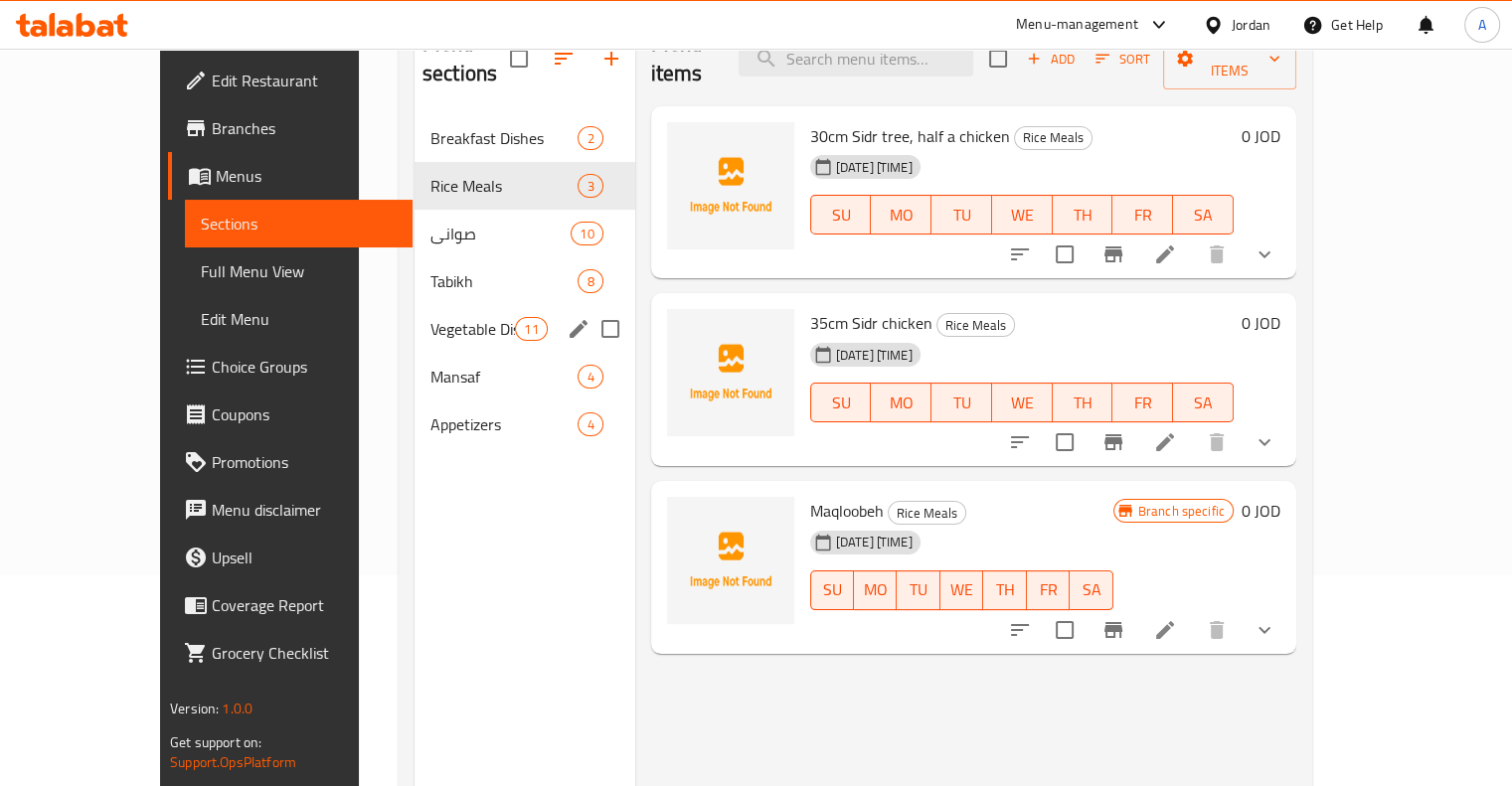 scroll, scrollTop: 0, scrollLeft: 0, axis: both 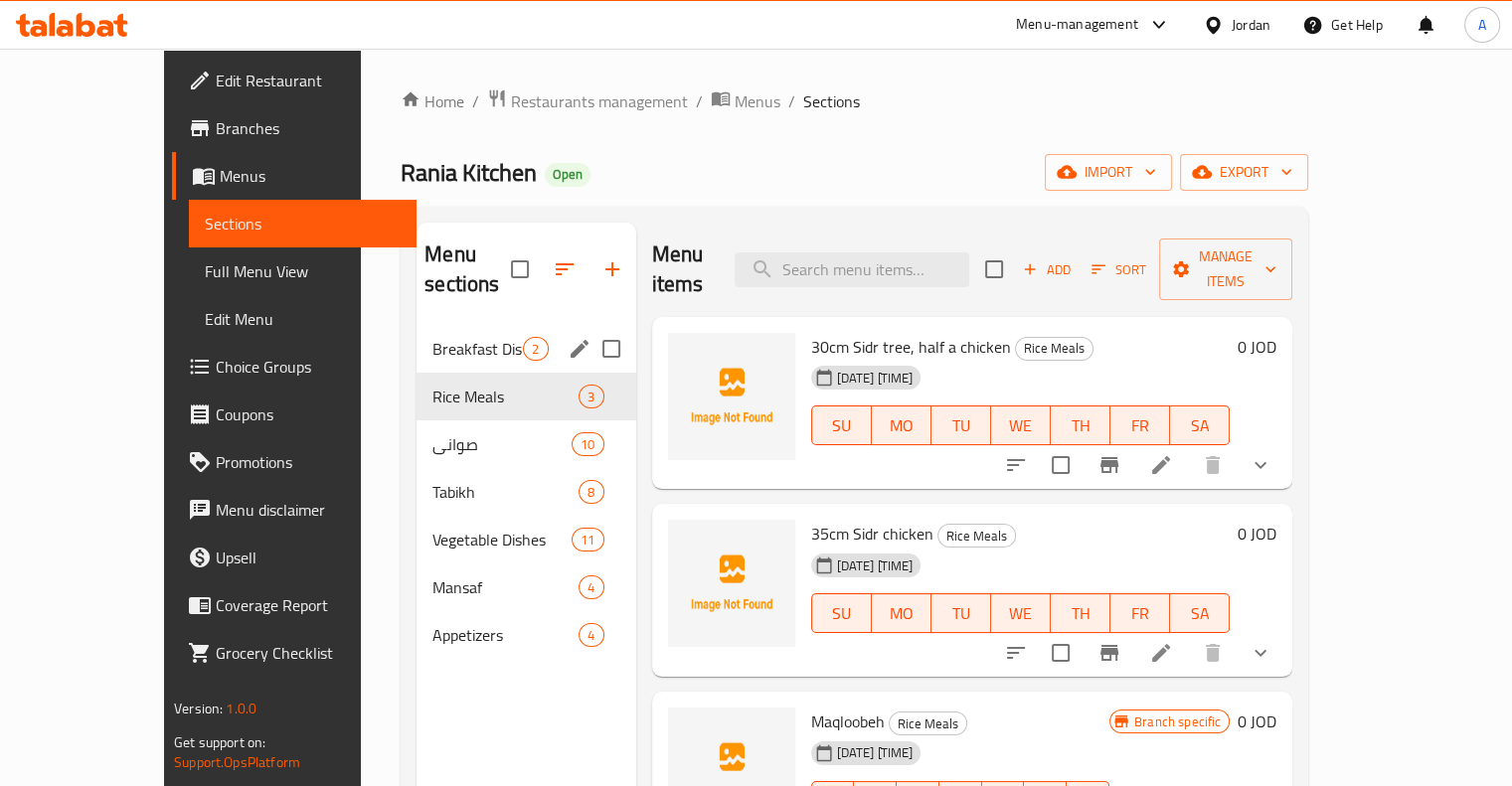 click on "Breakfast Dishes" at bounding box center (477, 349) 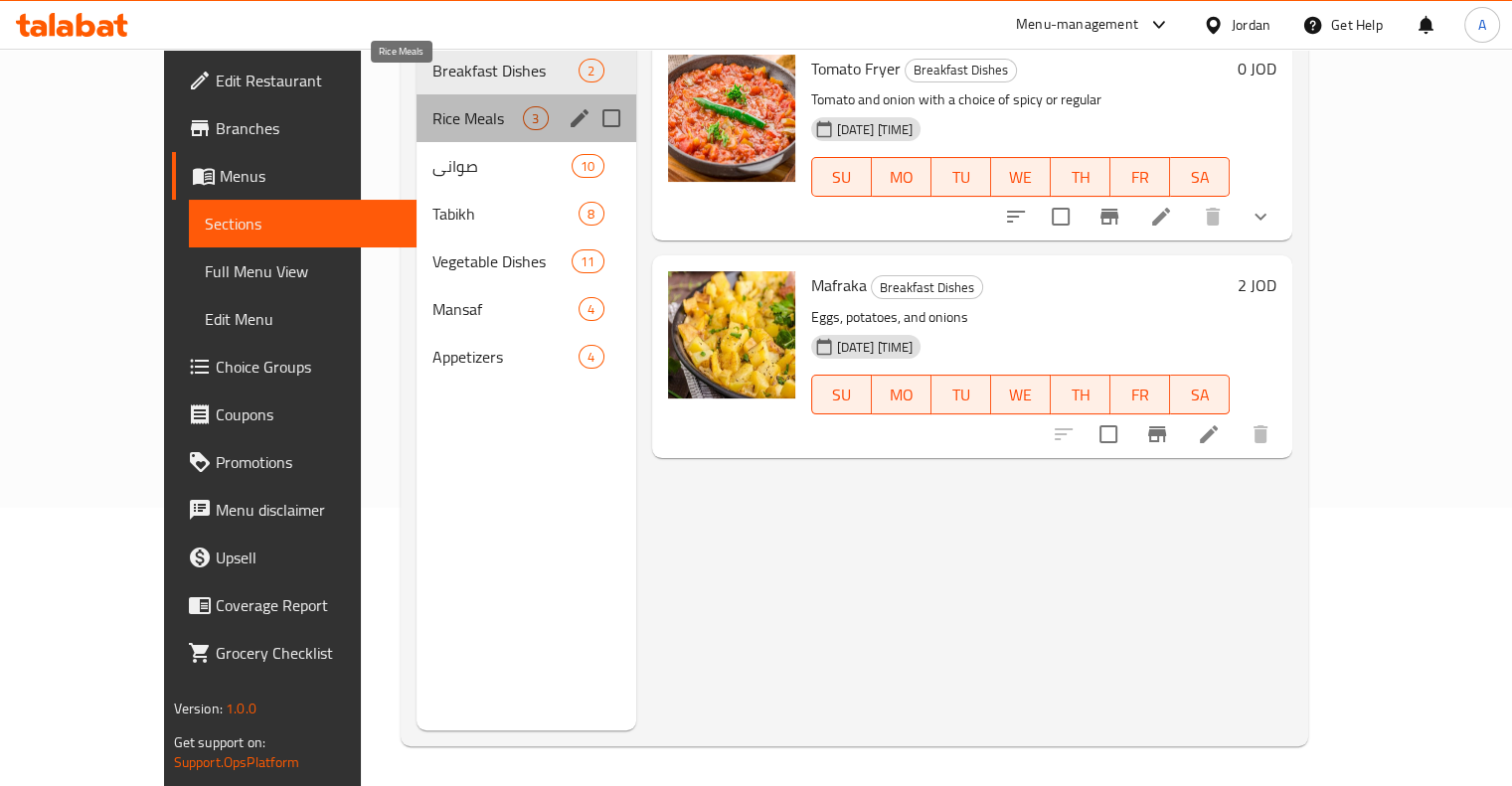 click on "Rice Meals" at bounding box center (477, 118) 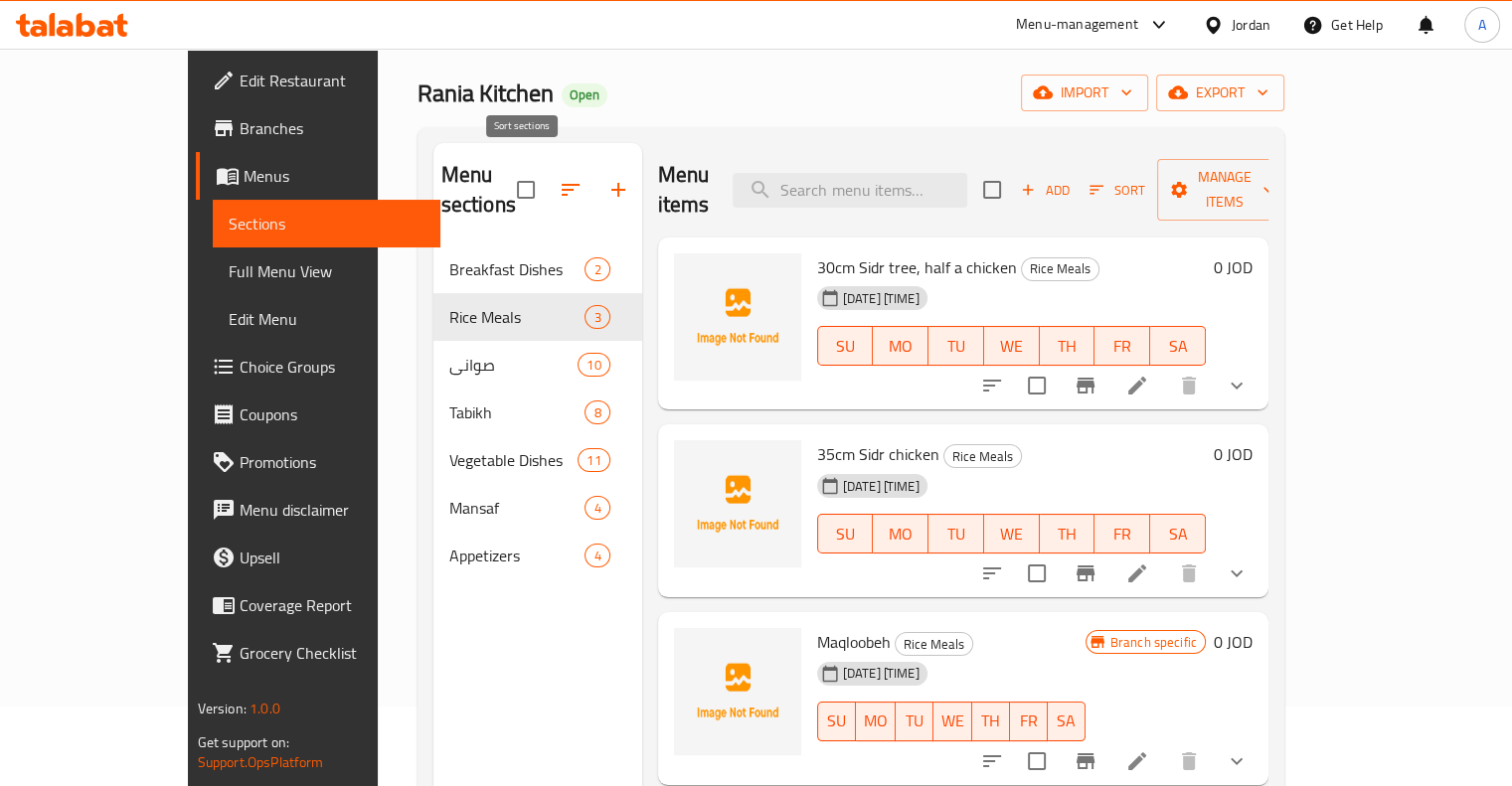 scroll, scrollTop: 79, scrollLeft: 0, axis: vertical 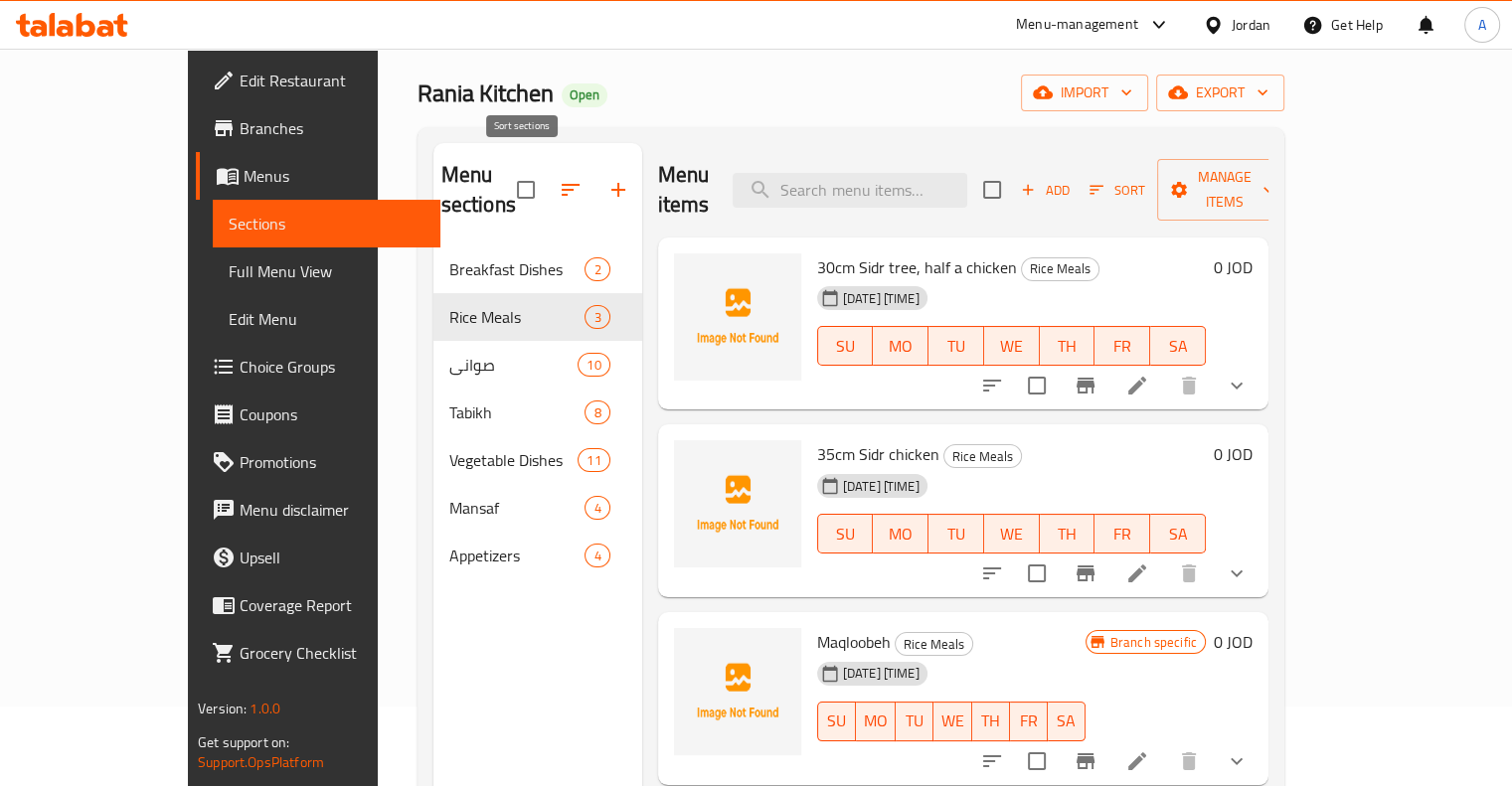 click 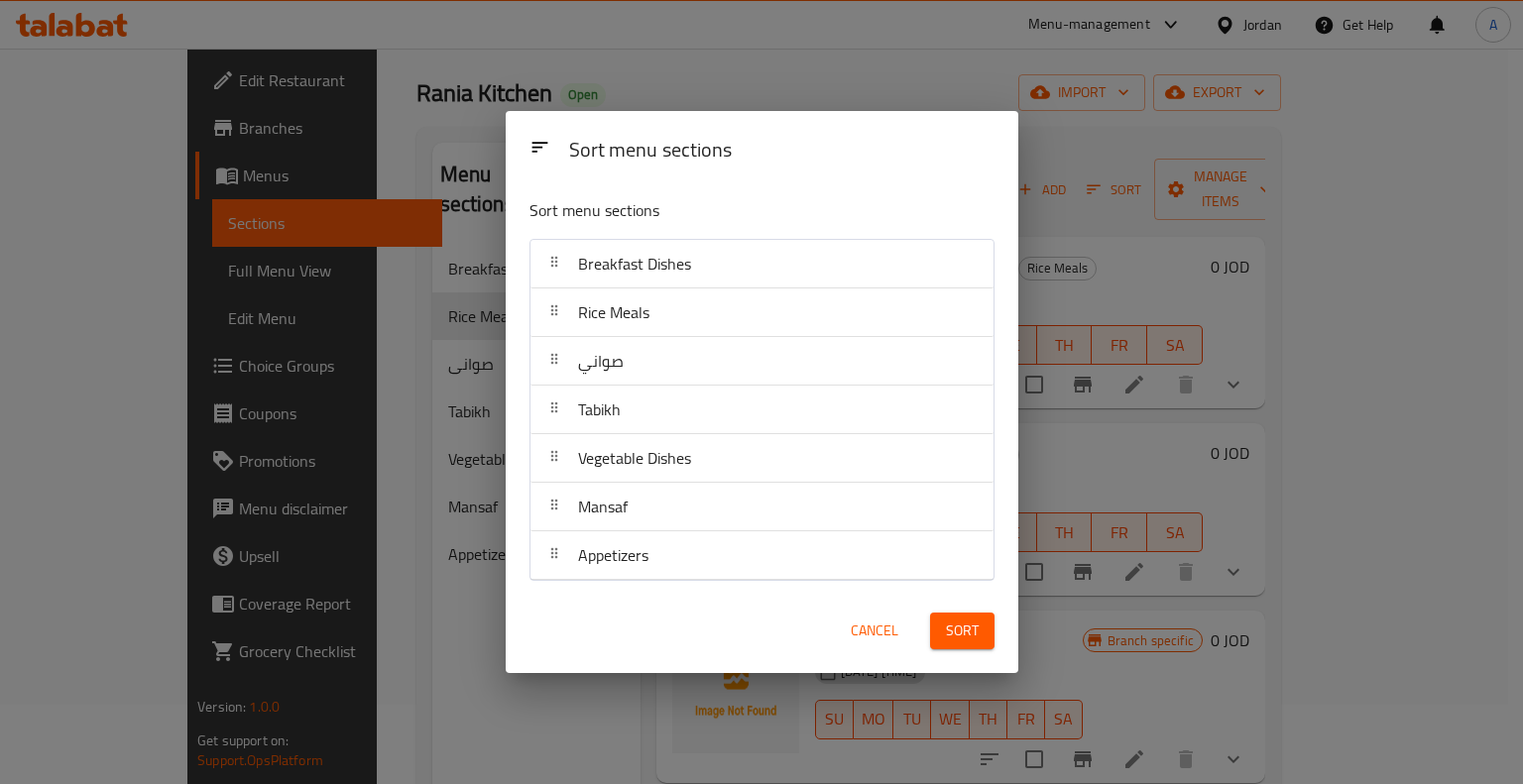 click on "Cancel" at bounding box center (875, 630) 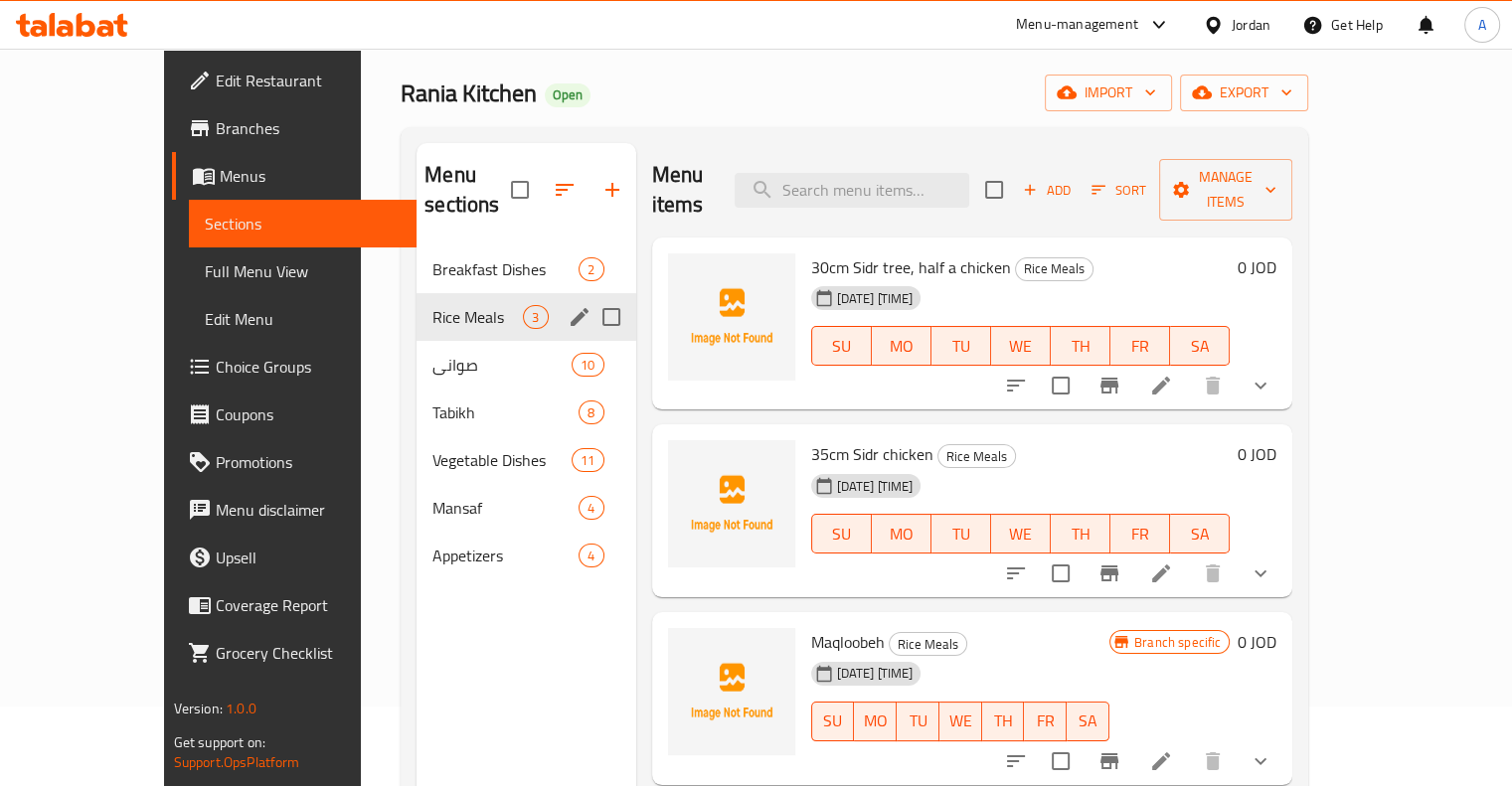 click at bounding box center (611, 317) 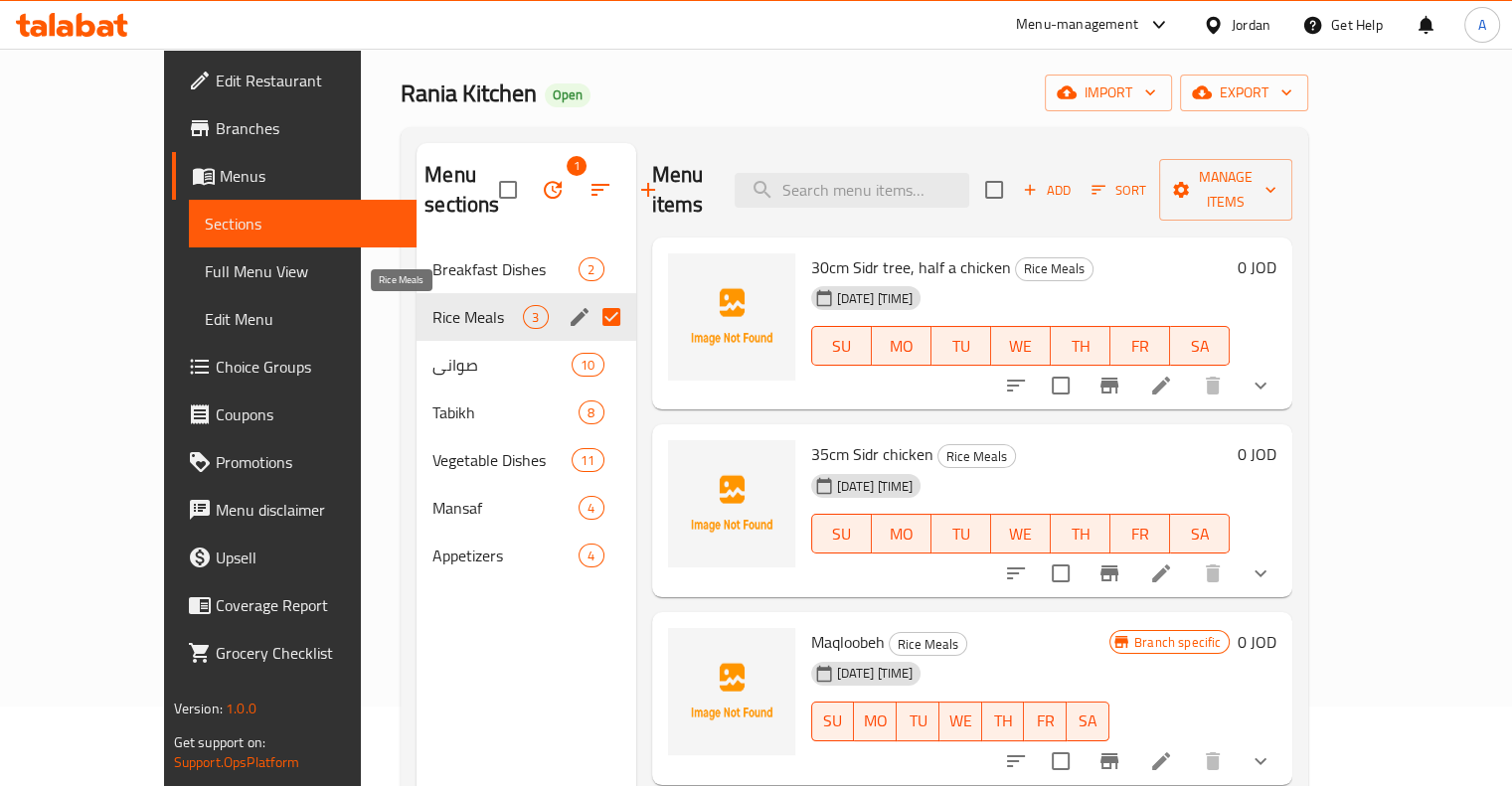 click on "Rice Meals" at bounding box center (477, 317) 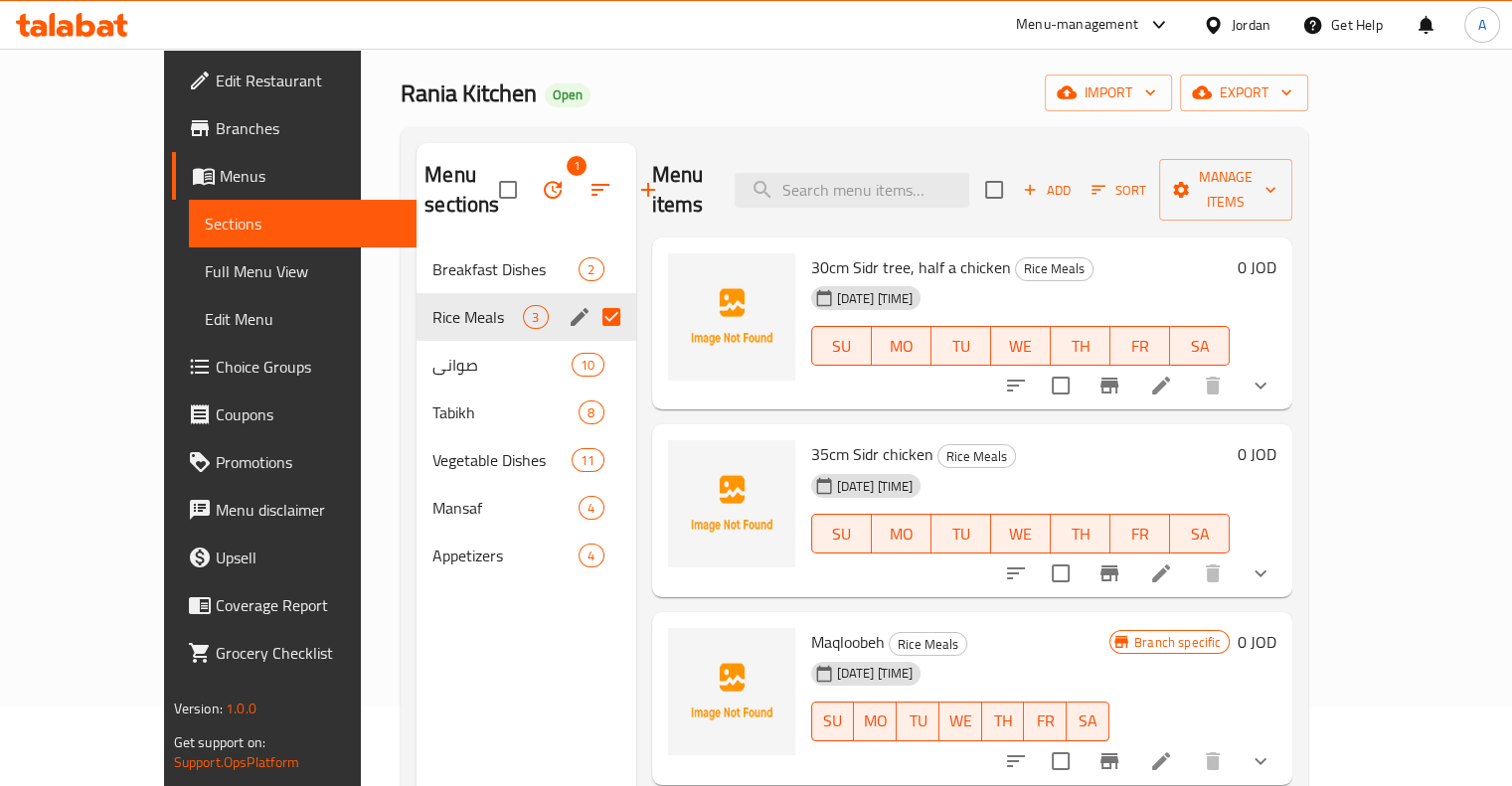 click at bounding box center [611, 317] 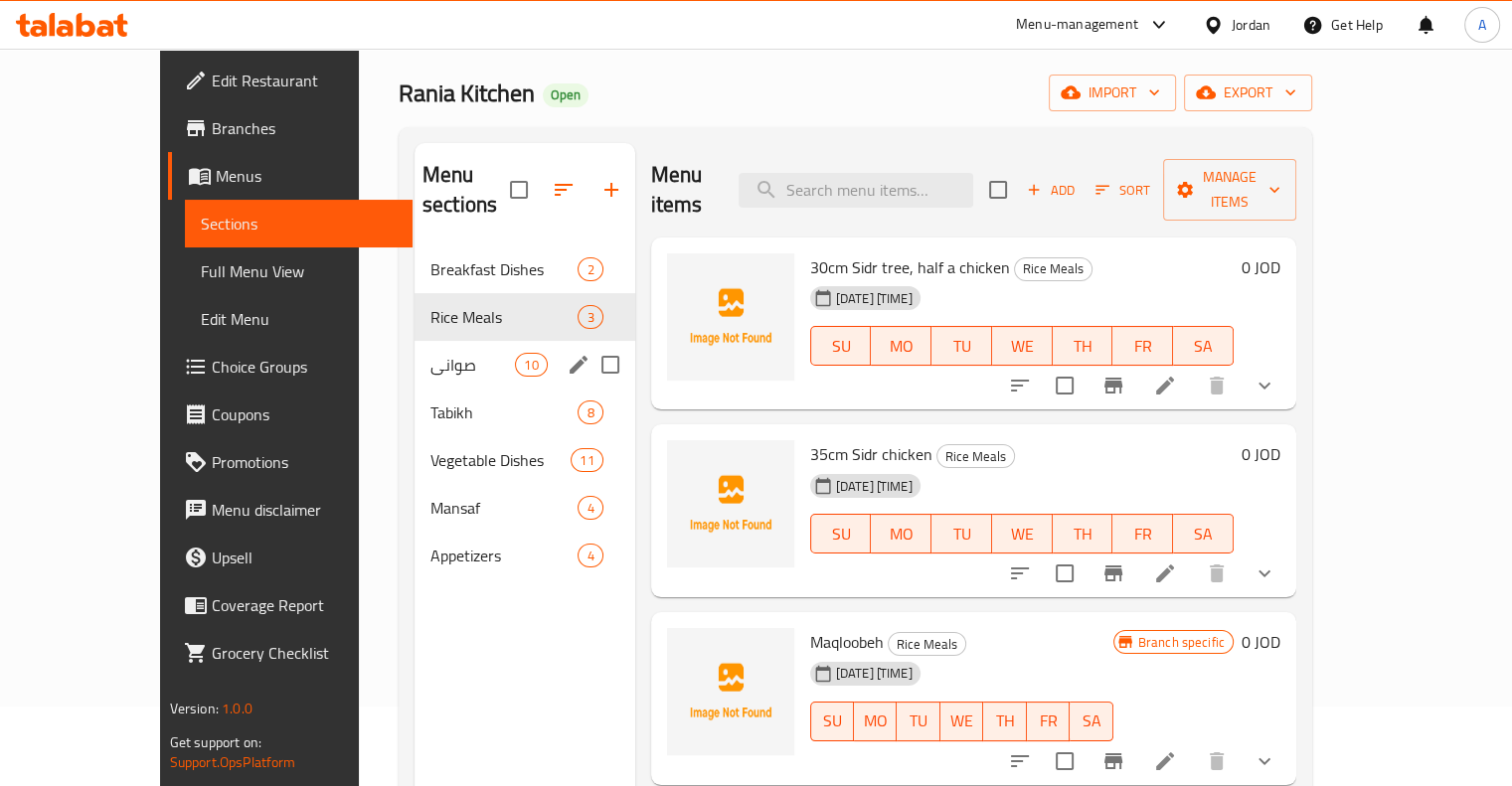 click on "صواني 10" at bounding box center (525, 365) 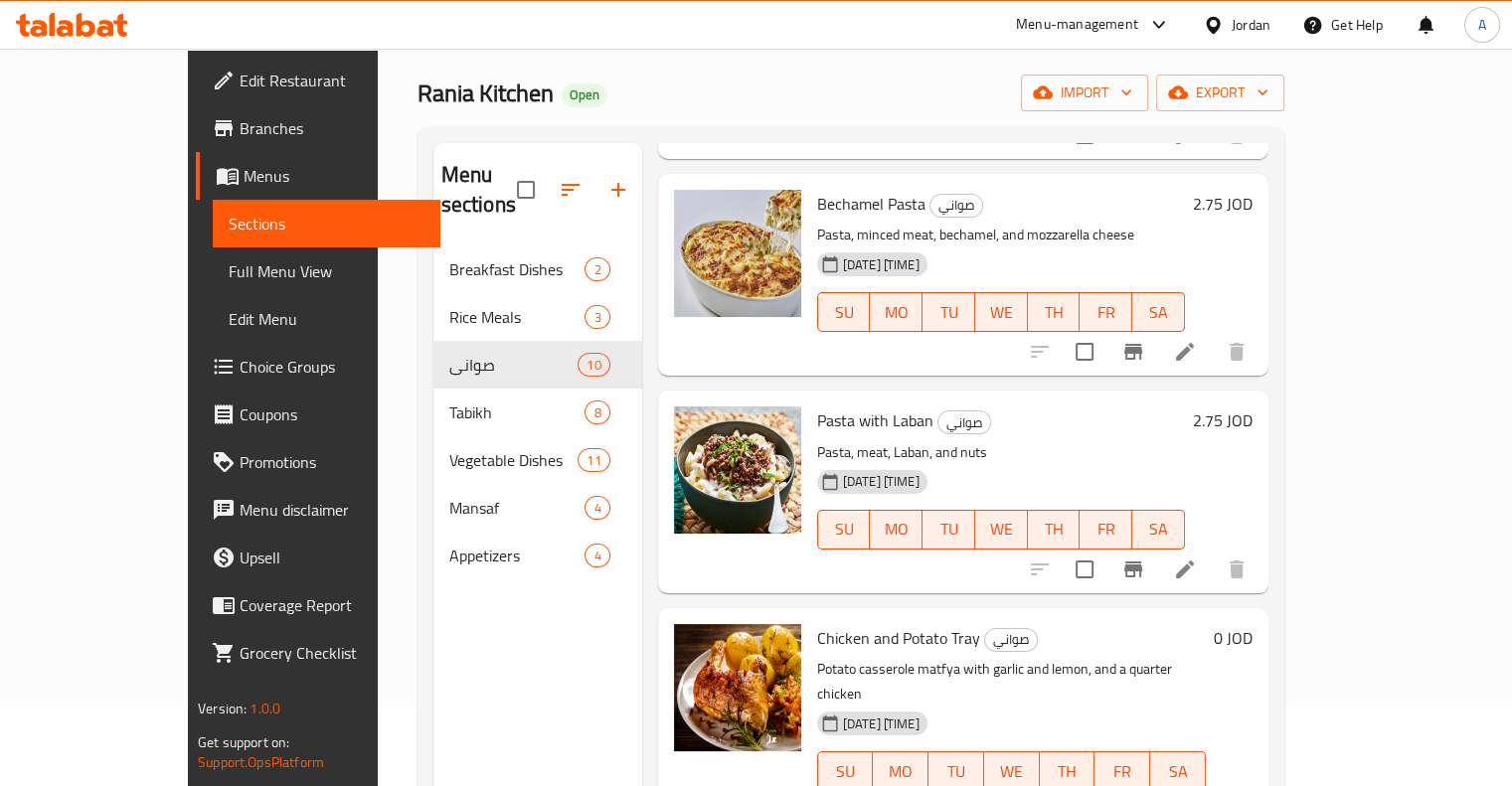 scroll, scrollTop: 1404, scrollLeft: 0, axis: vertical 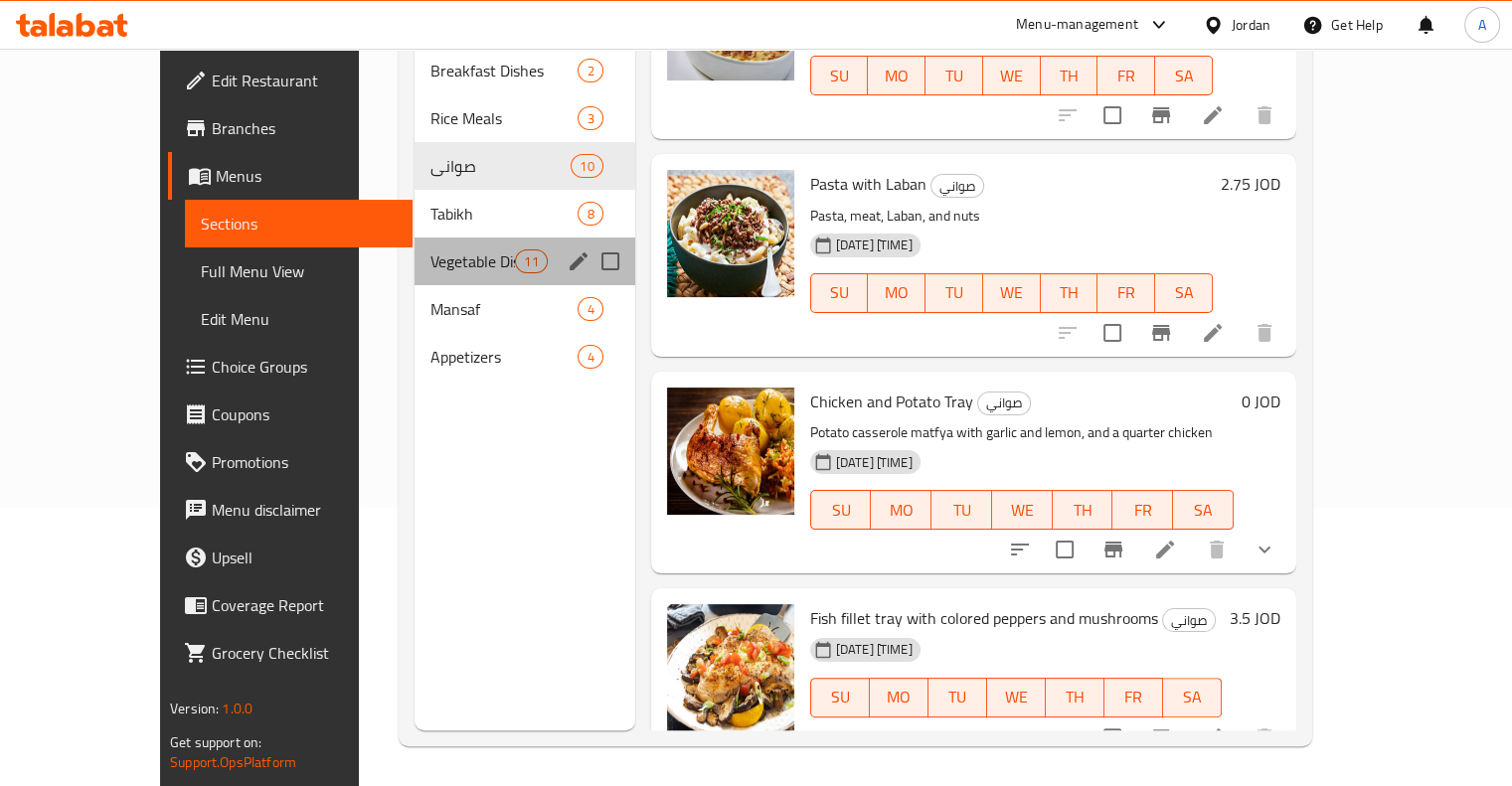 click on "Vegetable Dishes 11" at bounding box center (525, 261) 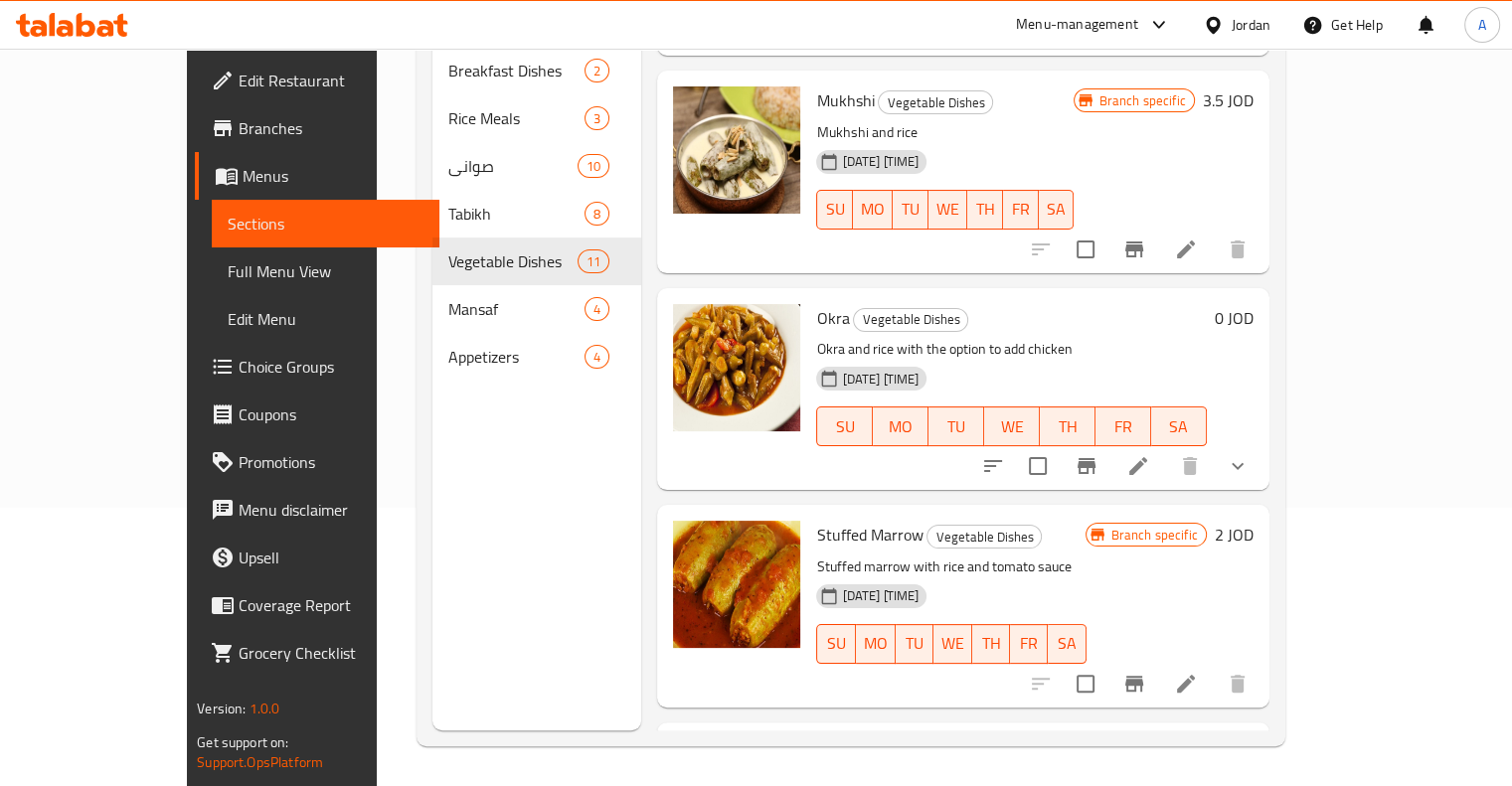 scroll, scrollTop: 1651, scrollLeft: 0, axis: vertical 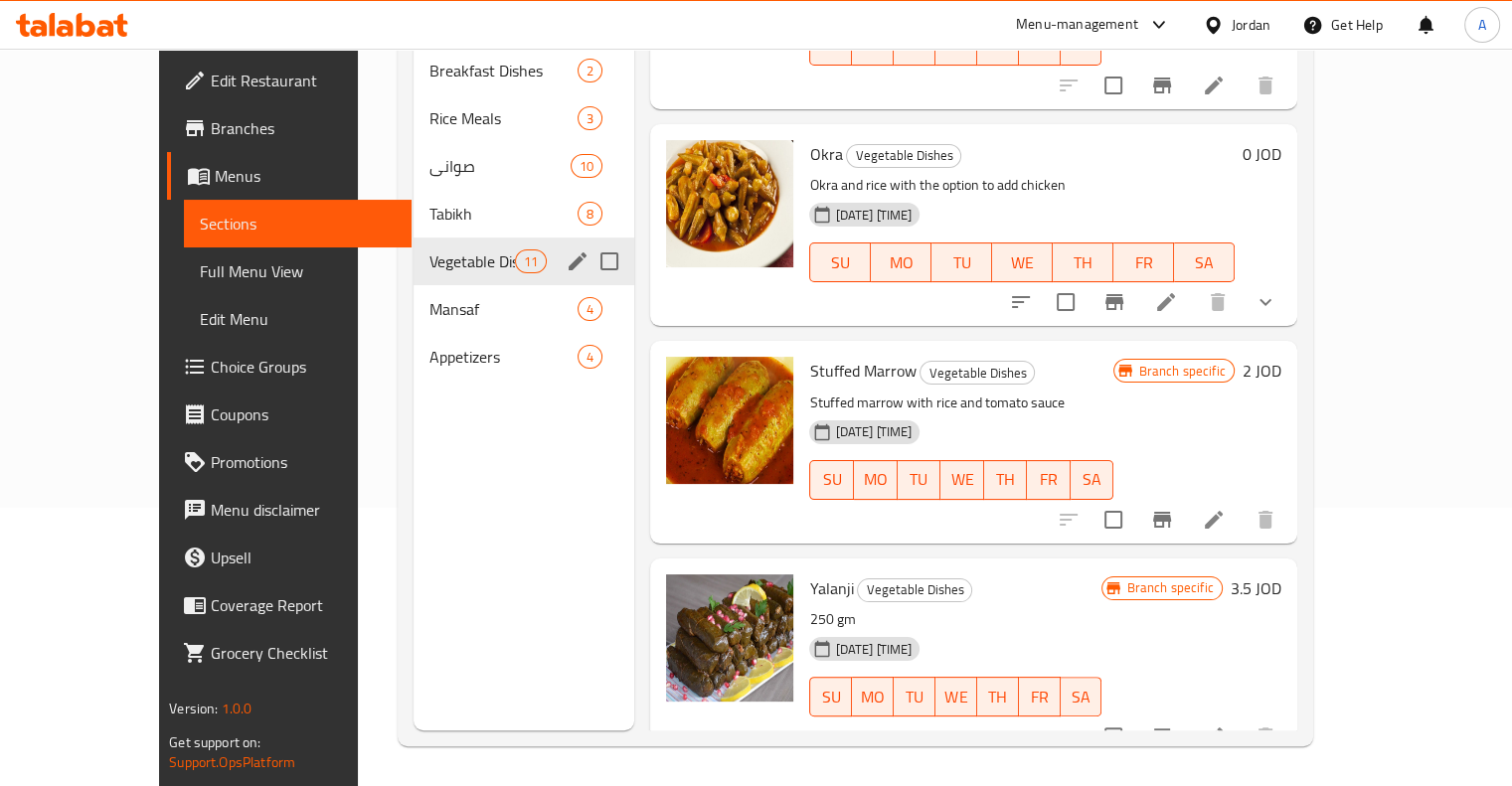 click on "Tabikh" at bounding box center (503, 214) 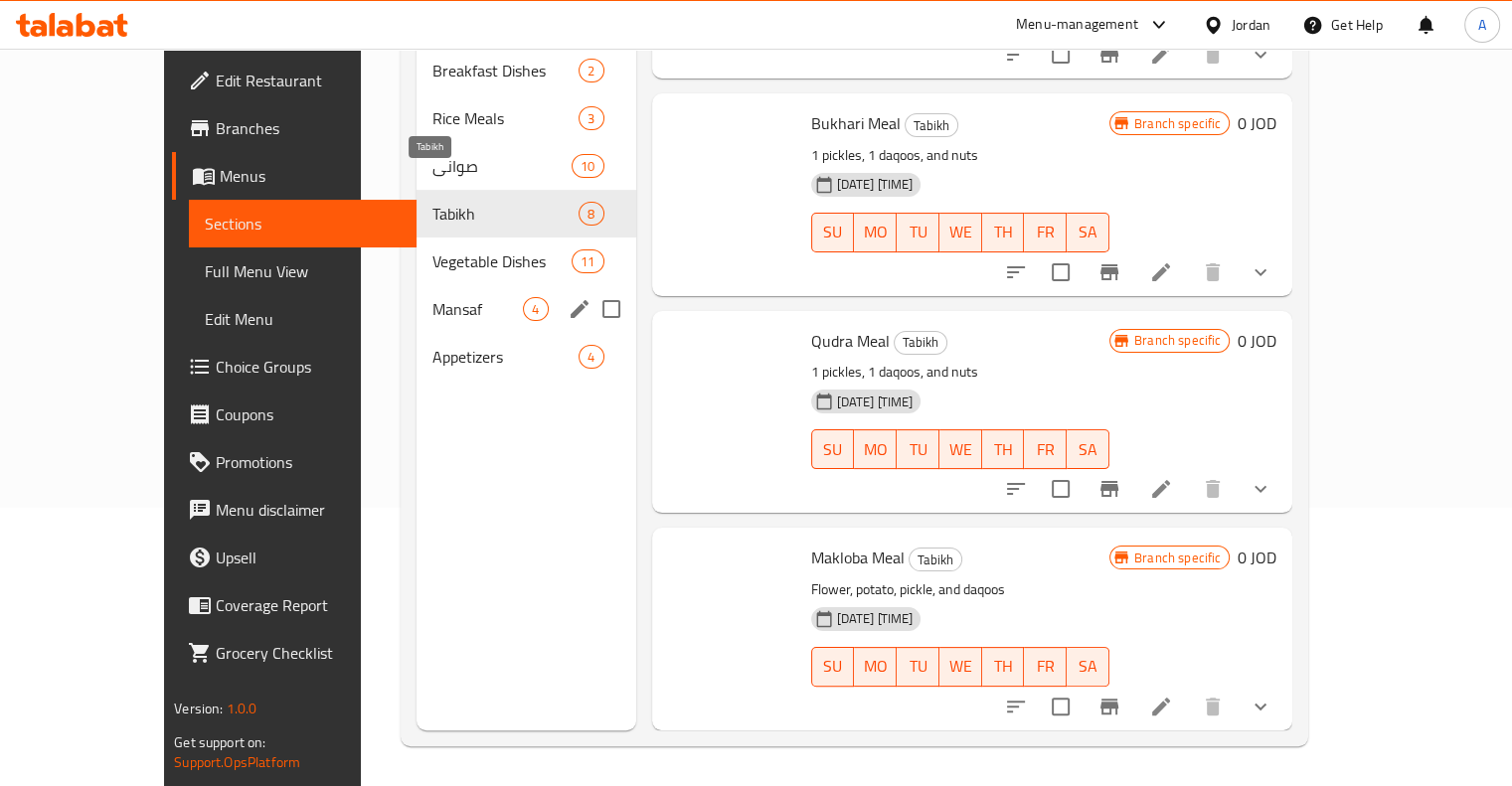scroll, scrollTop: 1000, scrollLeft: 0, axis: vertical 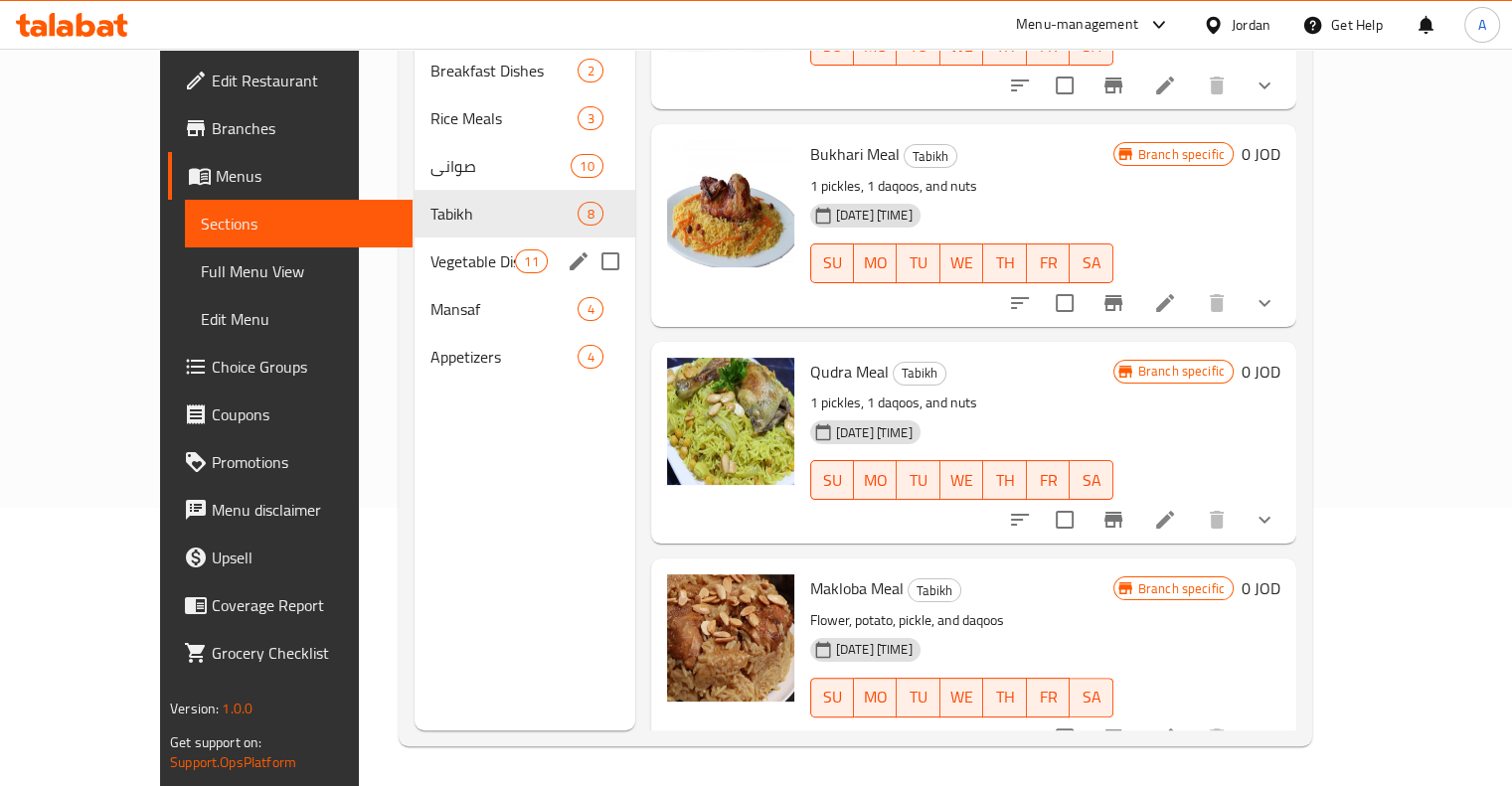 click on "Vegetable Dishes 11" at bounding box center [525, 261] 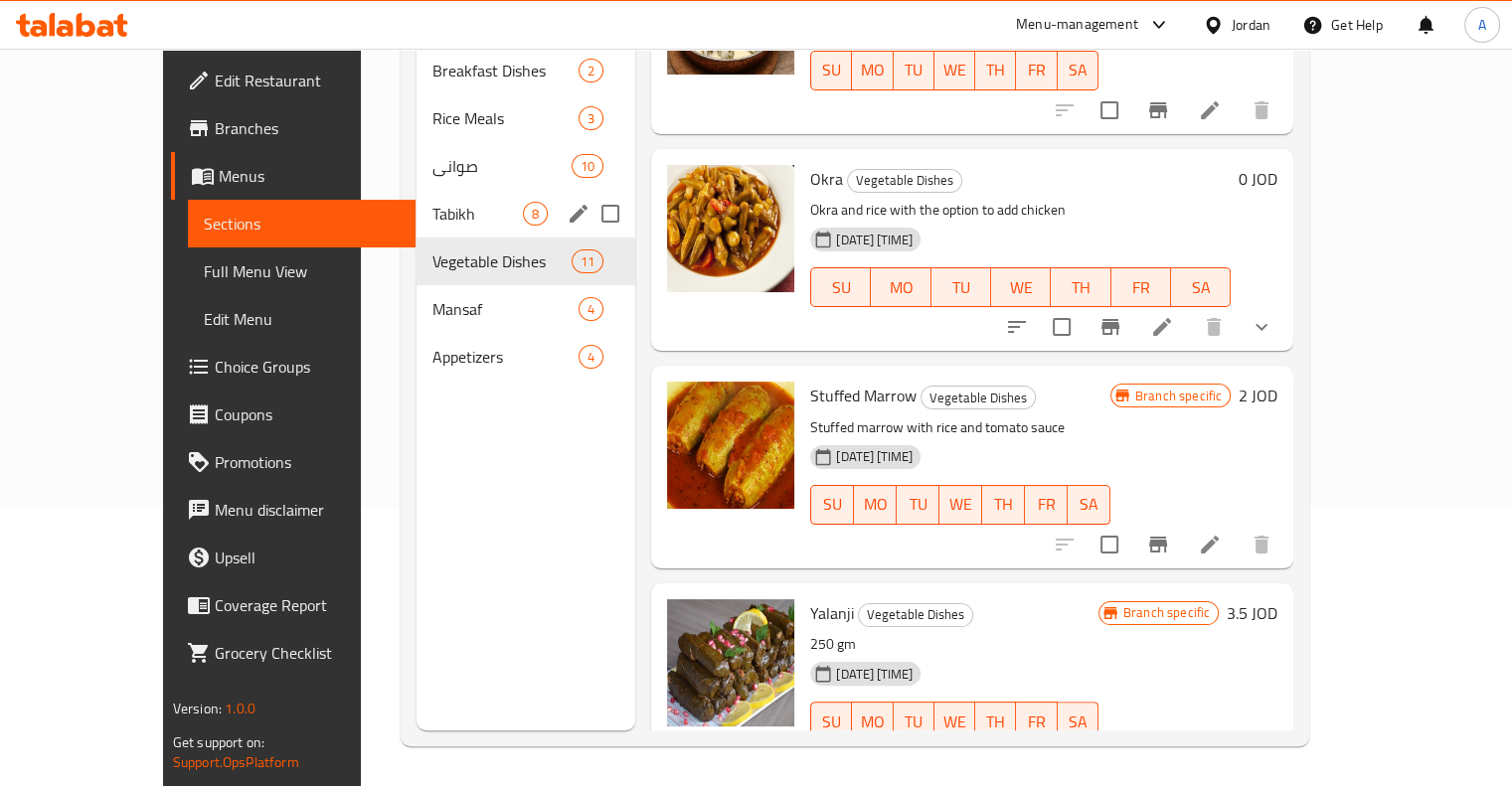 click on "Tabikh" at bounding box center (477, 214) 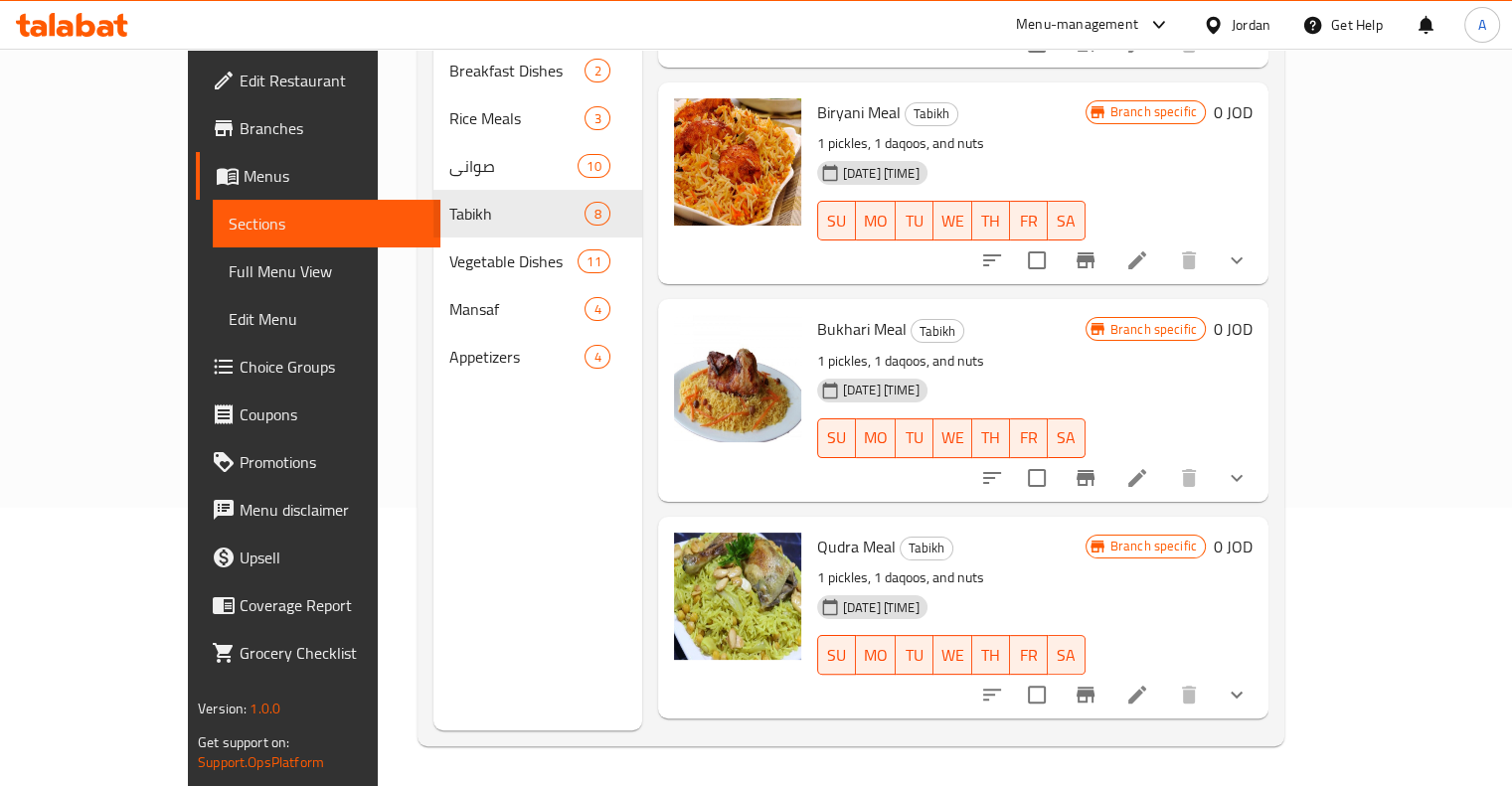scroll, scrollTop: 1000, scrollLeft: 0, axis: vertical 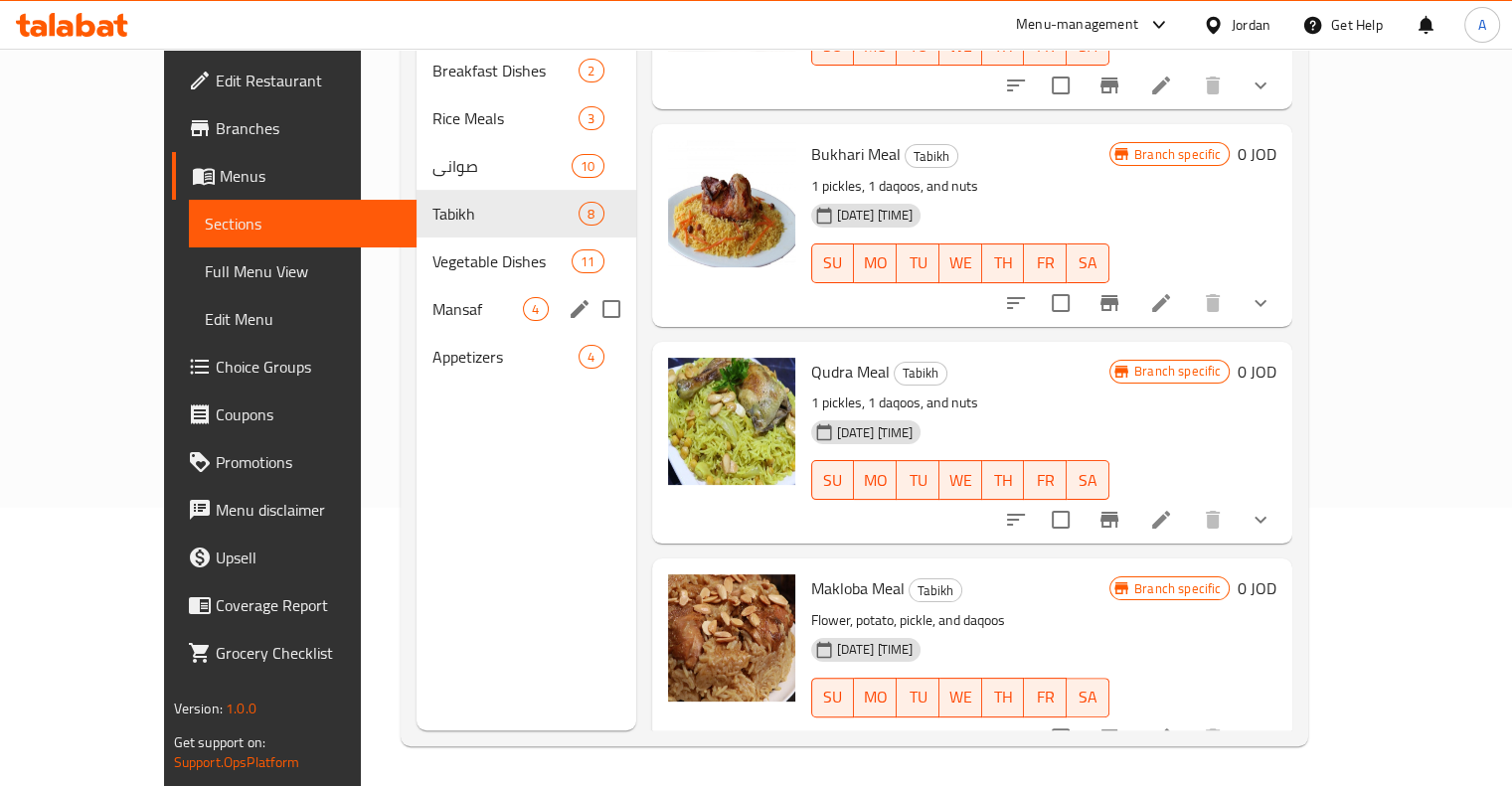 click on "Vegetable Dishes 11" at bounding box center [526, 261] 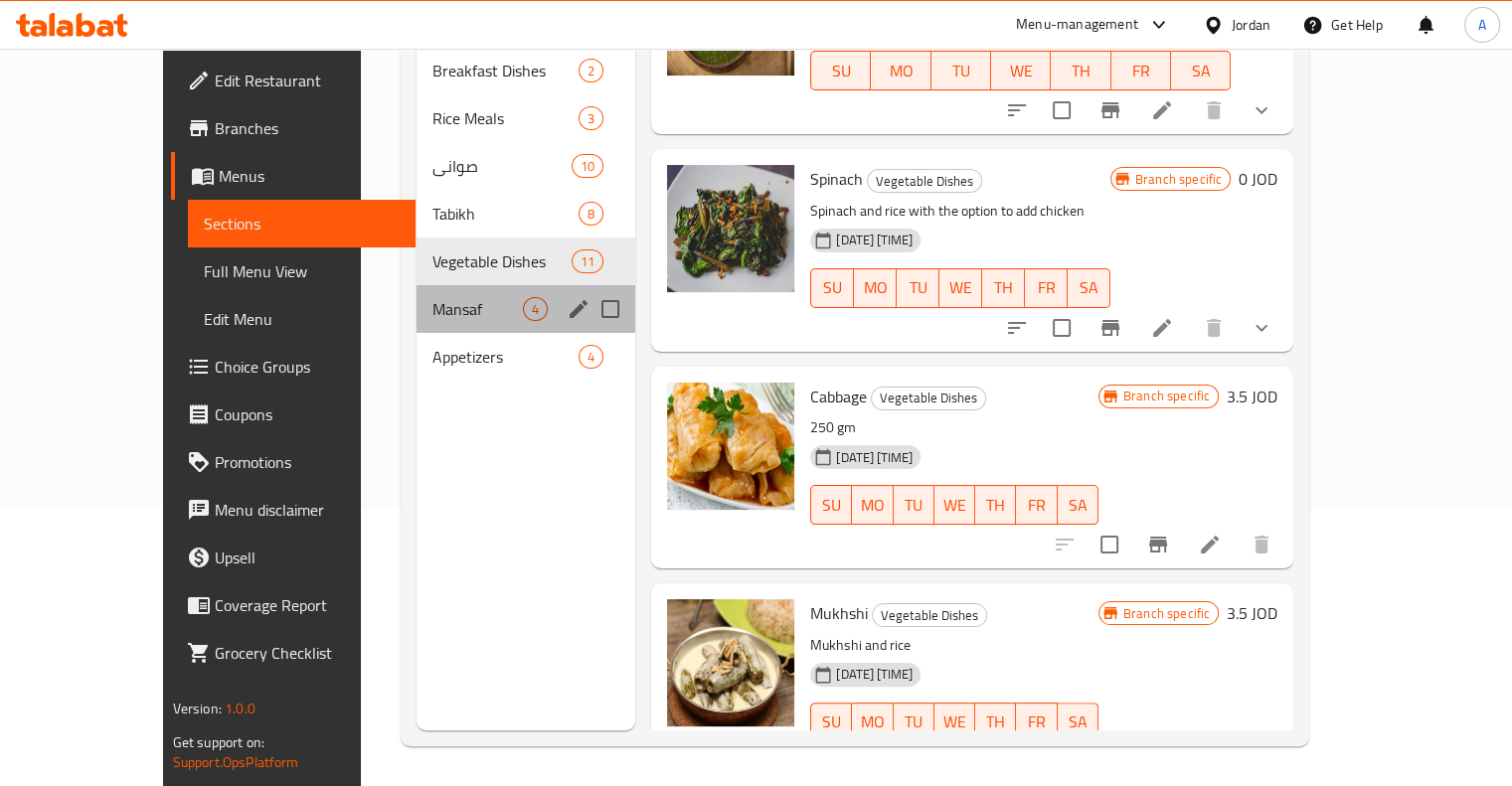 click on "Mansaf 4" at bounding box center [526, 309] 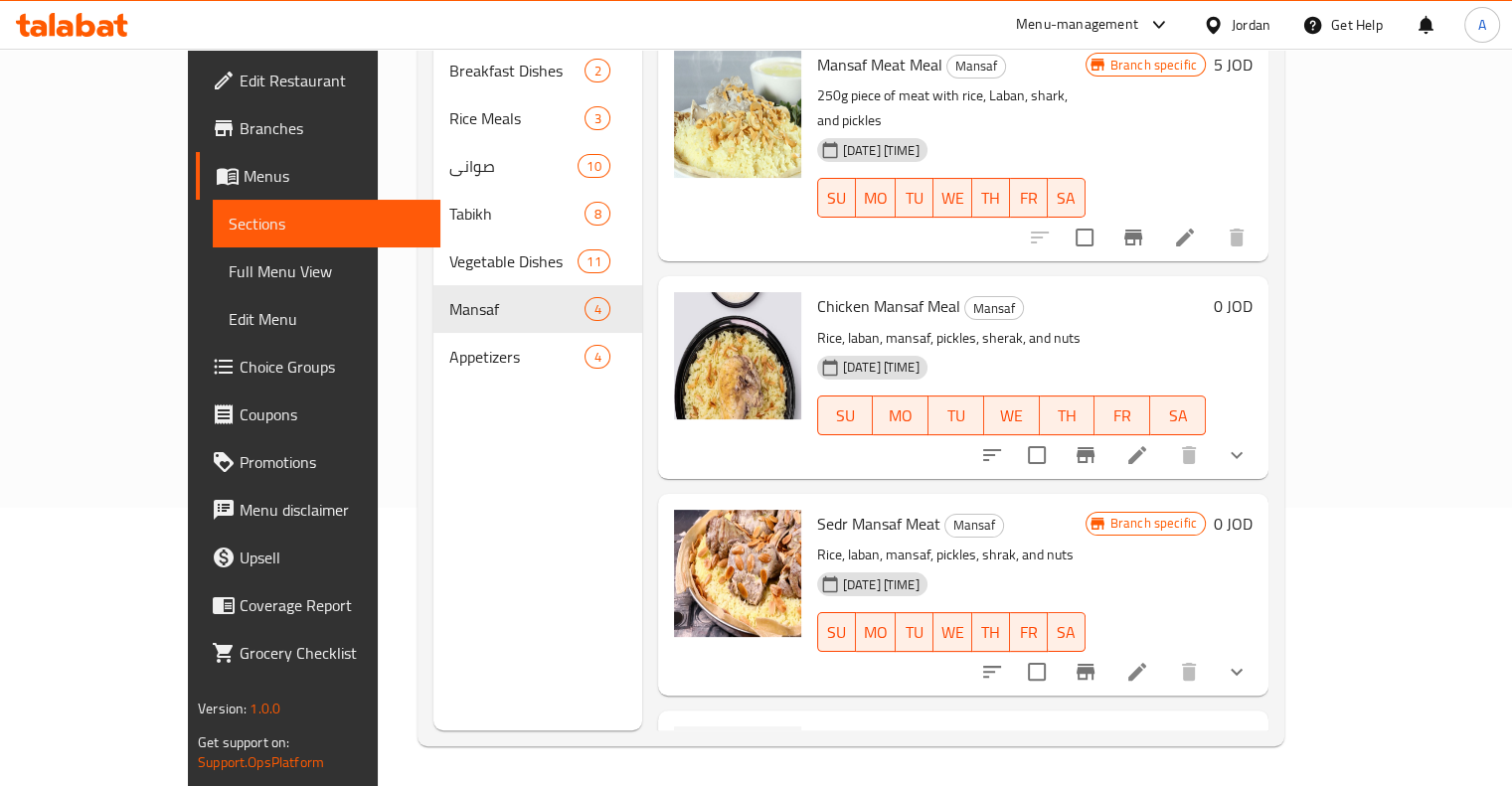 scroll, scrollTop: 0, scrollLeft: 0, axis: both 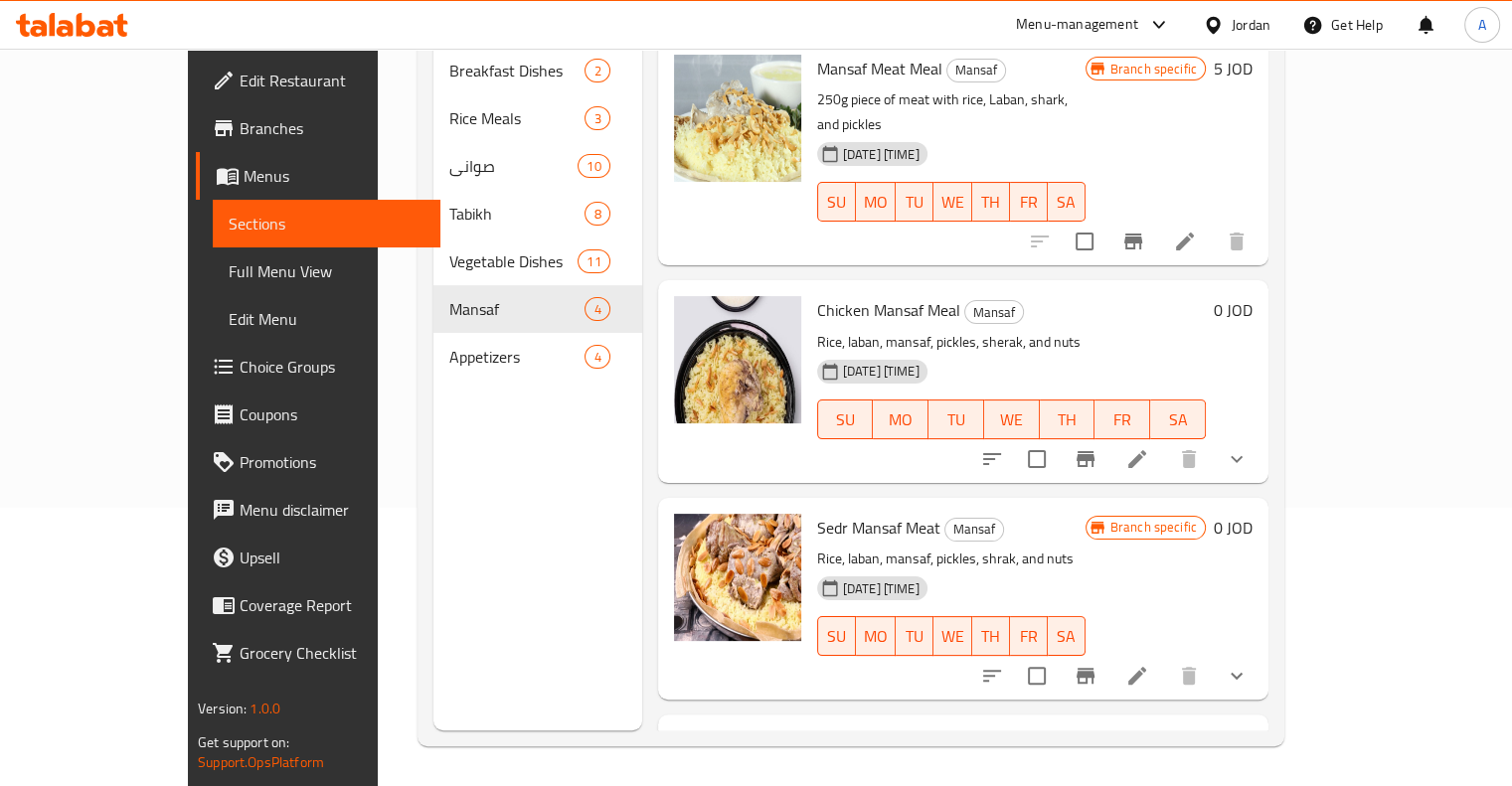 click at bounding box center [1137, 459] 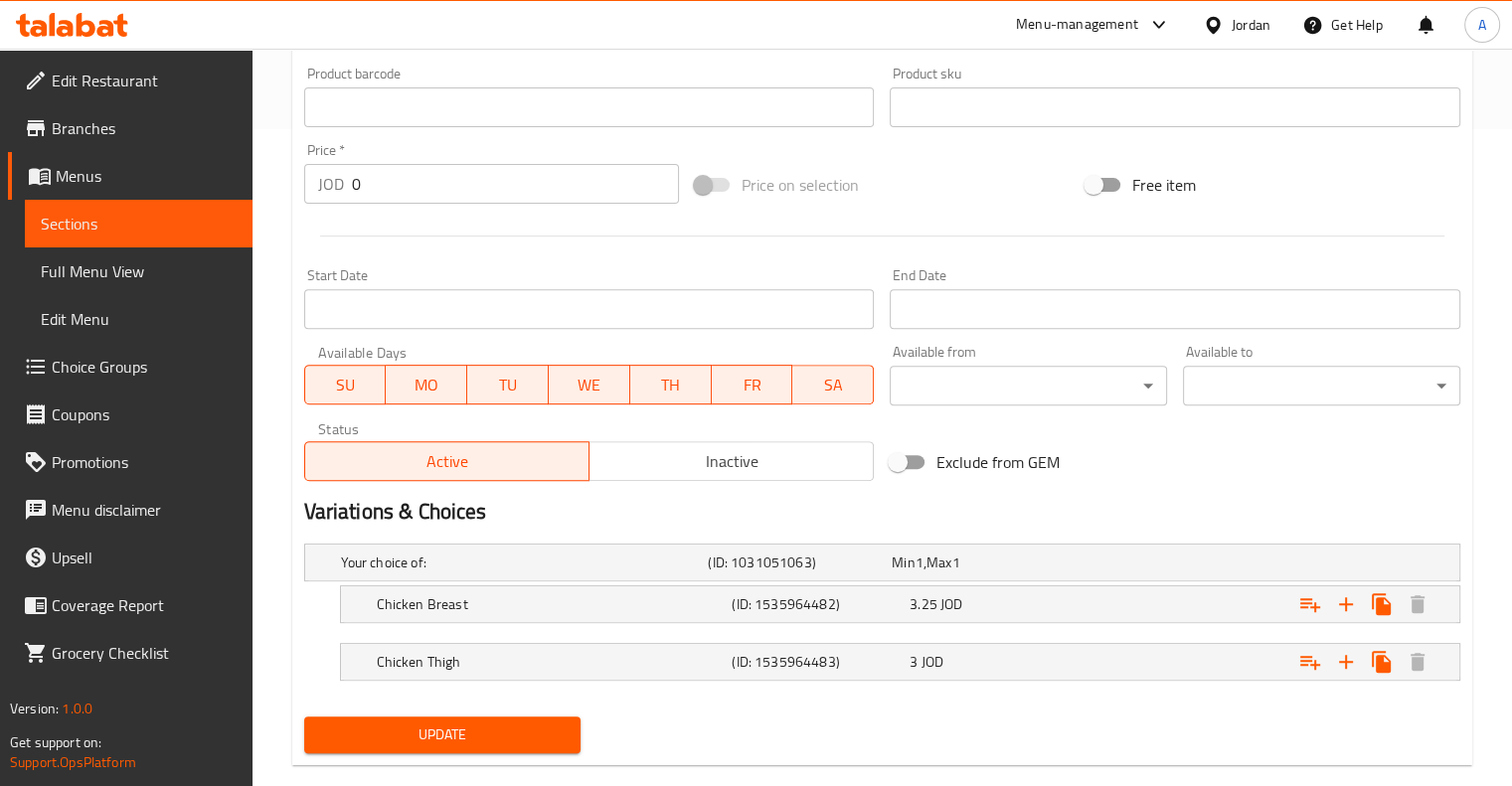 scroll, scrollTop: 690, scrollLeft: 0, axis: vertical 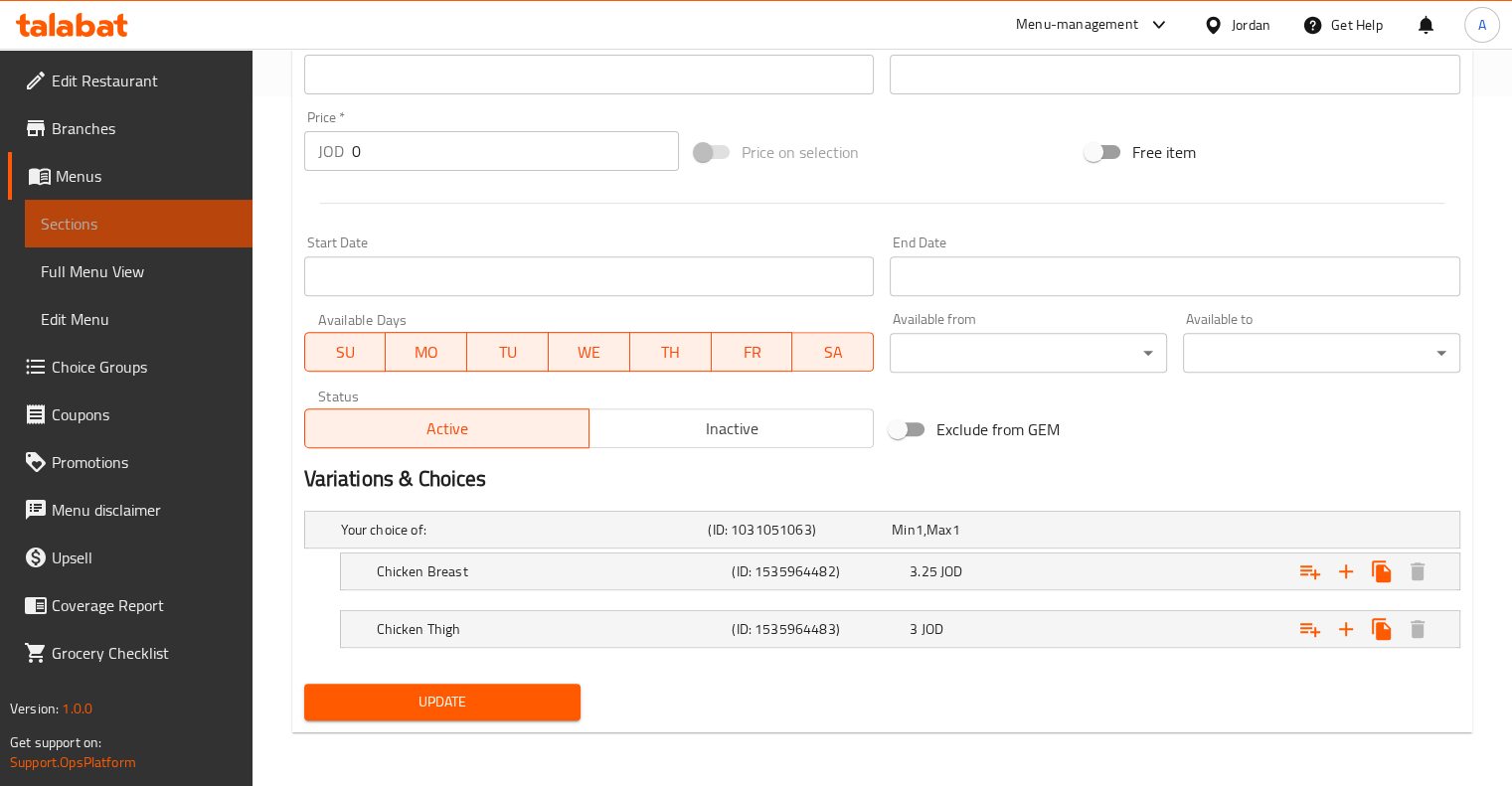 click on "Sections" at bounding box center [138, 224] 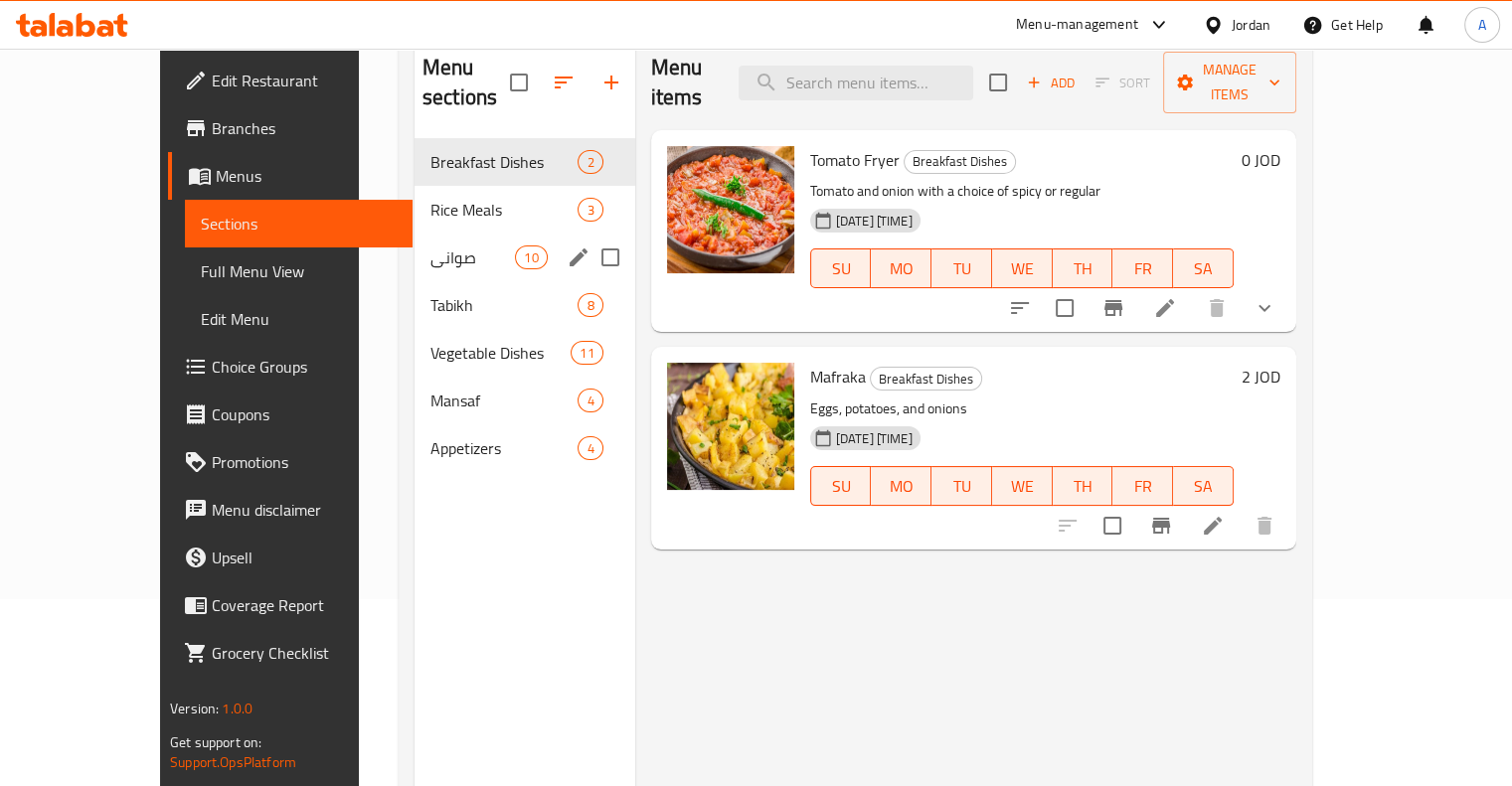 scroll, scrollTop: 79, scrollLeft: 0, axis: vertical 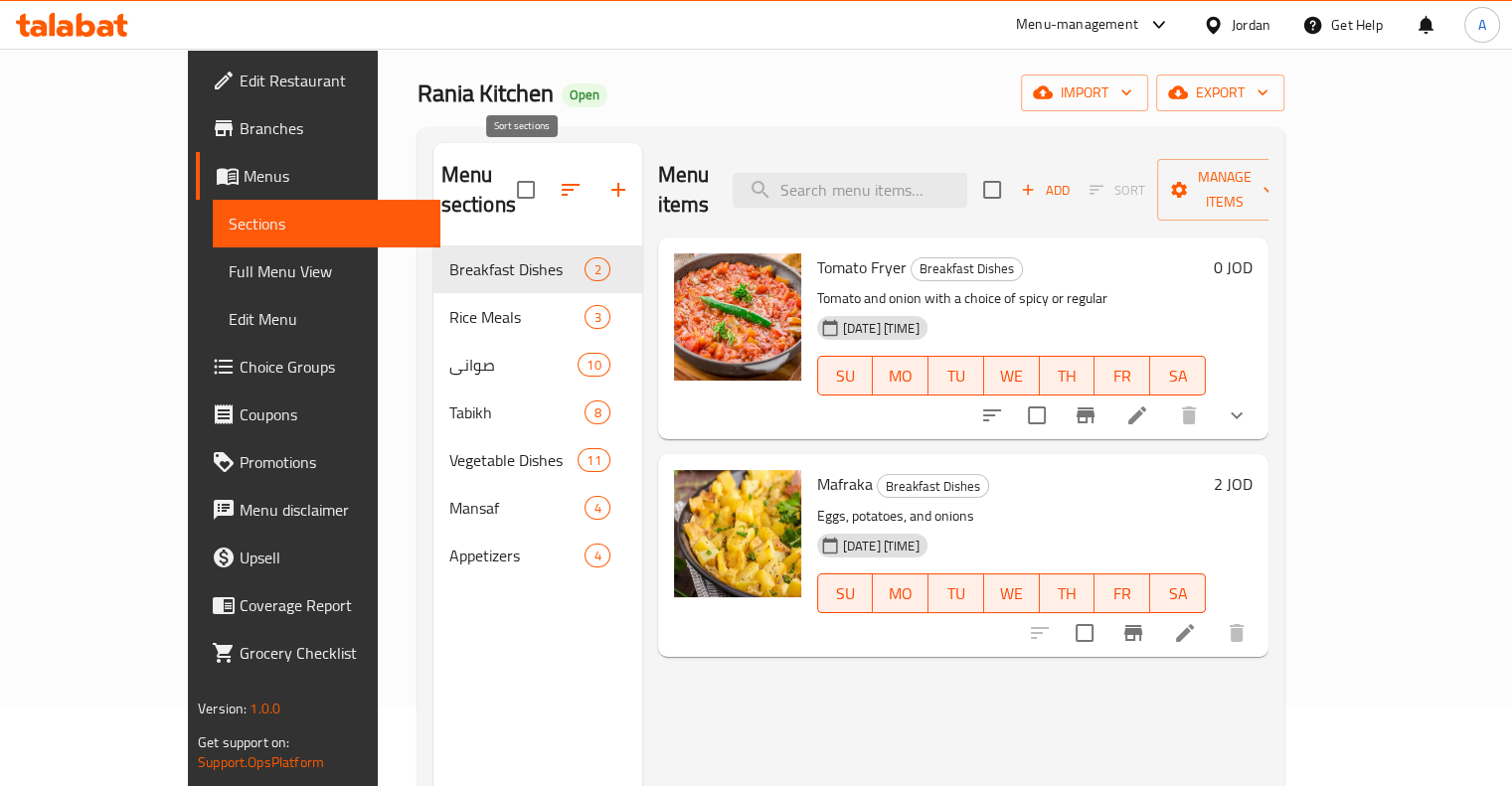 click 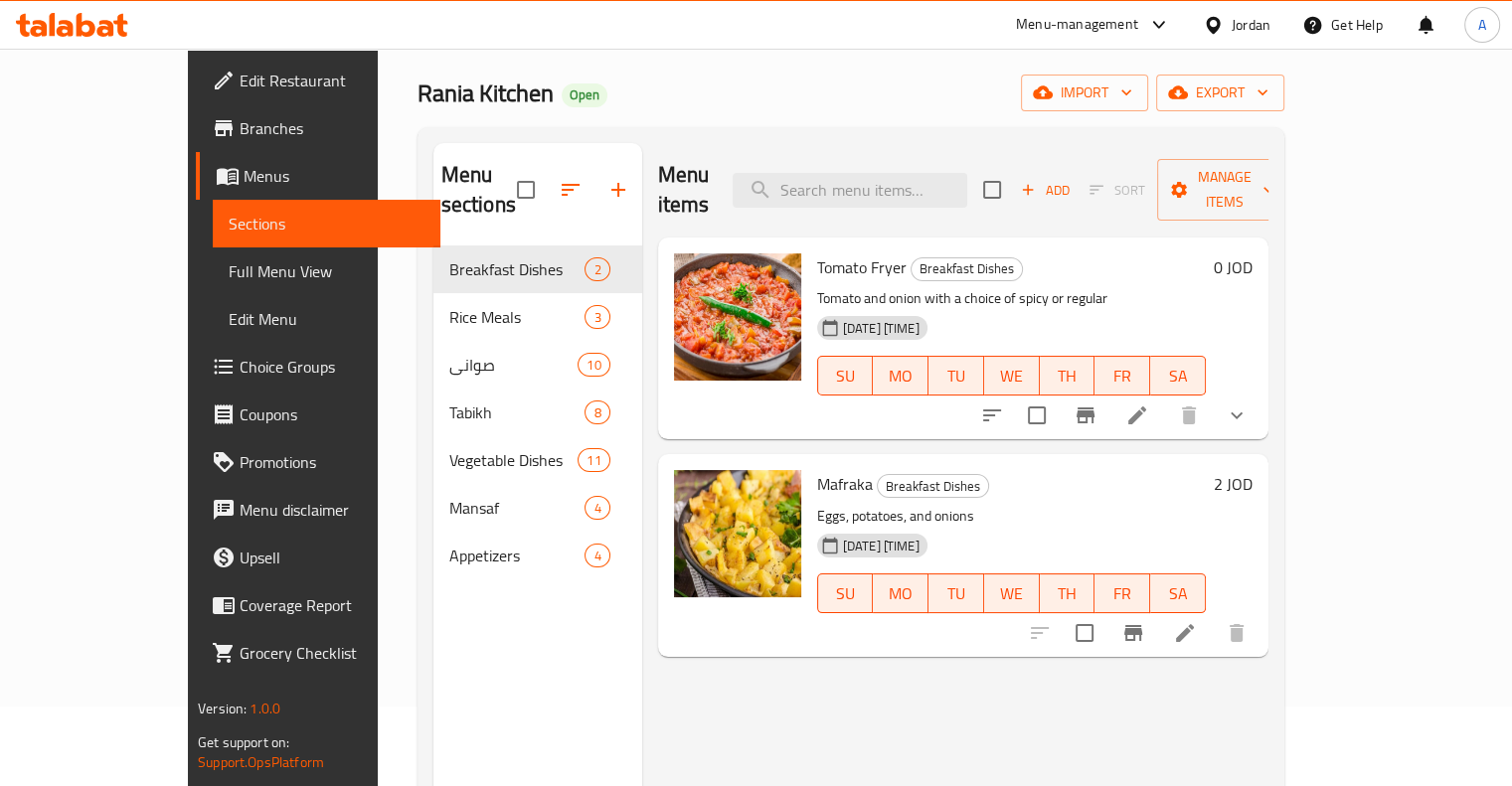 type 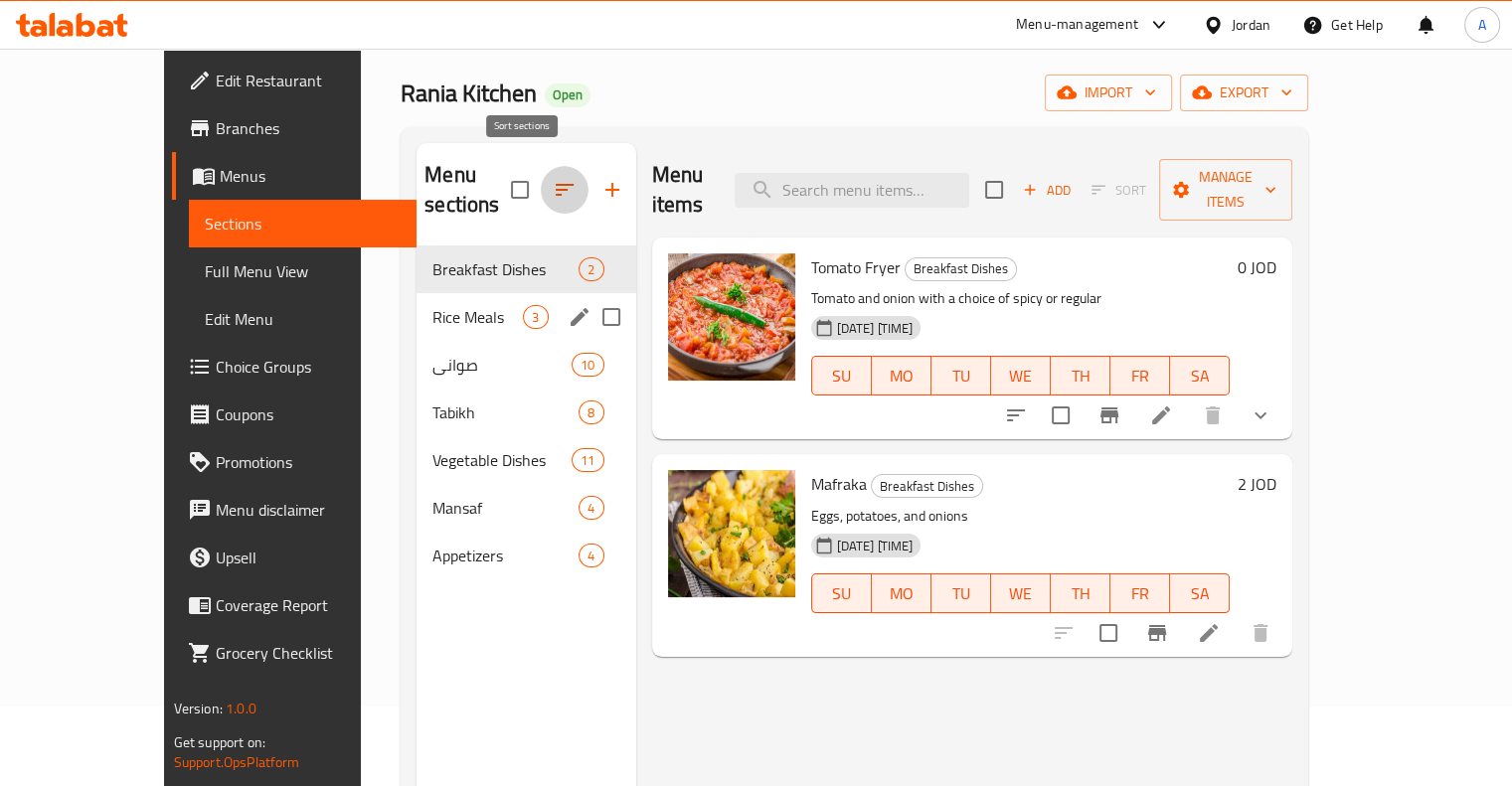 click on "Rice Meals 3" at bounding box center [526, 317] 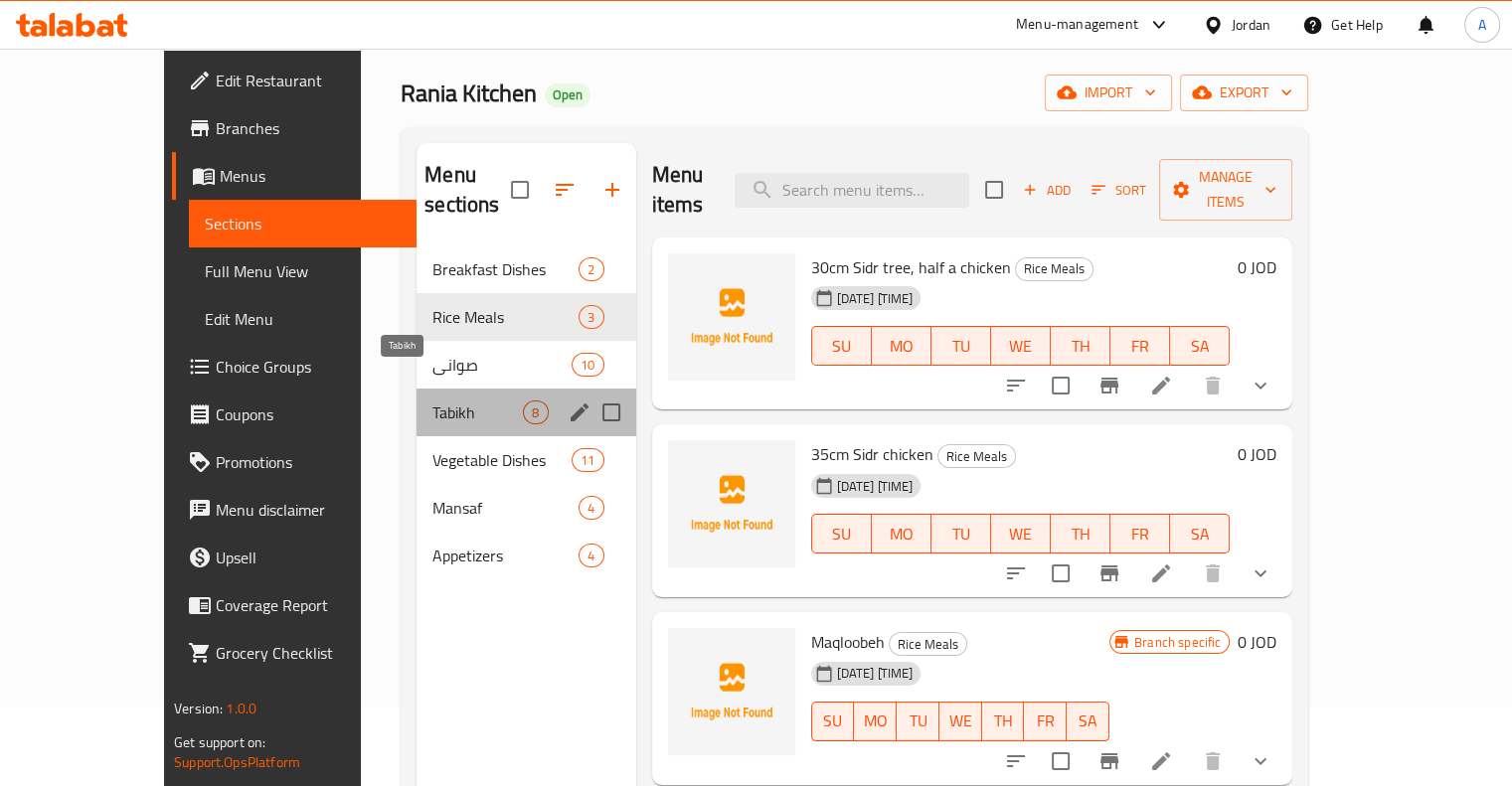 click on "Tabikh" at bounding box center [477, 412] 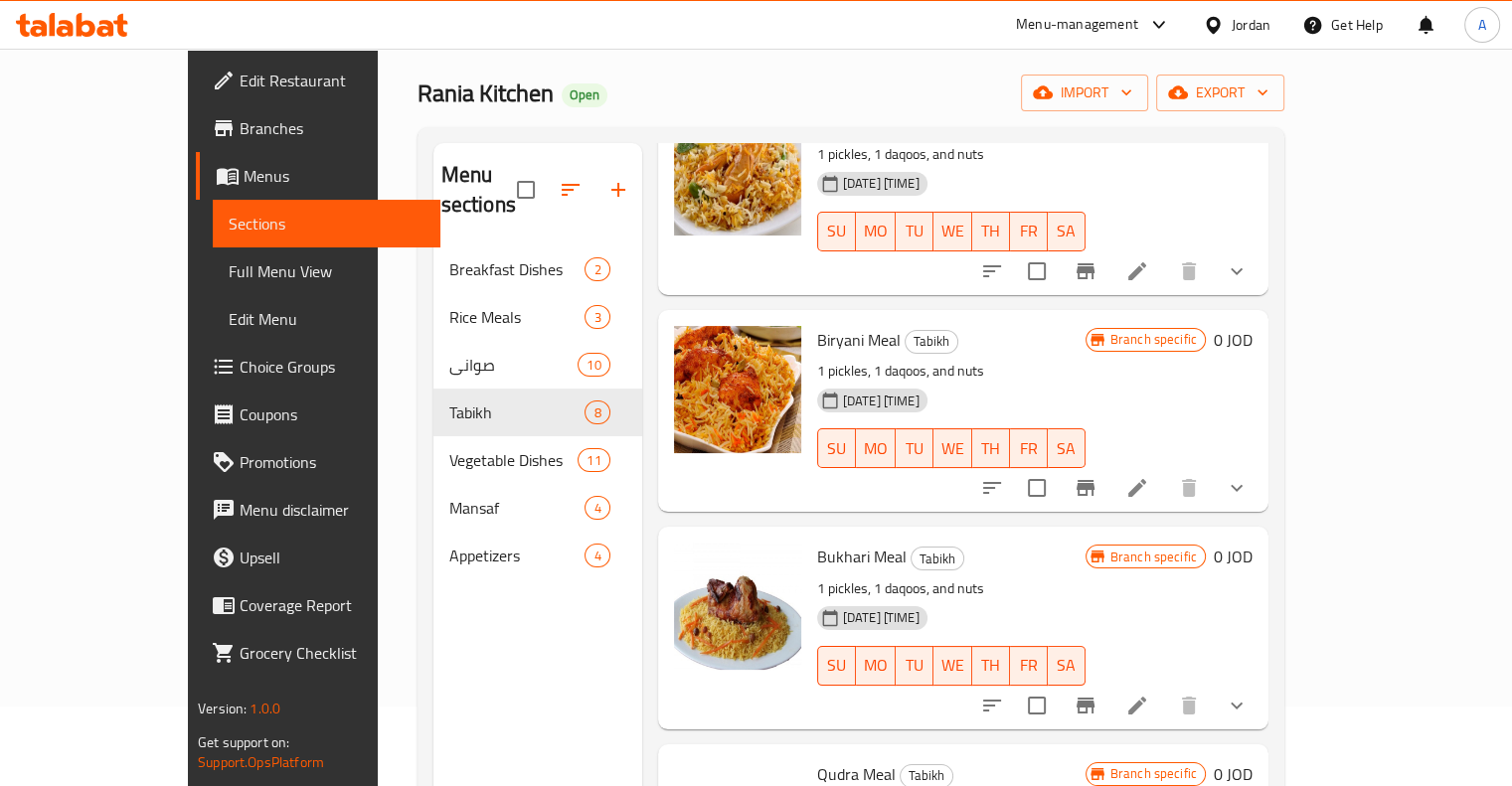 scroll, scrollTop: 1000, scrollLeft: 0, axis: vertical 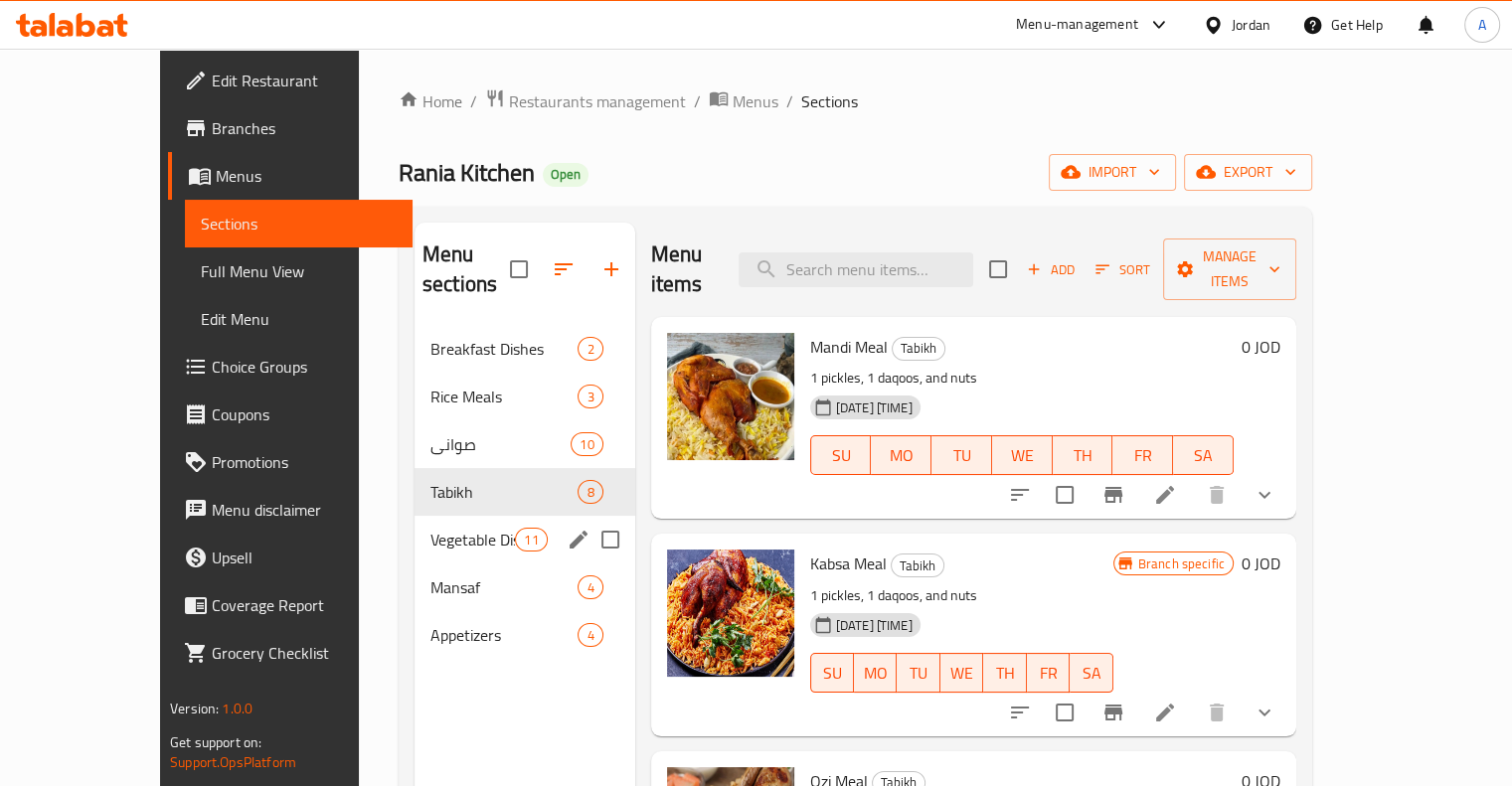 click on "Vegetable Dishes 11" at bounding box center (525, 540) 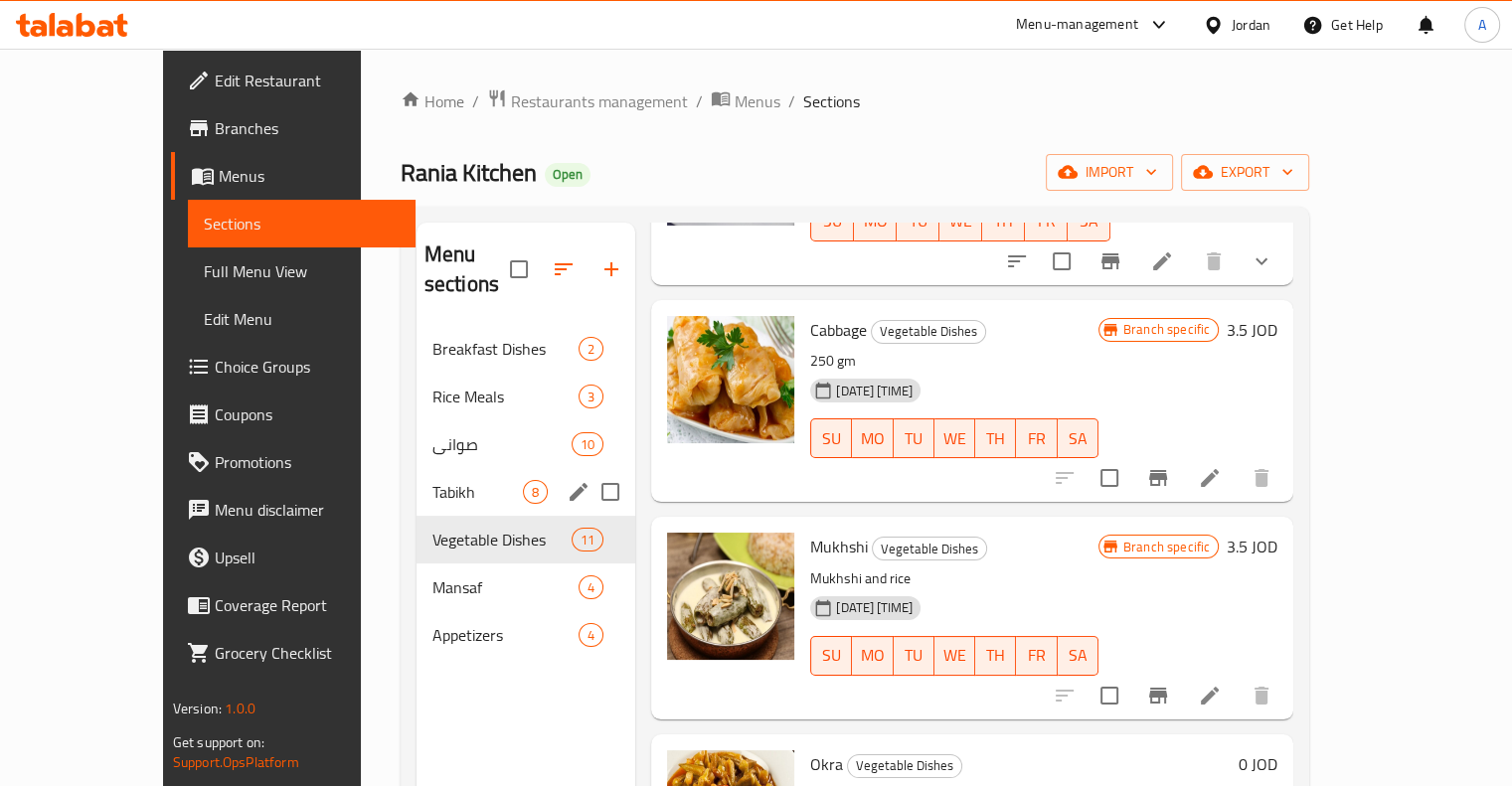 scroll, scrollTop: 1391, scrollLeft: 0, axis: vertical 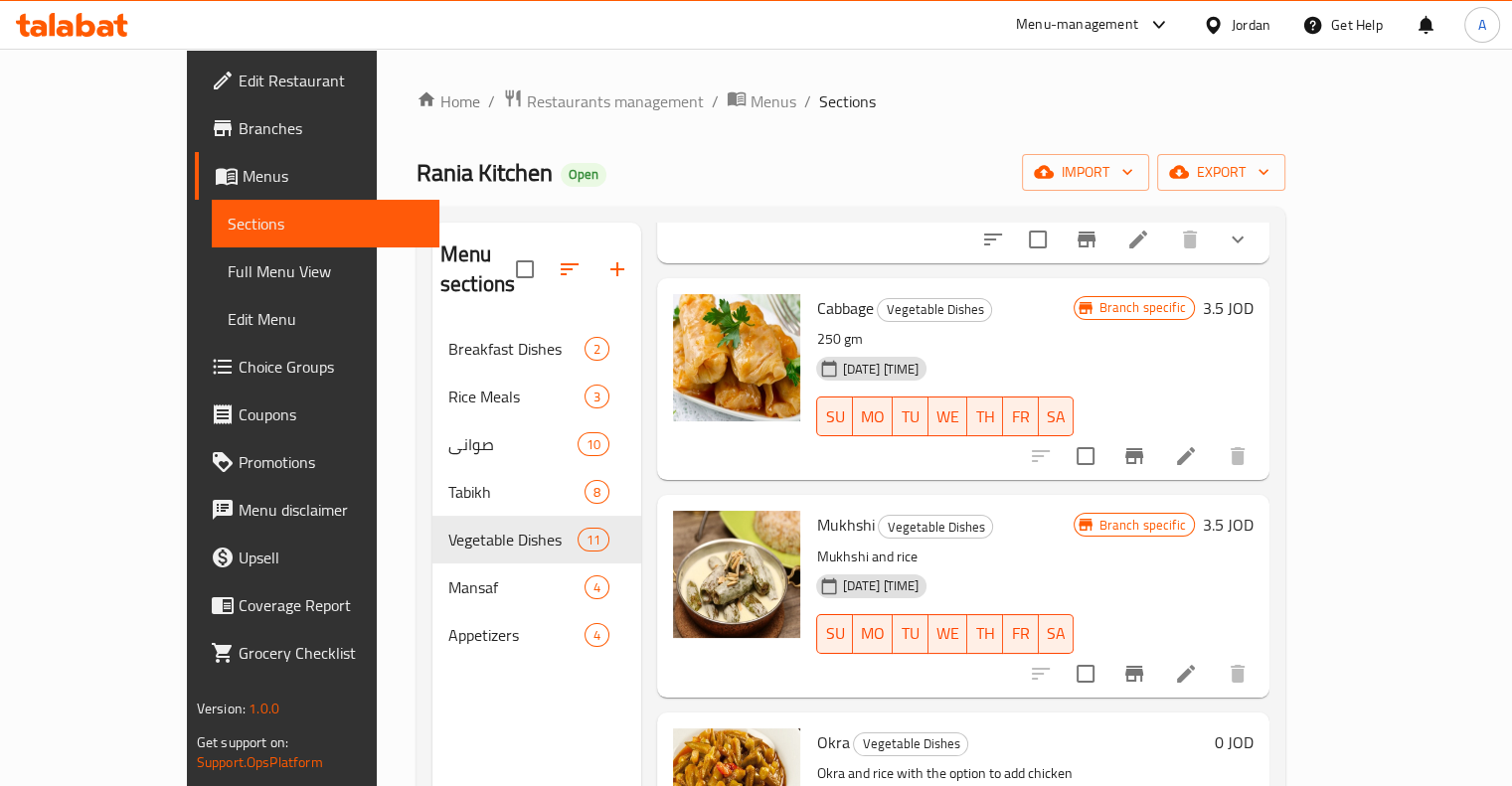 click at bounding box center (570, 269) 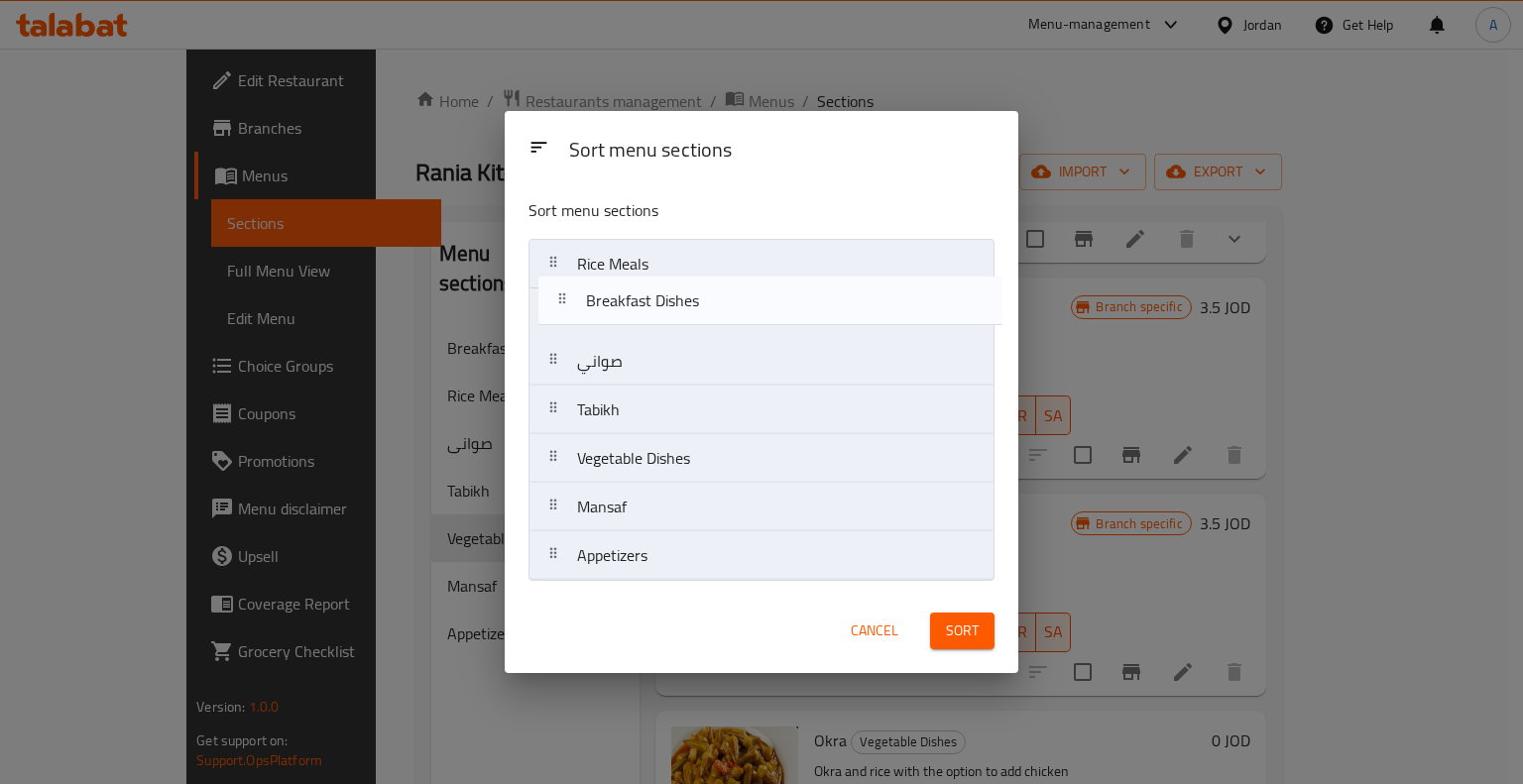 drag, startPoint x: 554, startPoint y: 273, endPoint x: 561, endPoint y: 316, distance: 43.566042 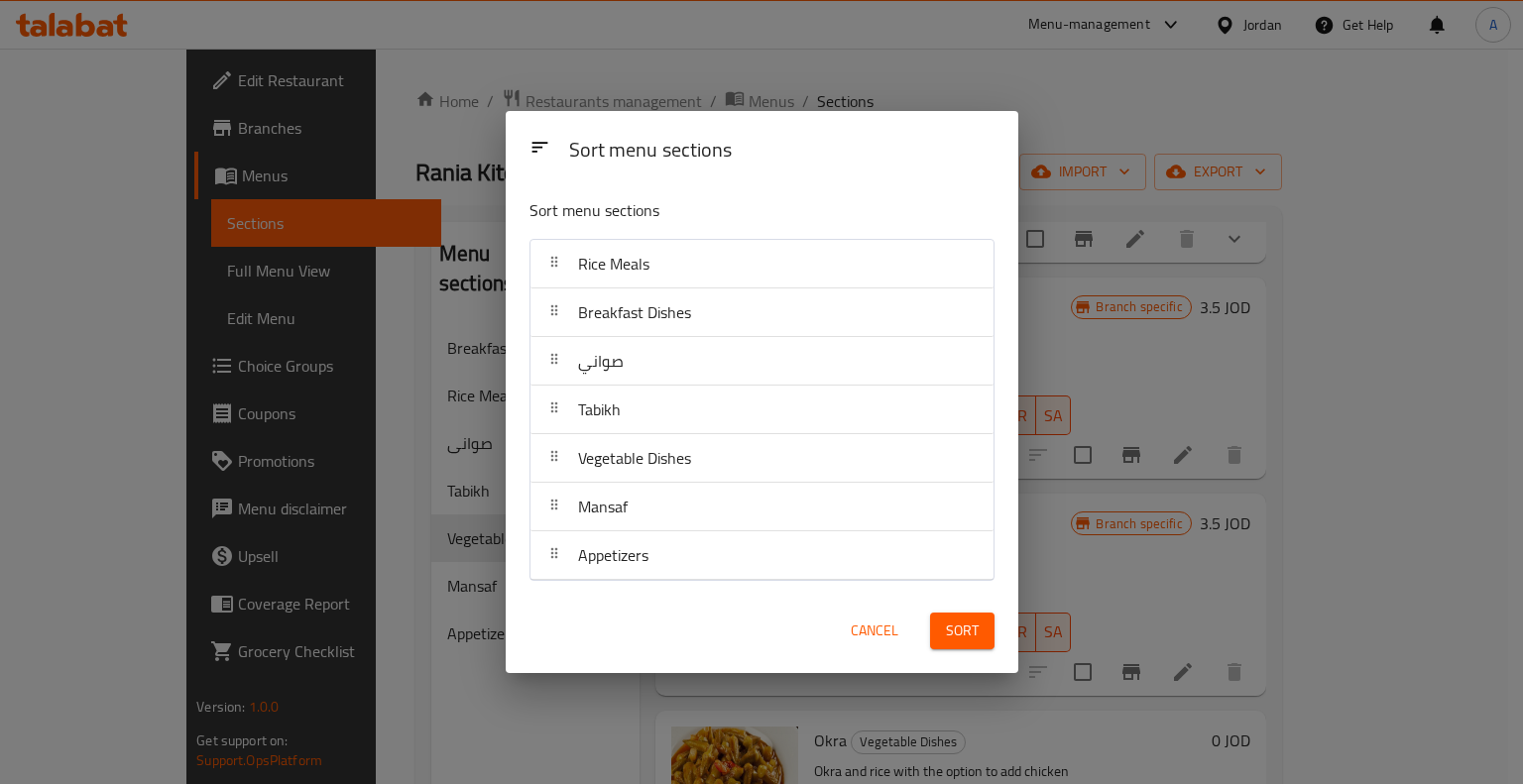 click on "Sort" at bounding box center (962, 630) 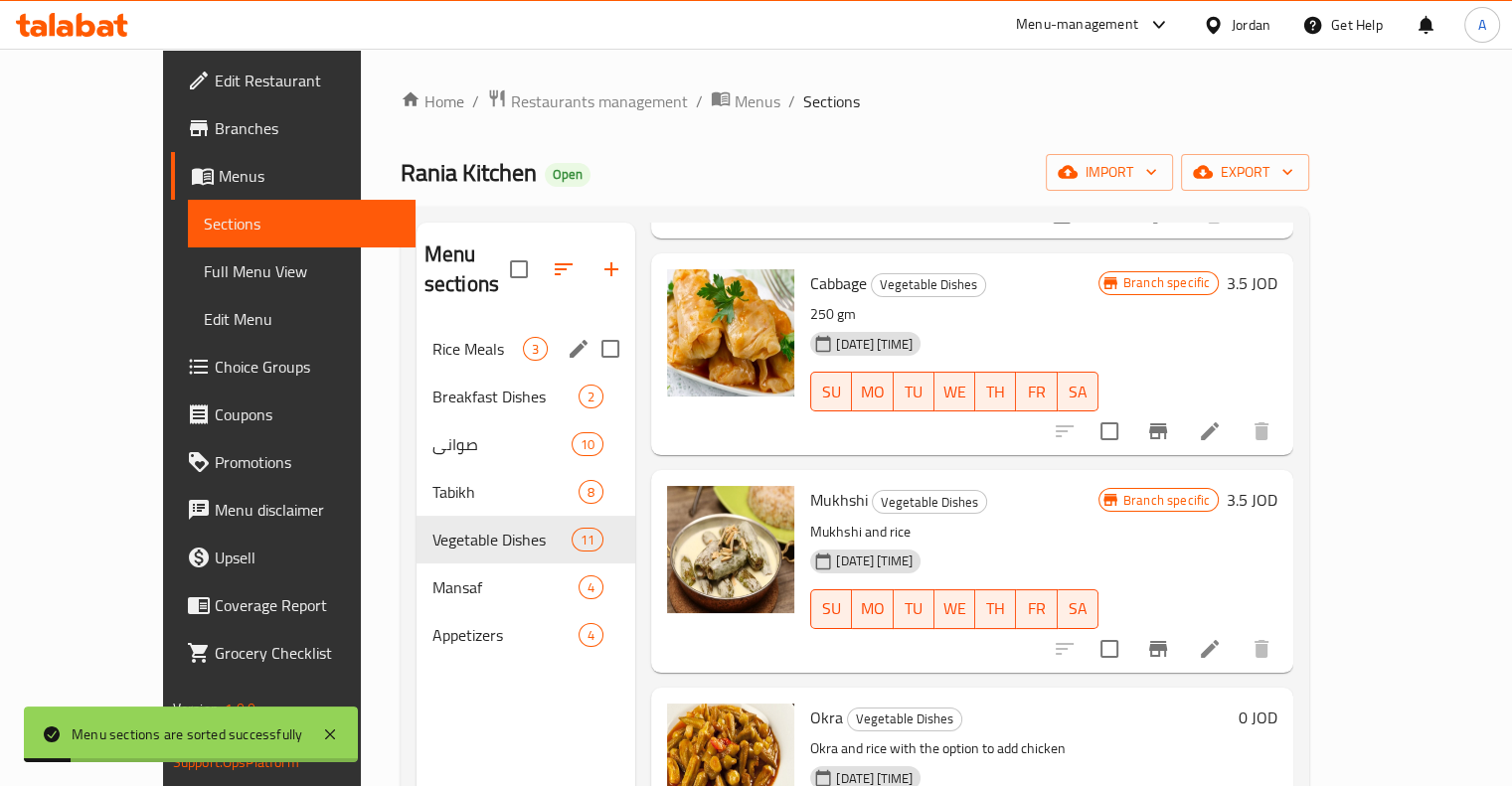 click on "Rice Meals" at bounding box center (477, 349) 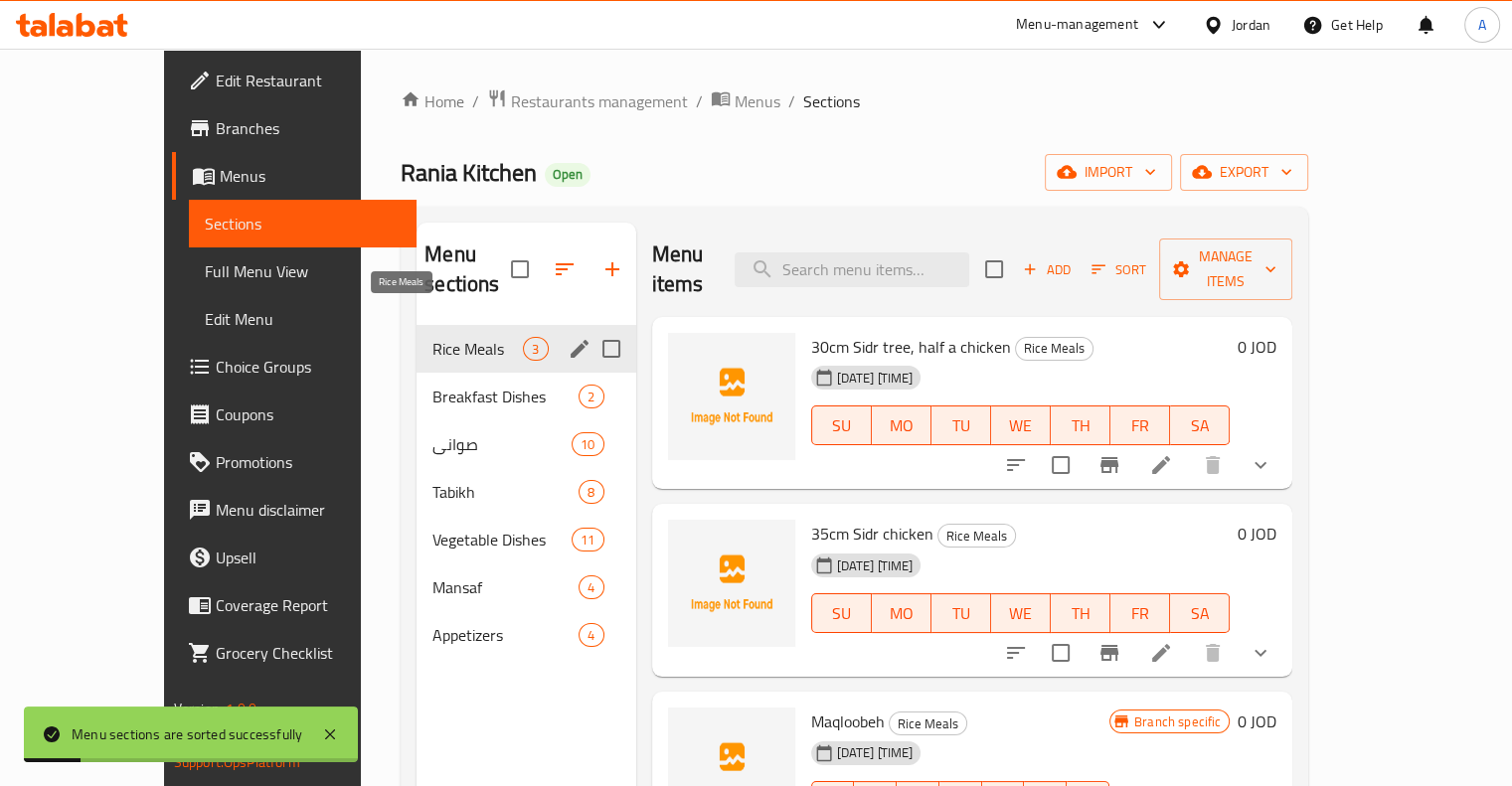 scroll, scrollTop: 0, scrollLeft: 0, axis: both 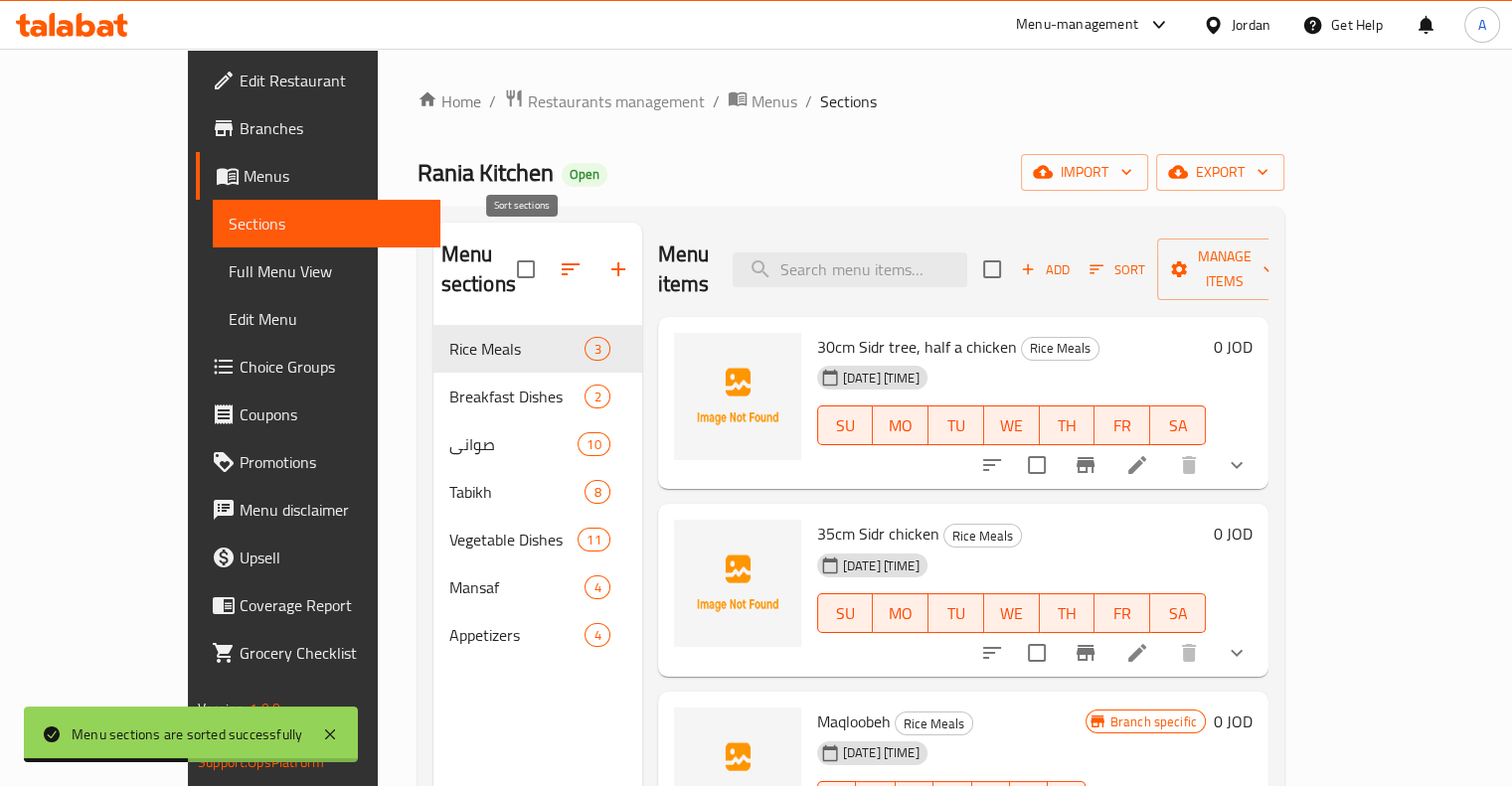 click at bounding box center (571, 269) 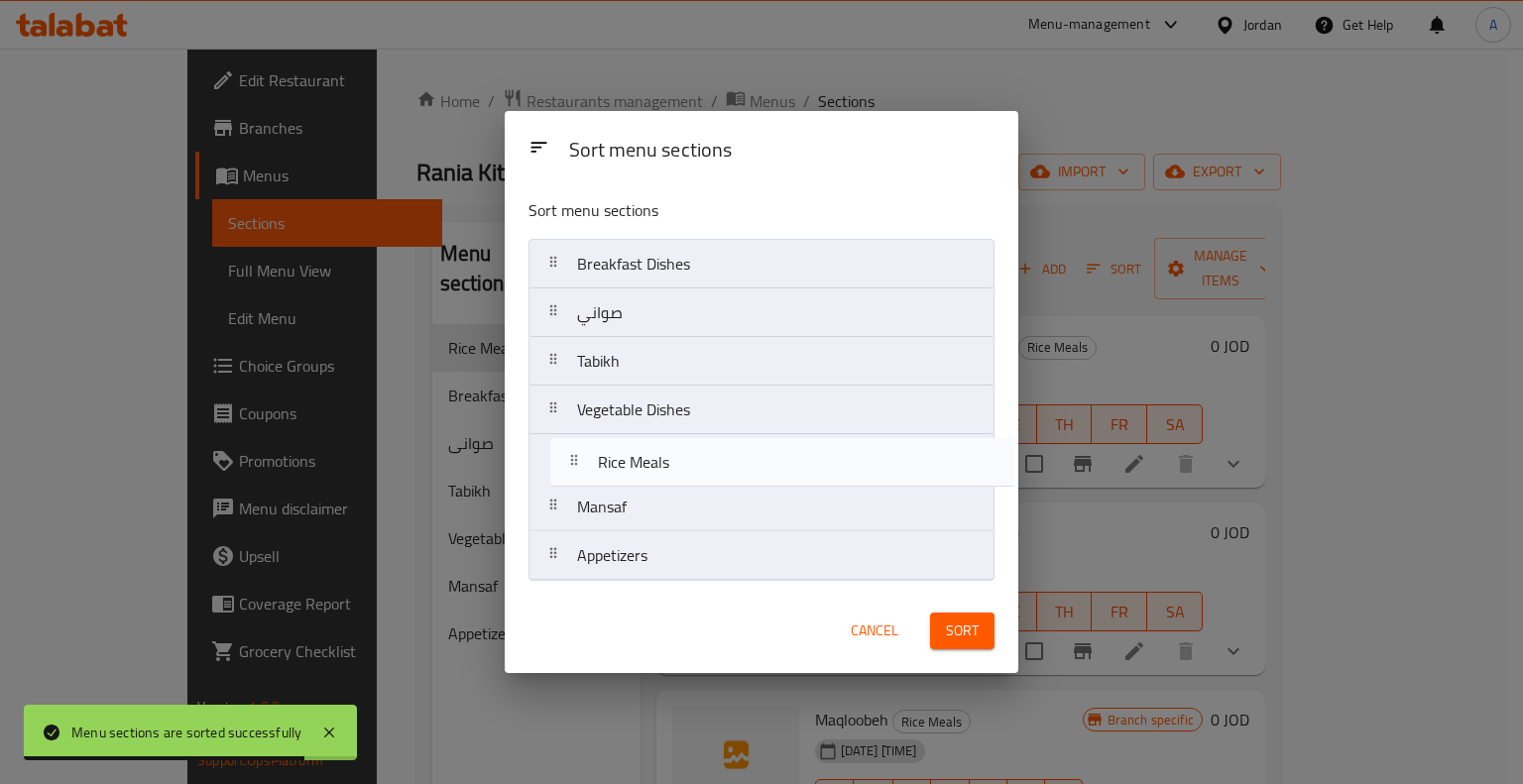 drag, startPoint x: 550, startPoint y: 296, endPoint x: 571, endPoint y: 471, distance: 176.2555 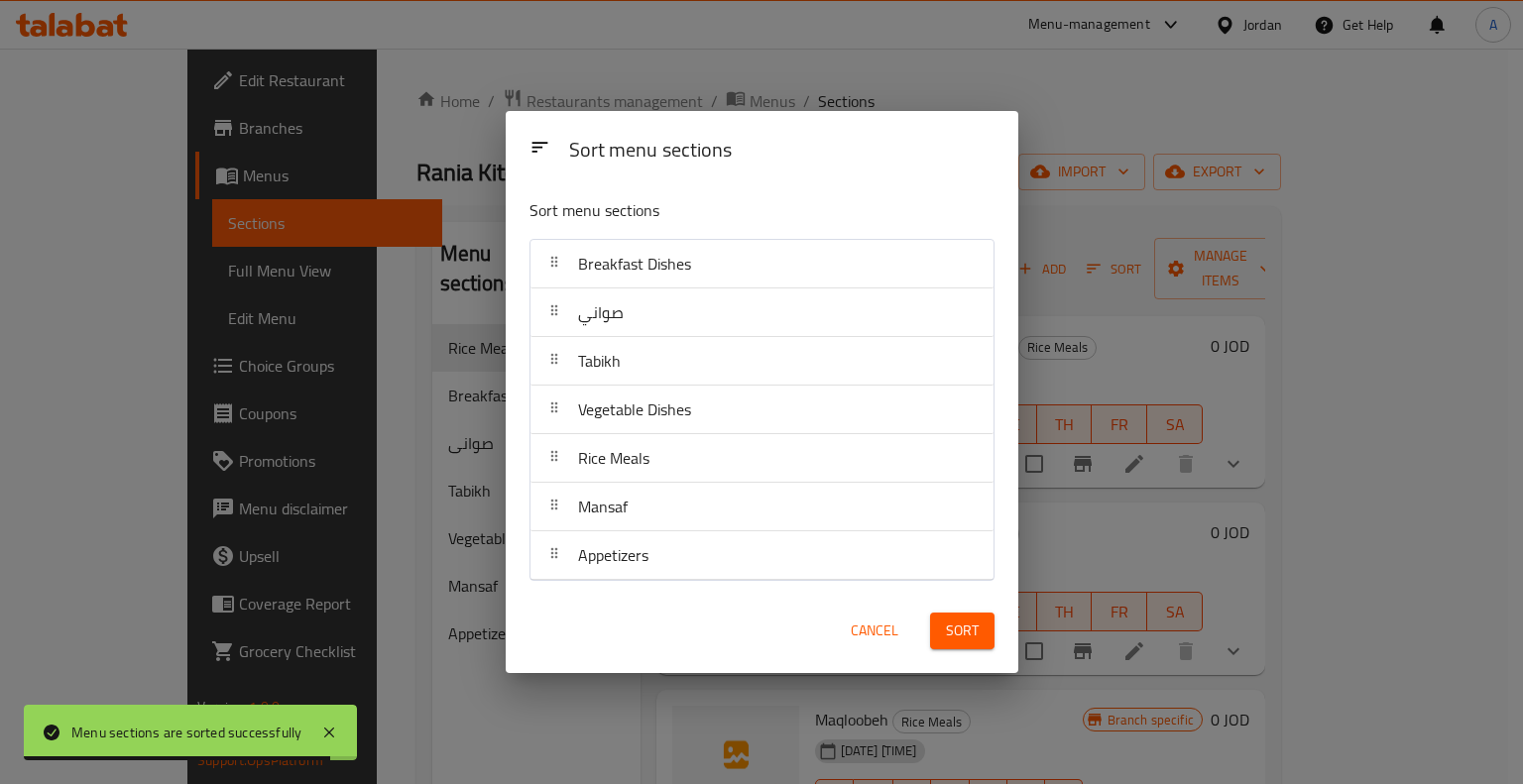 click on "Sort" at bounding box center (962, 630) 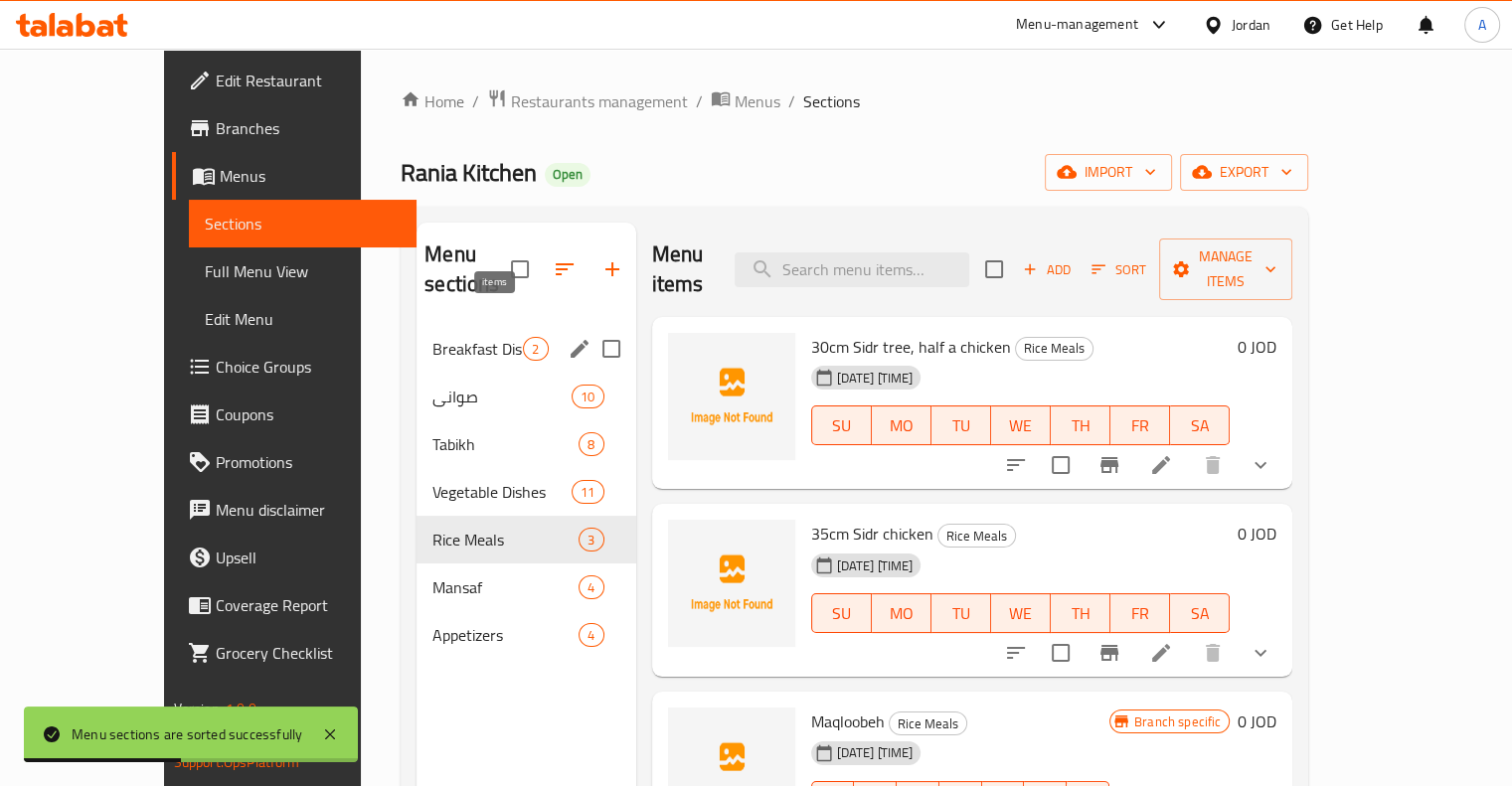 click on "2" at bounding box center (535, 349) 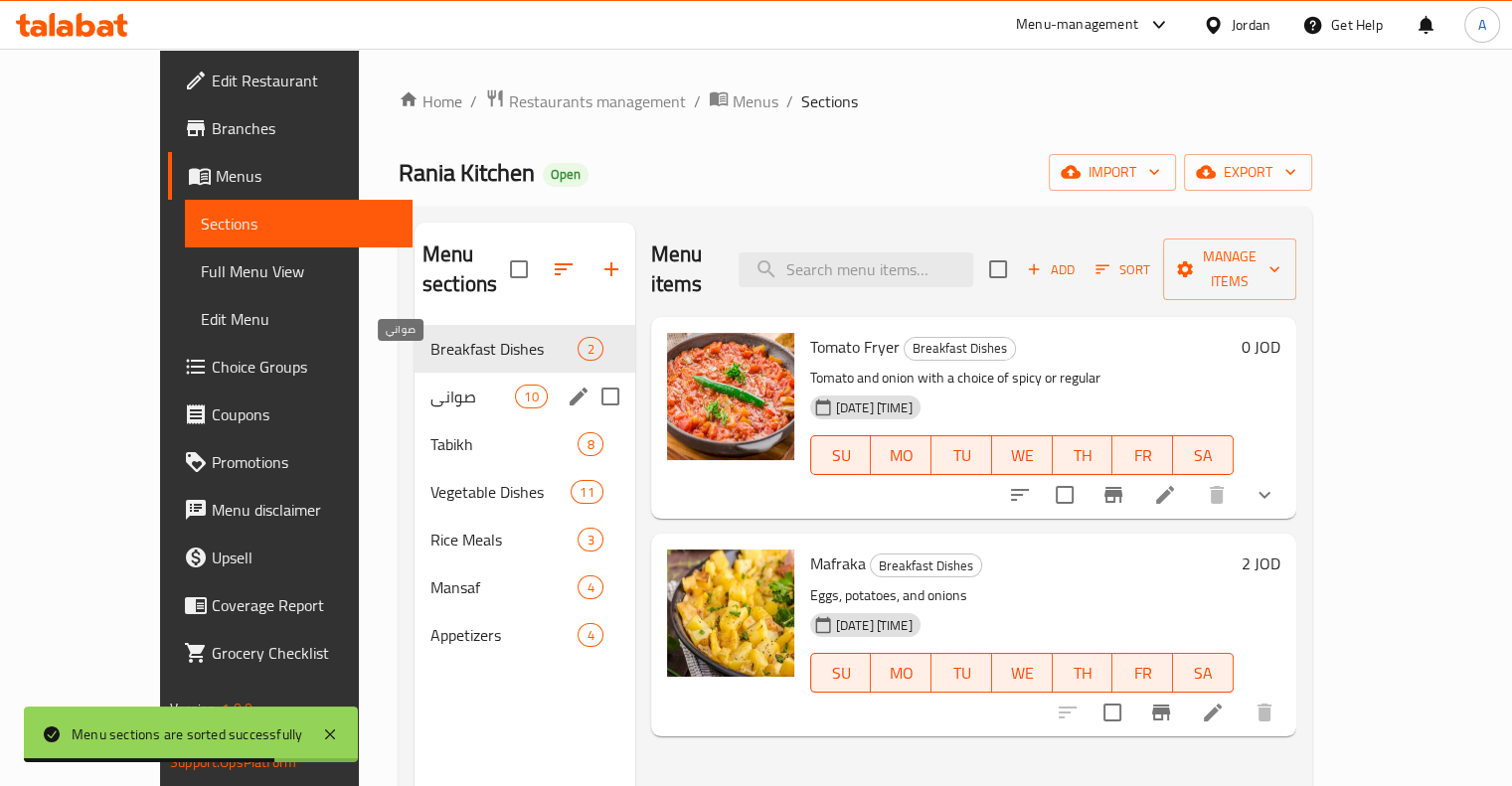 click on "صواني" at bounding box center [472, 396] 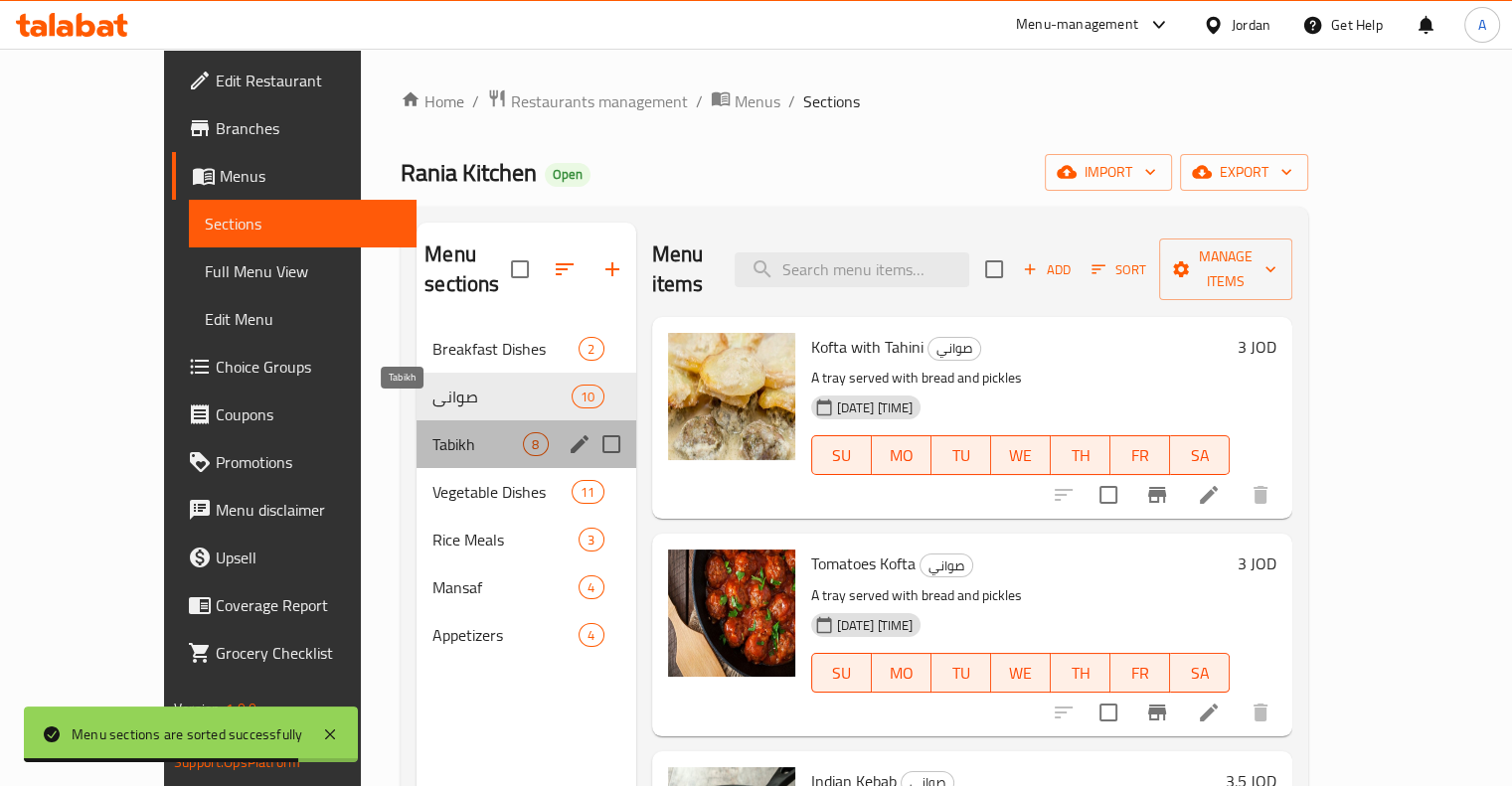click on "Tabikh" at bounding box center (477, 444) 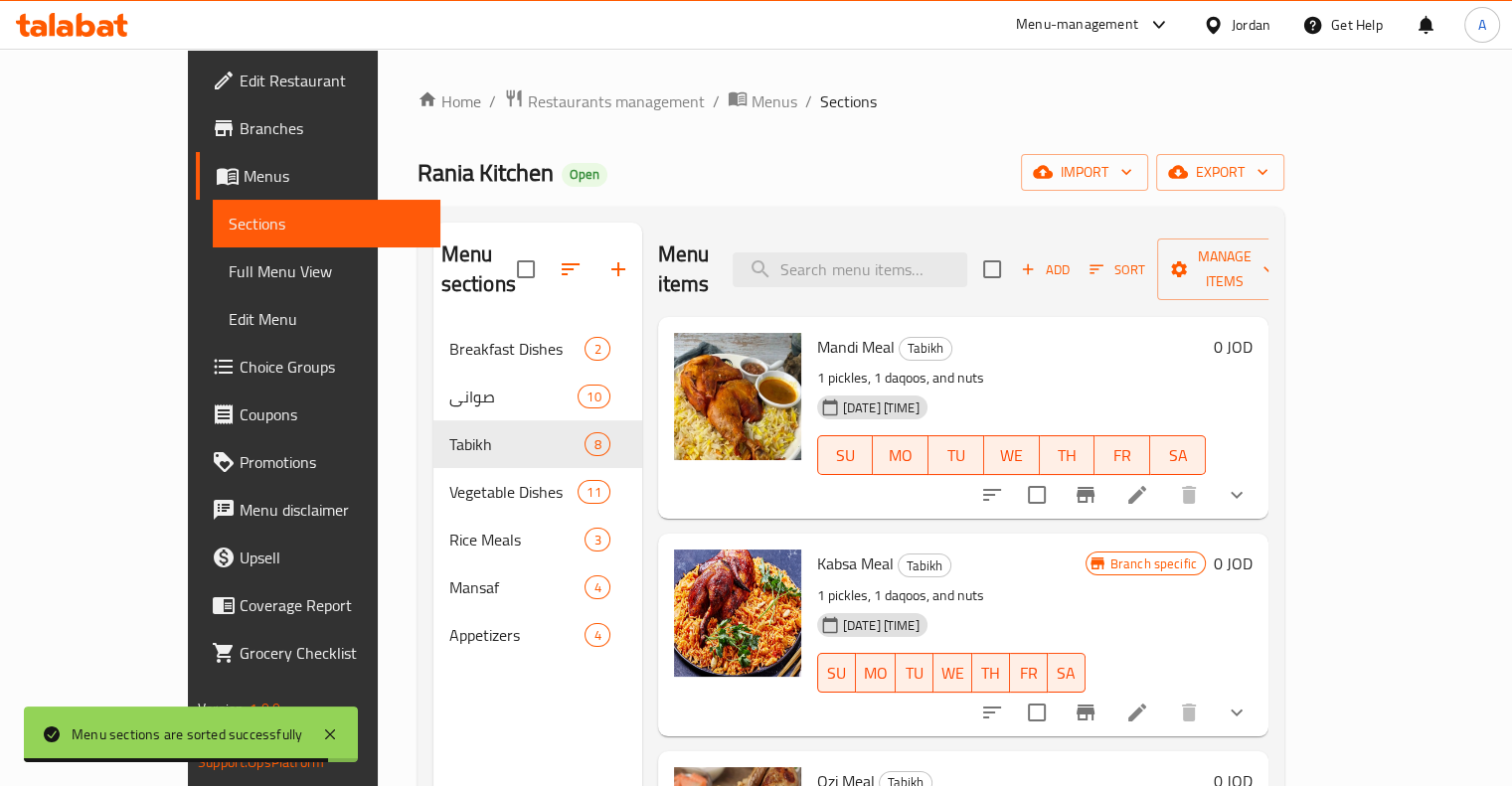 click on "Breakfast Dishes 2 صواني 10 Tabikh 8 Vegetable Dishes 11 Rice Meals 3 Mansaf 4 Appetizers 4" at bounding box center [538, 492] 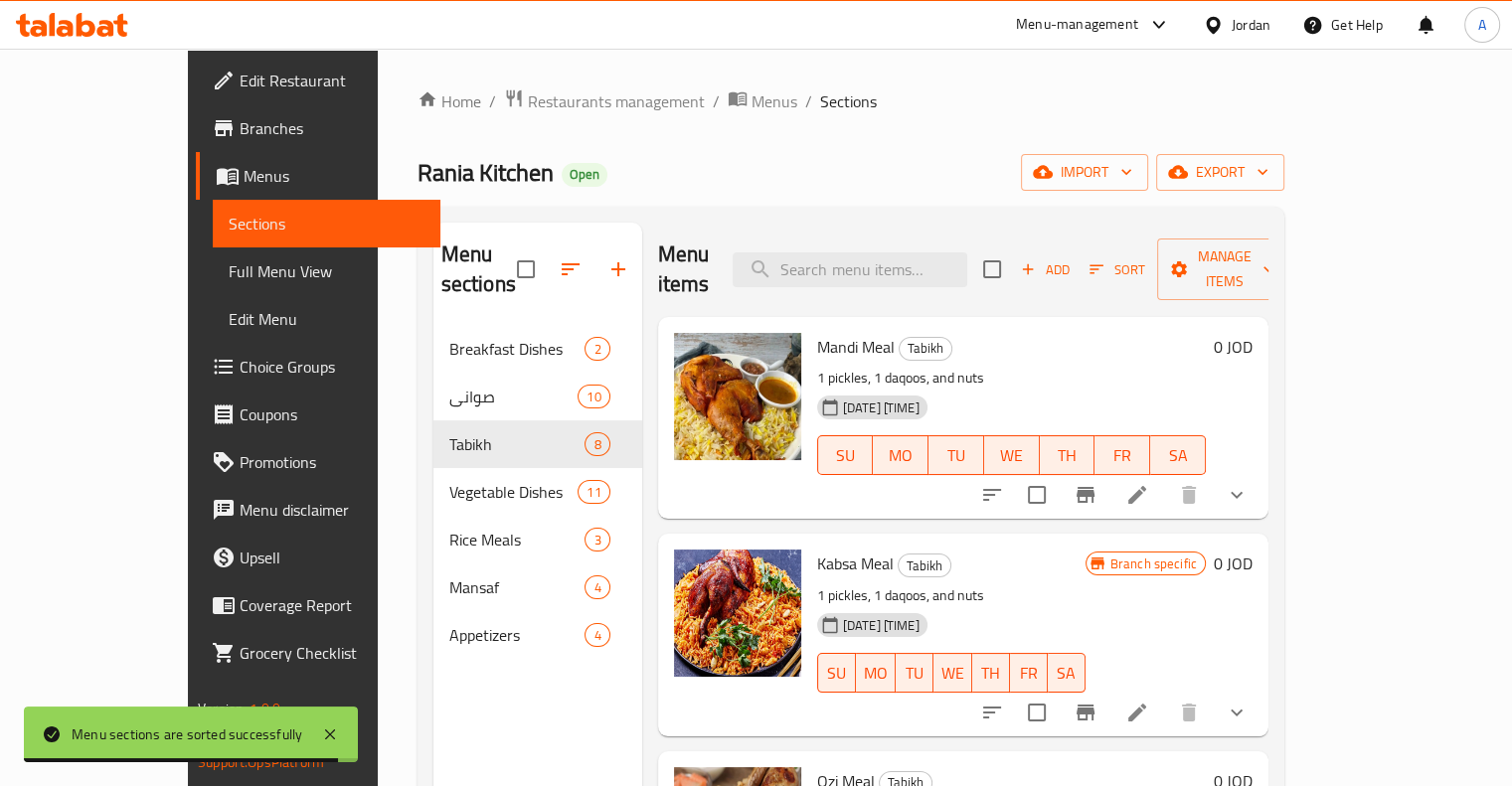 click on "Breakfast Dishes" at bounding box center [517, 349] 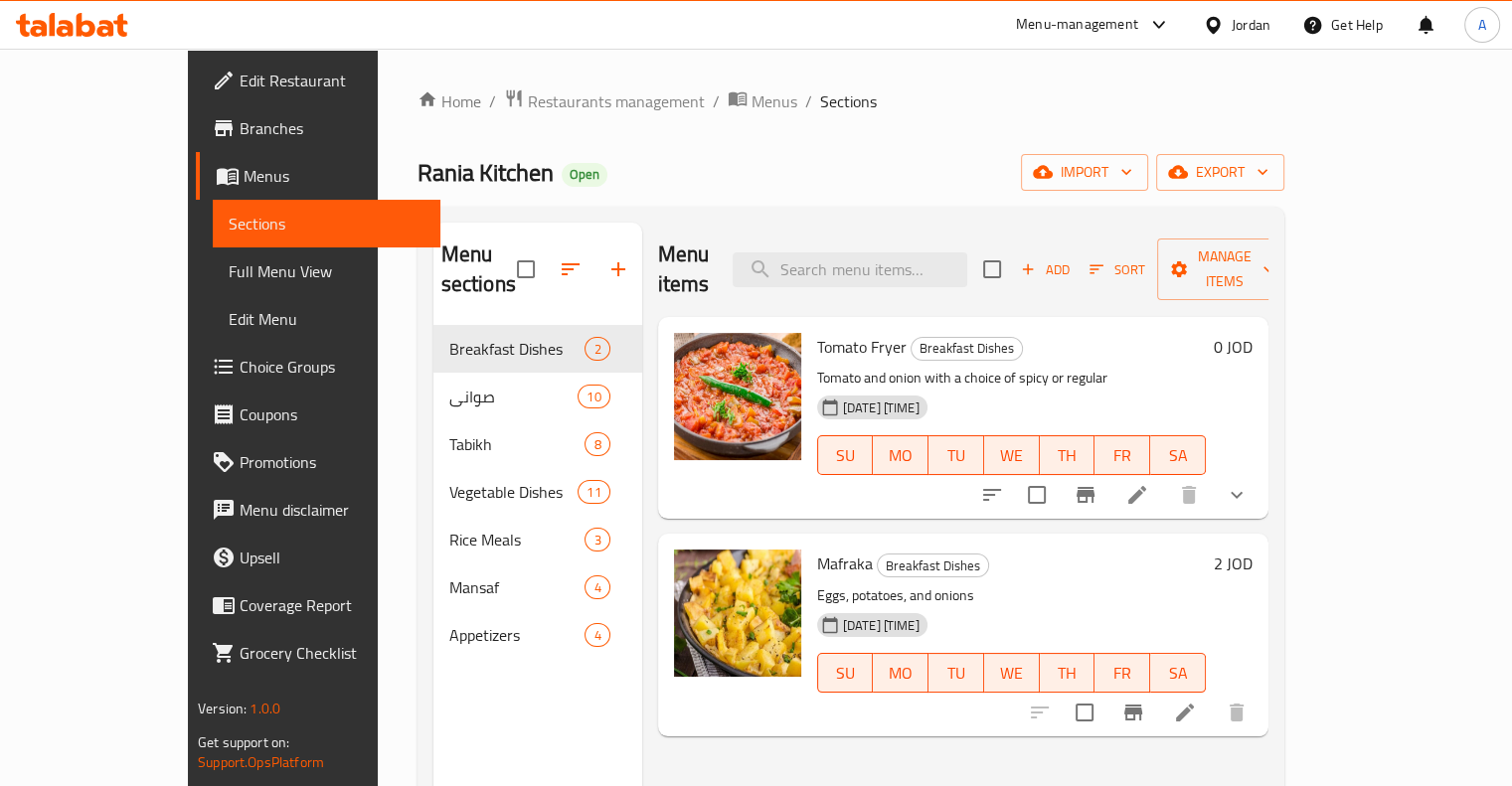 click on "Home / Restaurants management / Menus / Sections Rania Kitchen Open import export Menu sections Breakfast Dishes 2 صواني 10 Tabikh 8 Vegetable Dishes 11 Rice Meals 3 Mansaf 4 Appetizers 4 Menu items Add Sort Manage items Tomato Fryer   Breakfast Dishes Tomato and onion with a choice of spicy or regular [DATE] [TIME] SU MO TU WE TH FR SA 0   JOD Mafraka   Breakfast Dishes Eggs, potatoes, and onions [DATE] [TIME] SU MO TU WE TH FR SA 2   JOD" at bounding box center [851, 556] 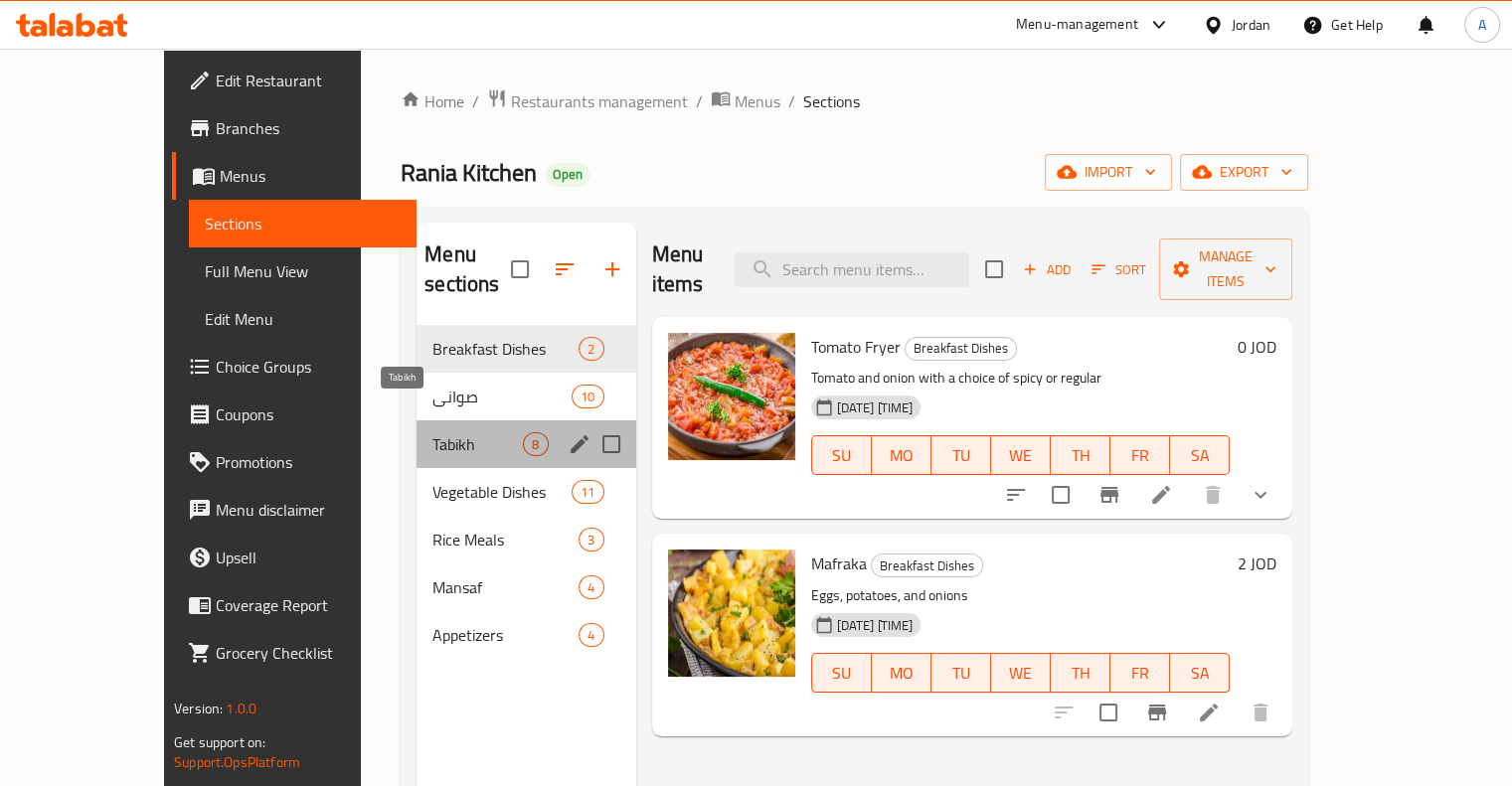 click on "Tabikh" at bounding box center (477, 444) 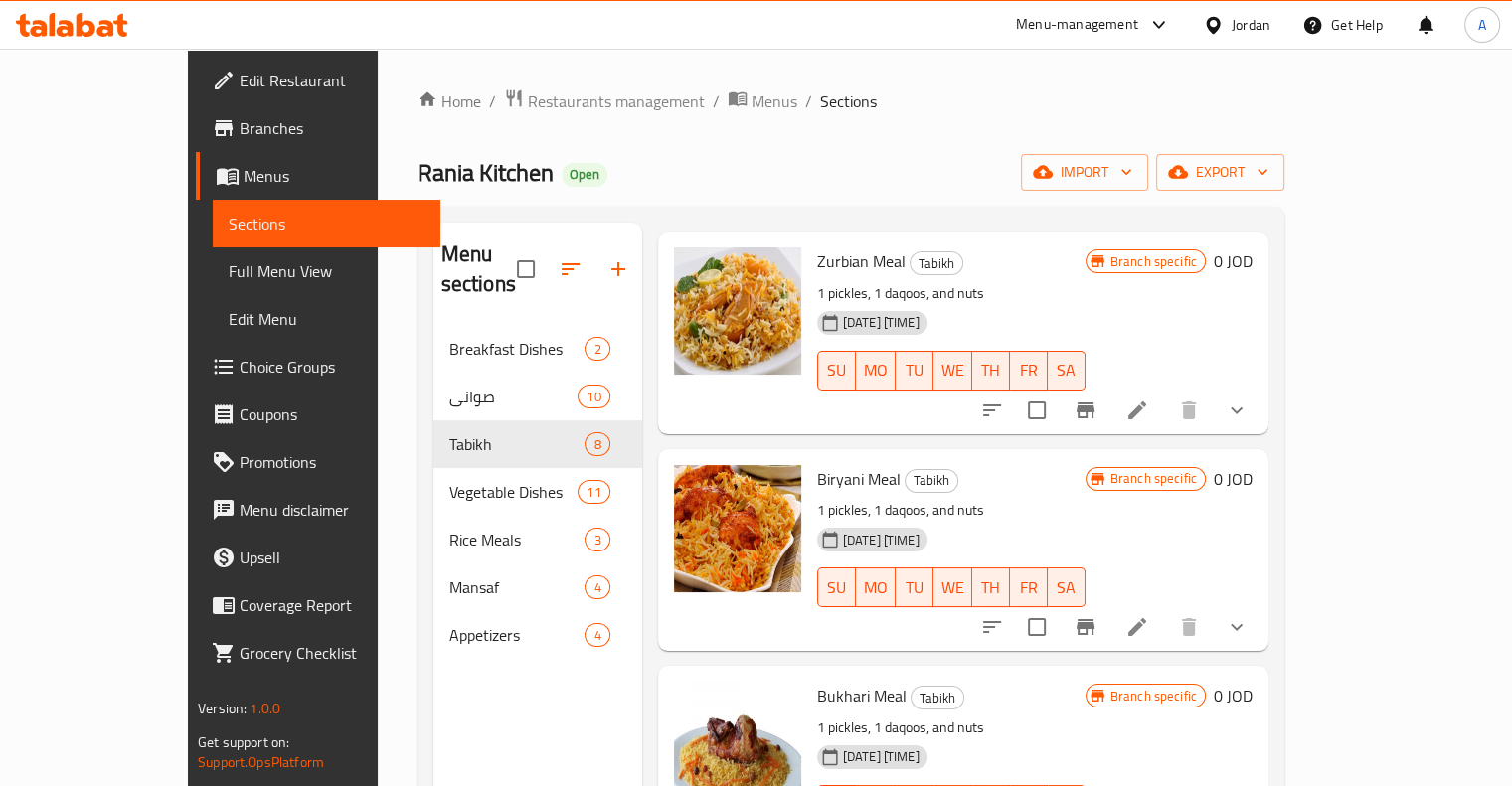 scroll, scrollTop: 795, scrollLeft: 0, axis: vertical 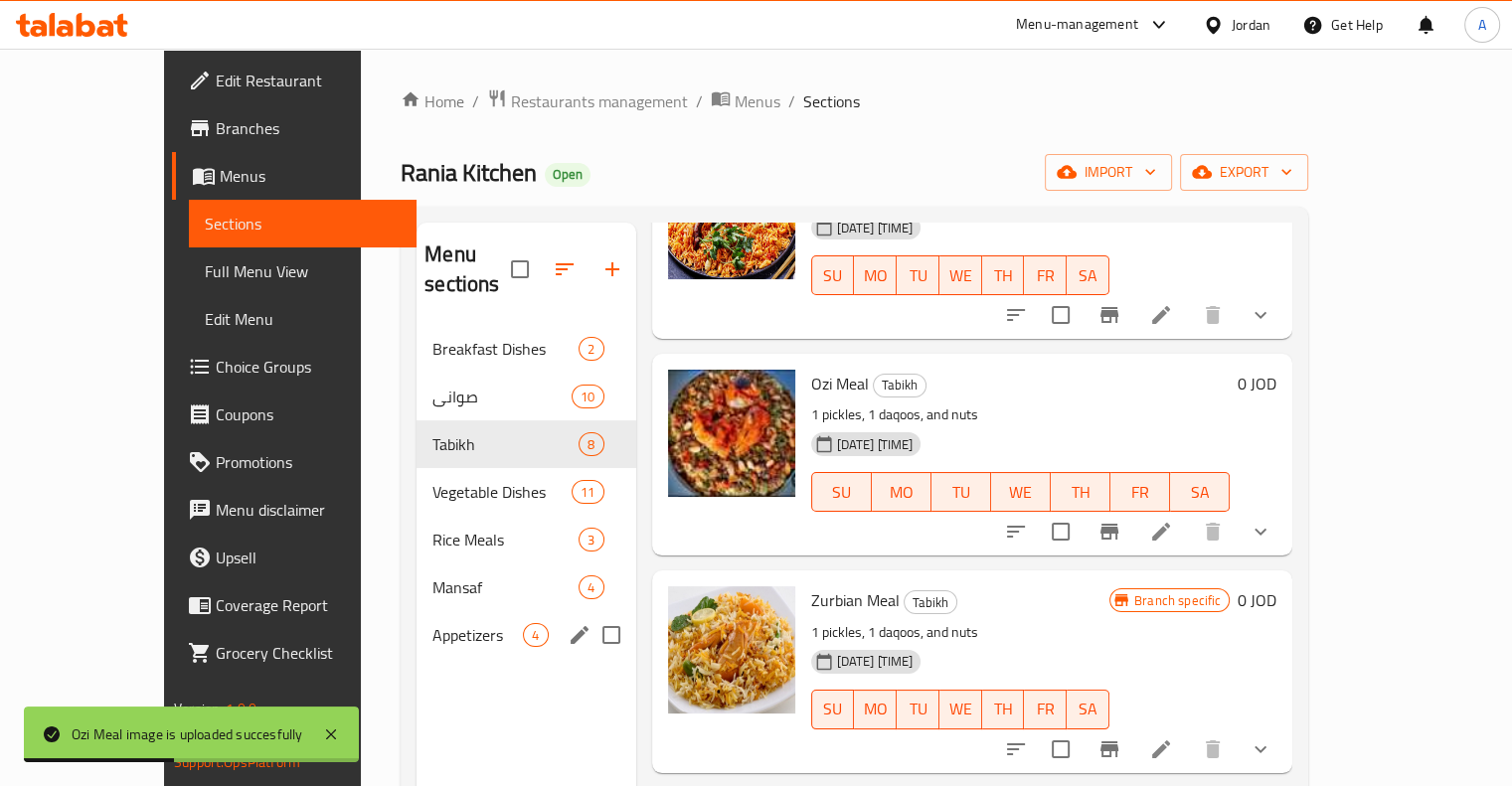 drag, startPoint x: 388, startPoint y: 559, endPoint x: 591, endPoint y: 535, distance: 204.4138 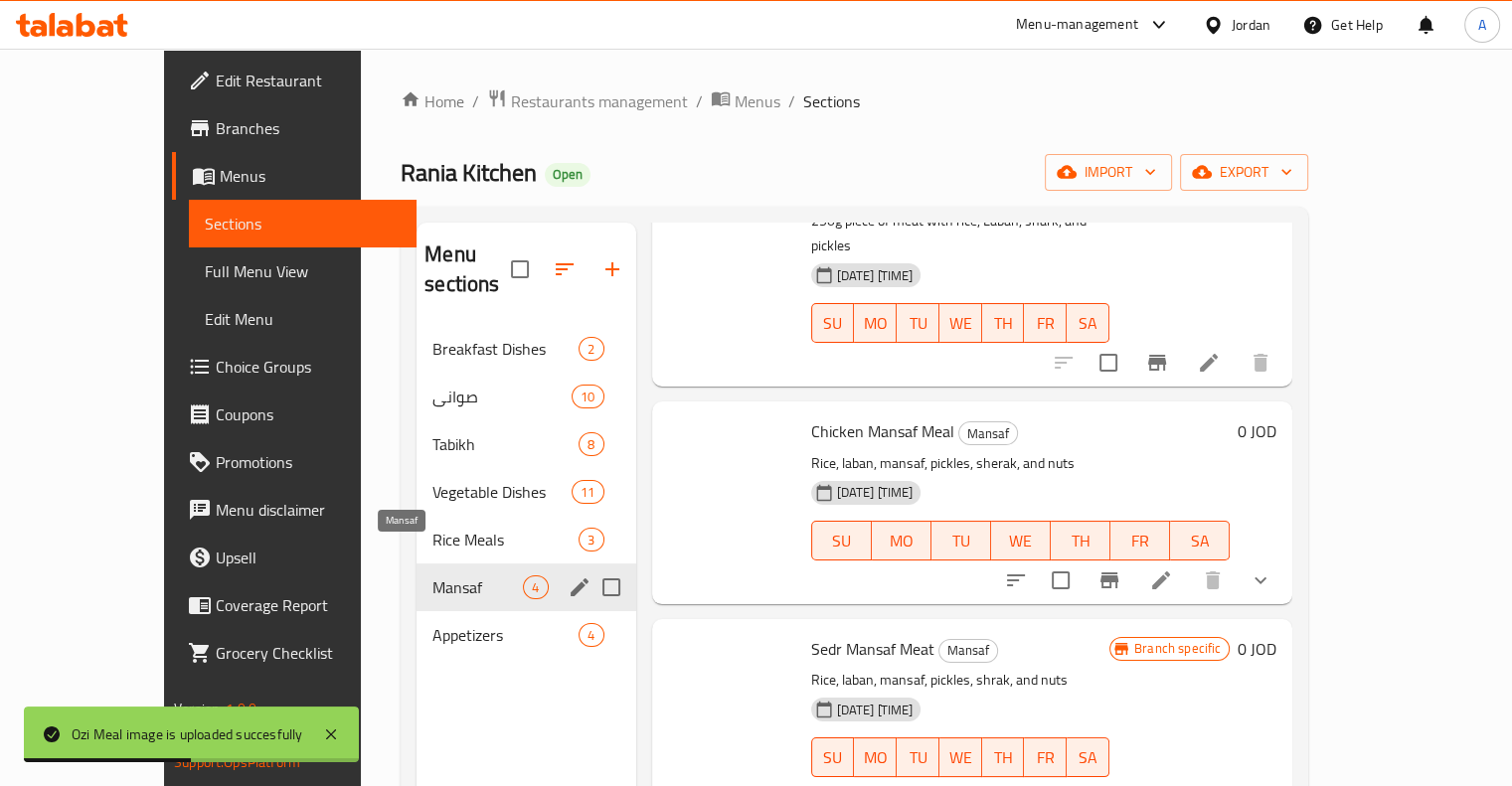 scroll, scrollTop: 101, scrollLeft: 0, axis: vertical 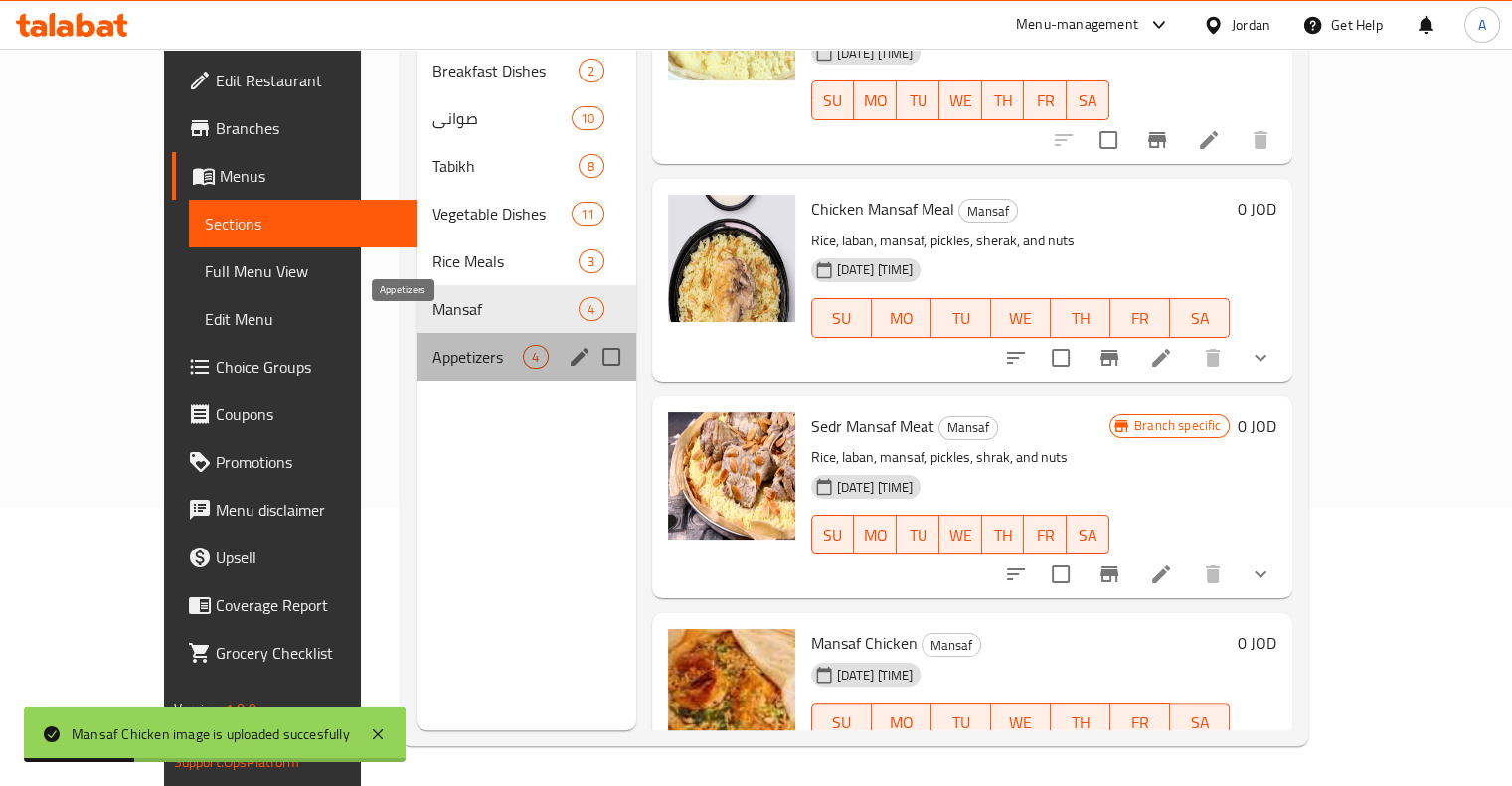 click on "Appetizers" at bounding box center (477, 357) 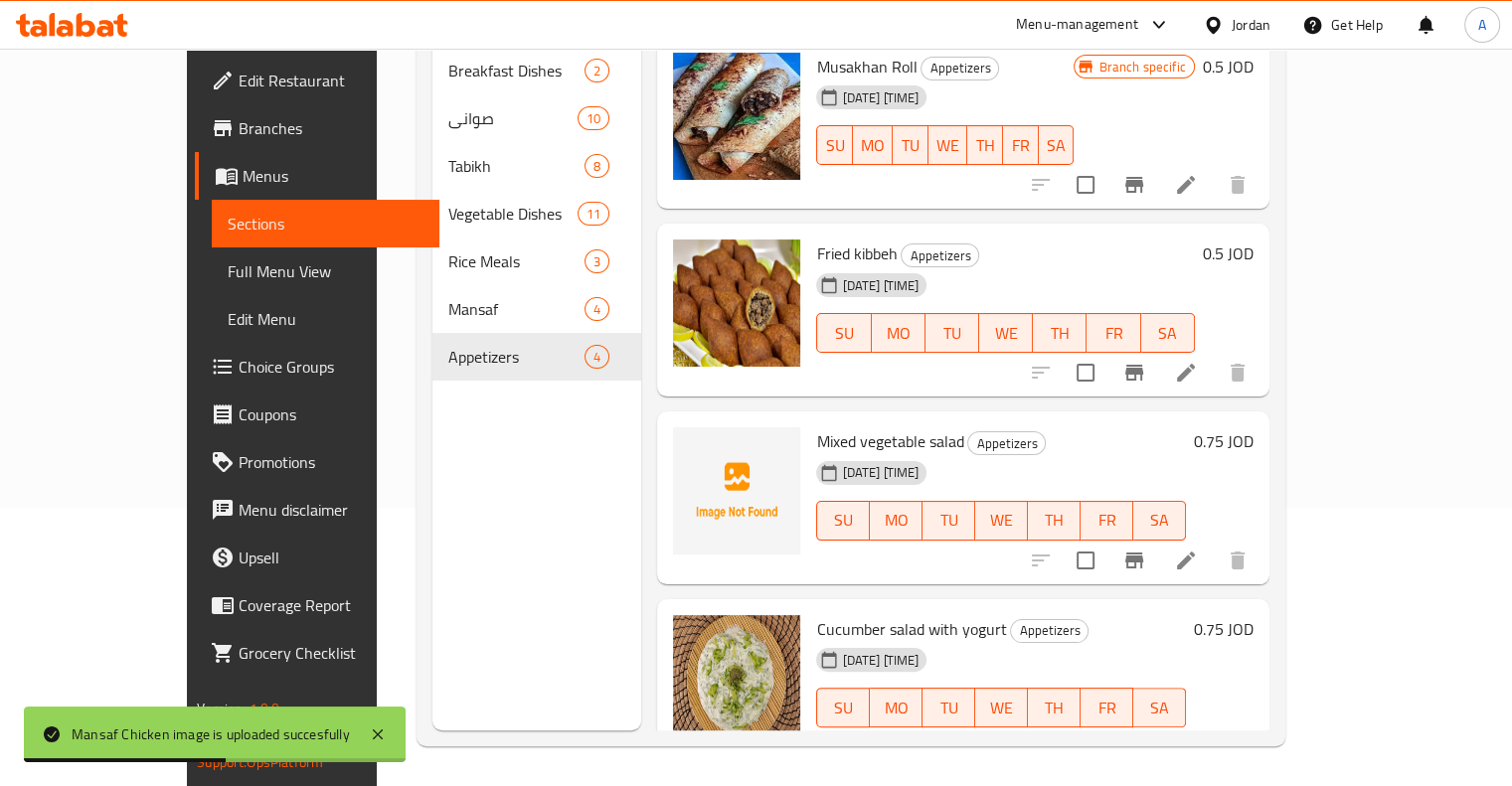 scroll, scrollTop: 0, scrollLeft: 0, axis: both 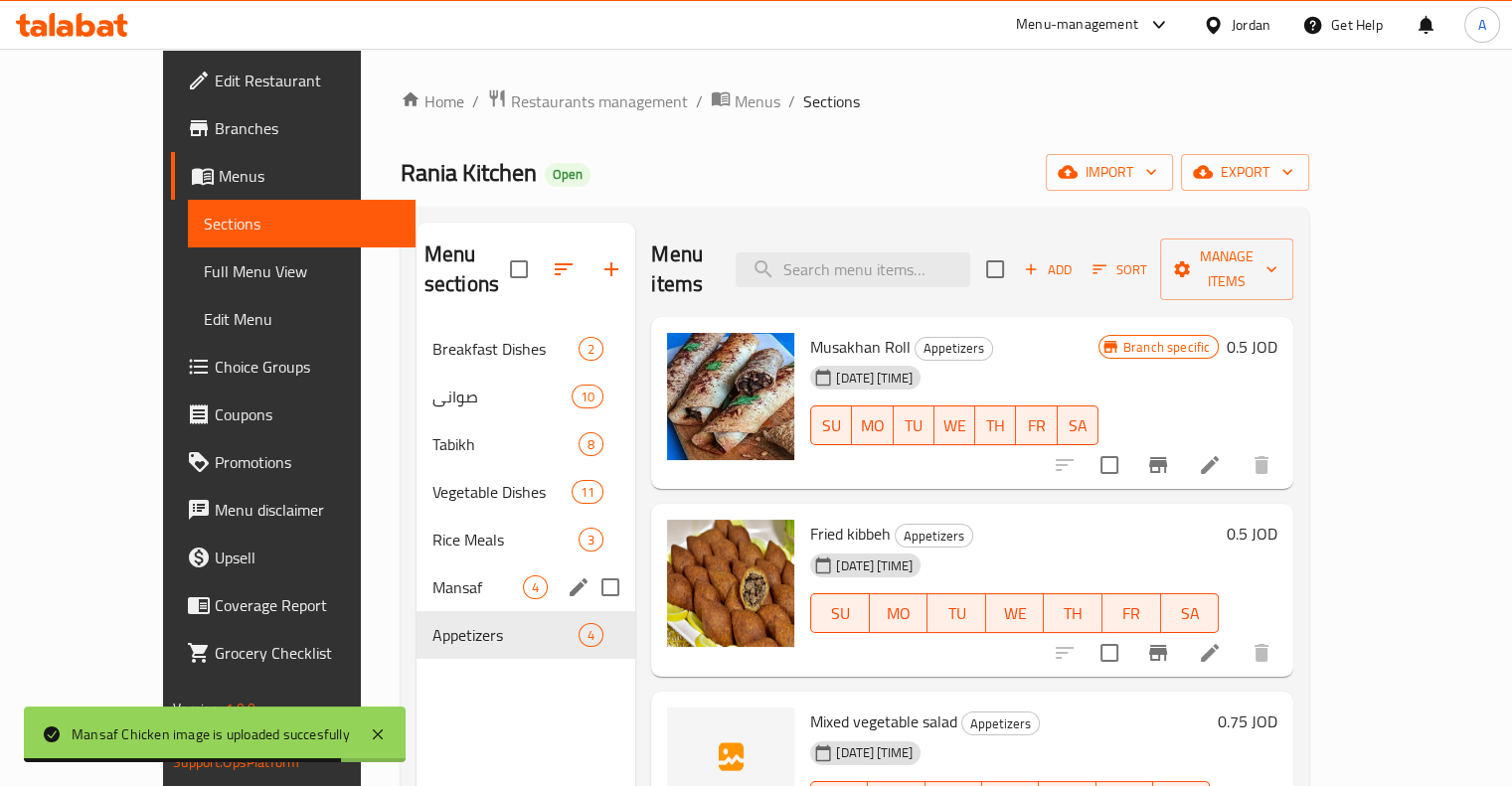 click on "Mansaf" at bounding box center (477, 587) 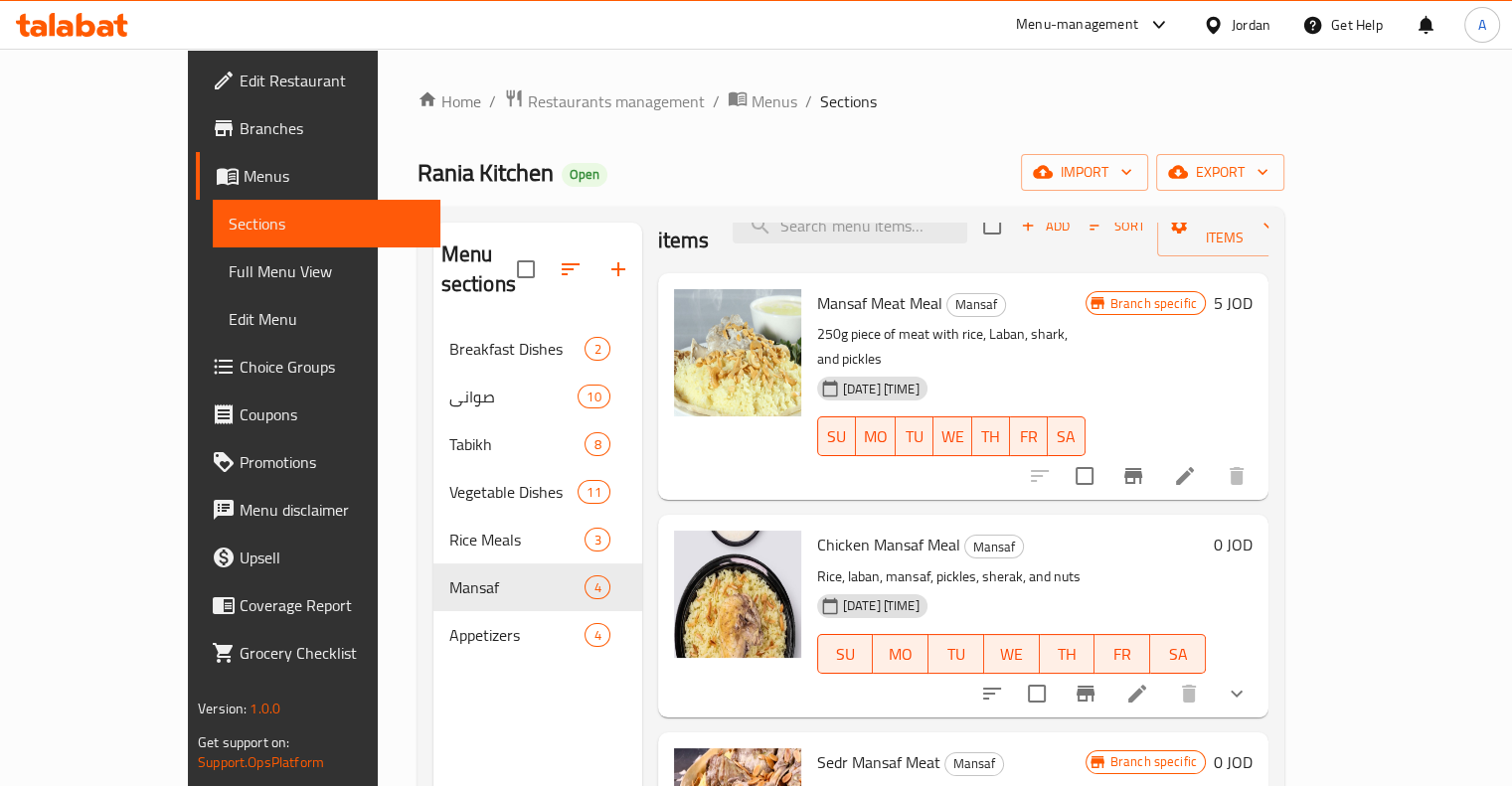 scroll, scrollTop: 101, scrollLeft: 0, axis: vertical 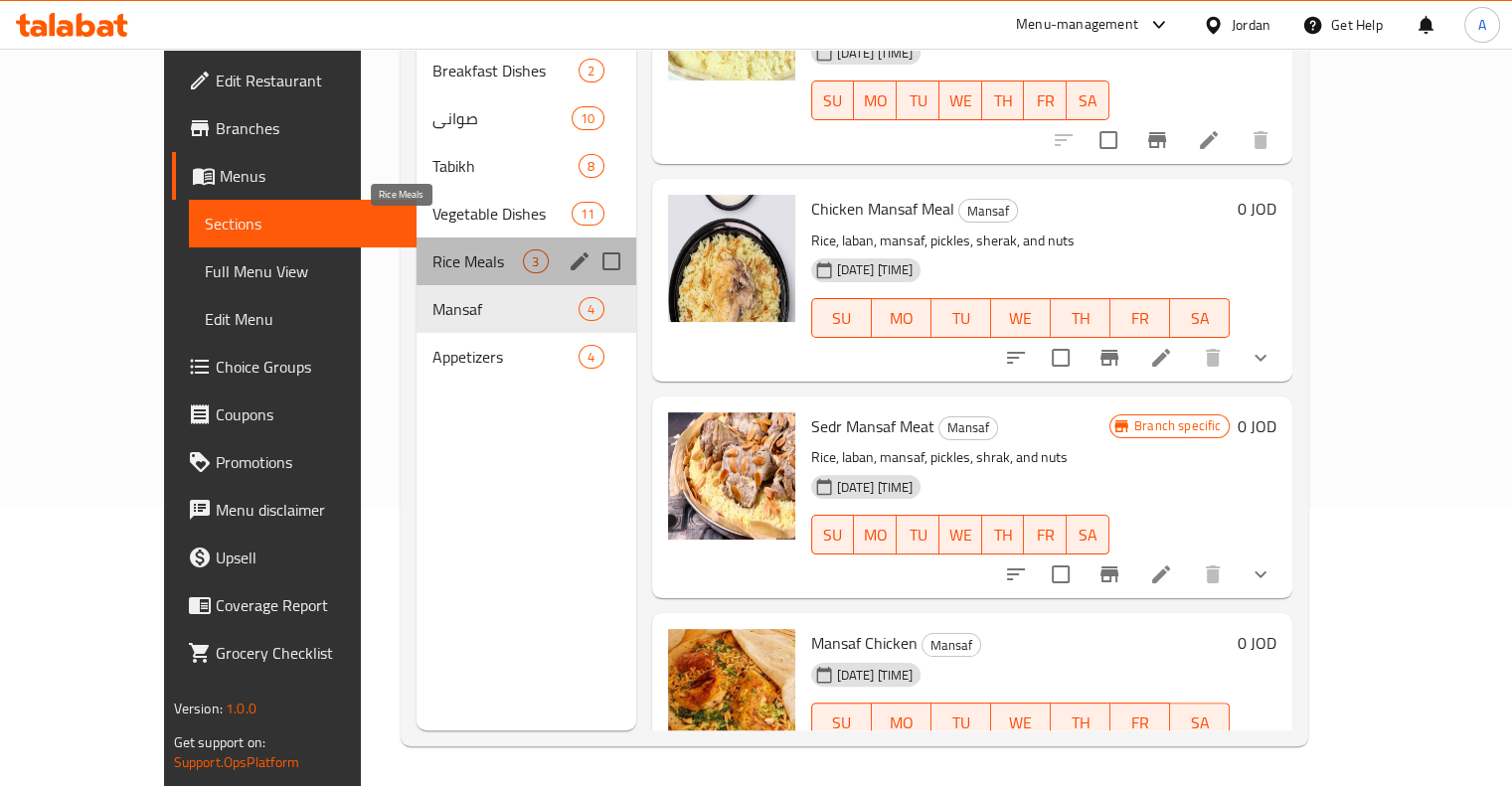 click on "Rice Meals" at bounding box center [477, 261] 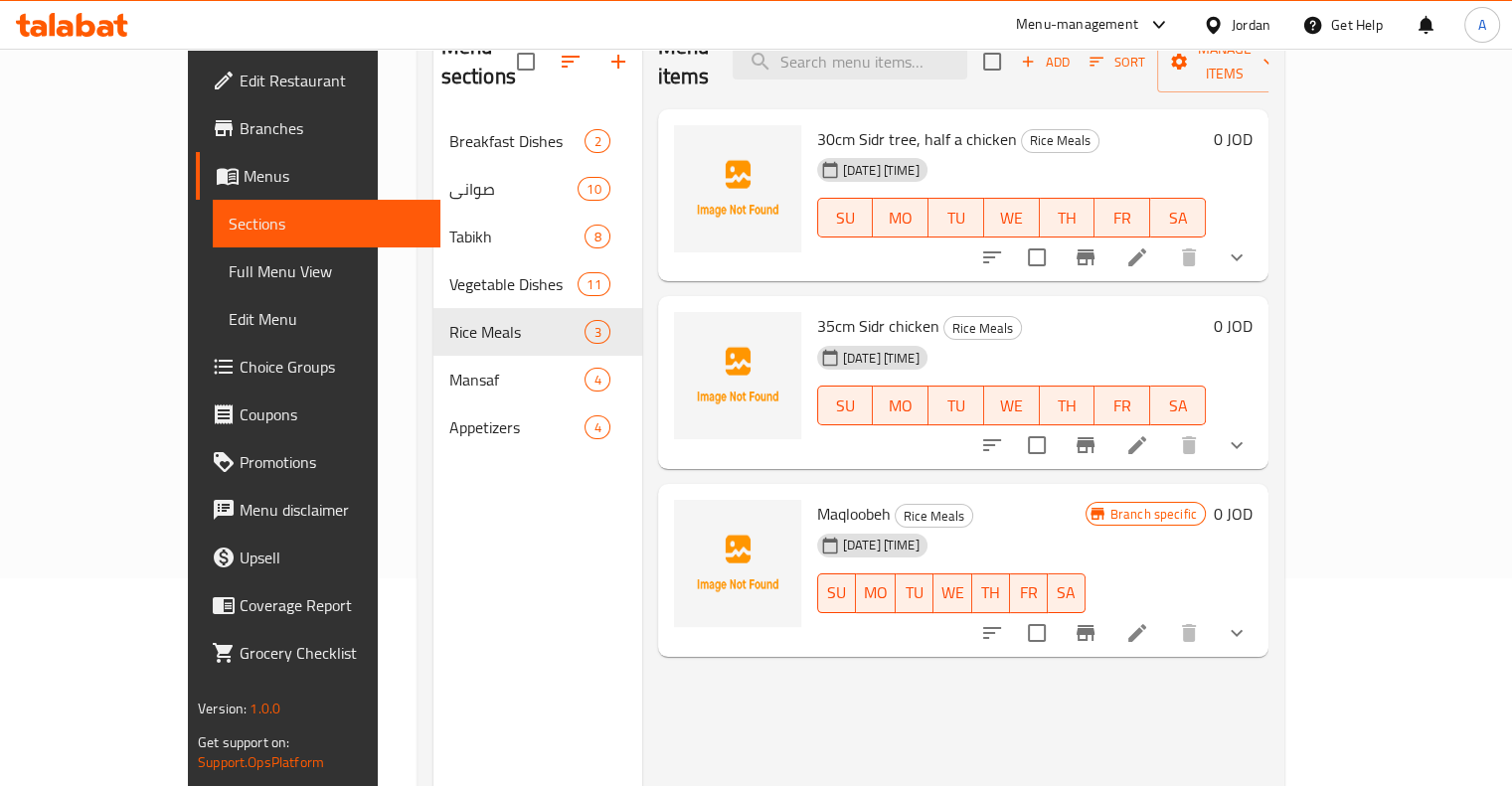 scroll, scrollTop: 79, scrollLeft: 0, axis: vertical 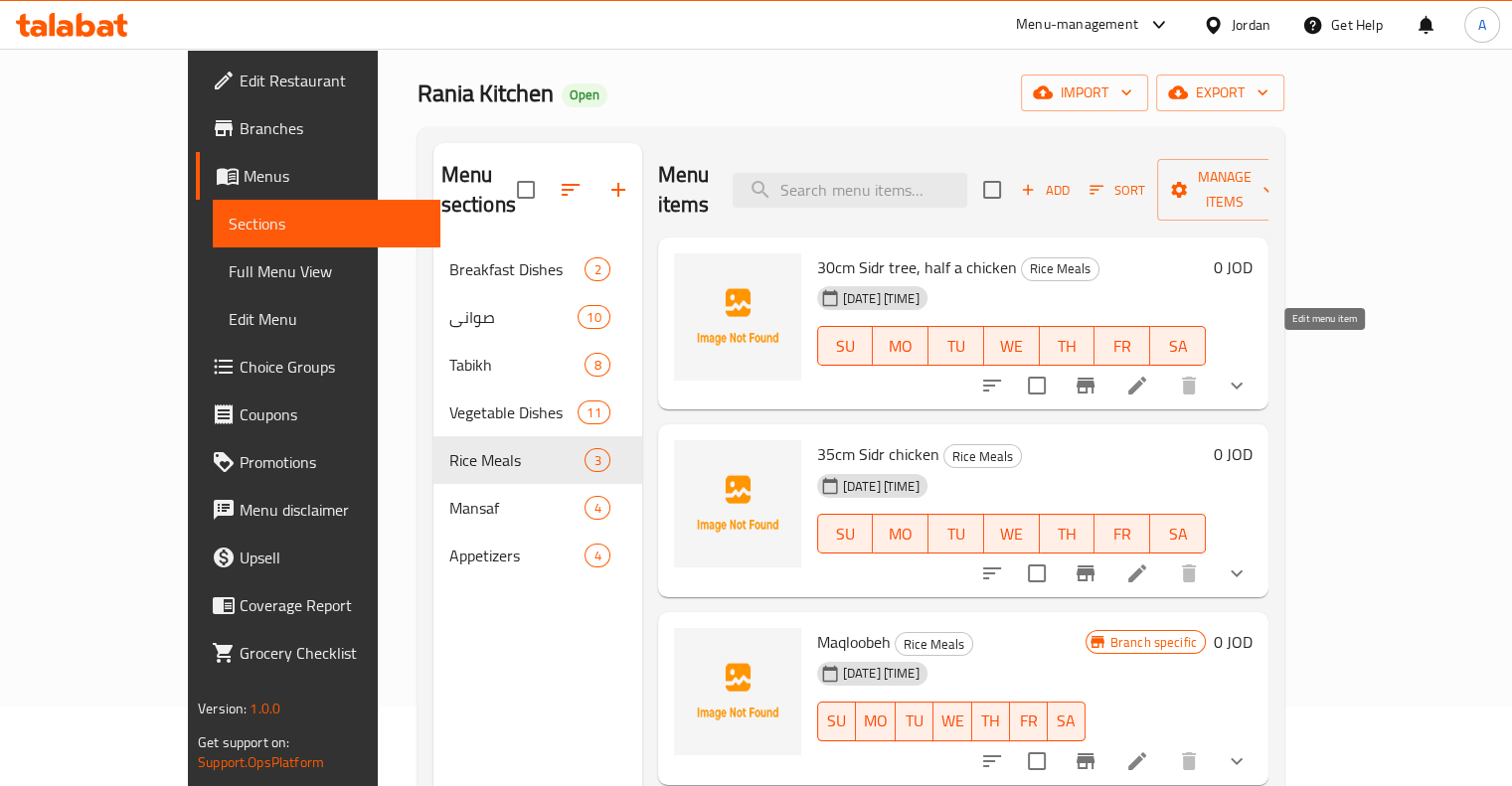 click 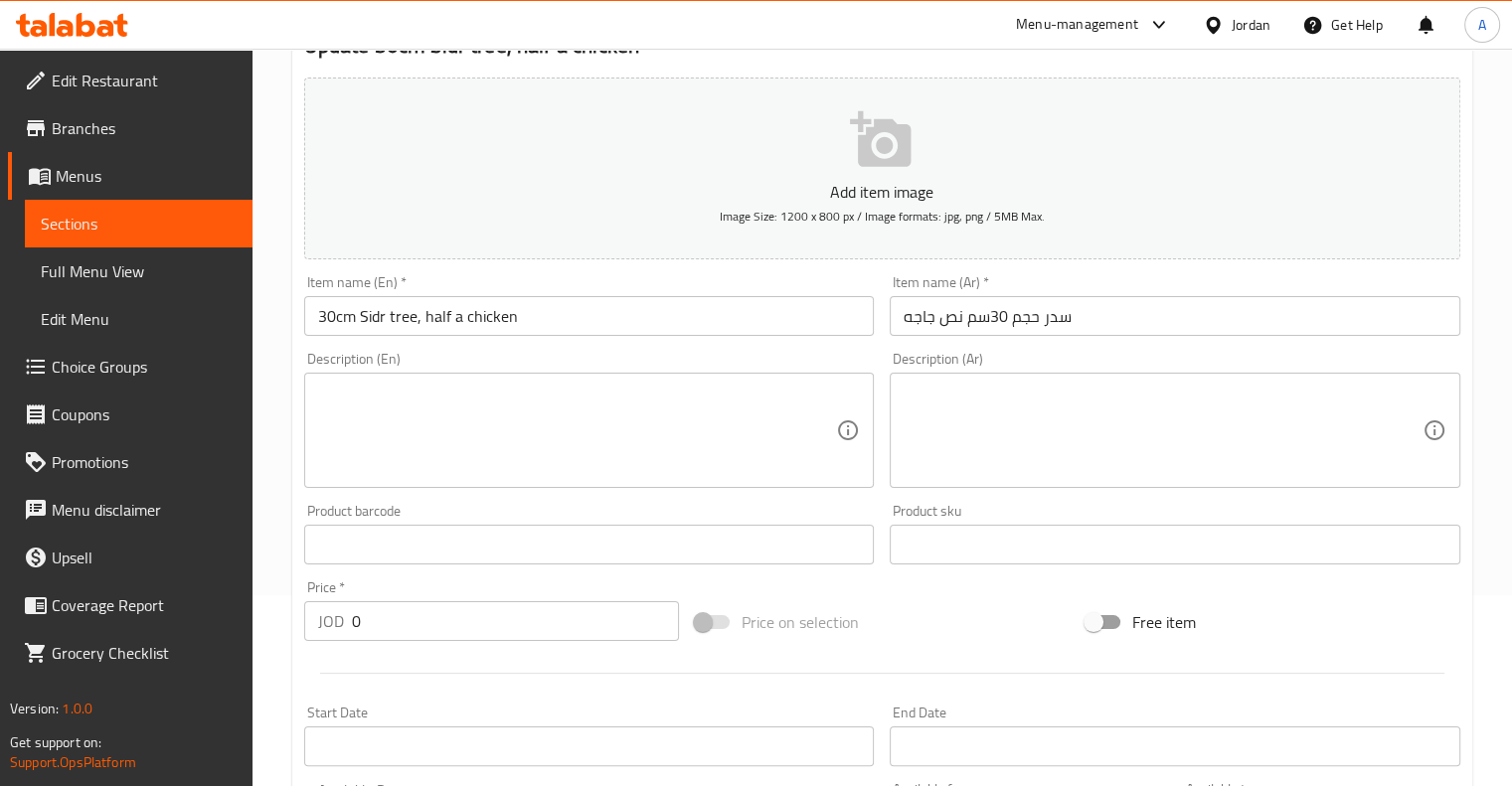 scroll, scrollTop: 0, scrollLeft: 0, axis: both 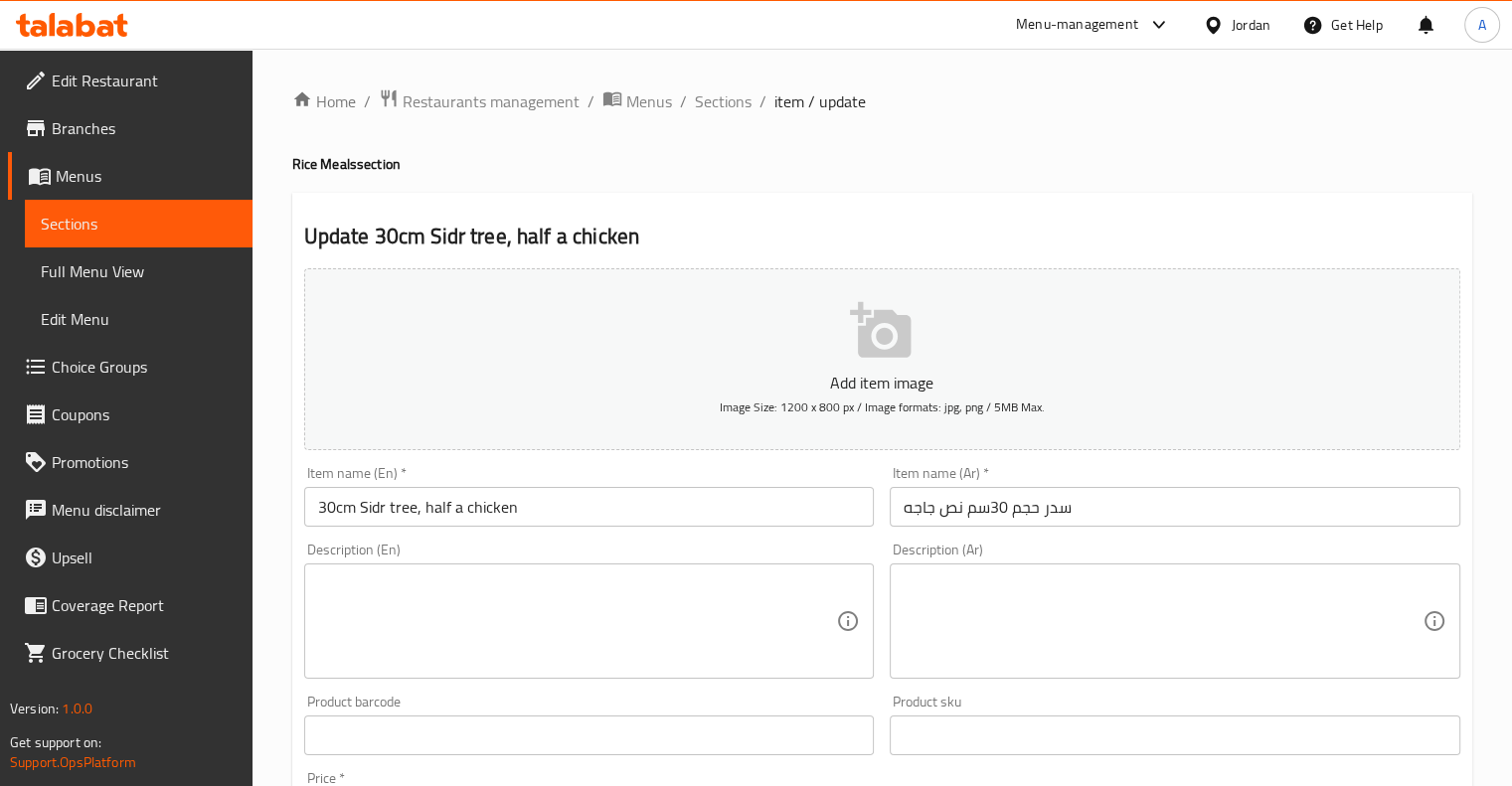 click on "/" at bounding box center (762, 101) 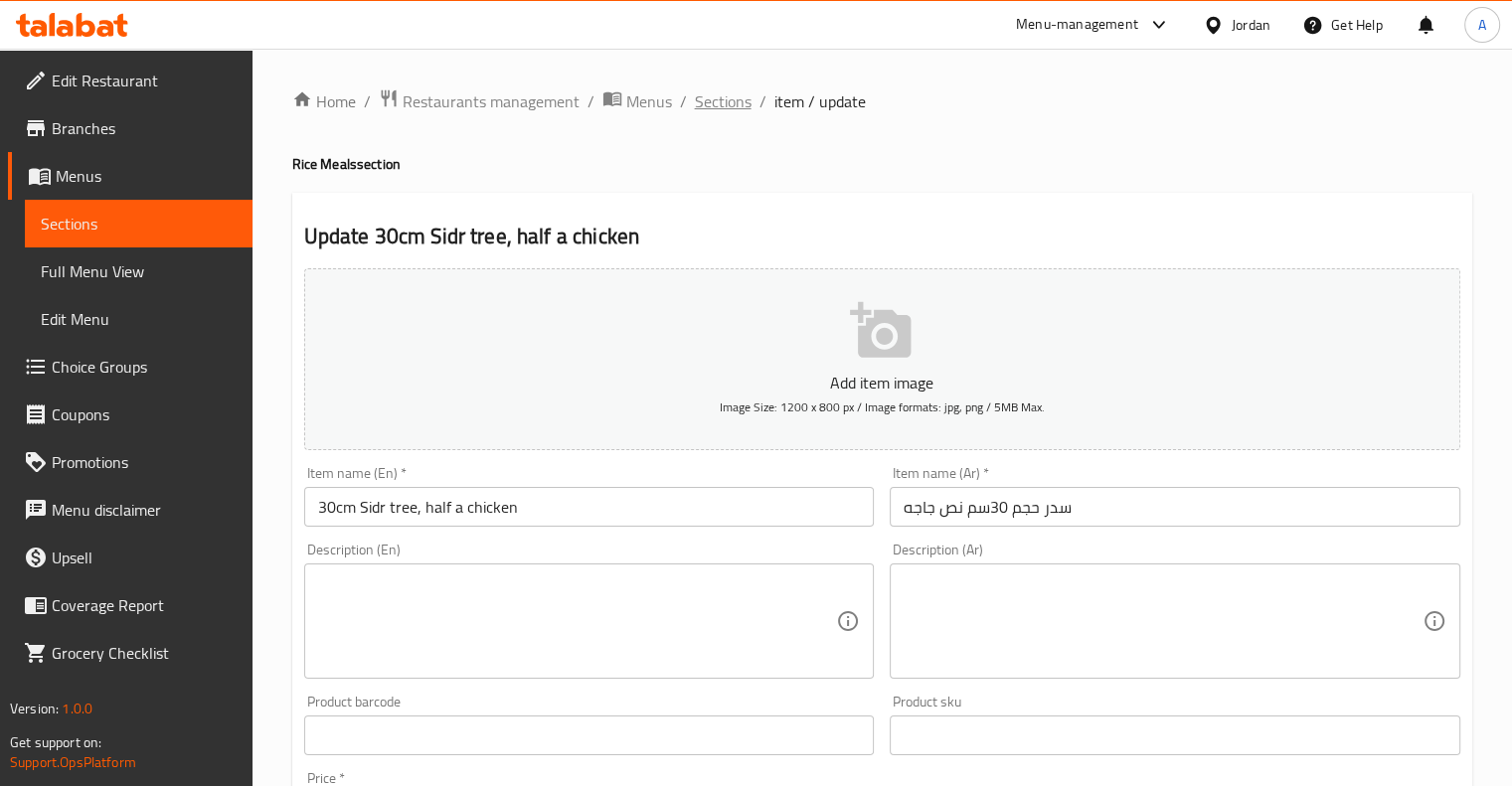 click on "Sections" at bounding box center (723, 101) 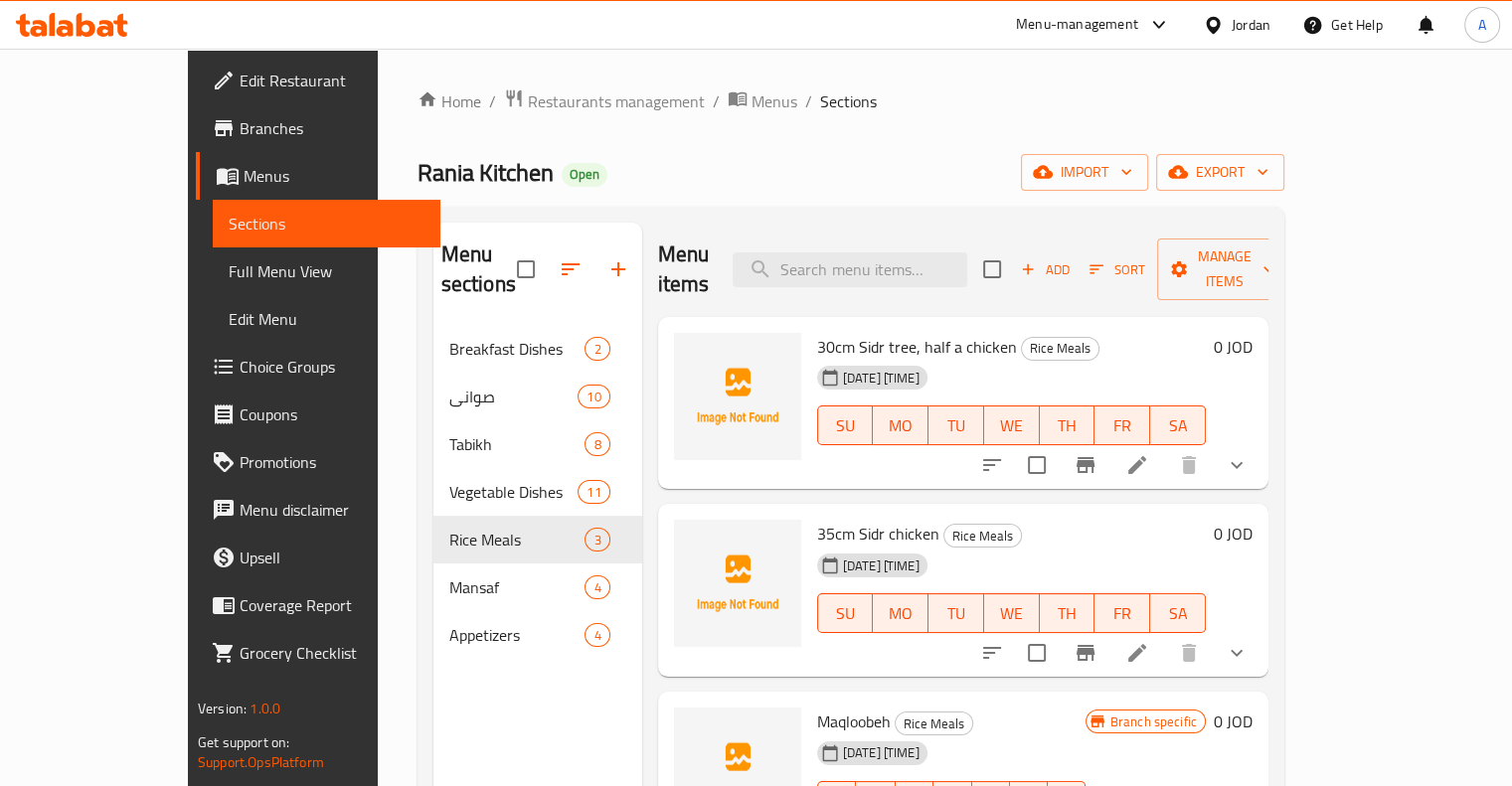 scroll, scrollTop: 99, scrollLeft: 0, axis: vertical 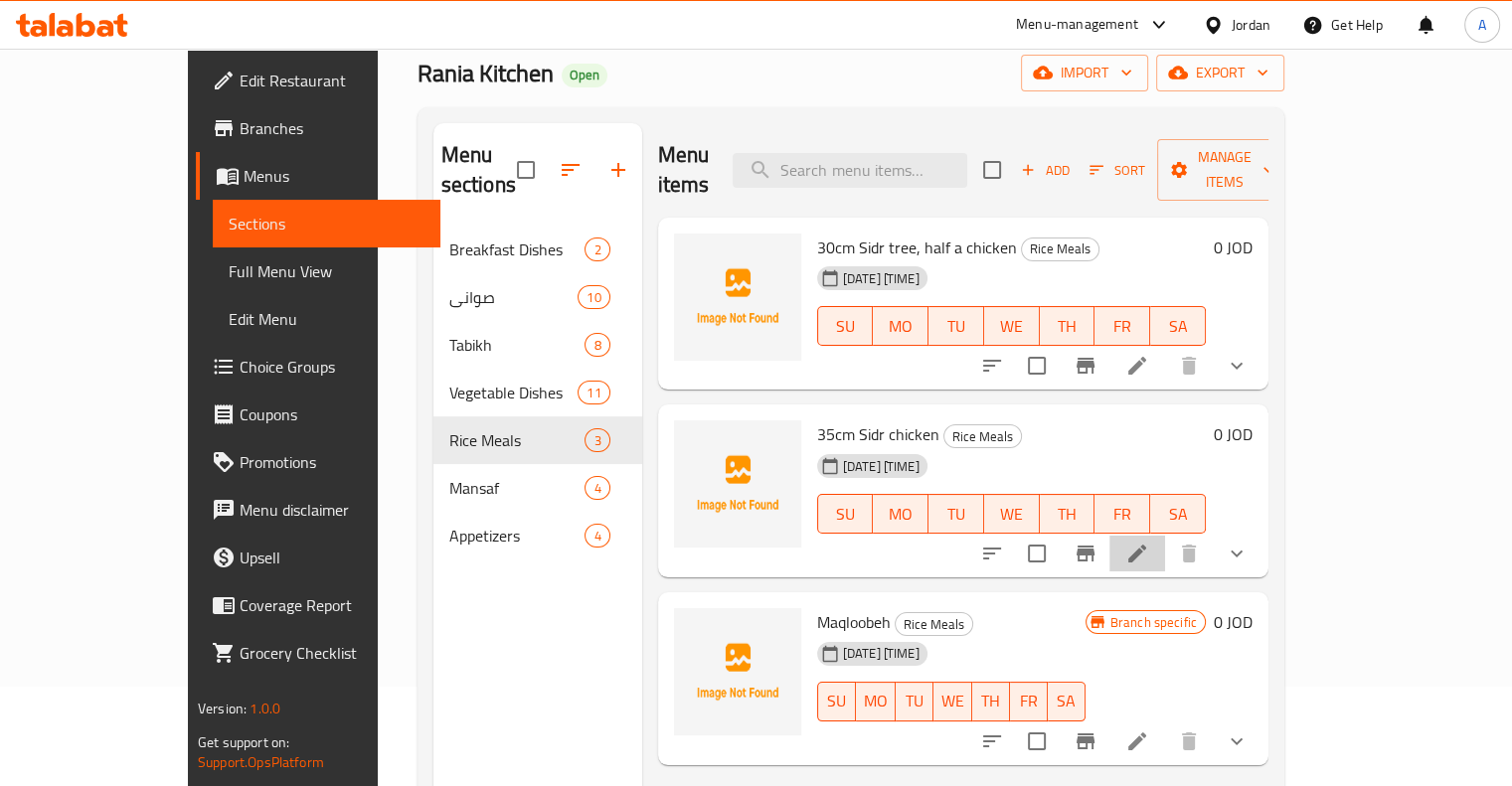click at bounding box center [1137, 553] 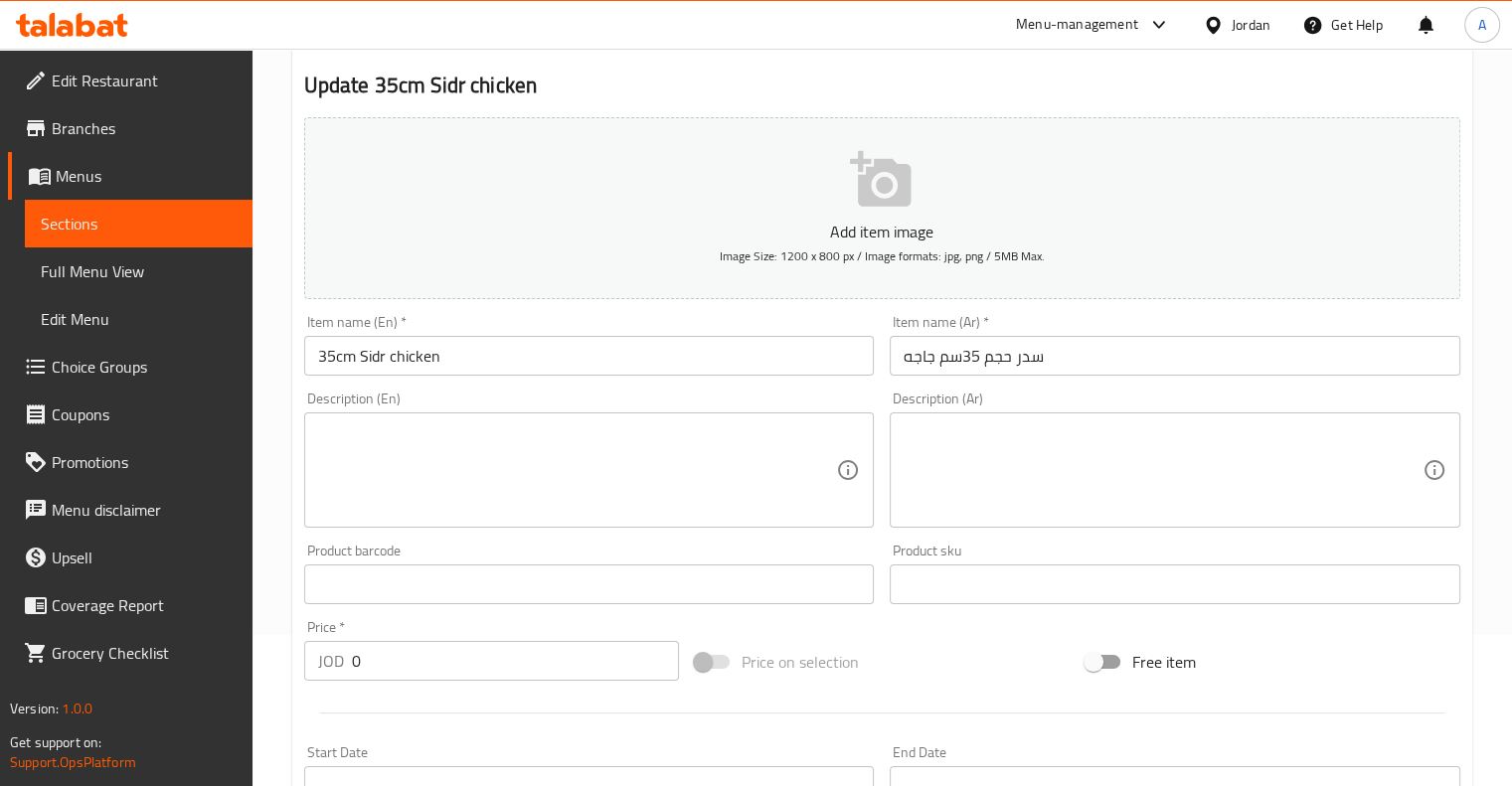 scroll, scrollTop: 0, scrollLeft: 0, axis: both 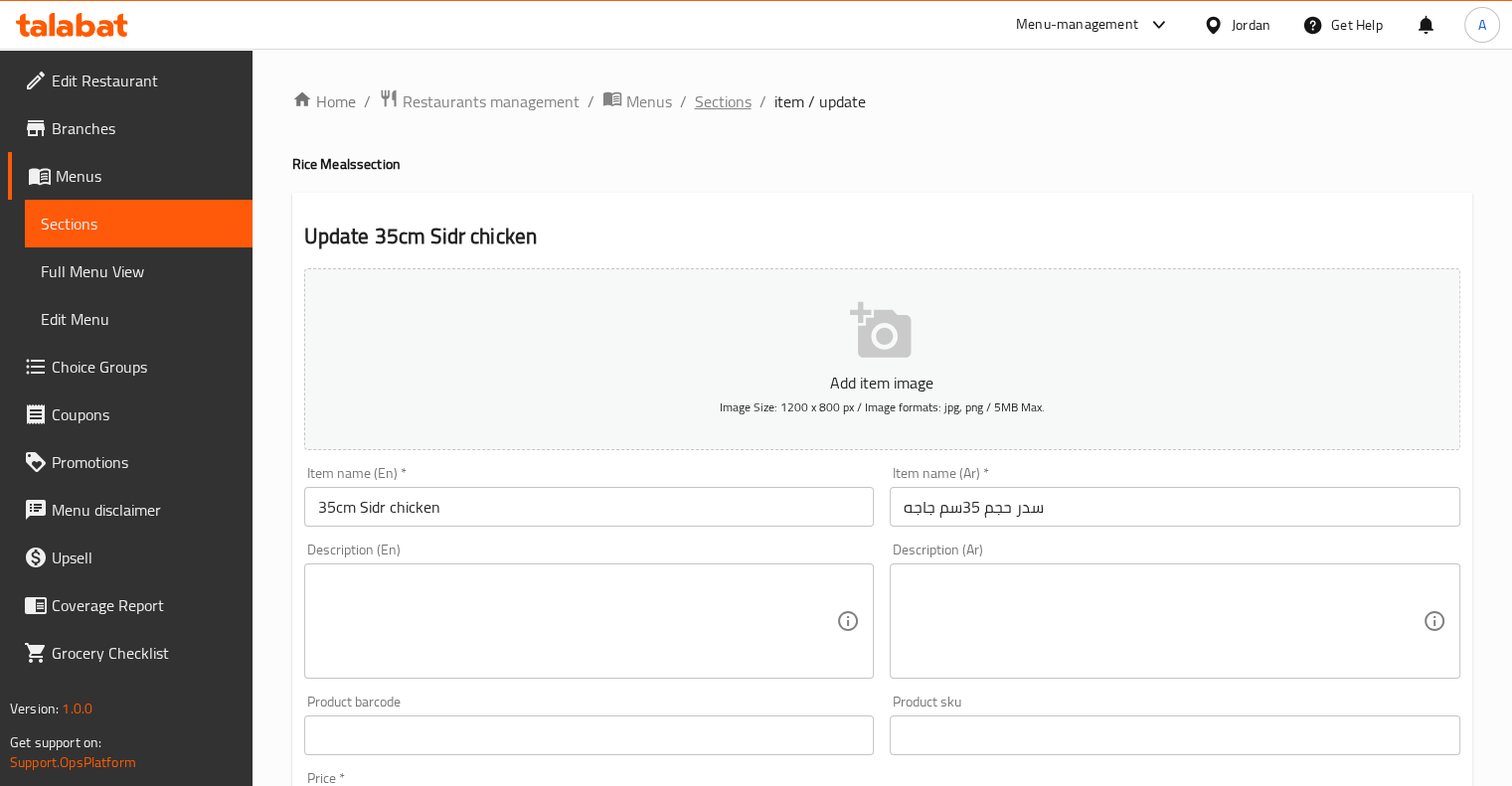 click on "Sections" at bounding box center [723, 101] 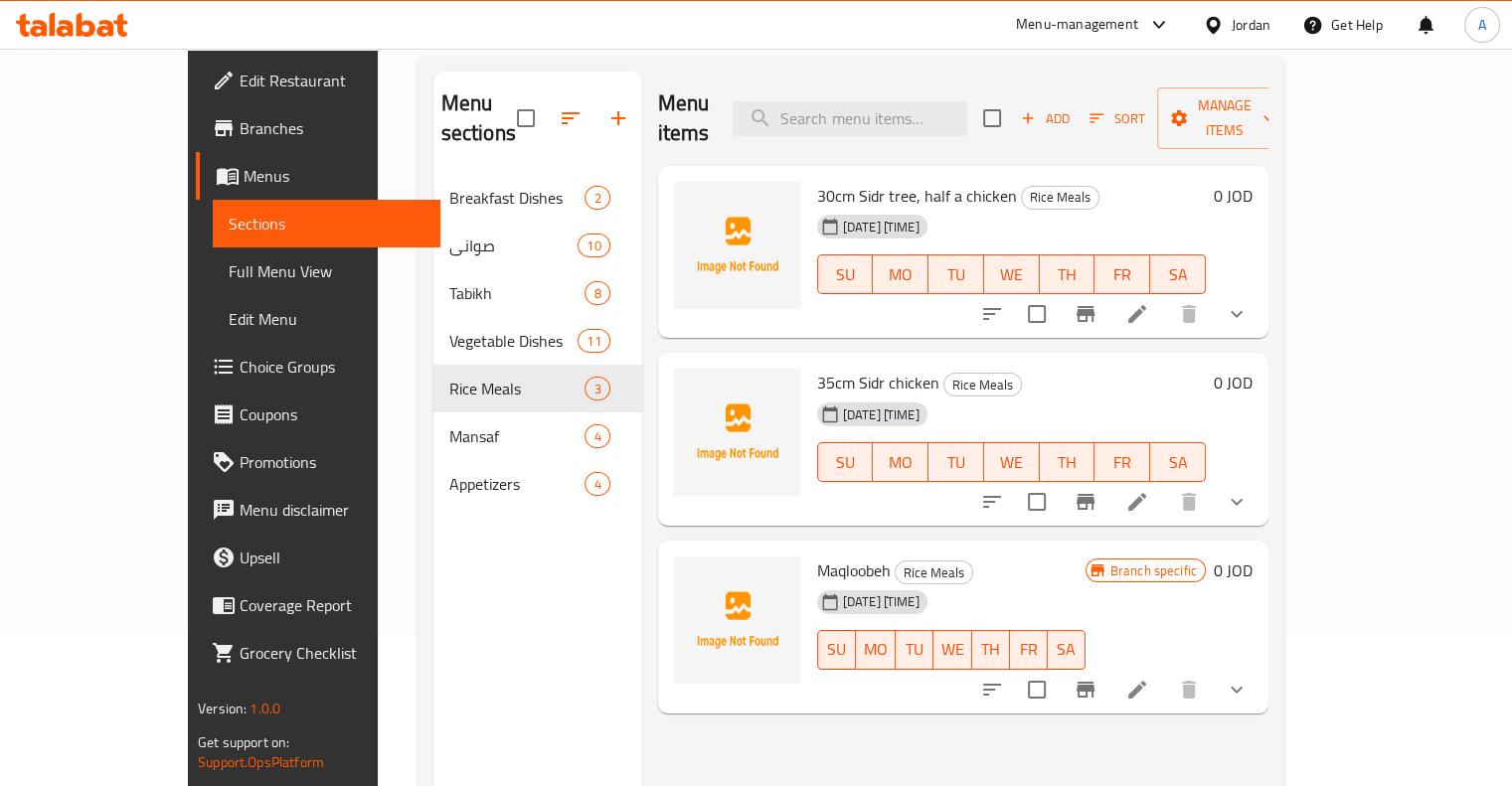 scroll, scrollTop: 199, scrollLeft: 0, axis: vertical 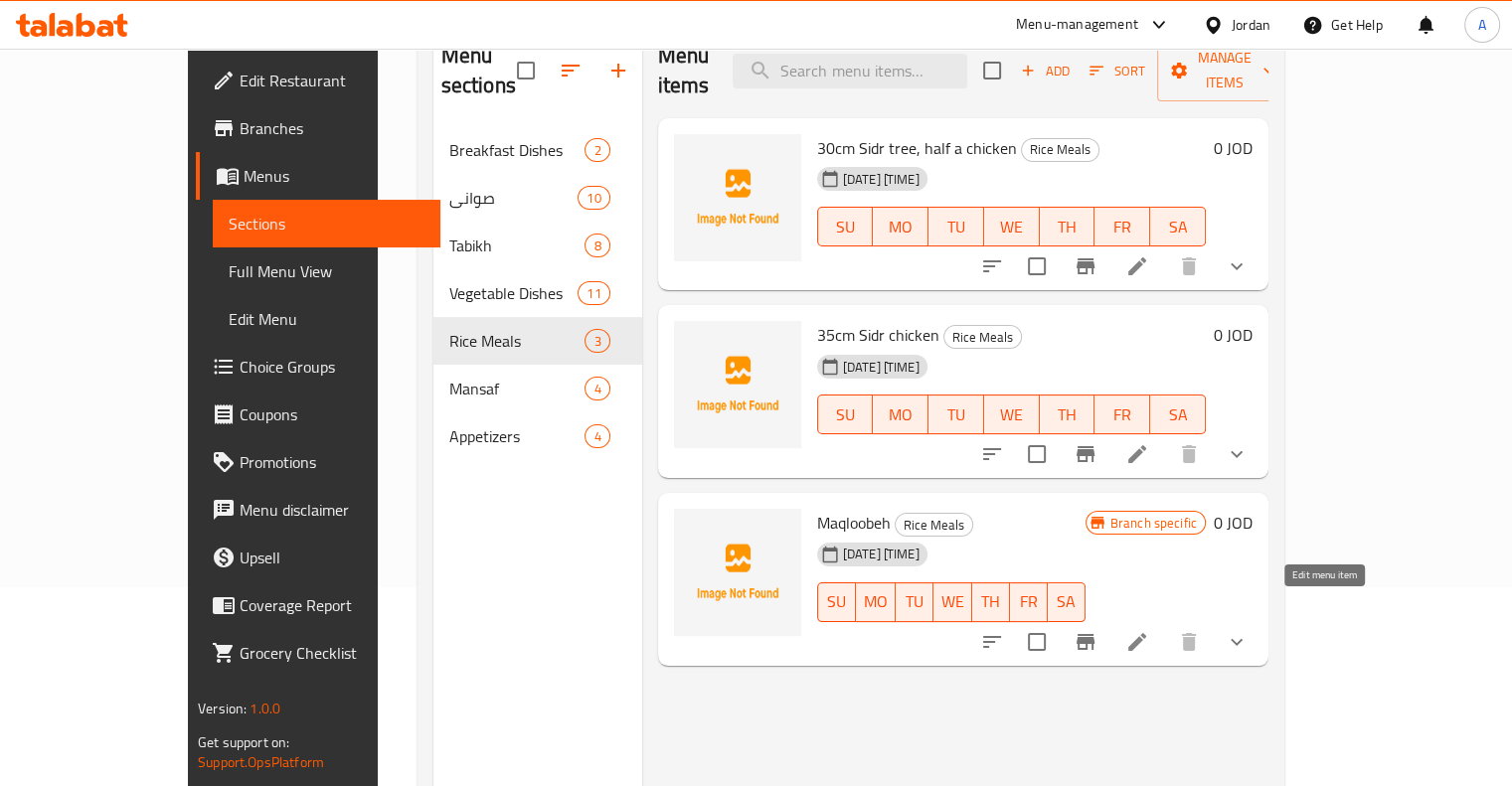 click 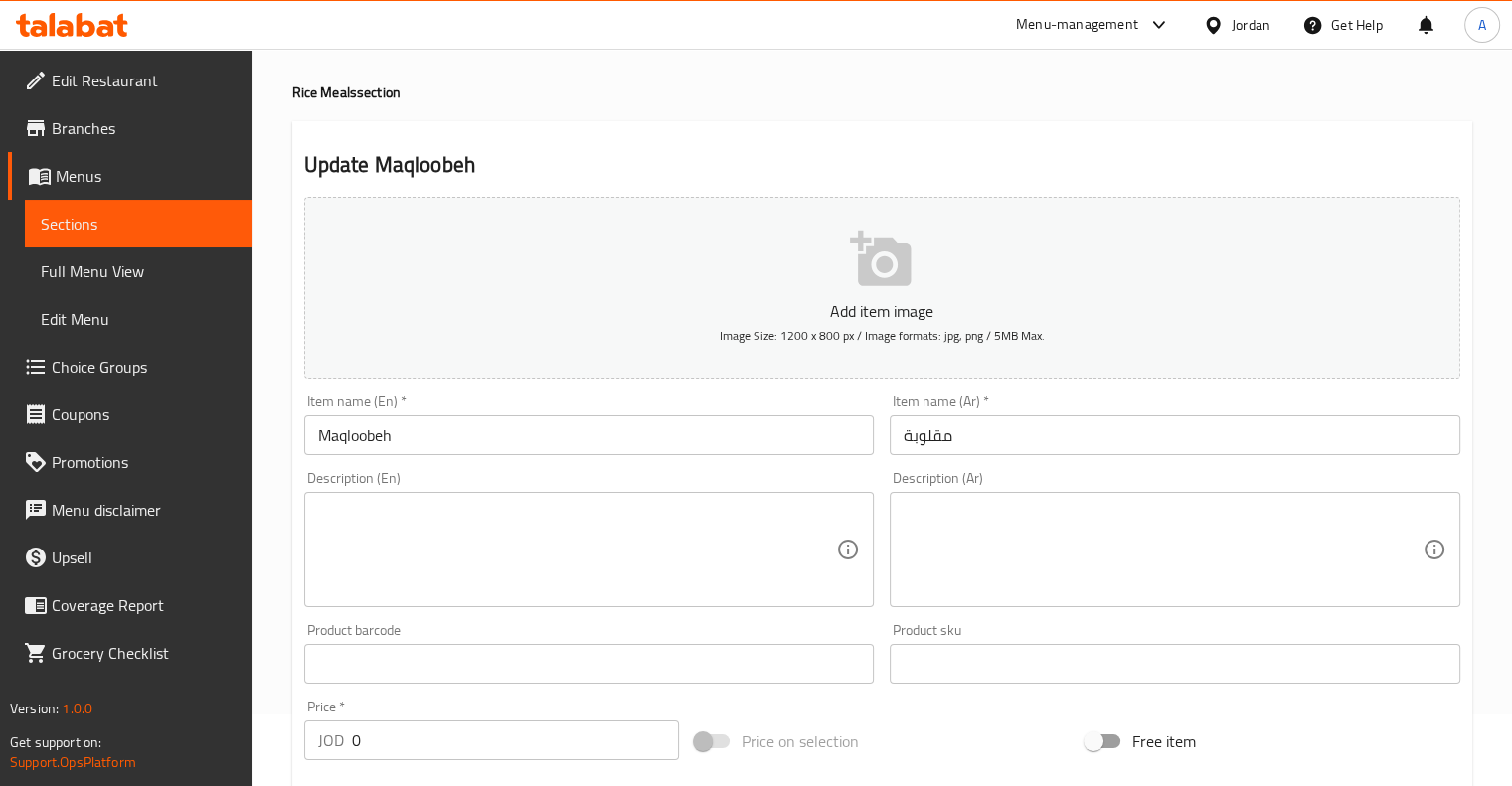 scroll, scrollTop: 0, scrollLeft: 0, axis: both 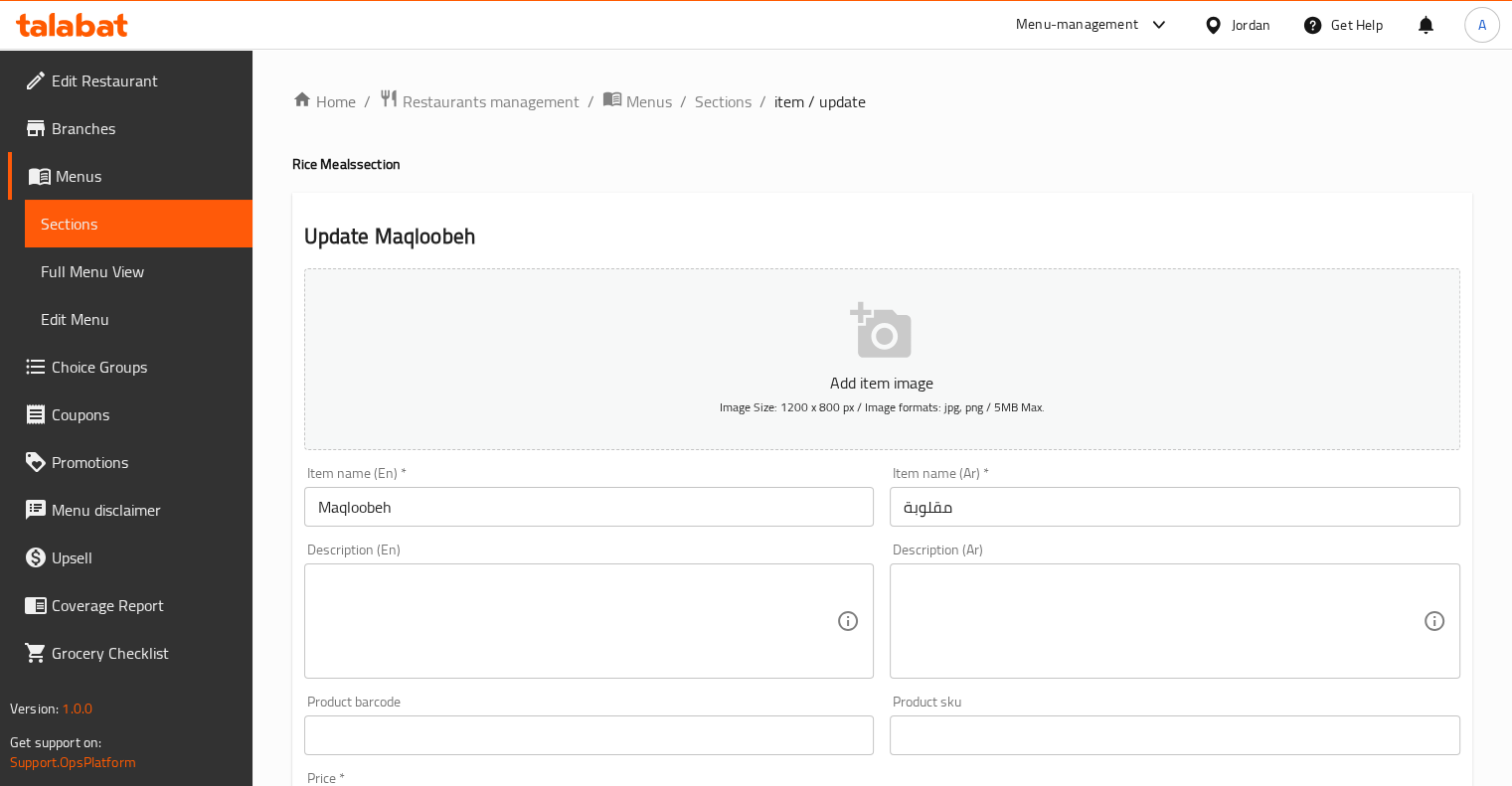 click on "Maqloobeh" at bounding box center (589, 507) 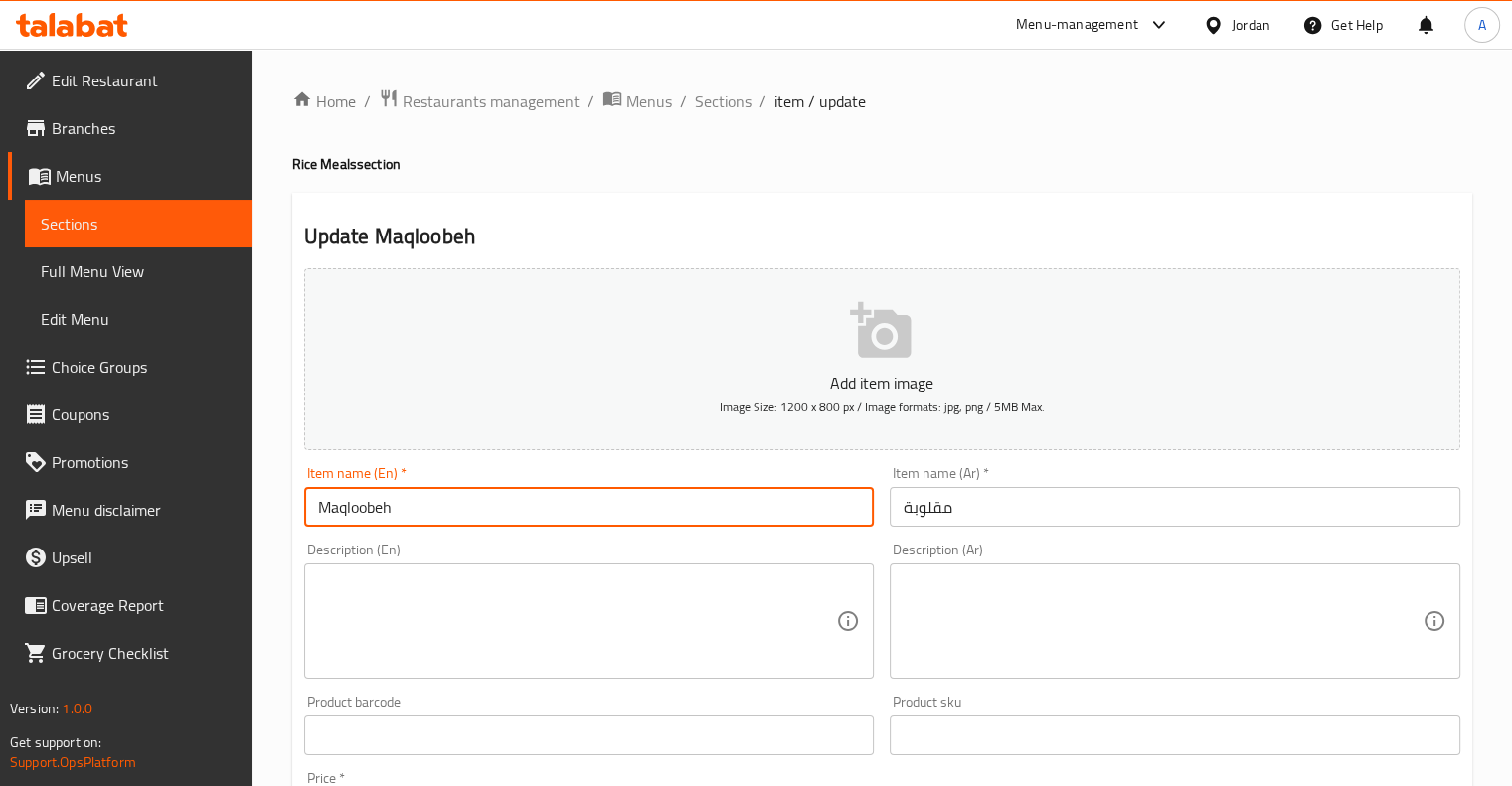 click on "Maqloobeh" at bounding box center [589, 507] 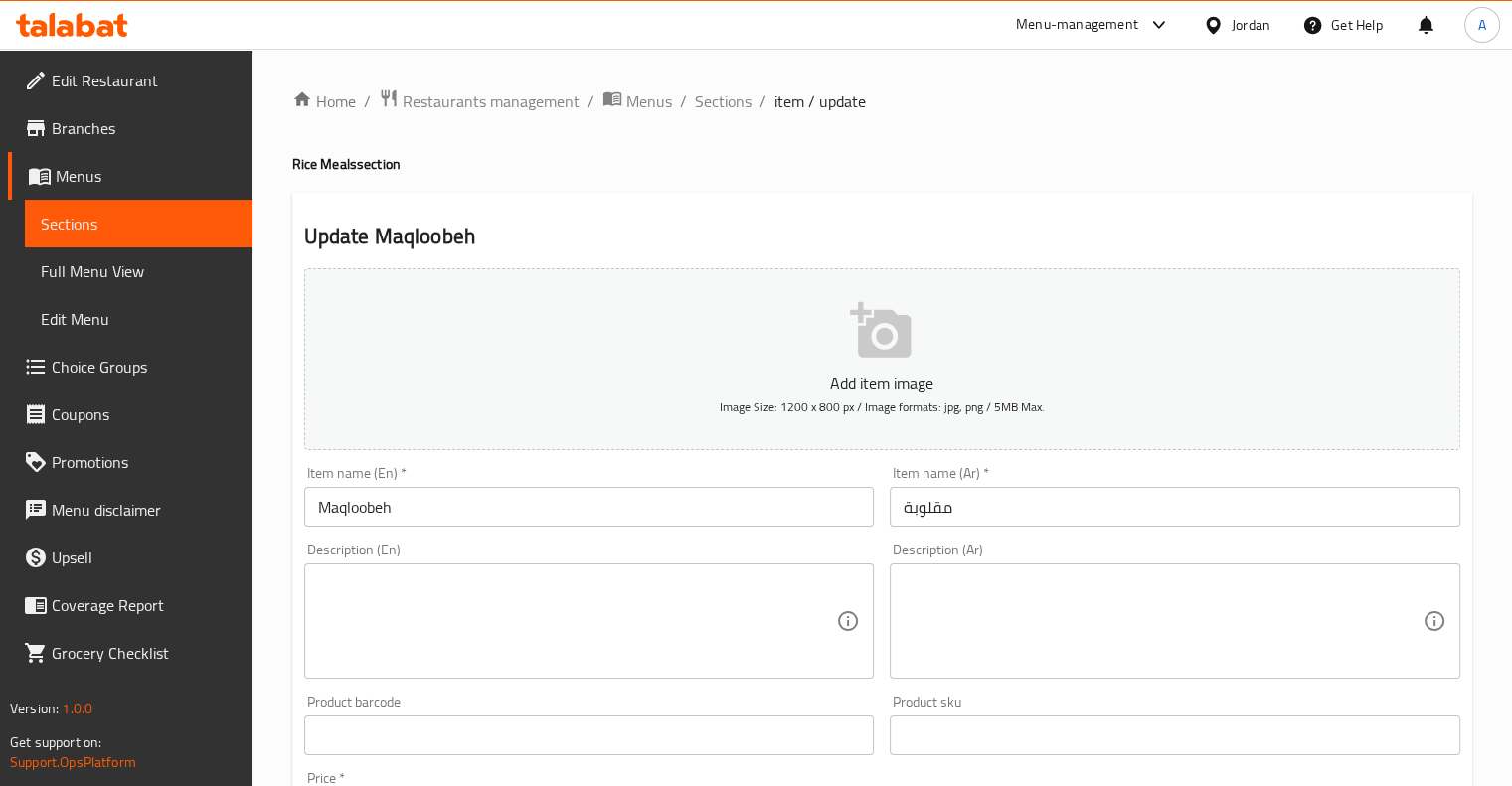 click on "Rice Meals  section" at bounding box center (882, 164) 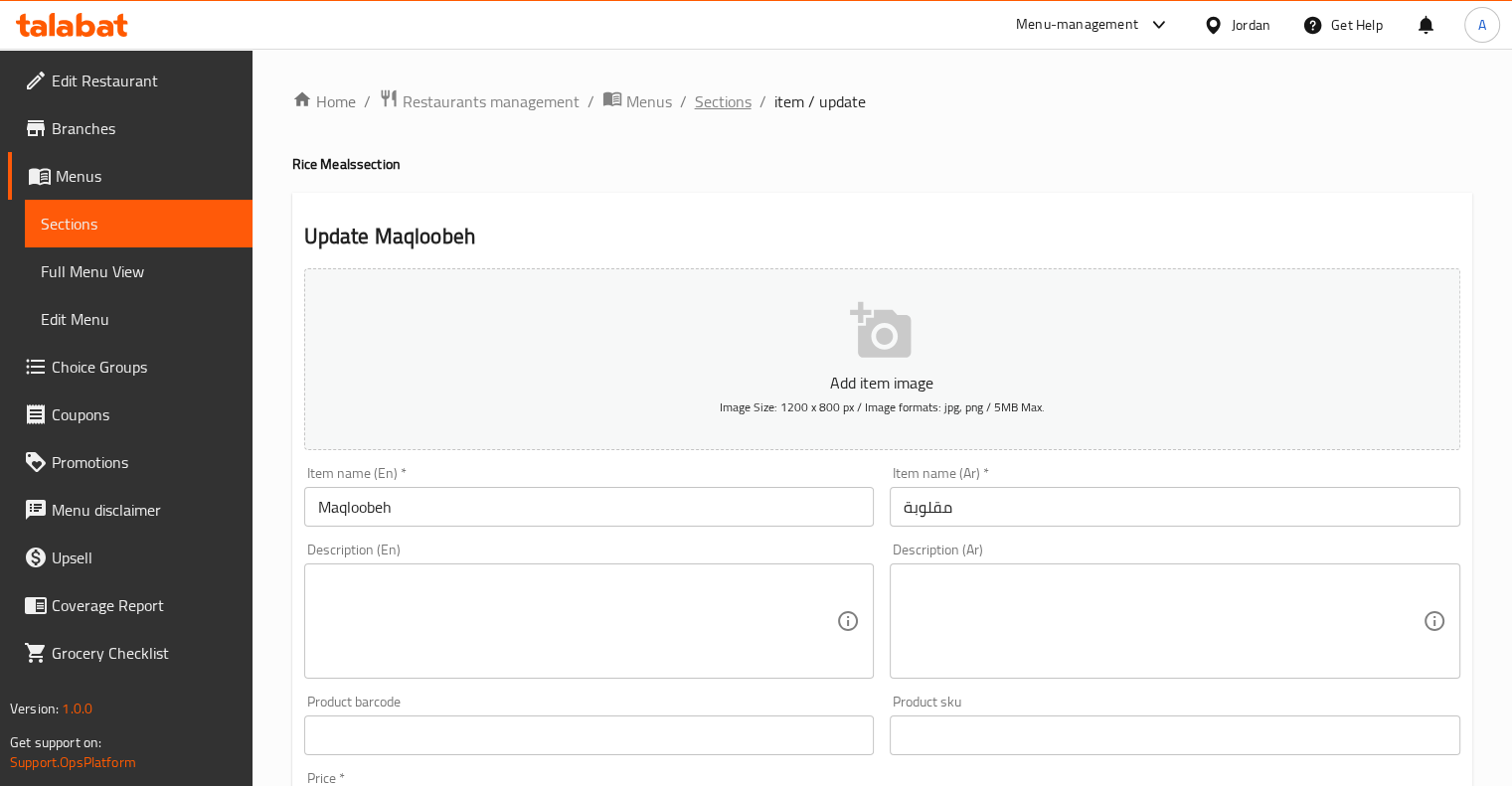 click on "Sections" at bounding box center [723, 101] 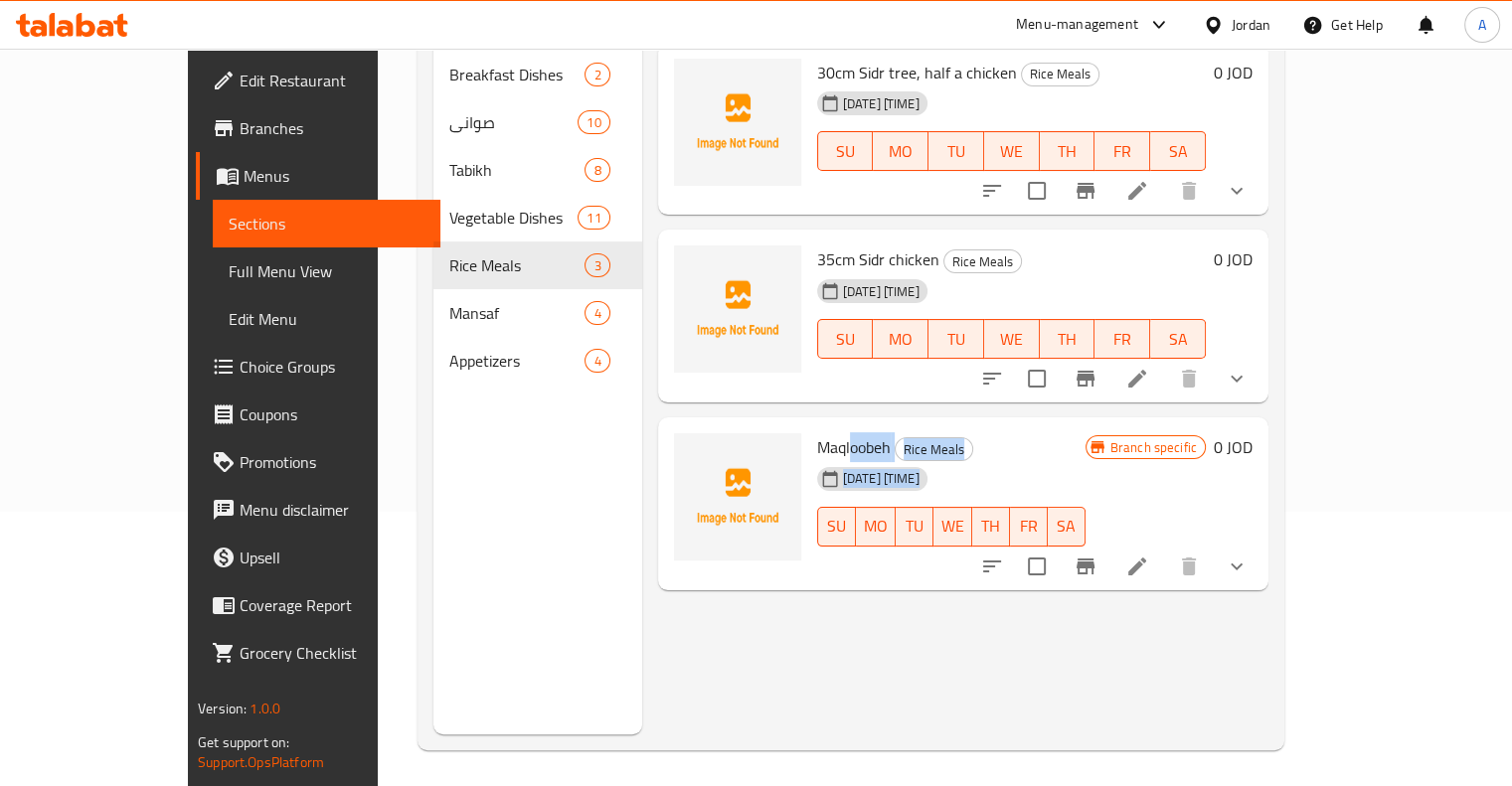 scroll, scrollTop: 278, scrollLeft: 0, axis: vertical 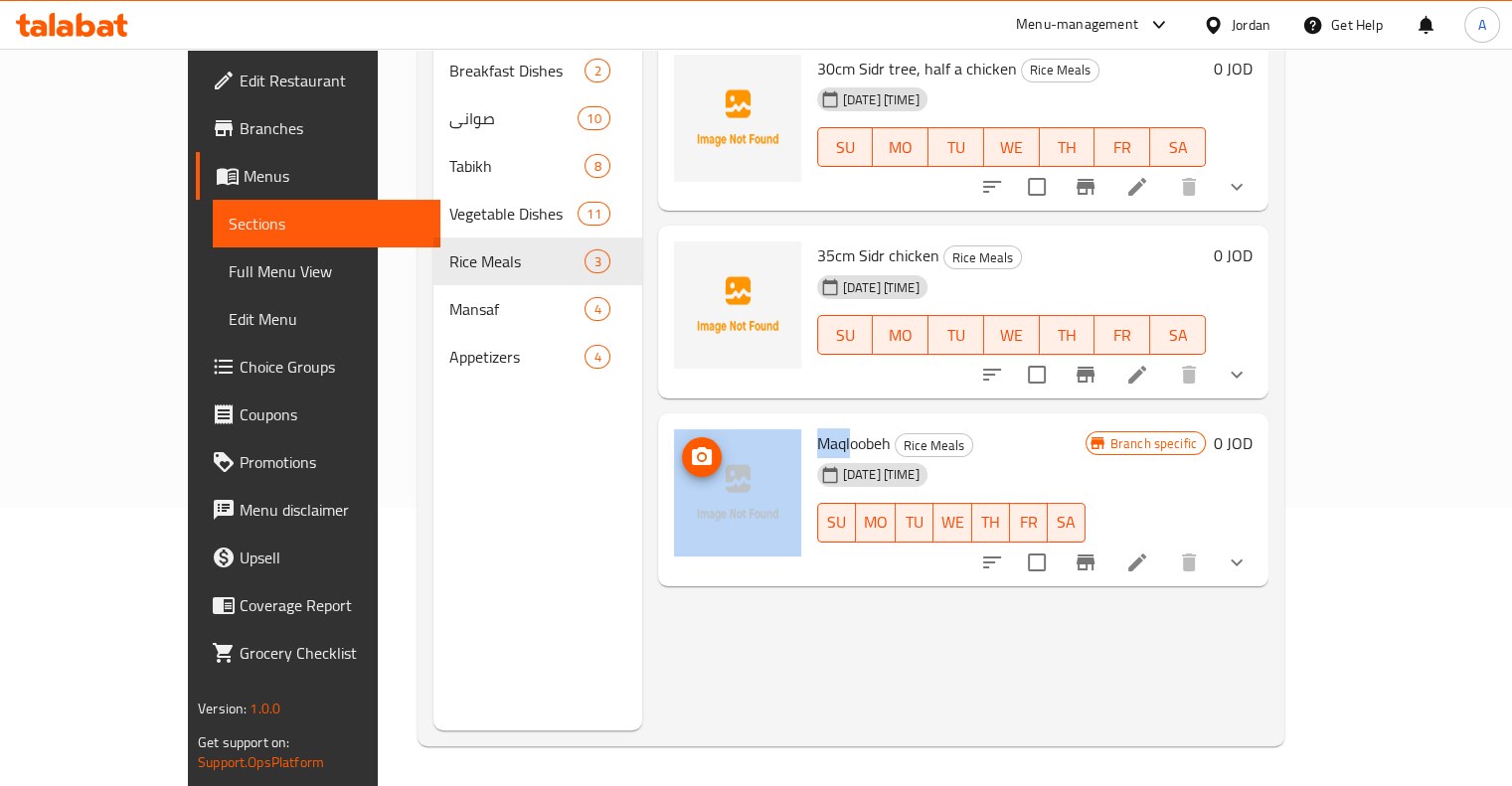 drag, startPoint x: 803, startPoint y: 657, endPoint x: 734, endPoint y: 483, distance: 187.18173 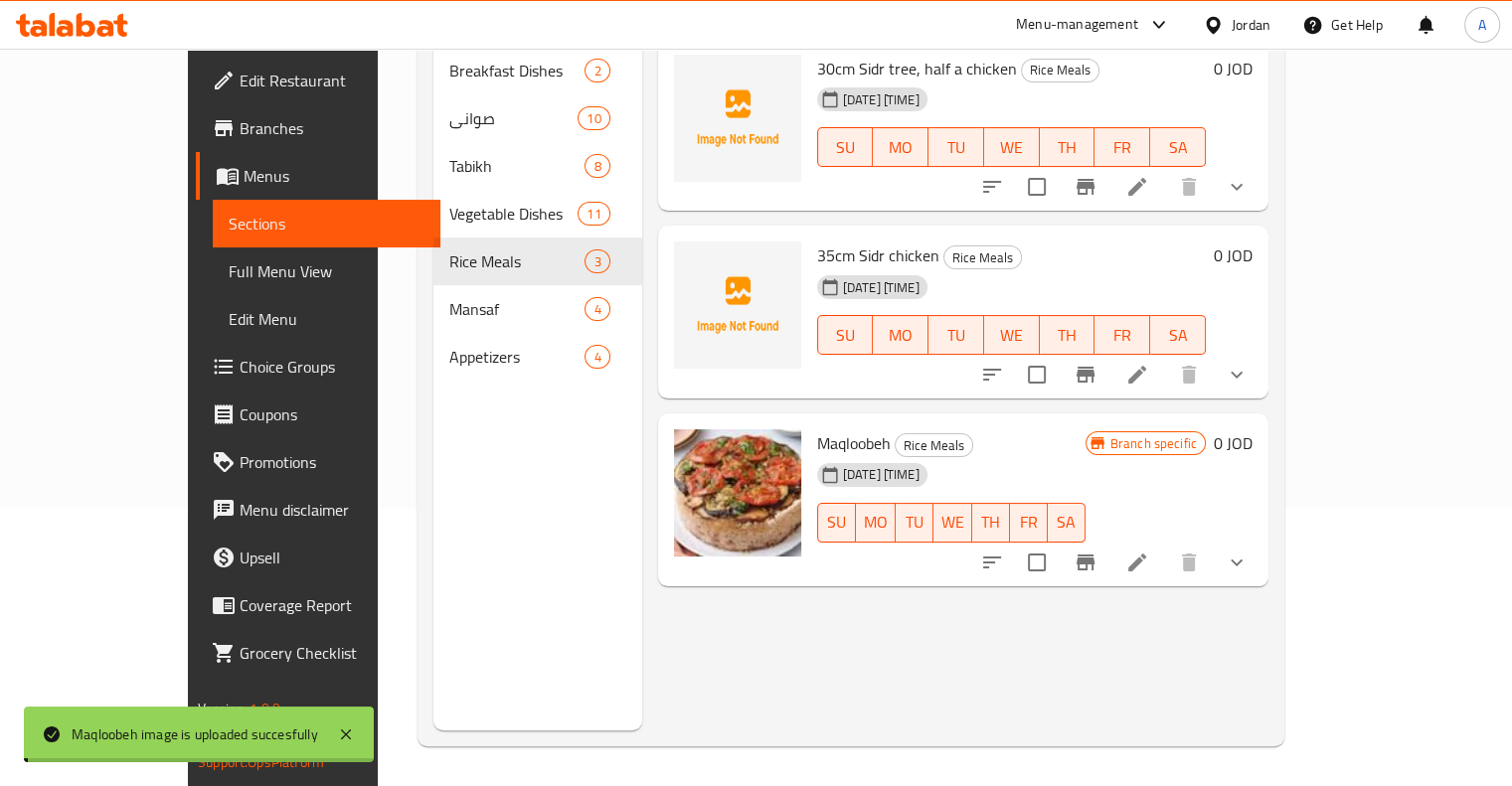 drag, startPoint x: 1241, startPoint y: 623, endPoint x: 1252, endPoint y: 607, distance: 19.416488 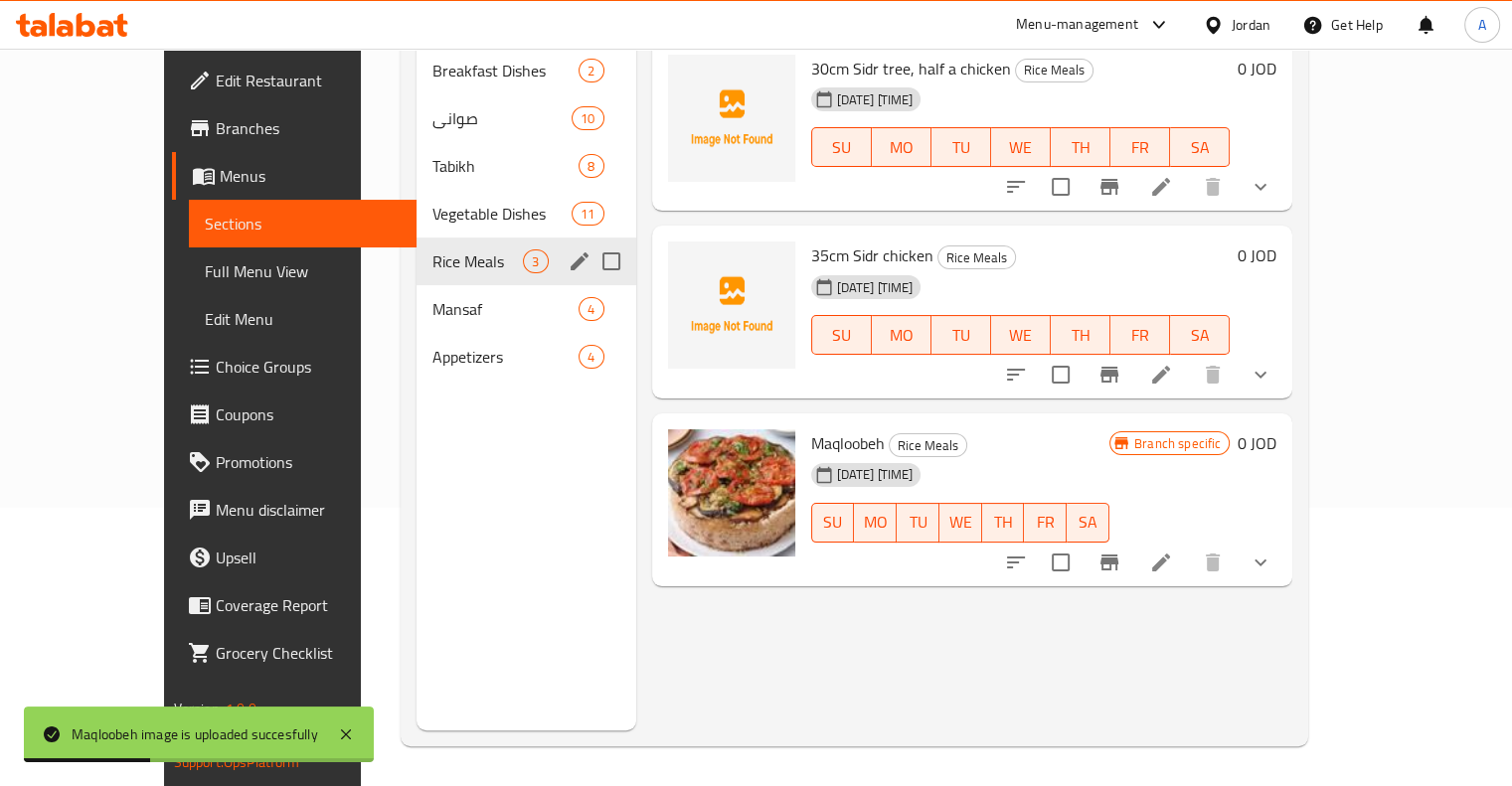 click on "Mansaf" at bounding box center [505, 309] 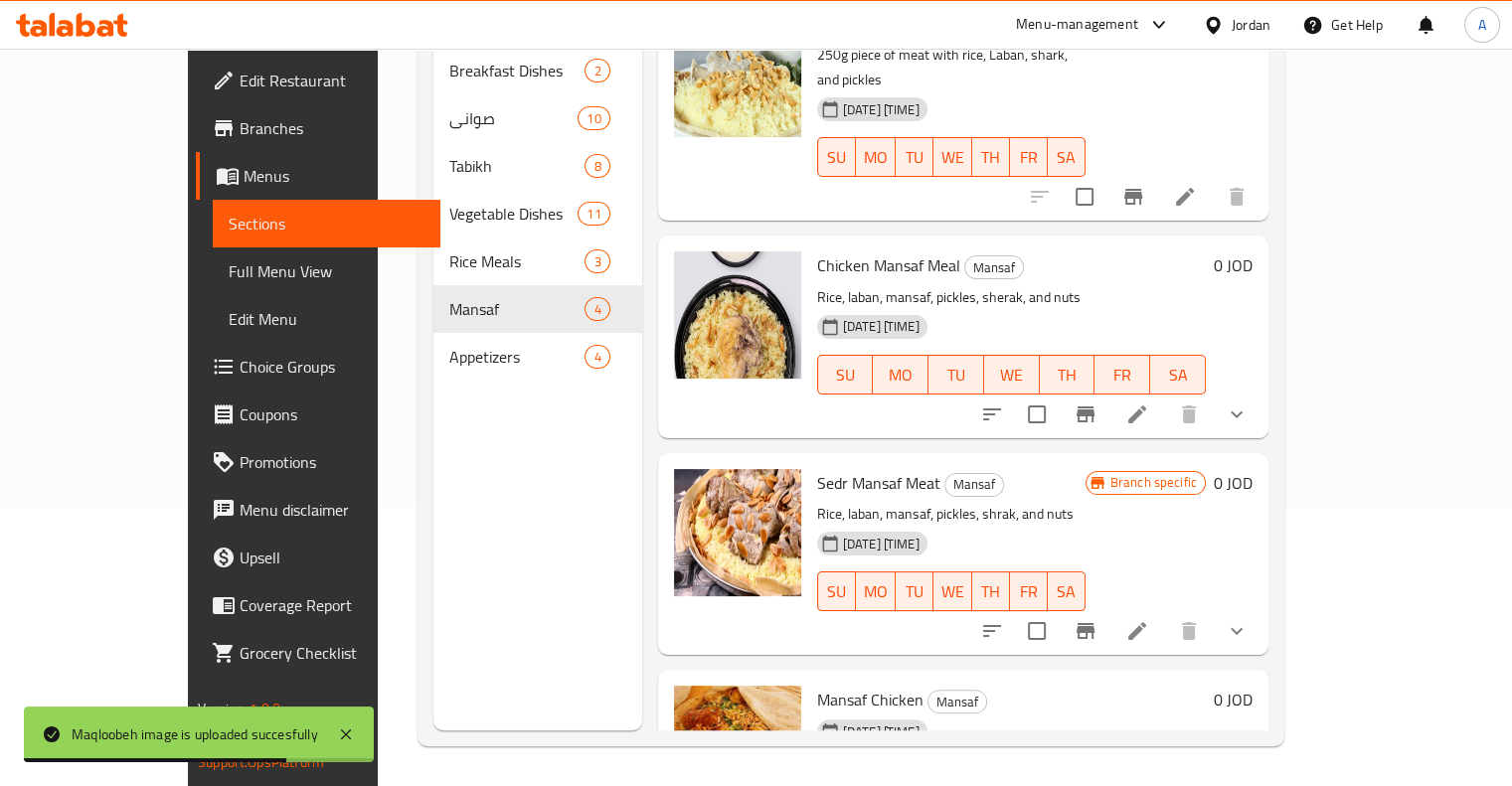 scroll, scrollTop: 0, scrollLeft: 0, axis: both 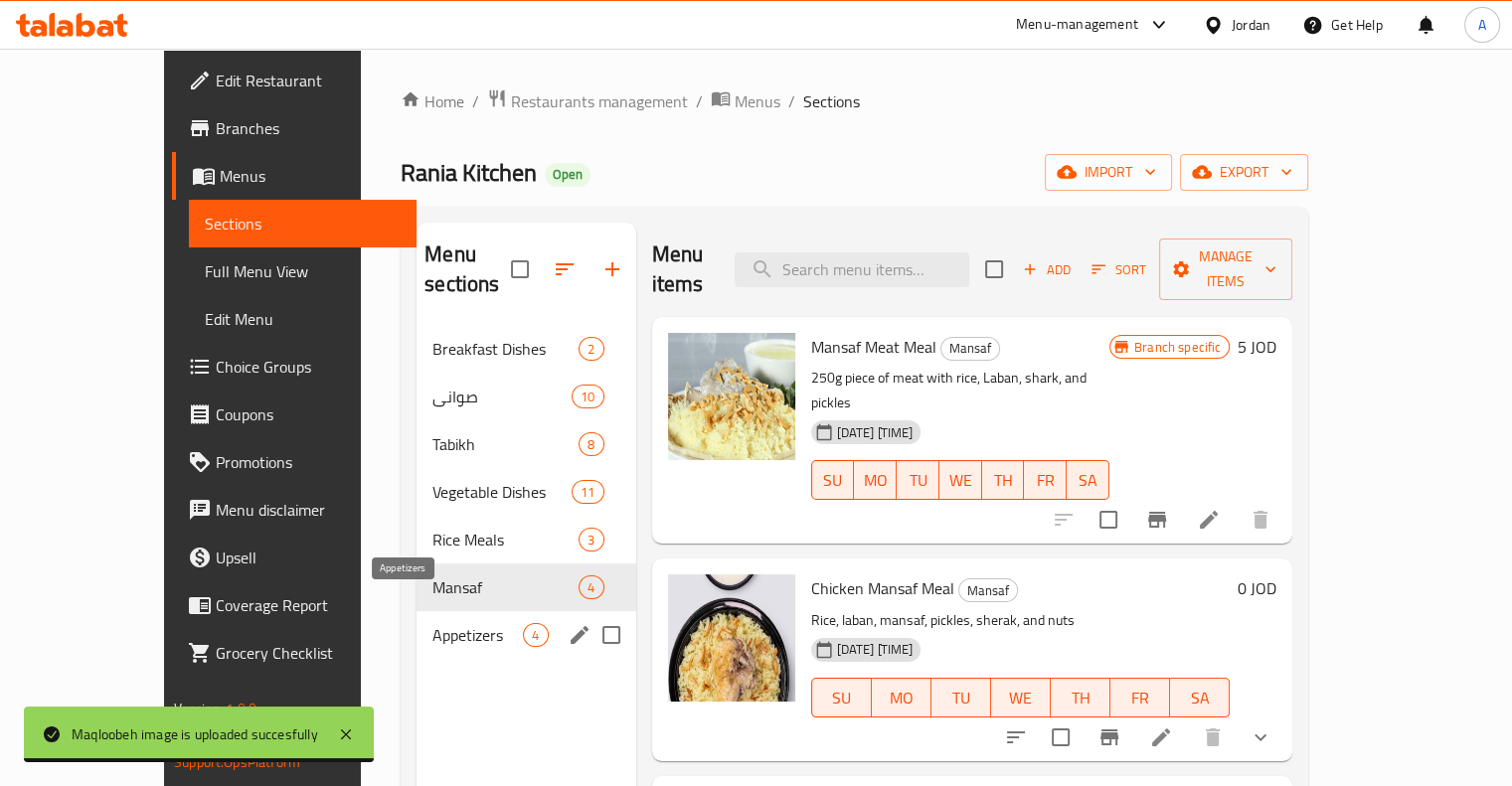click on "Appetizers" at bounding box center (477, 635) 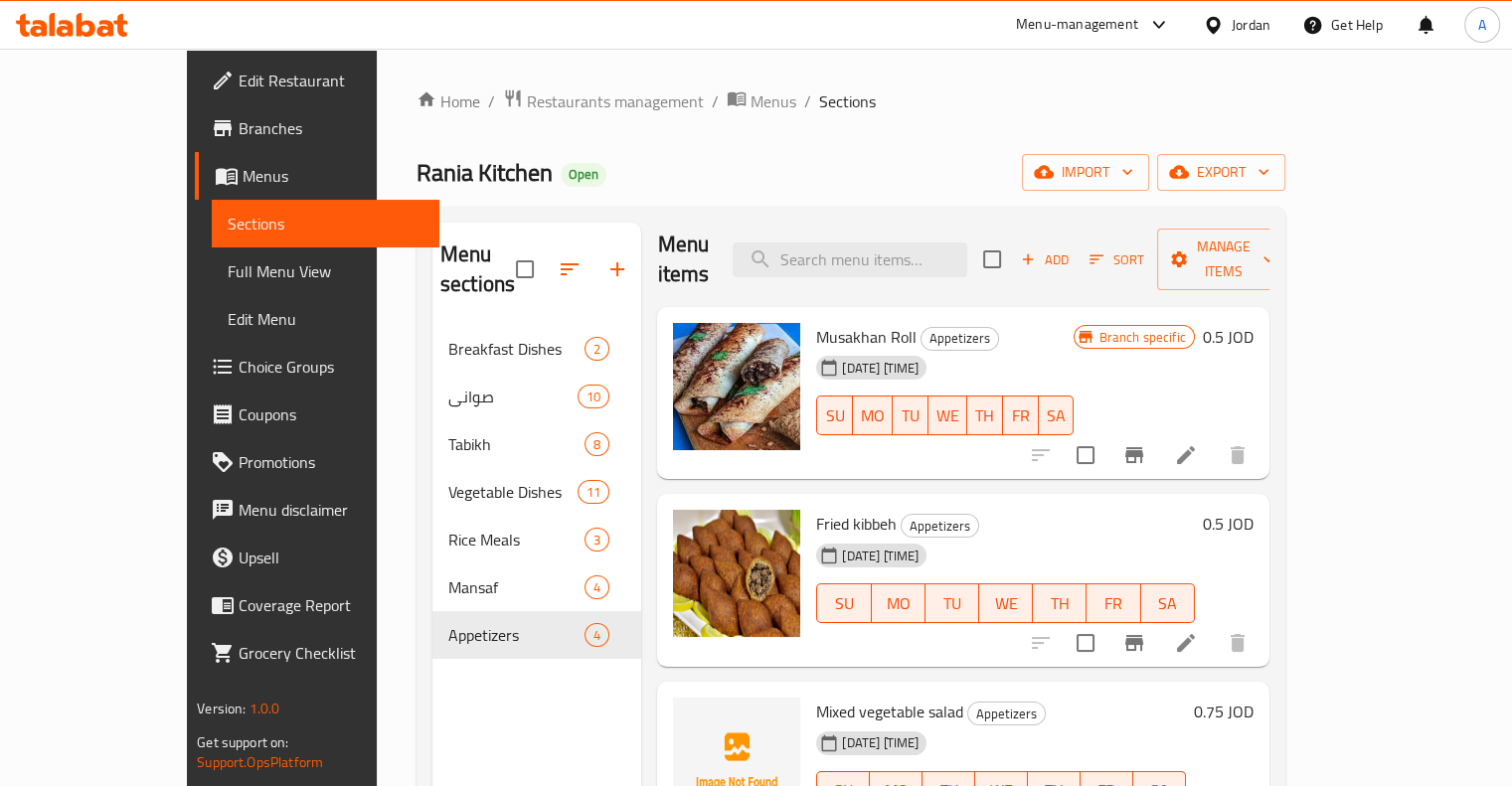 scroll, scrollTop: 12, scrollLeft: 0, axis: vertical 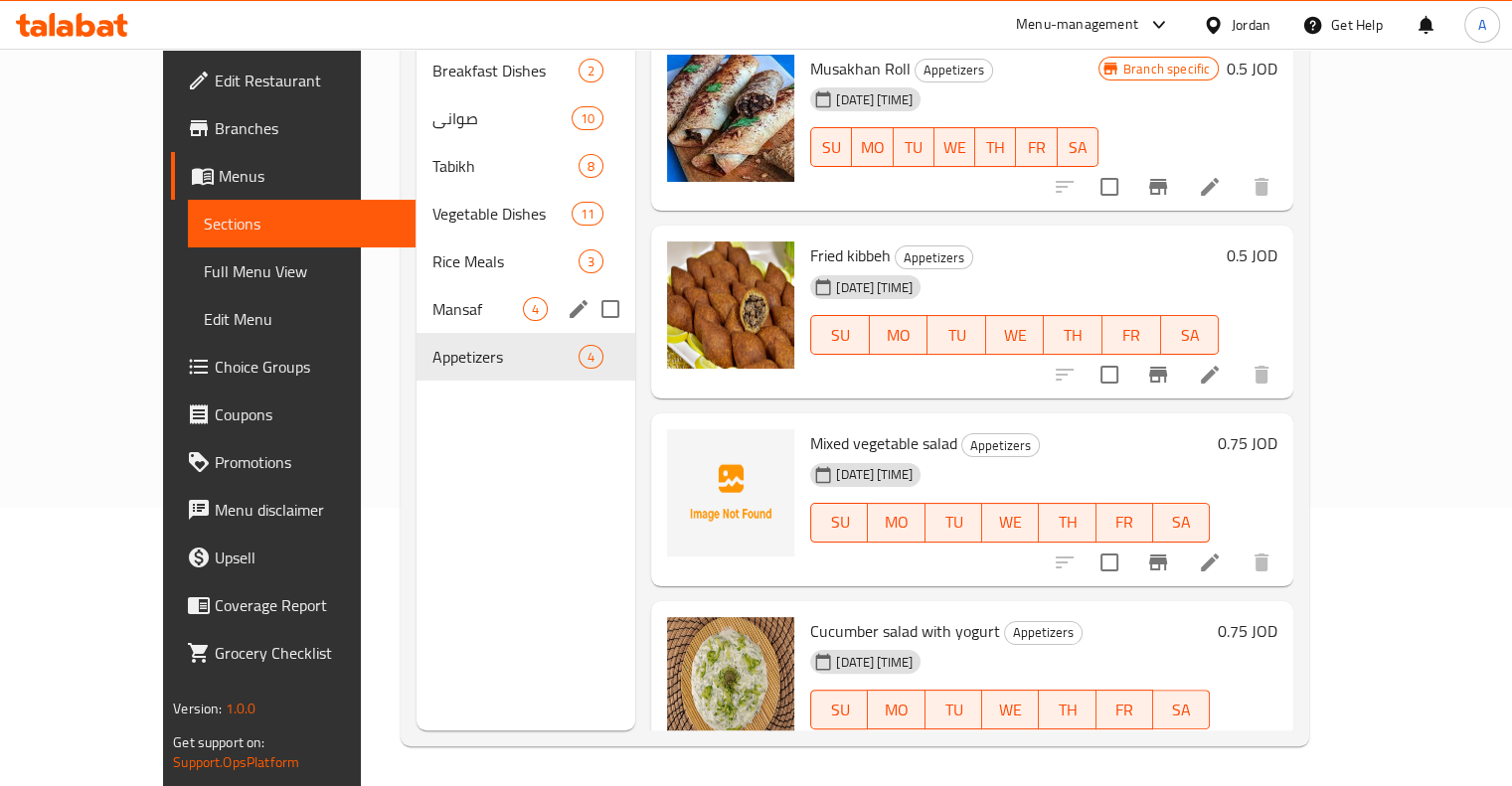 click on "Mansaf 4" at bounding box center (526, 309) 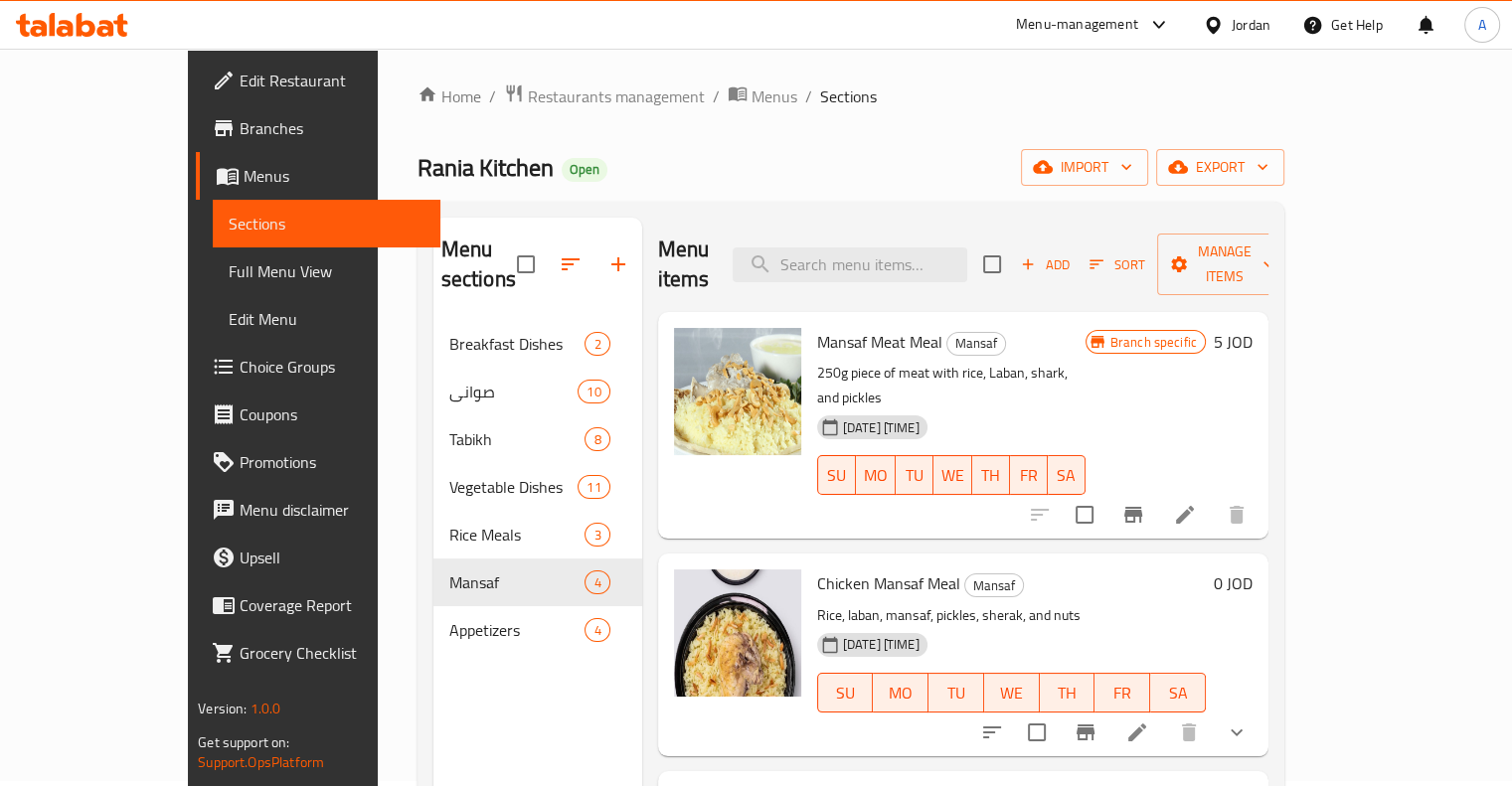 scroll, scrollTop: 0, scrollLeft: 0, axis: both 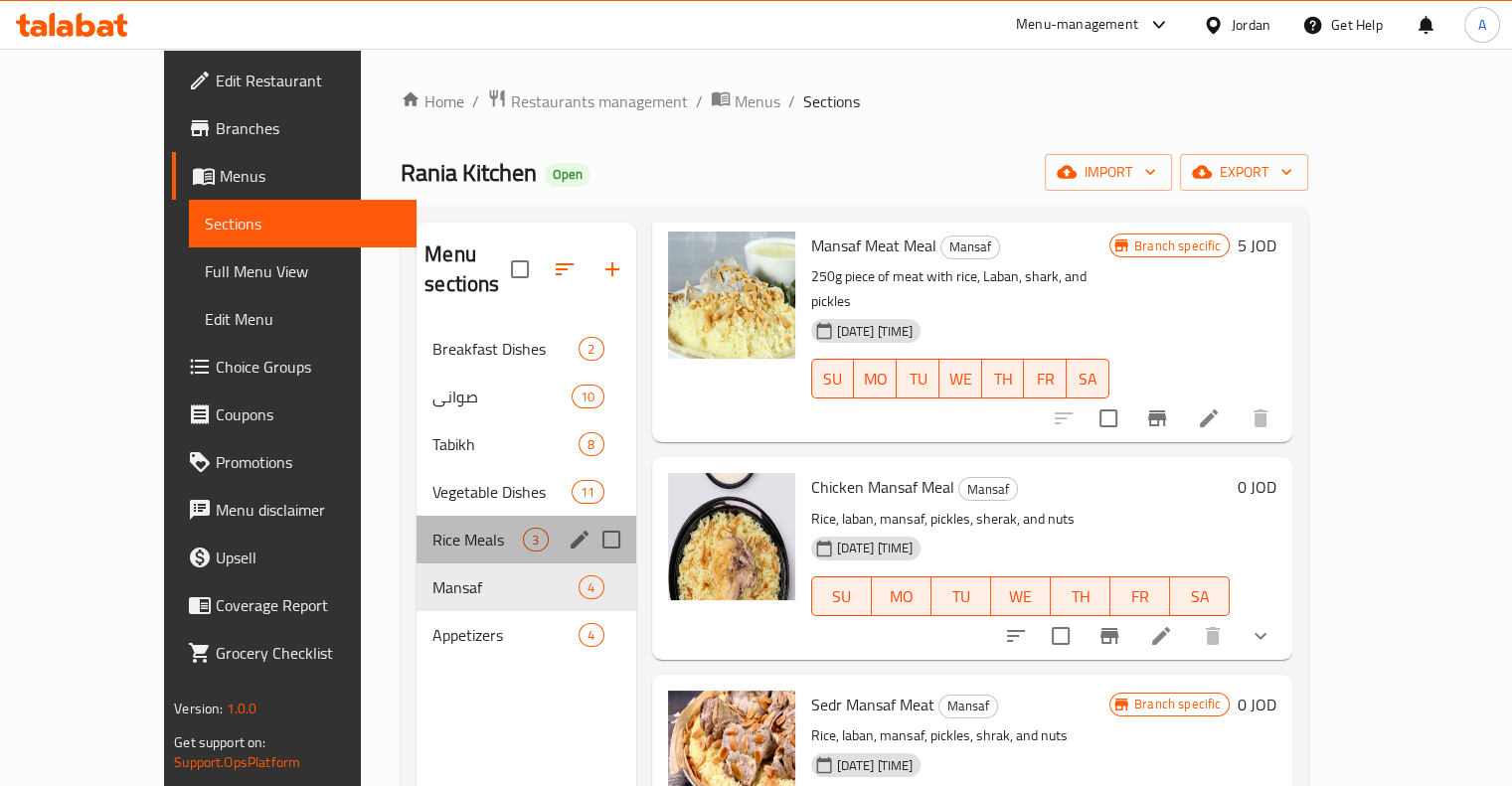 click on "Rice Meals" at bounding box center [477, 540] 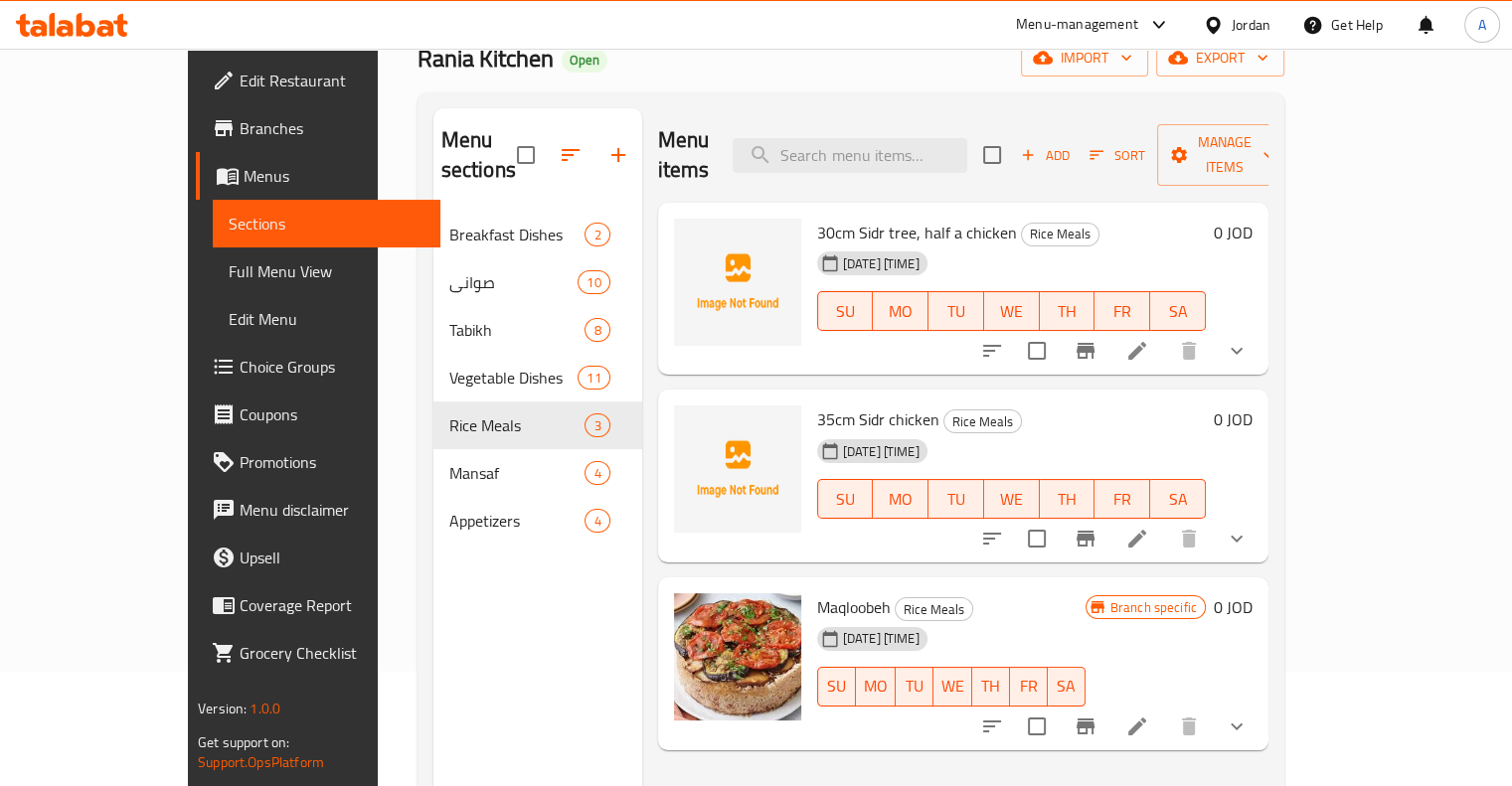 scroll, scrollTop: 79, scrollLeft: 0, axis: vertical 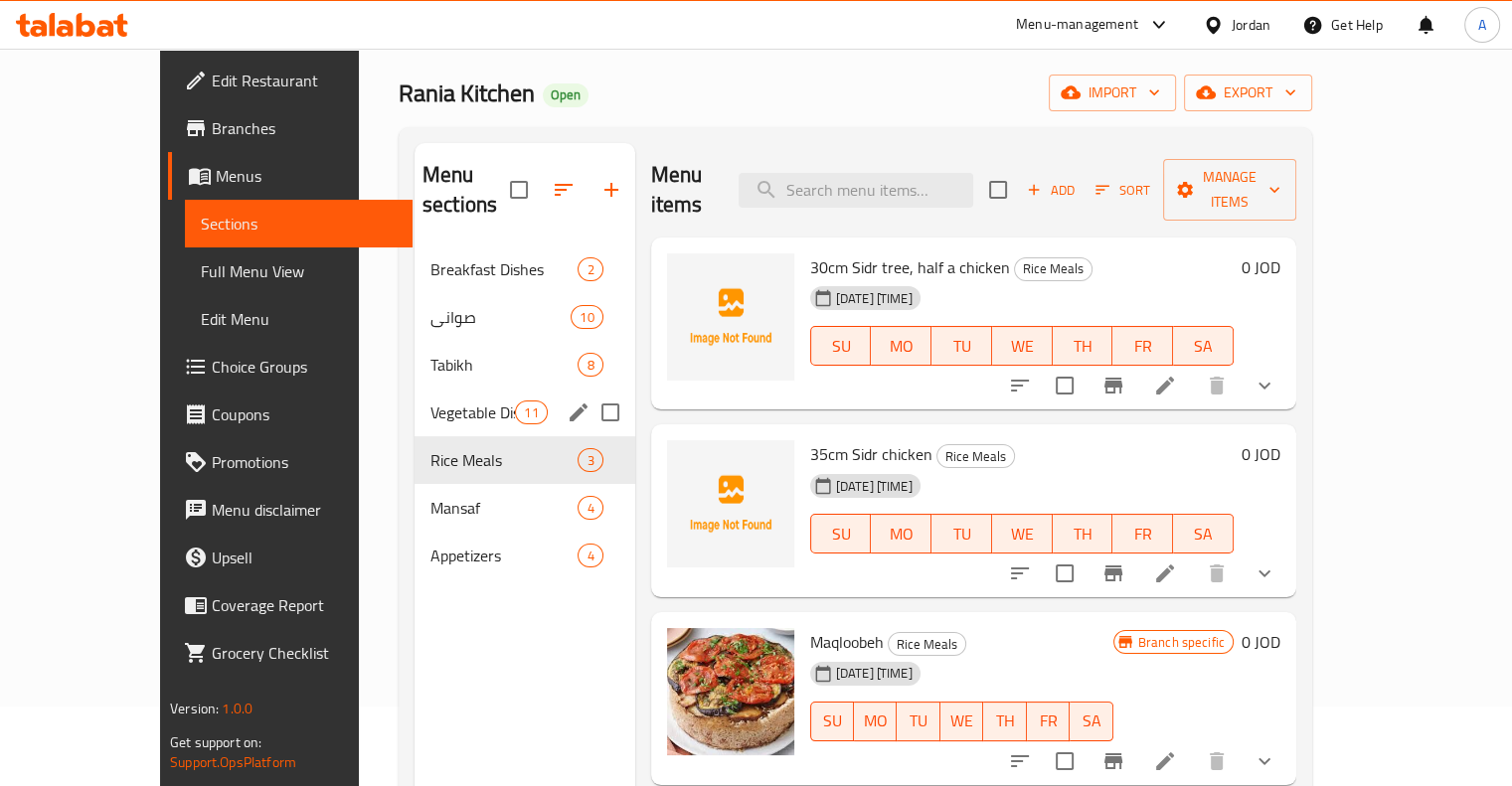 click on "Vegetable Dishes 11" at bounding box center [525, 412] 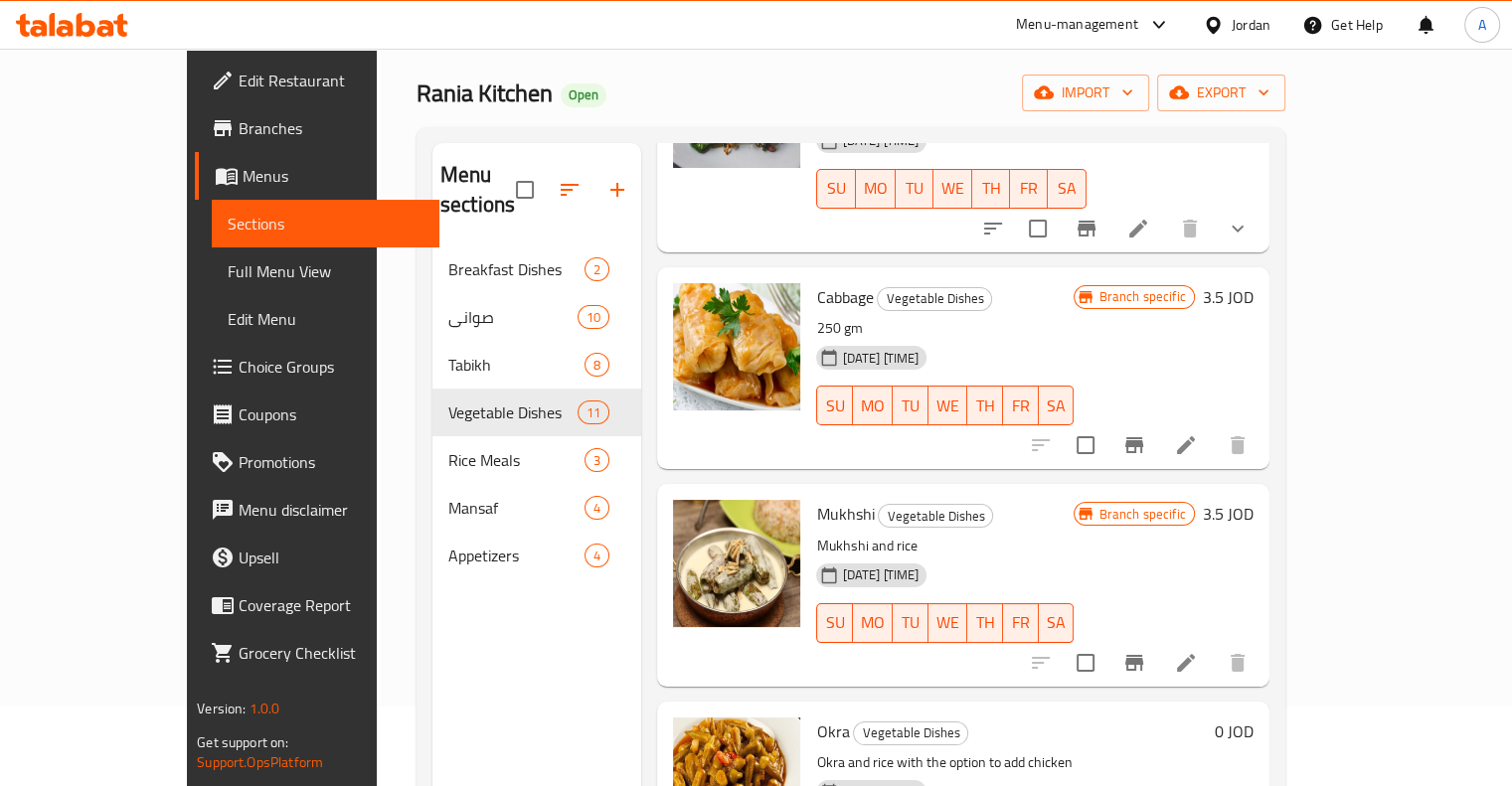 scroll, scrollTop: 1651, scrollLeft: 0, axis: vertical 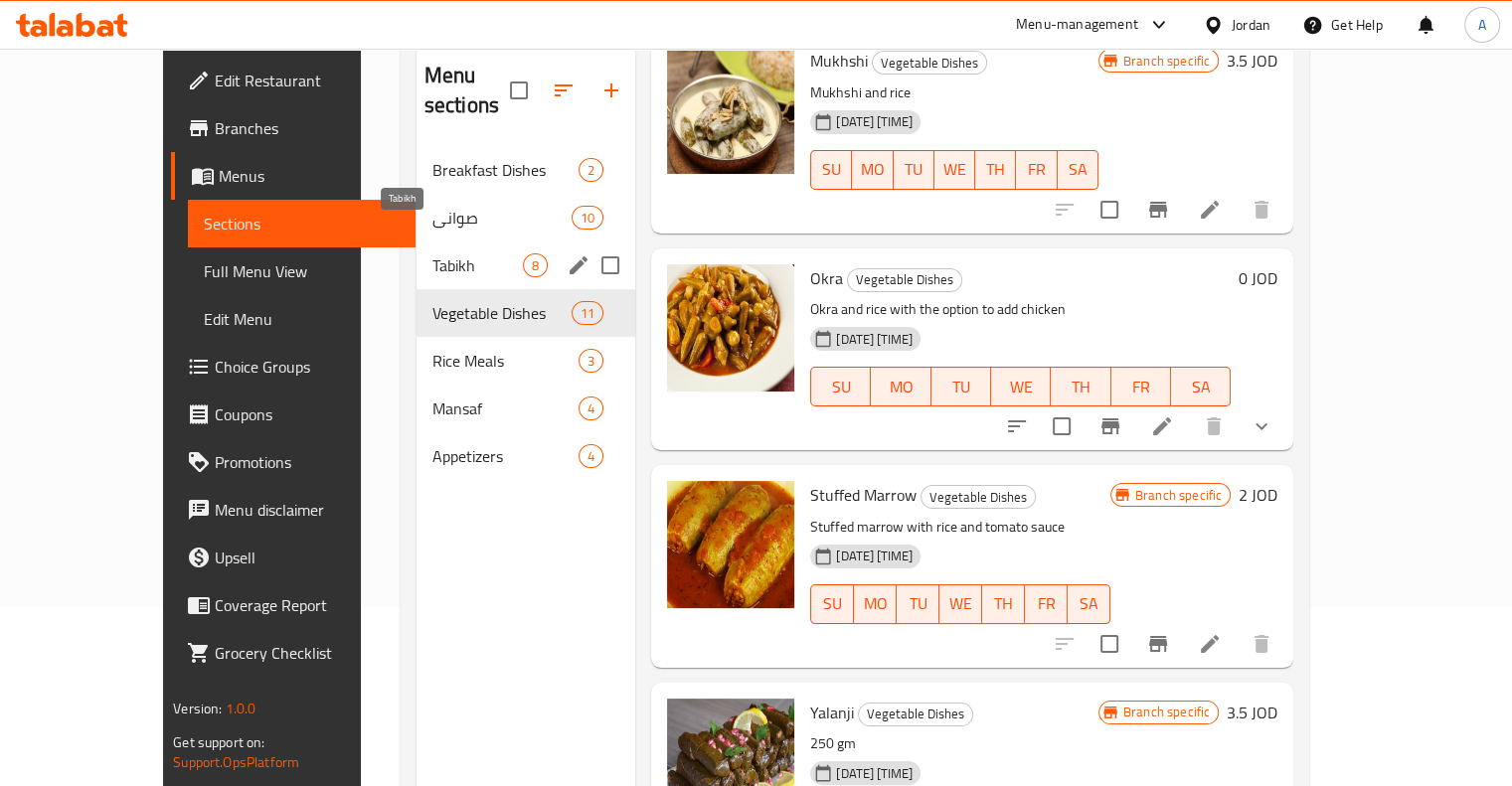 click on "Tabikh" at bounding box center (477, 265) 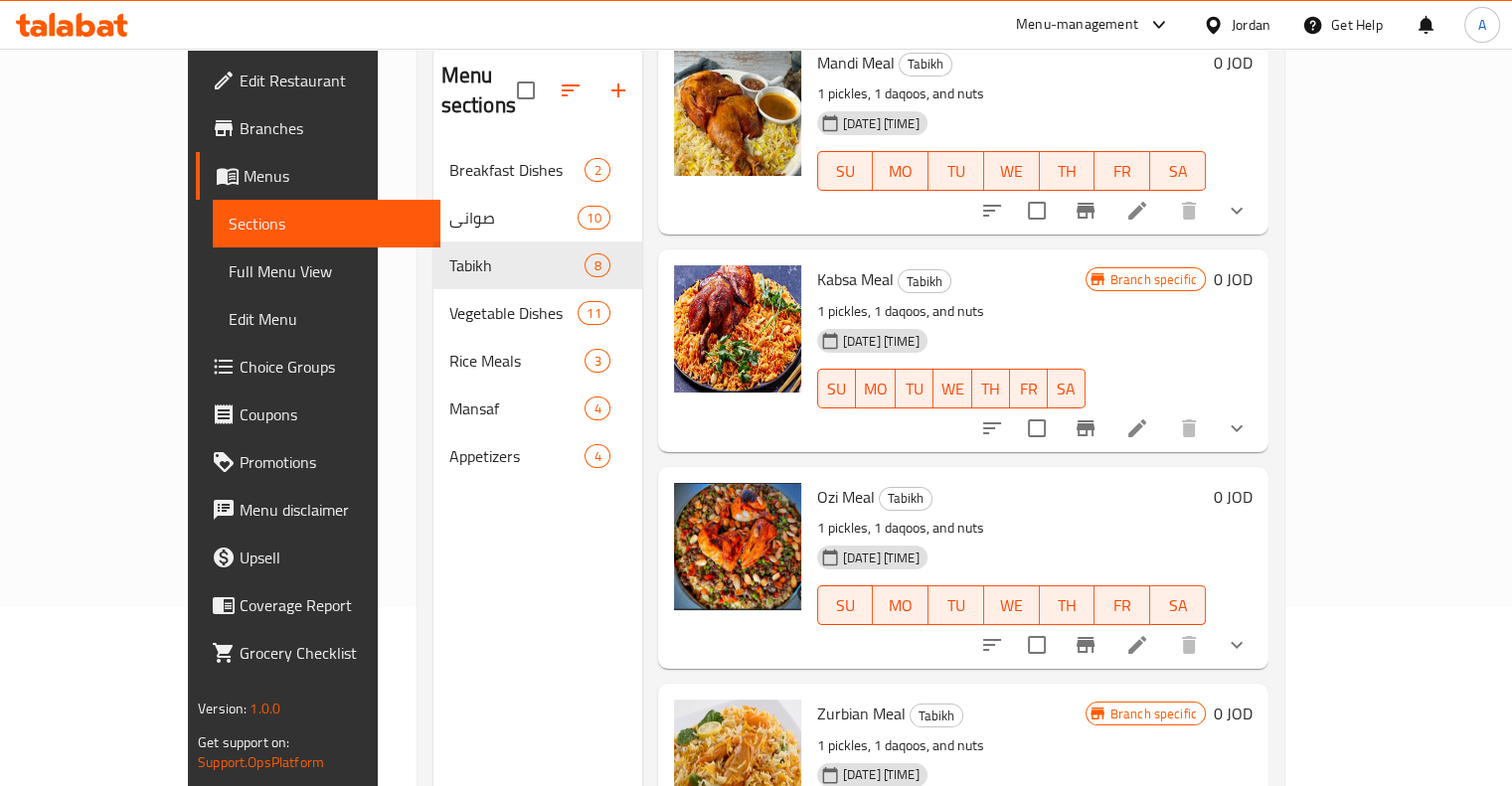scroll, scrollTop: 0, scrollLeft: 0, axis: both 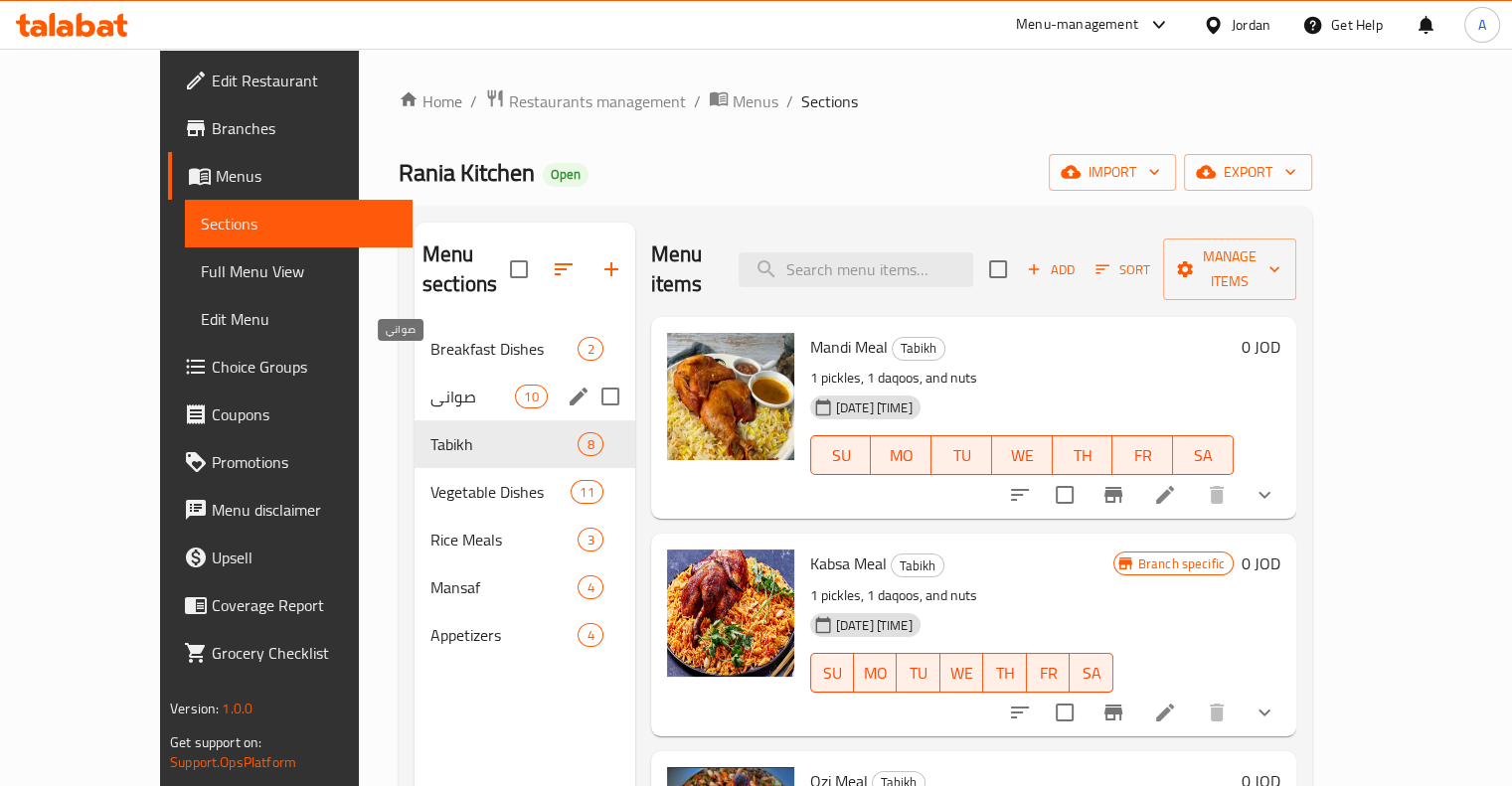 click on "صواني 10" at bounding box center [525, 396] 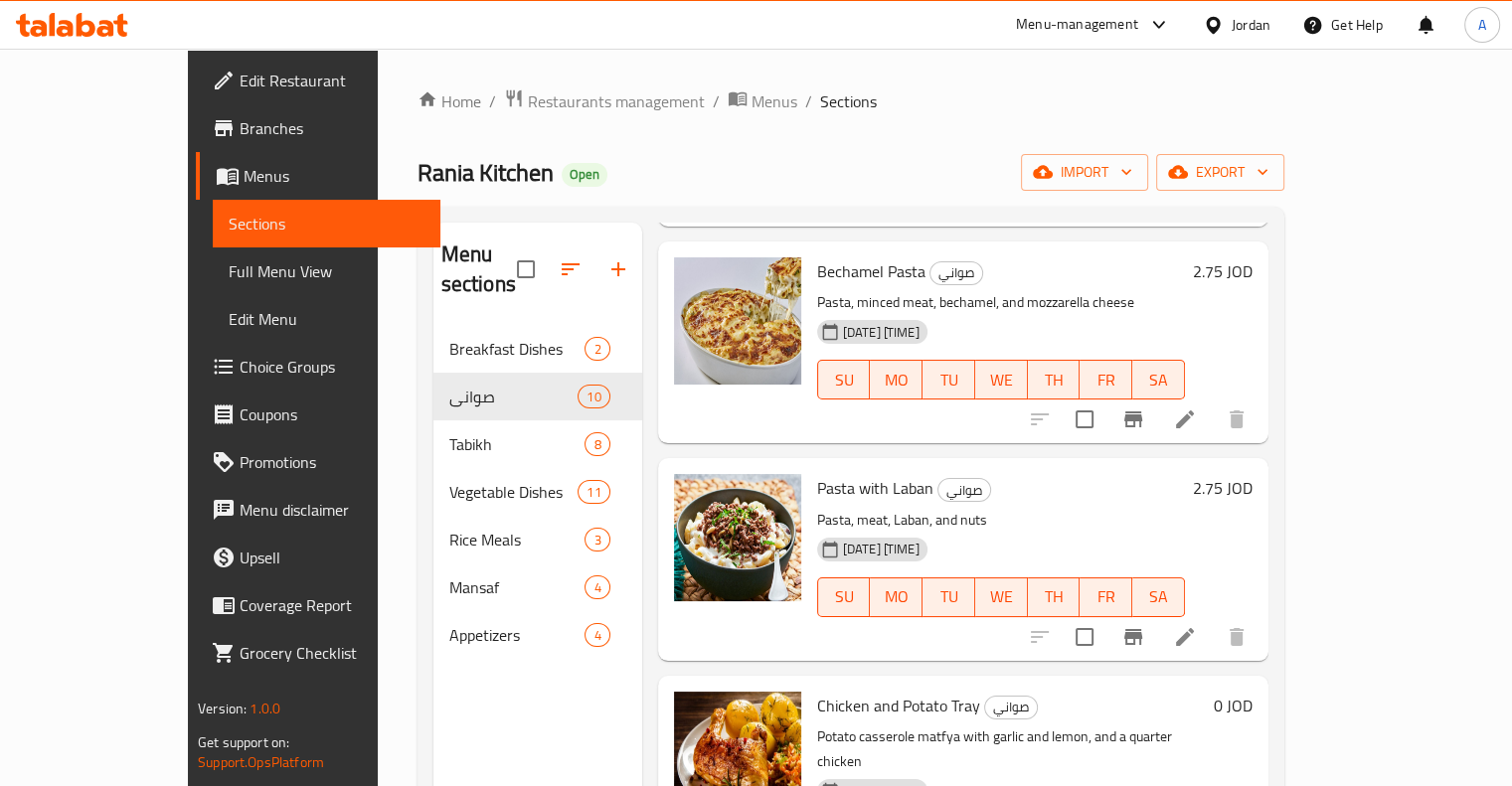 scroll, scrollTop: 1404, scrollLeft: 0, axis: vertical 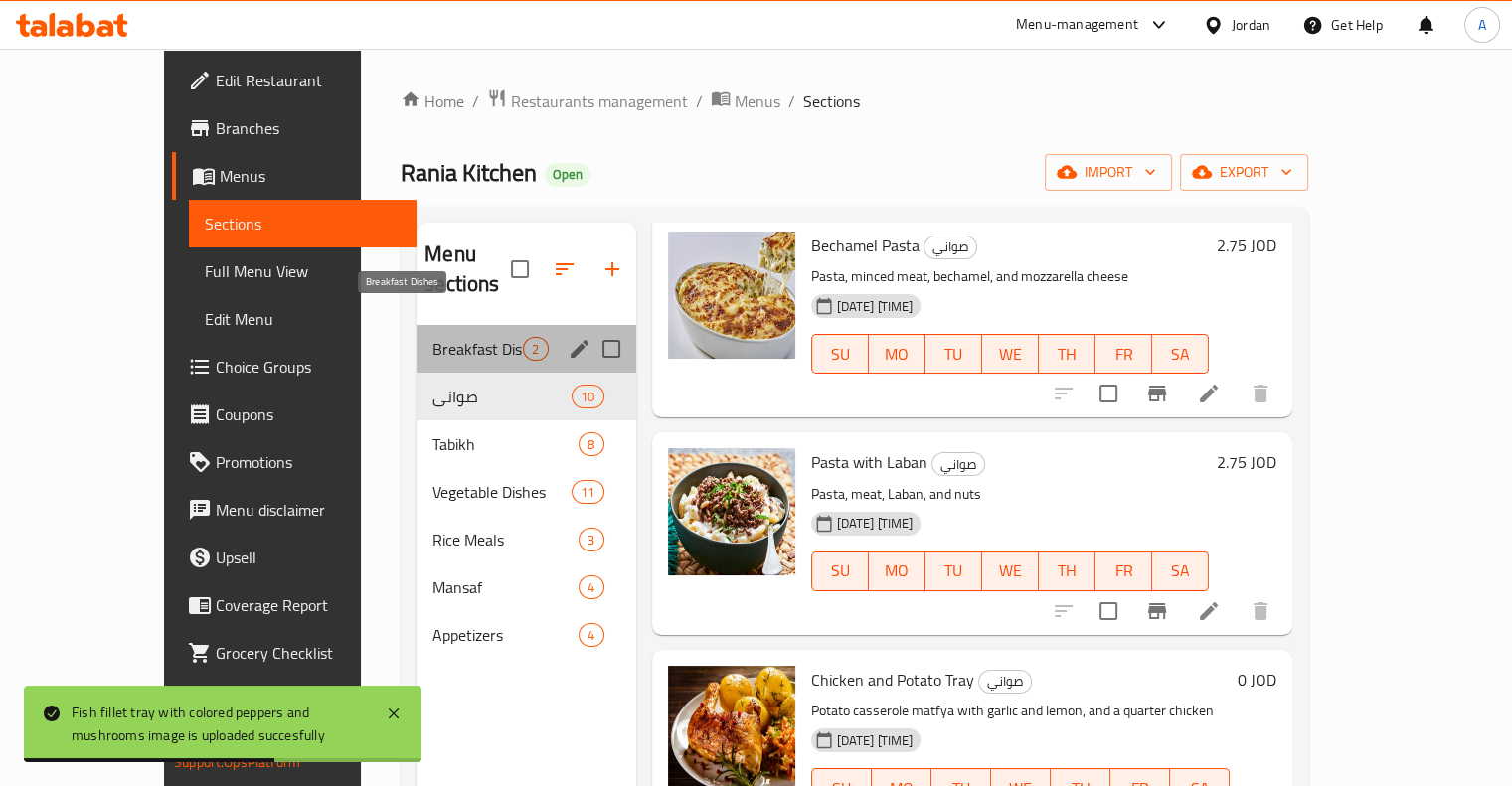 click on "Breakfast Dishes" at bounding box center [477, 349] 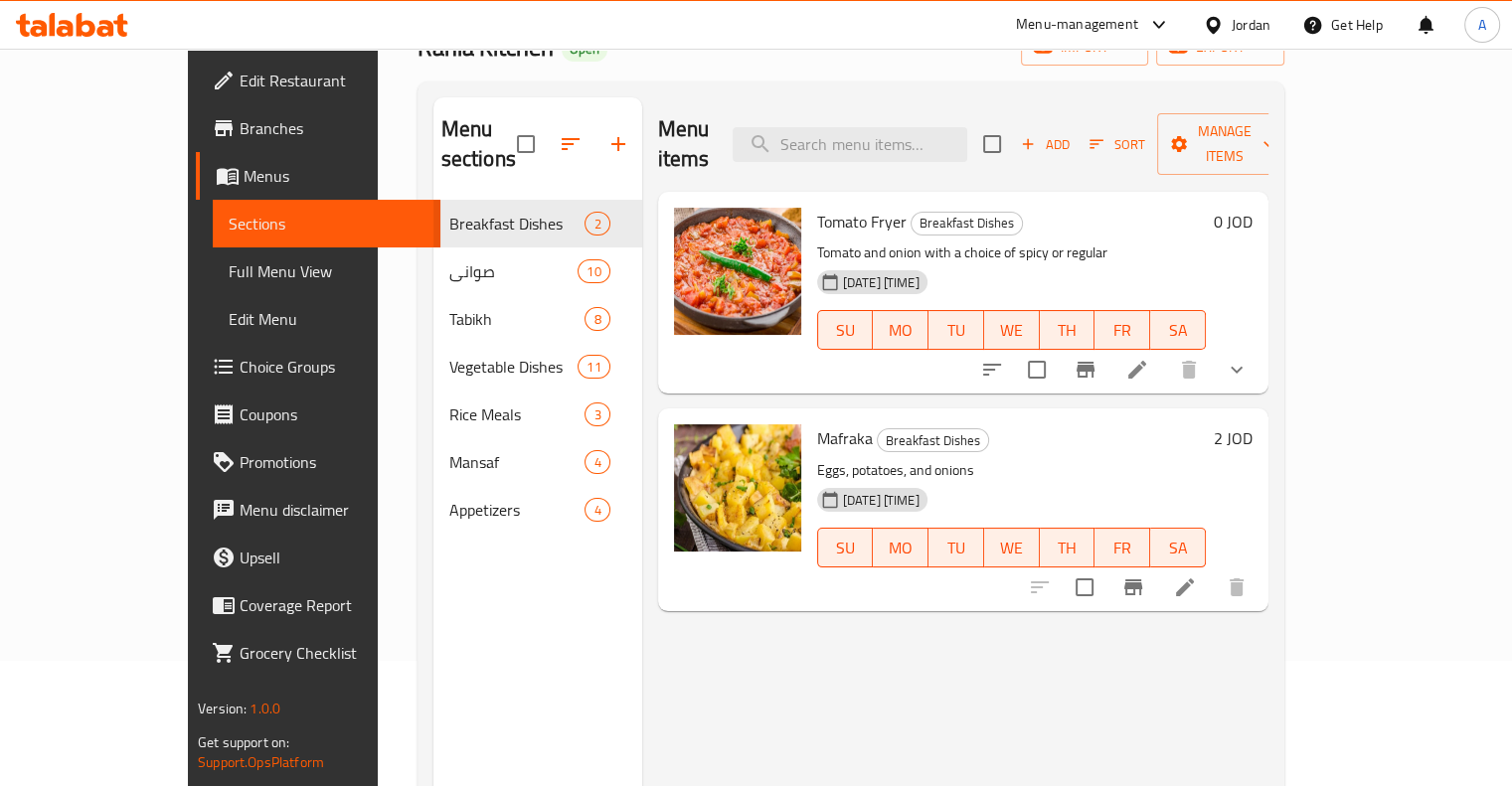 scroll, scrollTop: 278, scrollLeft: 0, axis: vertical 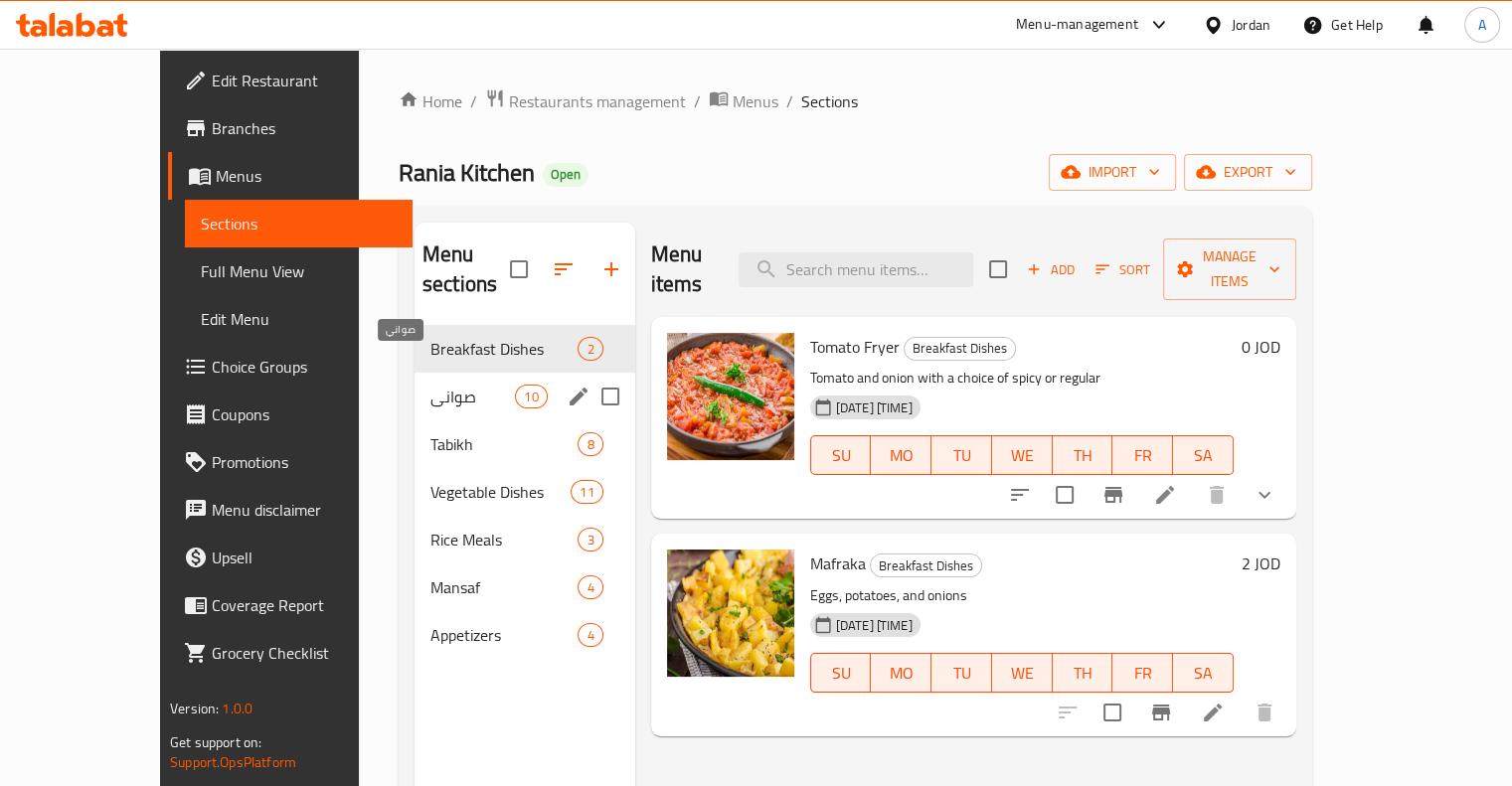 click on "صواني" at bounding box center (472, 396) 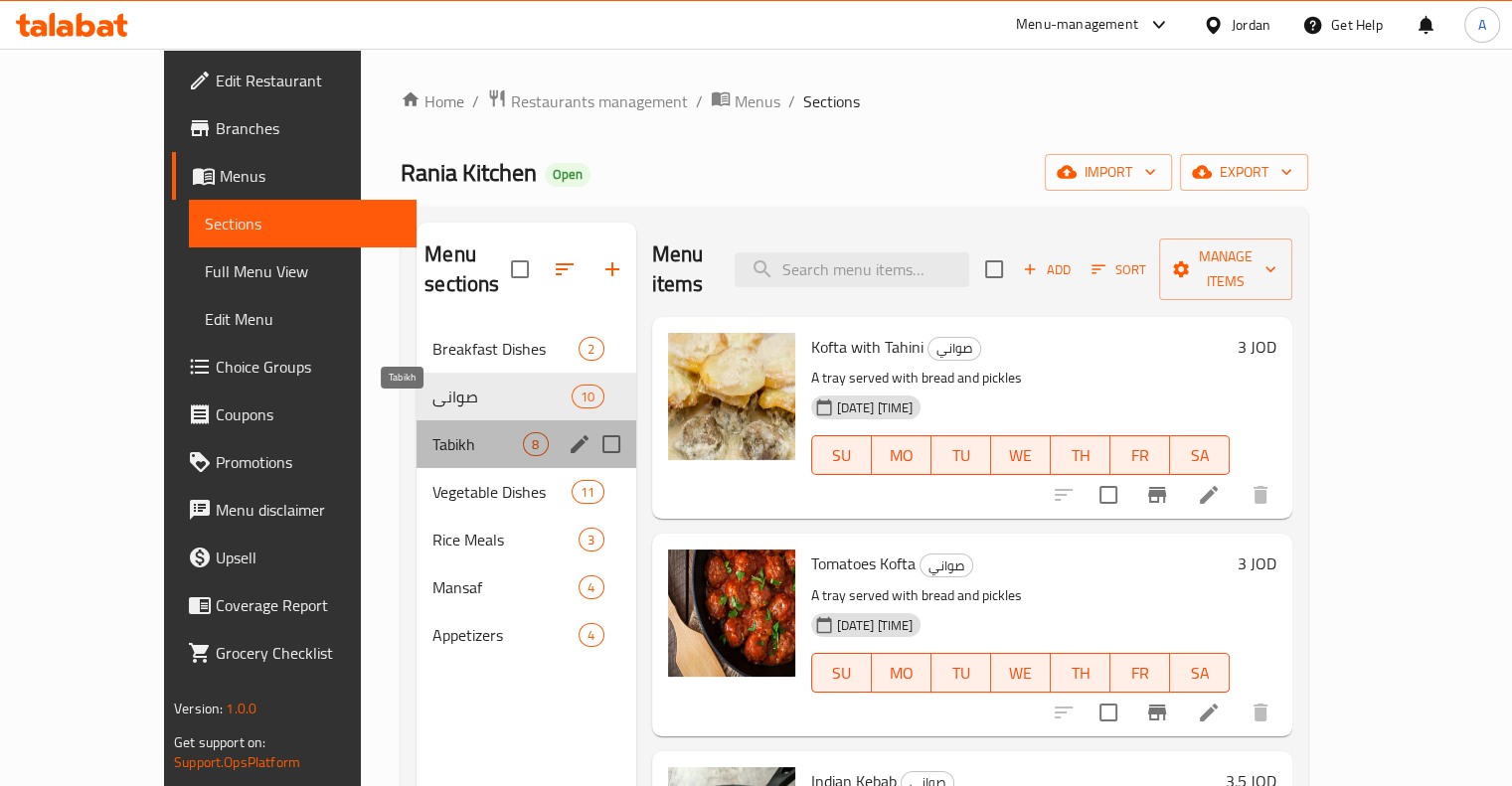 click on "Tabikh" at bounding box center (477, 444) 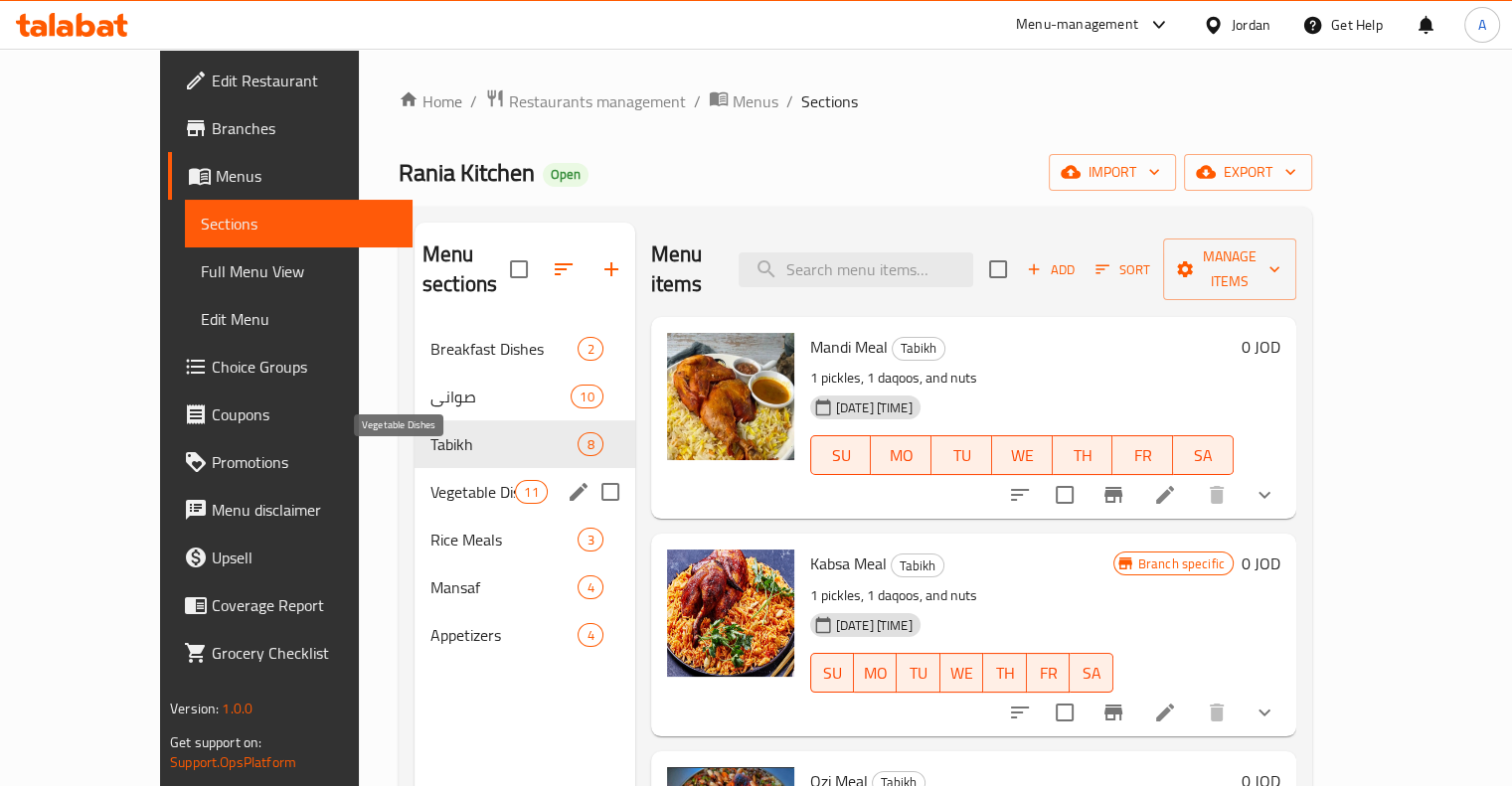 click on "Vegetable Dishes" at bounding box center (472, 492) 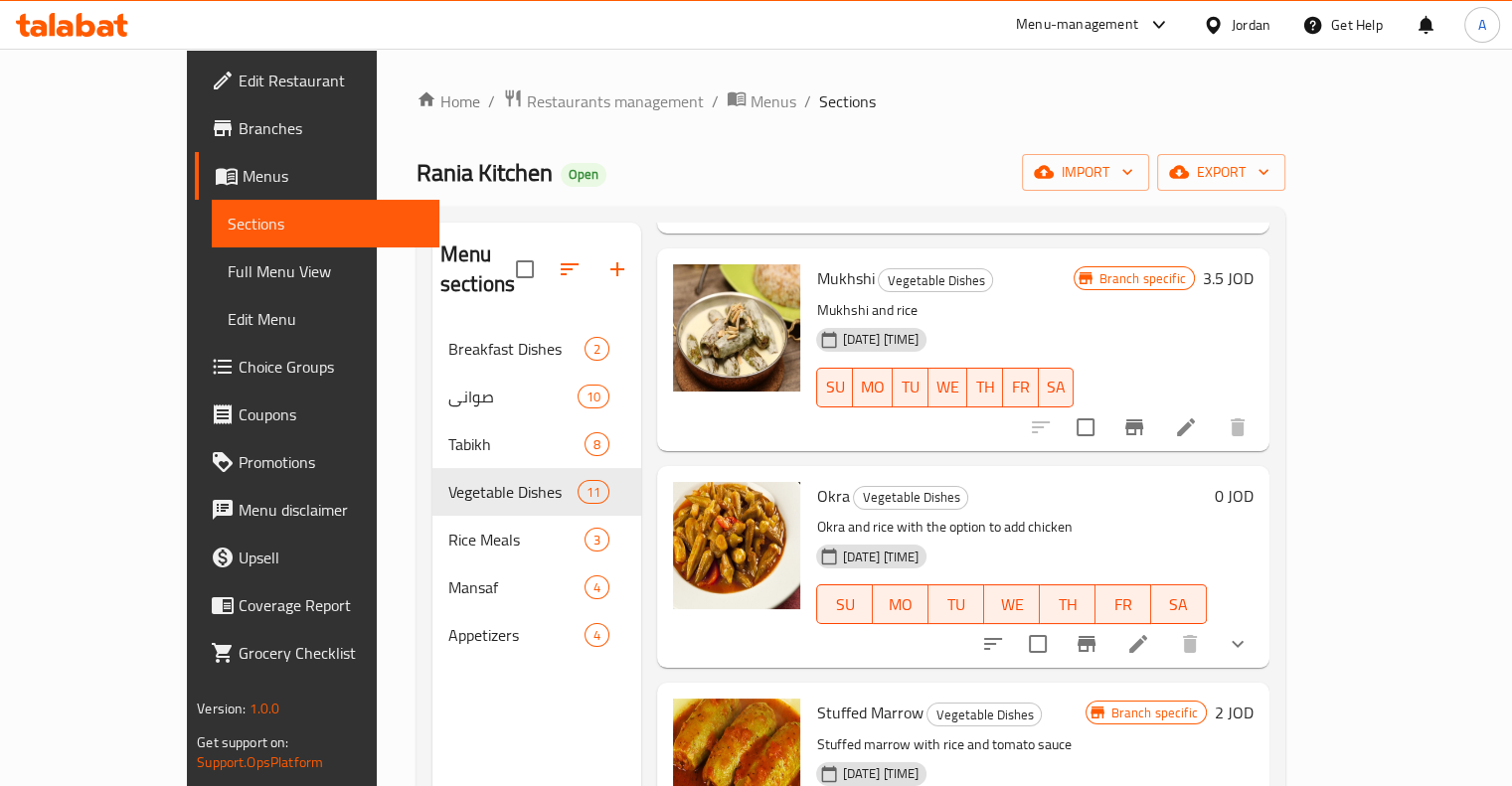 scroll, scrollTop: 1651, scrollLeft: 0, axis: vertical 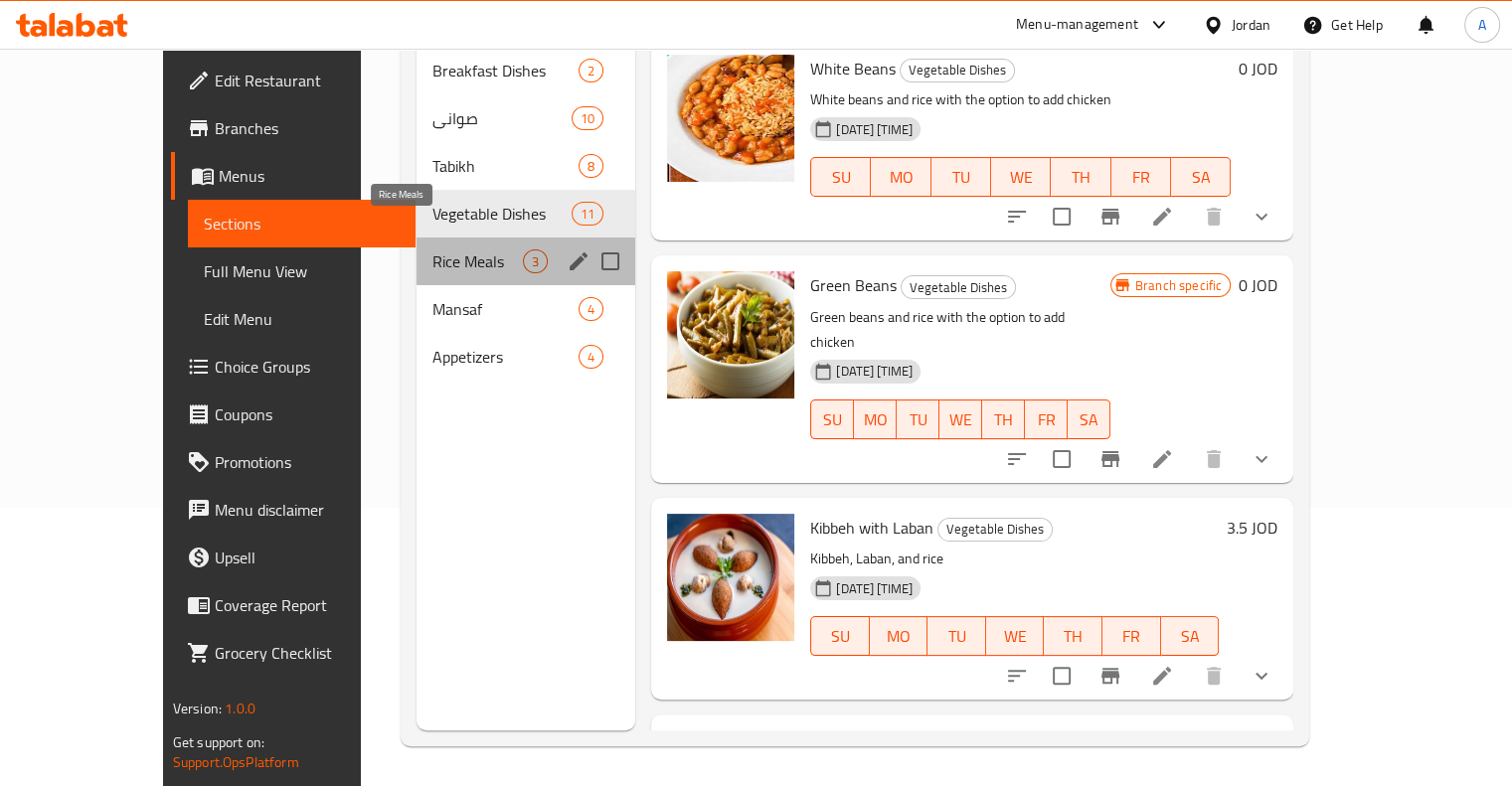 click on "Rice Meals" at bounding box center [477, 261] 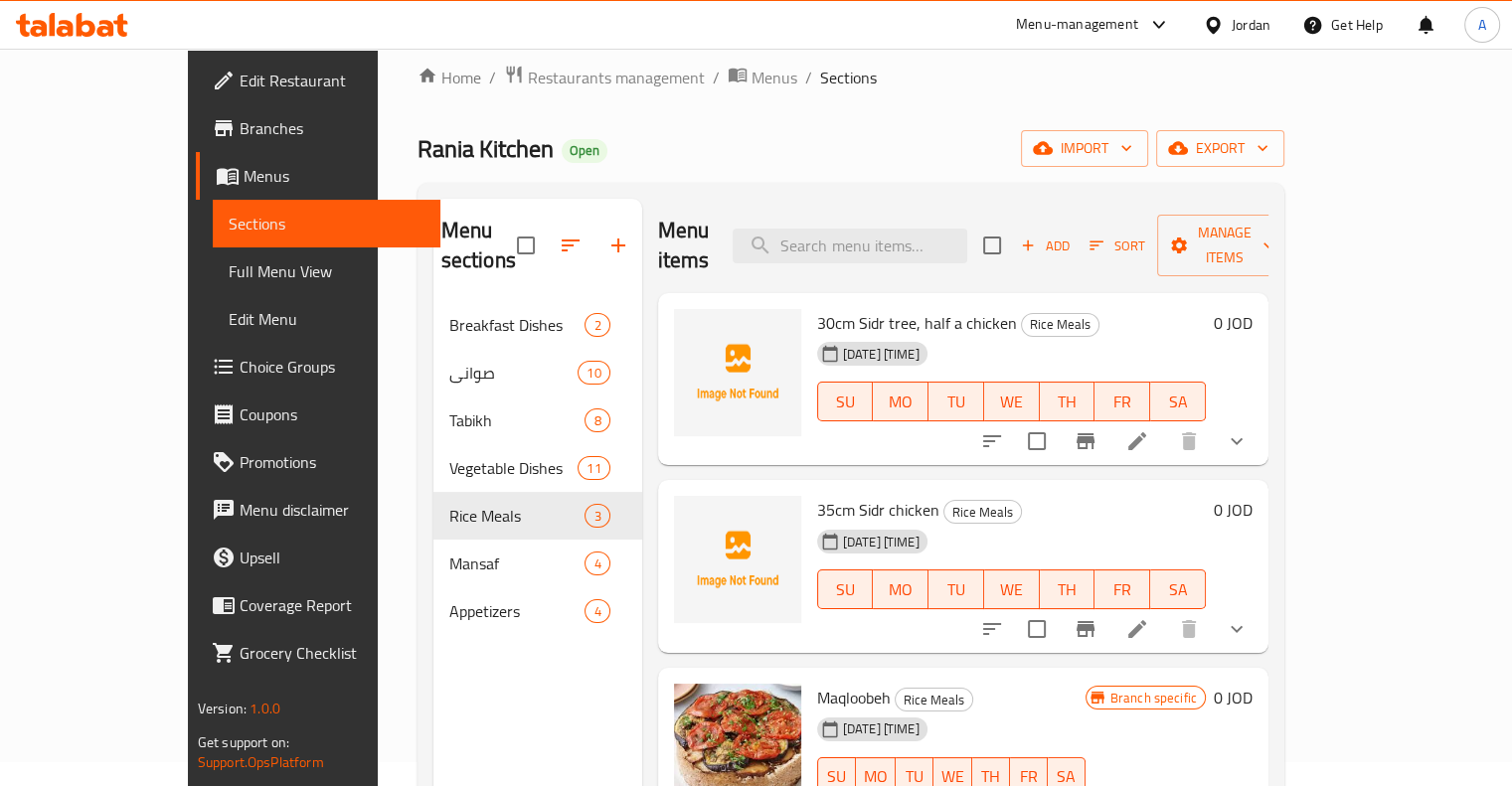scroll, scrollTop: 0, scrollLeft: 0, axis: both 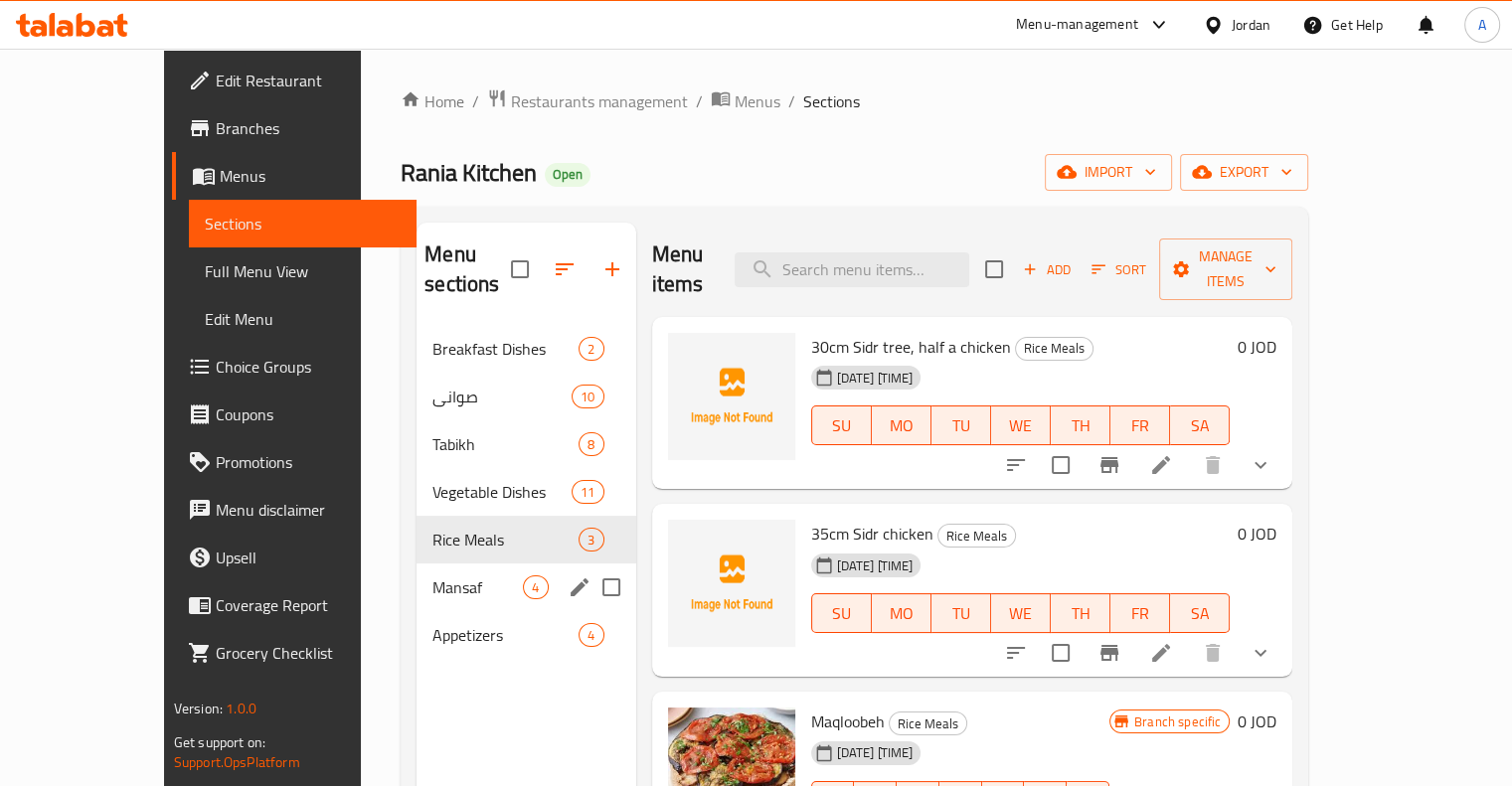 click on "Mansaf" at bounding box center [477, 587] 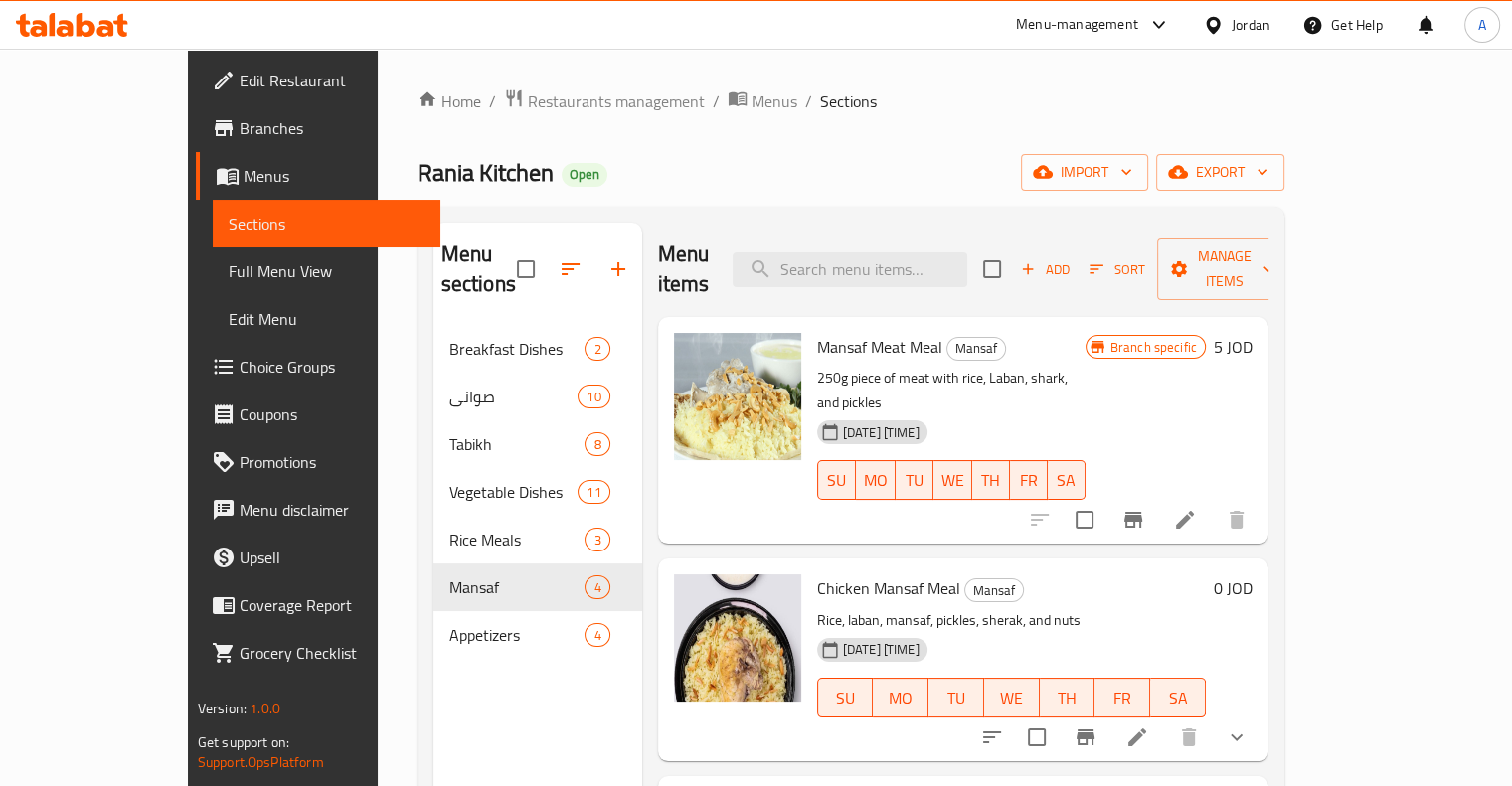 scroll, scrollTop: 101, scrollLeft: 0, axis: vertical 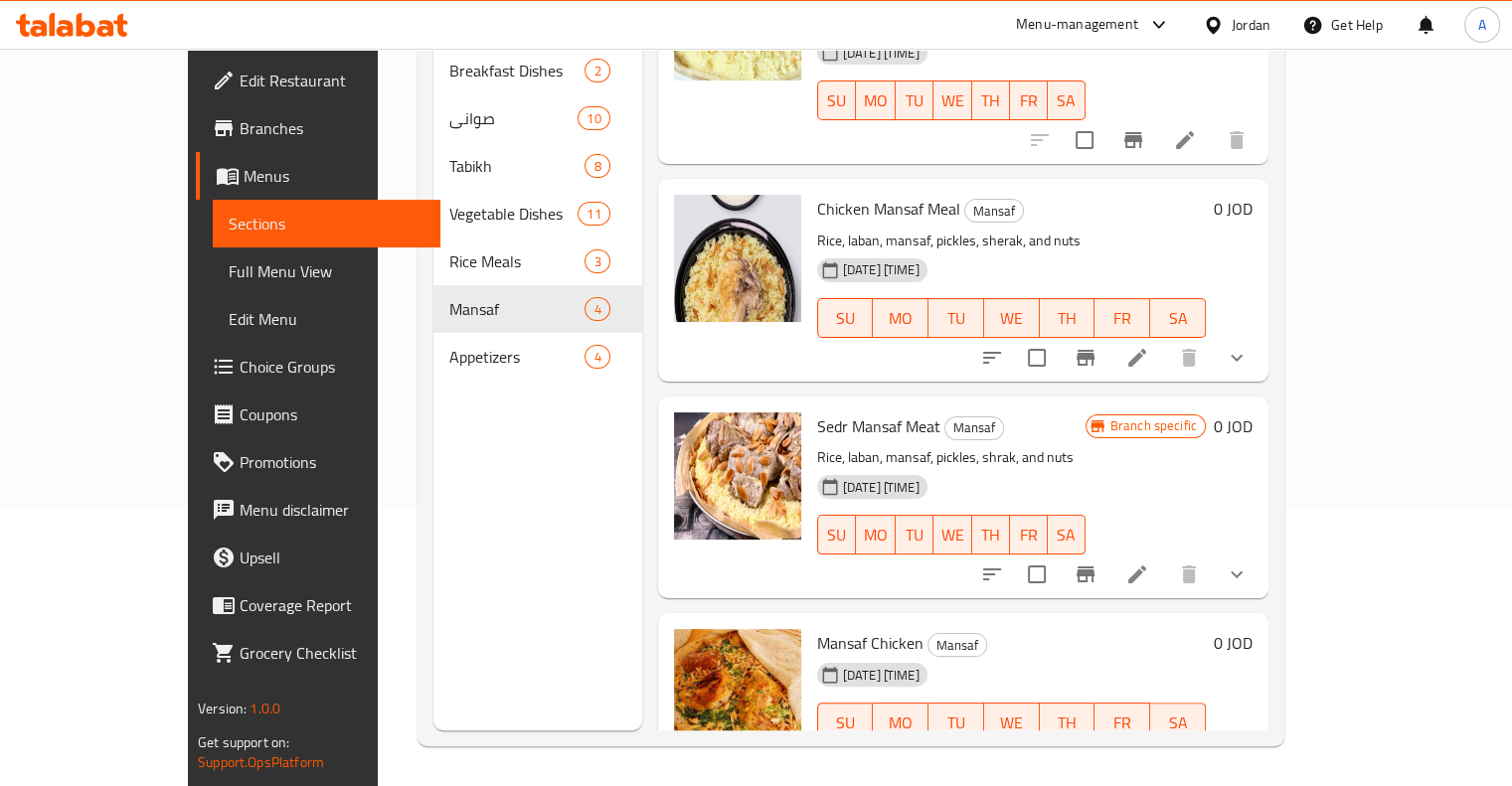 click on "Appetizers 4" at bounding box center (538, 357) 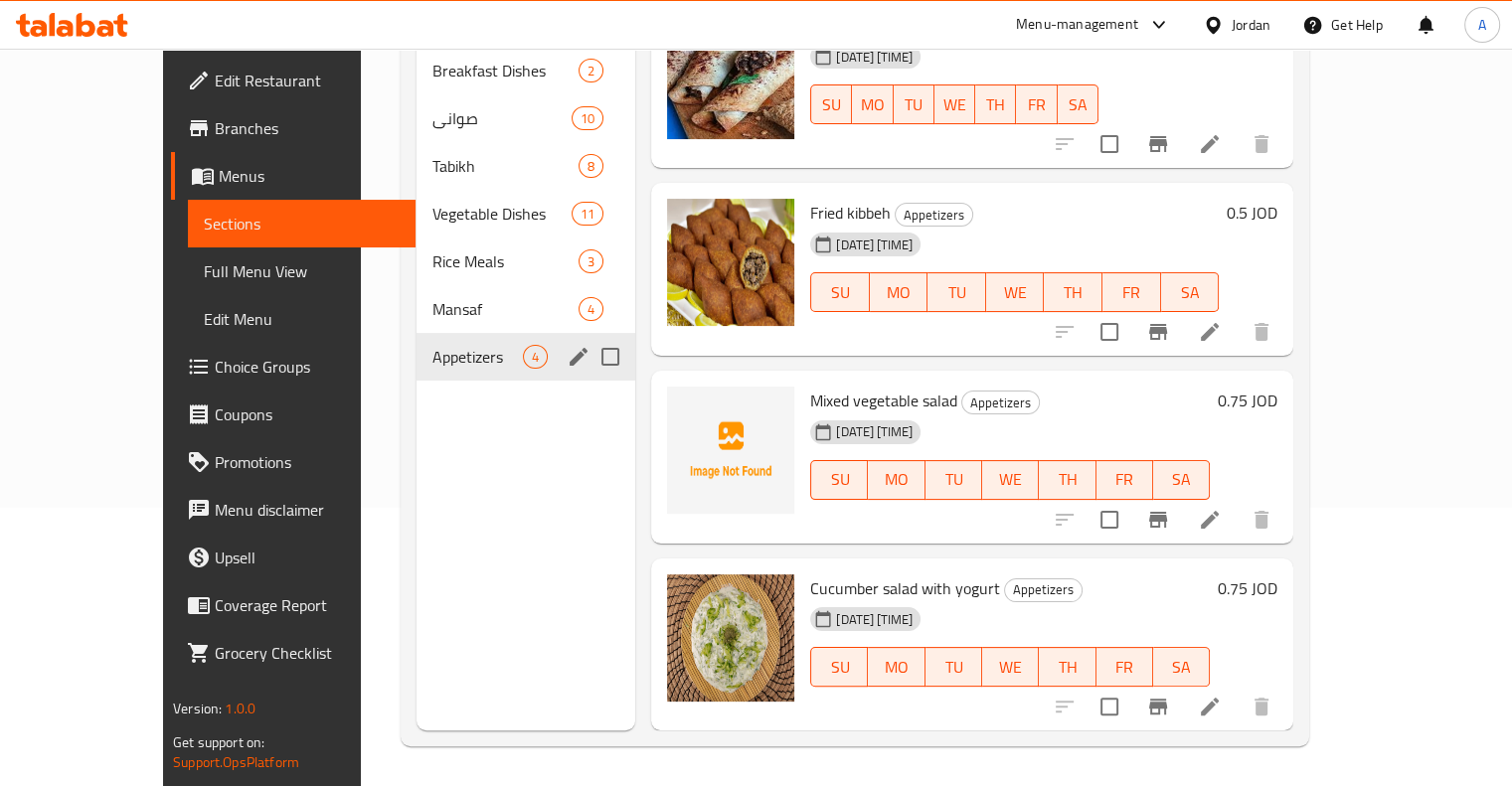 scroll, scrollTop: 12, scrollLeft: 0, axis: vertical 